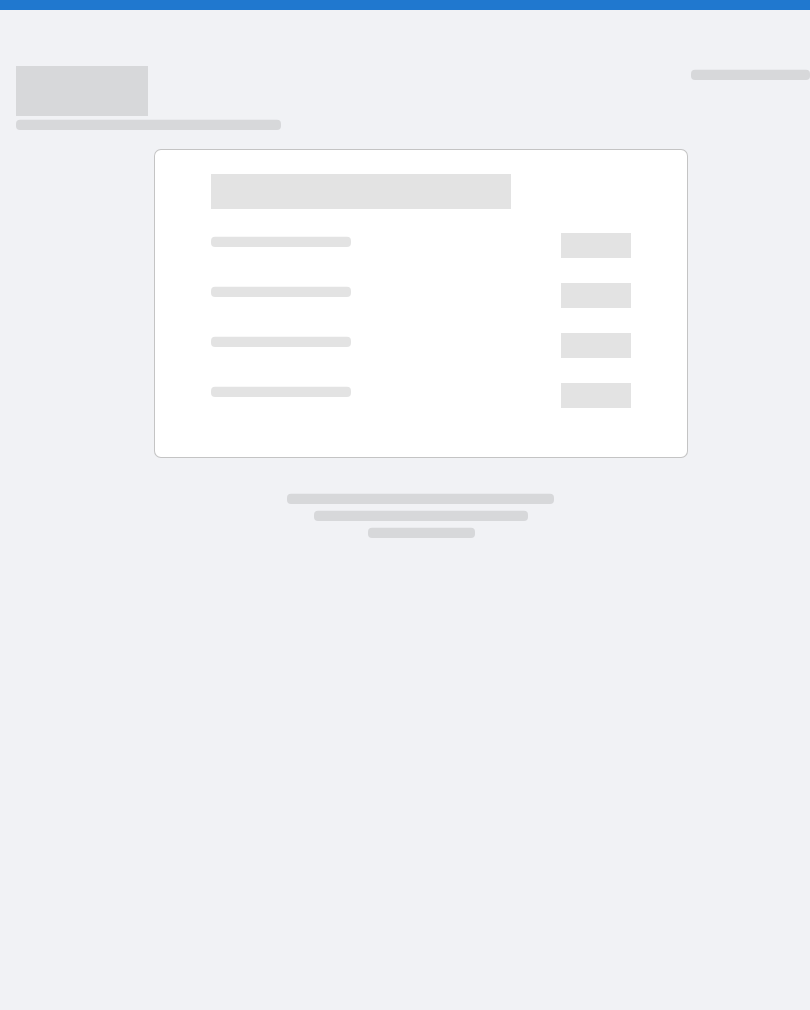 scroll, scrollTop: 0, scrollLeft: 0, axis: both 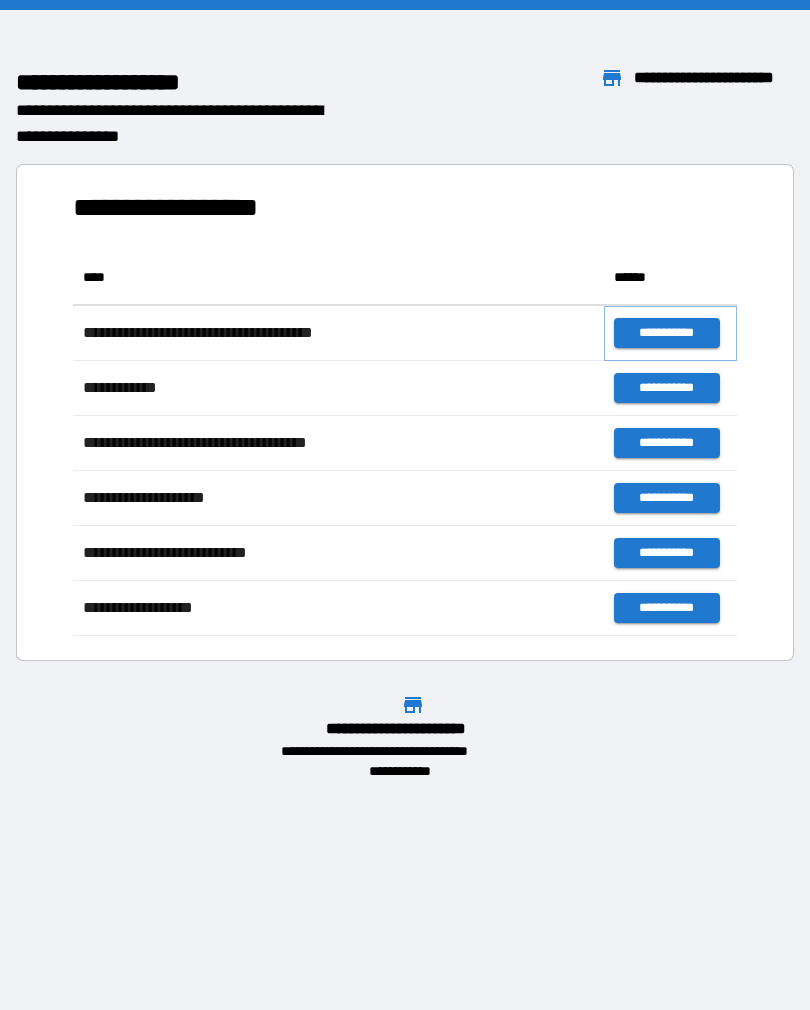 click on "**********" at bounding box center (666, 333) 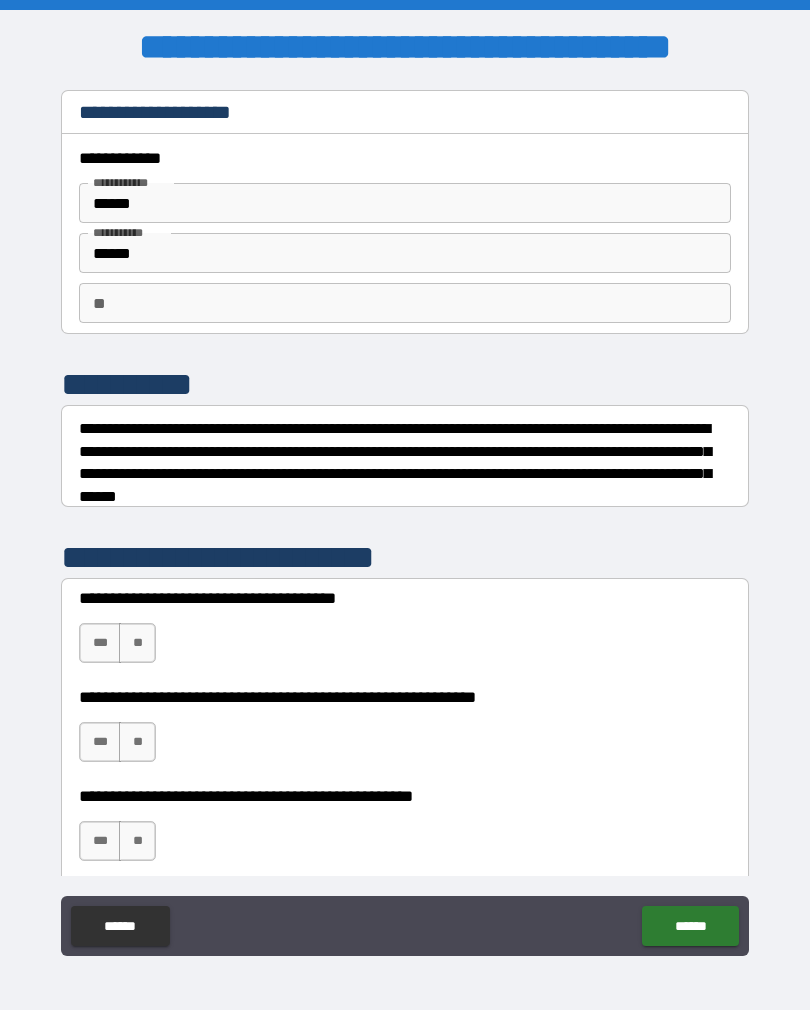 click on "**" at bounding box center [137, 643] 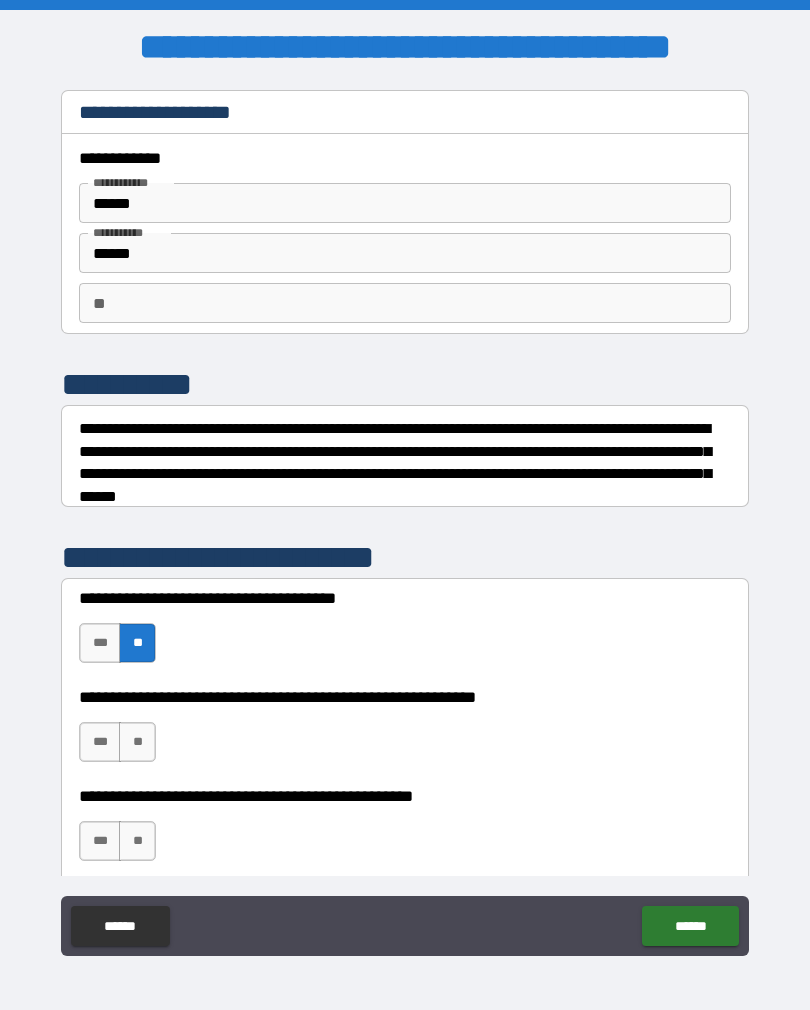 click on "***" at bounding box center (100, 742) 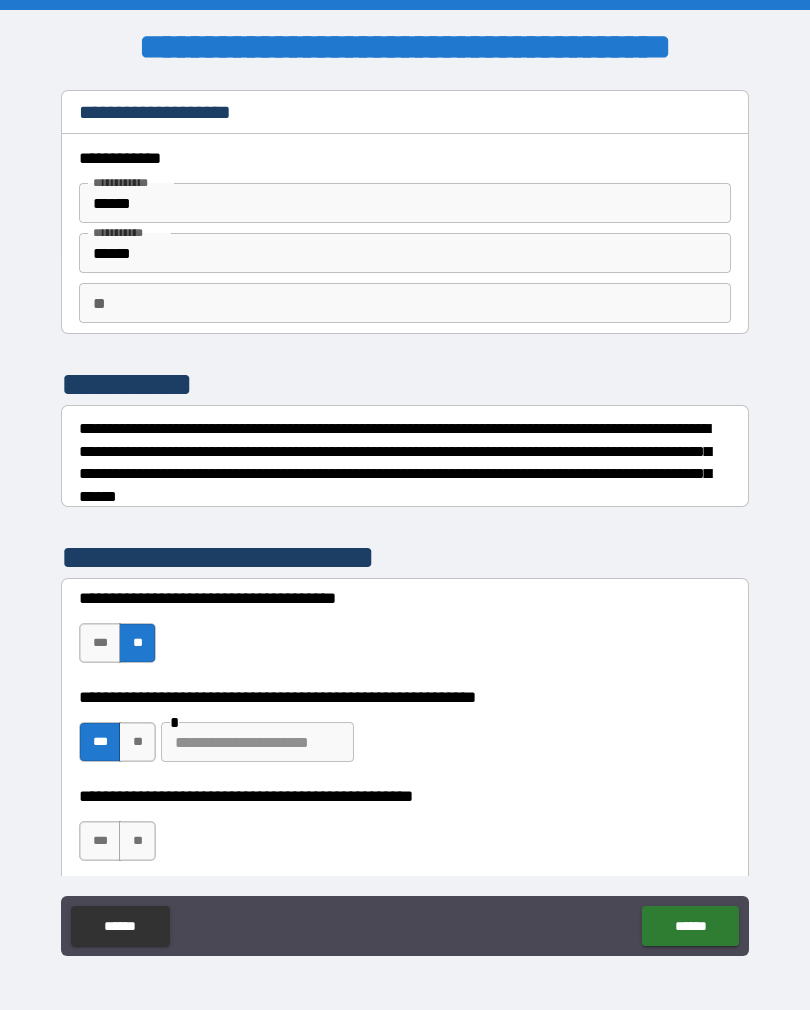 click at bounding box center [257, 742] 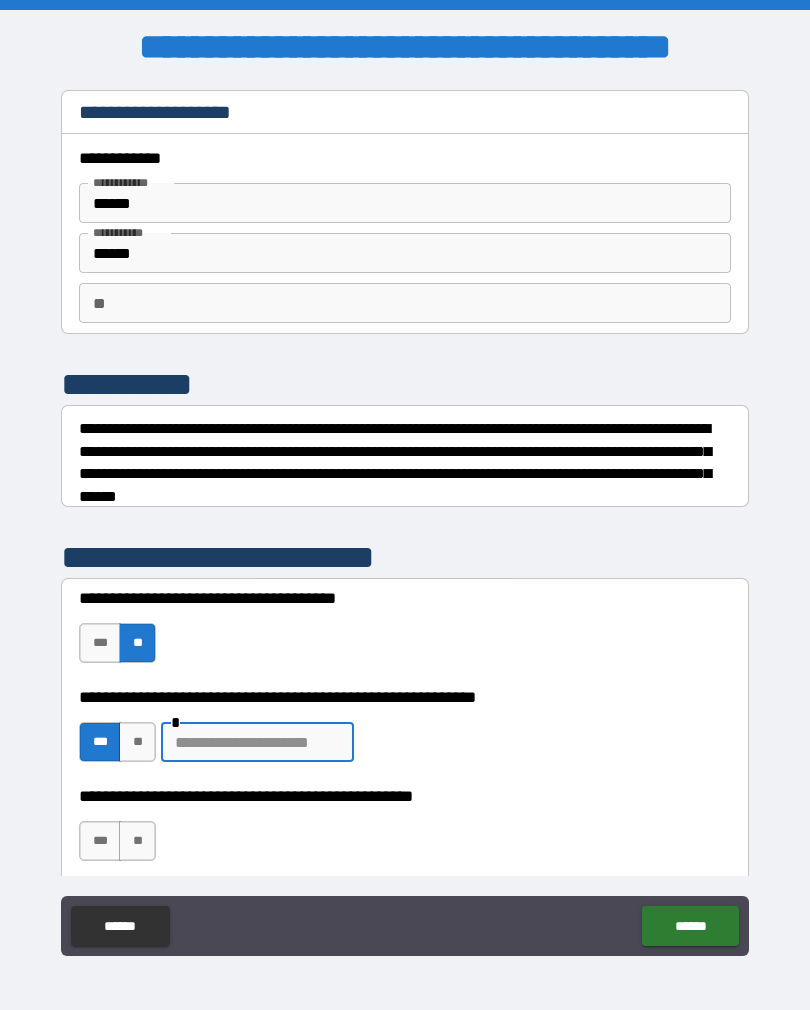 scroll, scrollTop: 31, scrollLeft: 0, axis: vertical 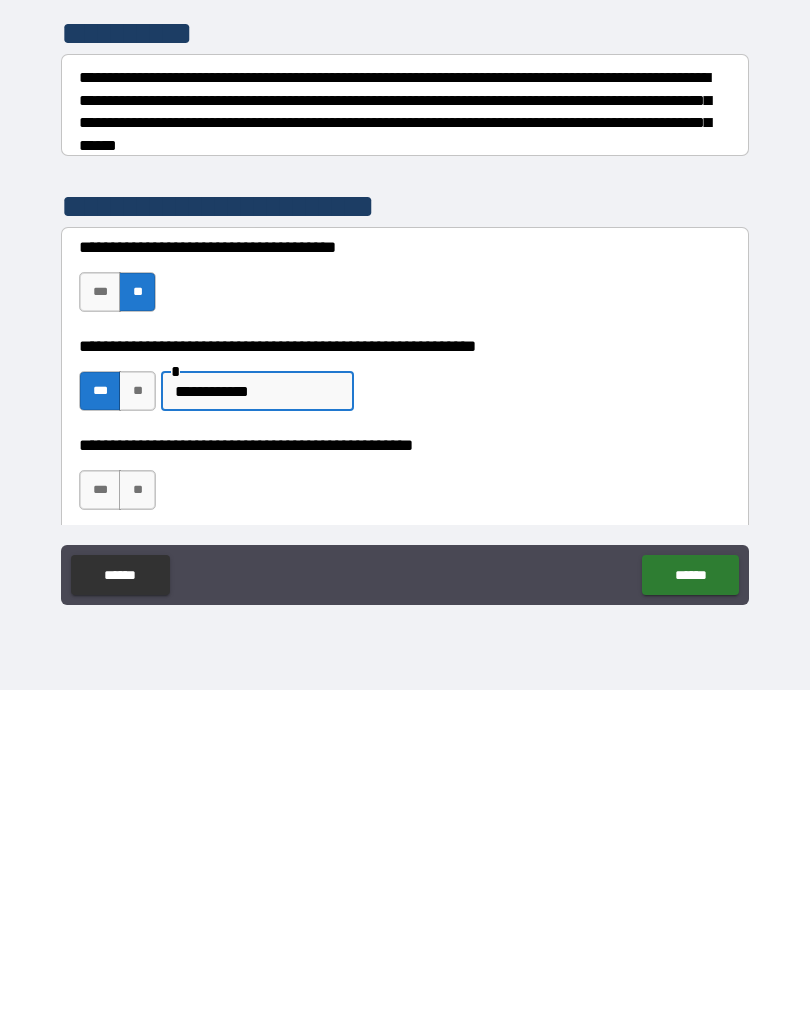 type on "**********" 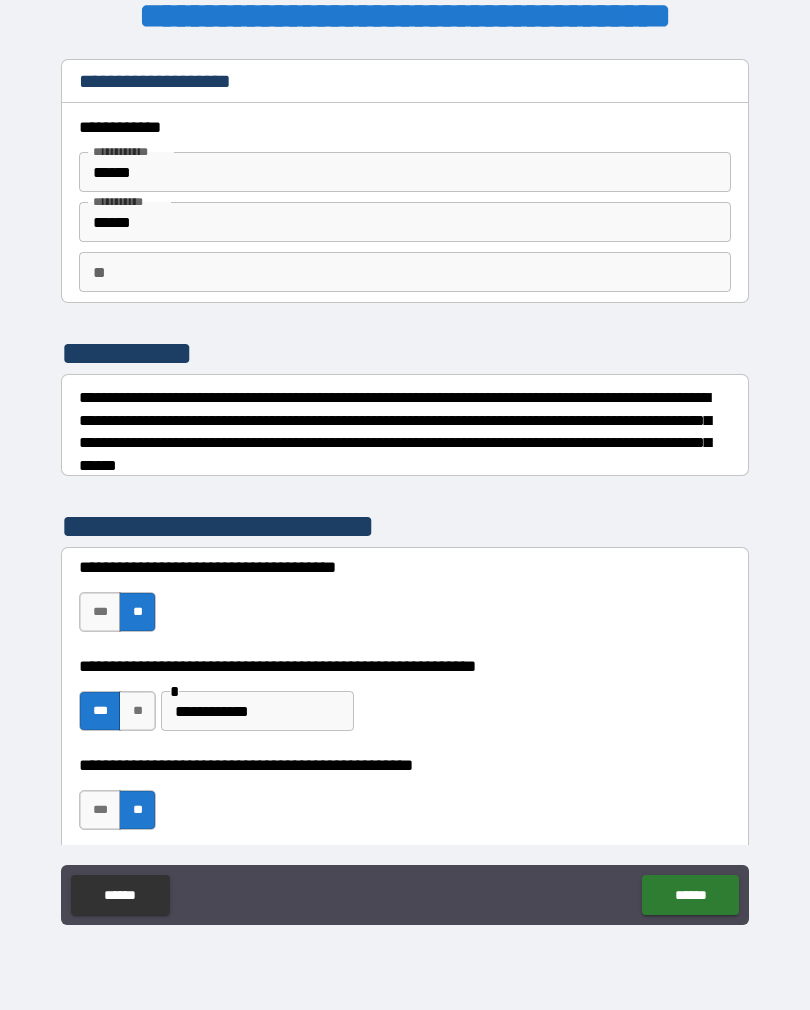 click on "******" at bounding box center (690, 895) 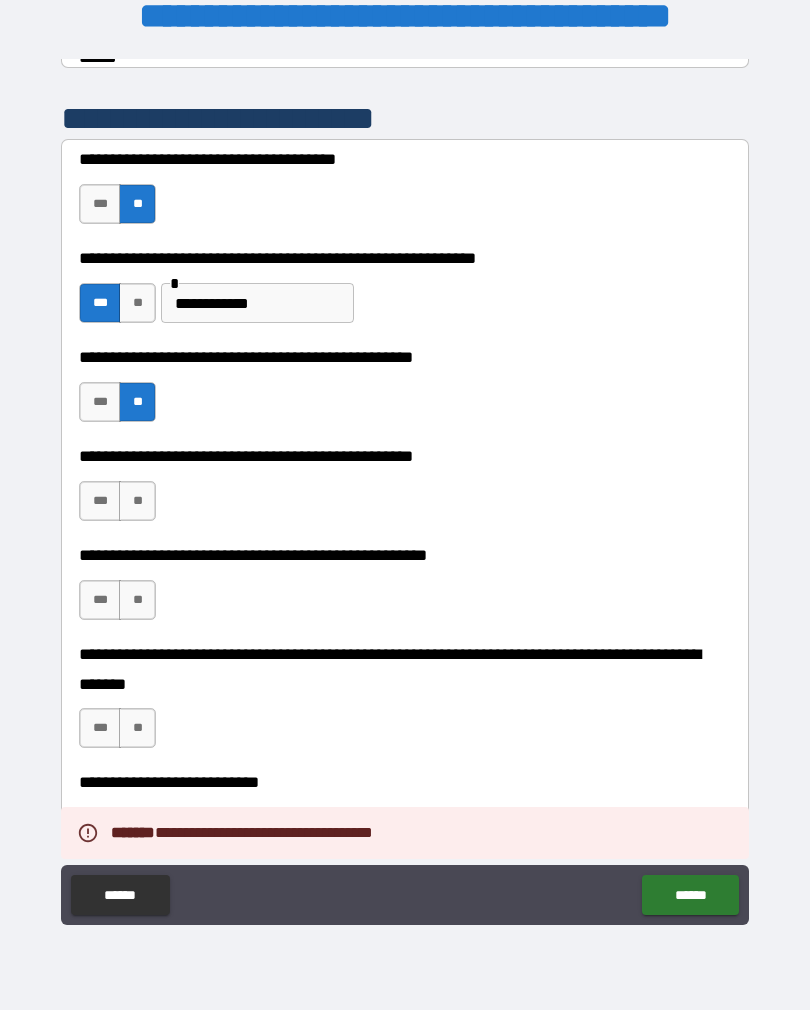 scroll, scrollTop: 432, scrollLeft: 0, axis: vertical 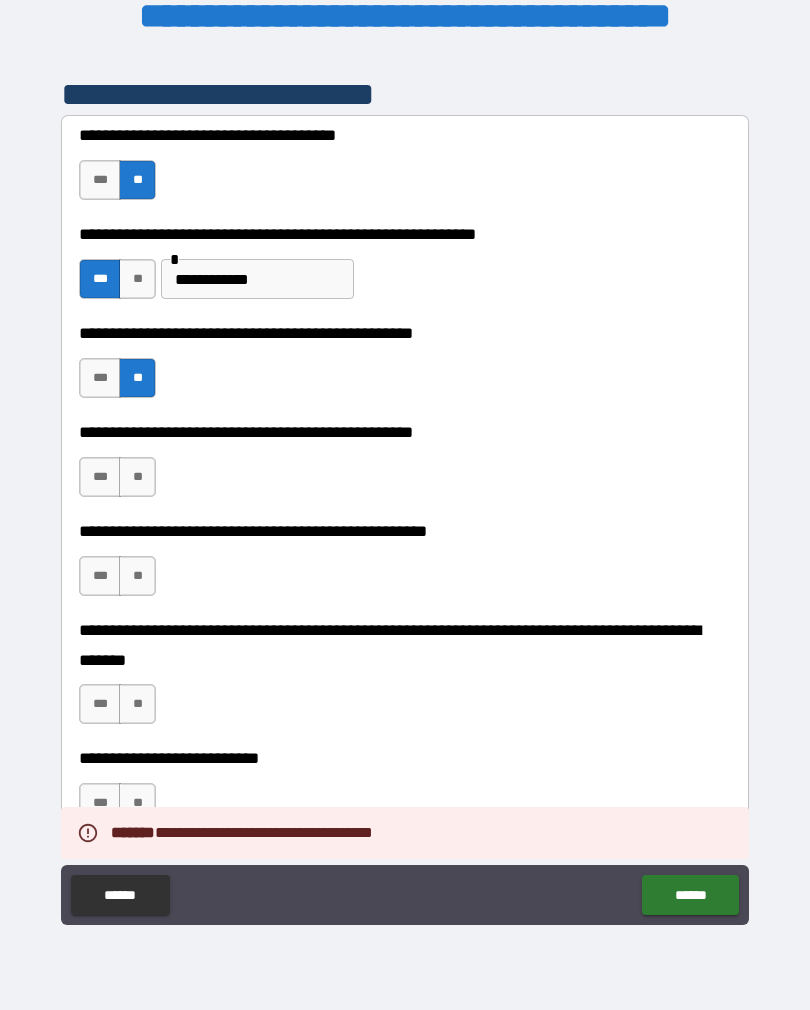 click on "***" at bounding box center (100, 477) 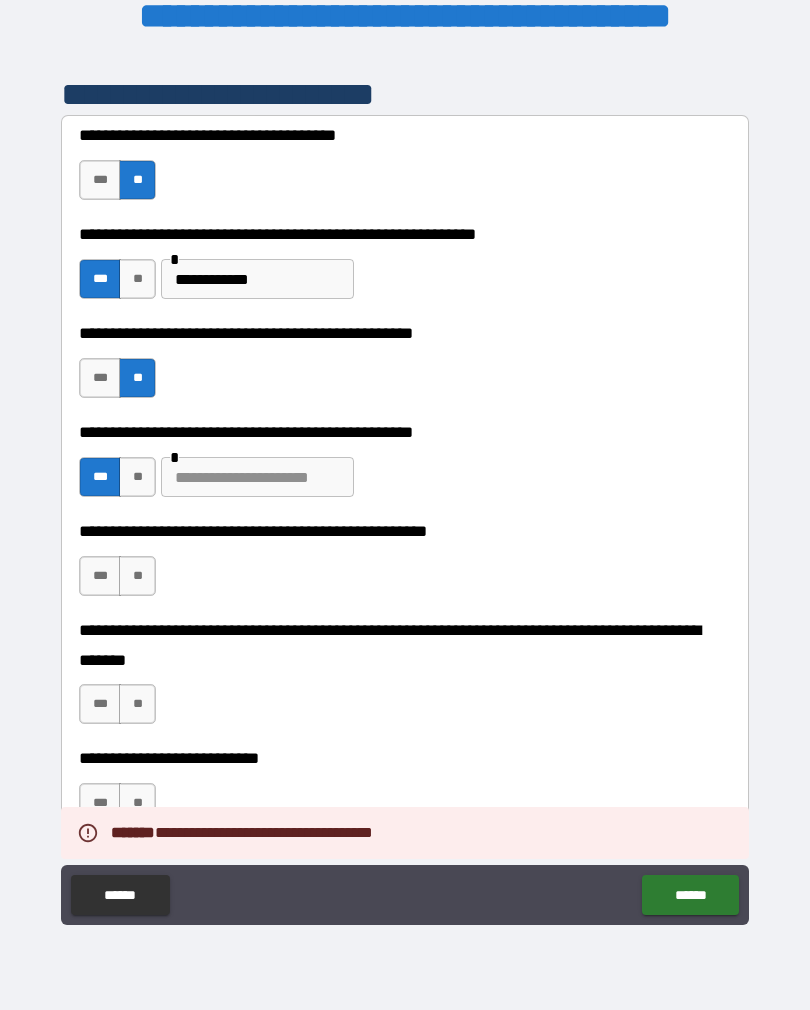 click at bounding box center (257, 477) 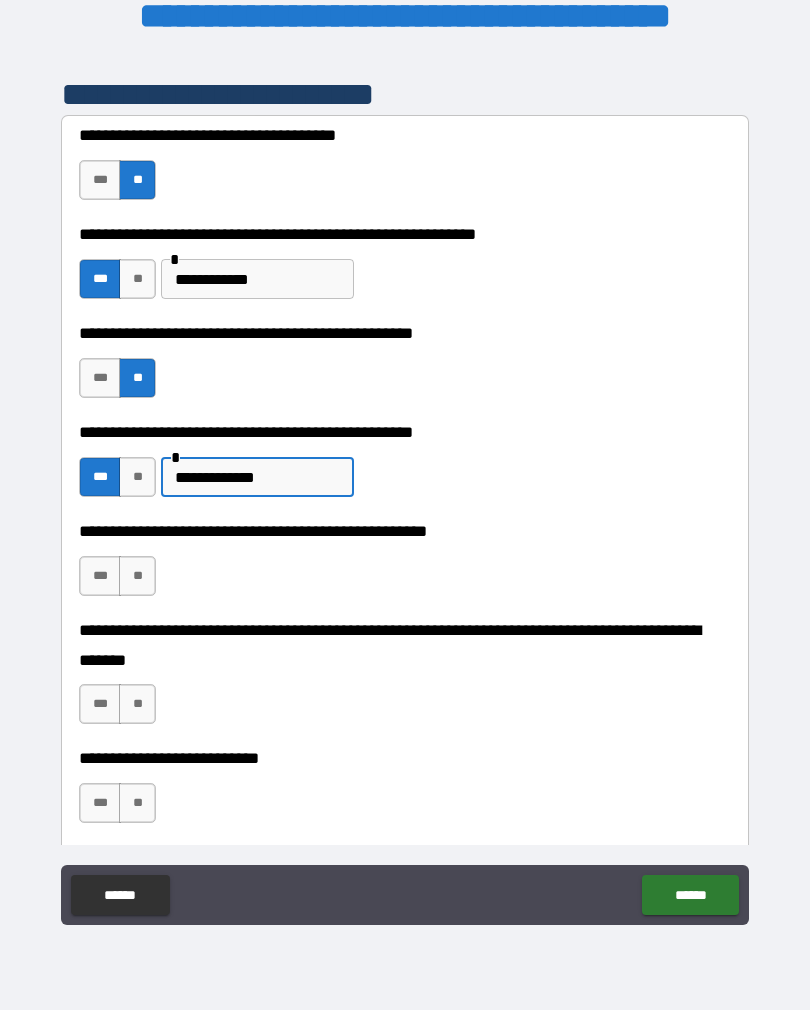 type on "**********" 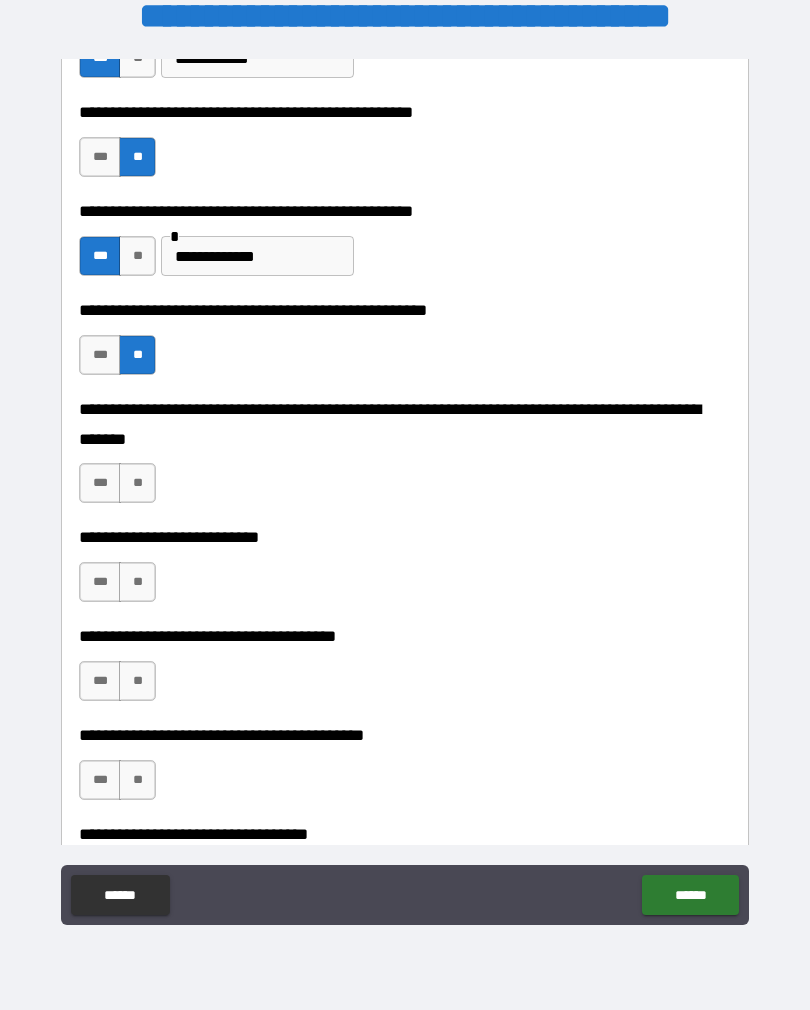 scroll, scrollTop: 673, scrollLeft: 0, axis: vertical 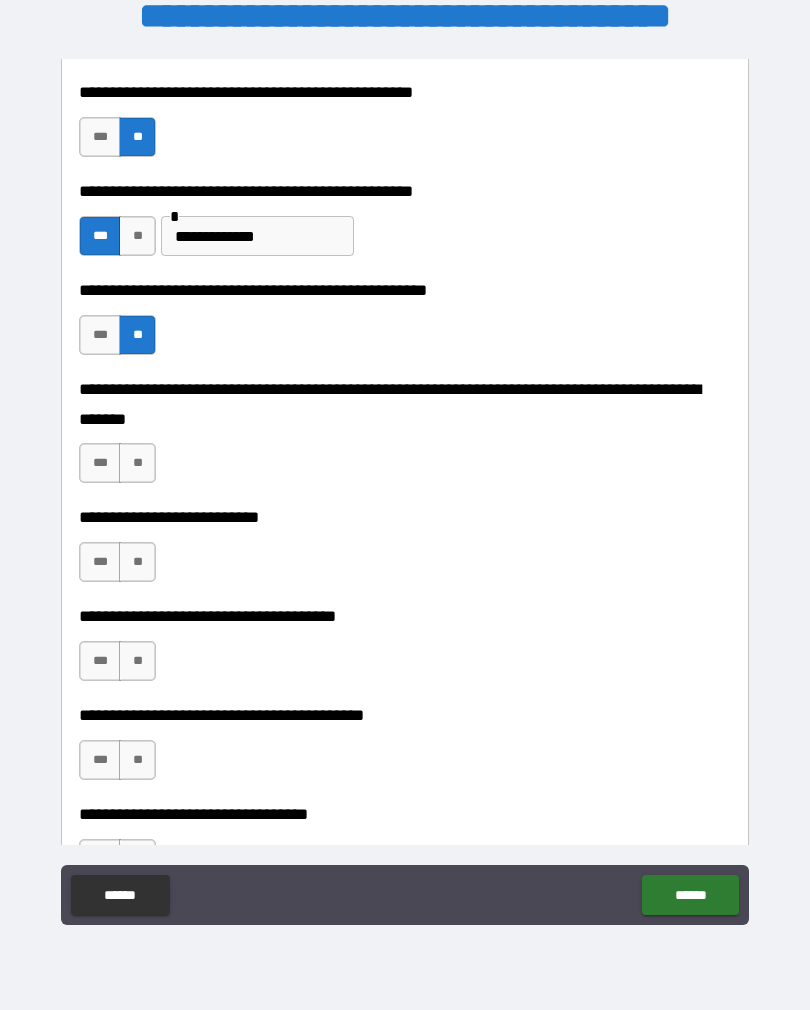 click on "**" at bounding box center [137, 463] 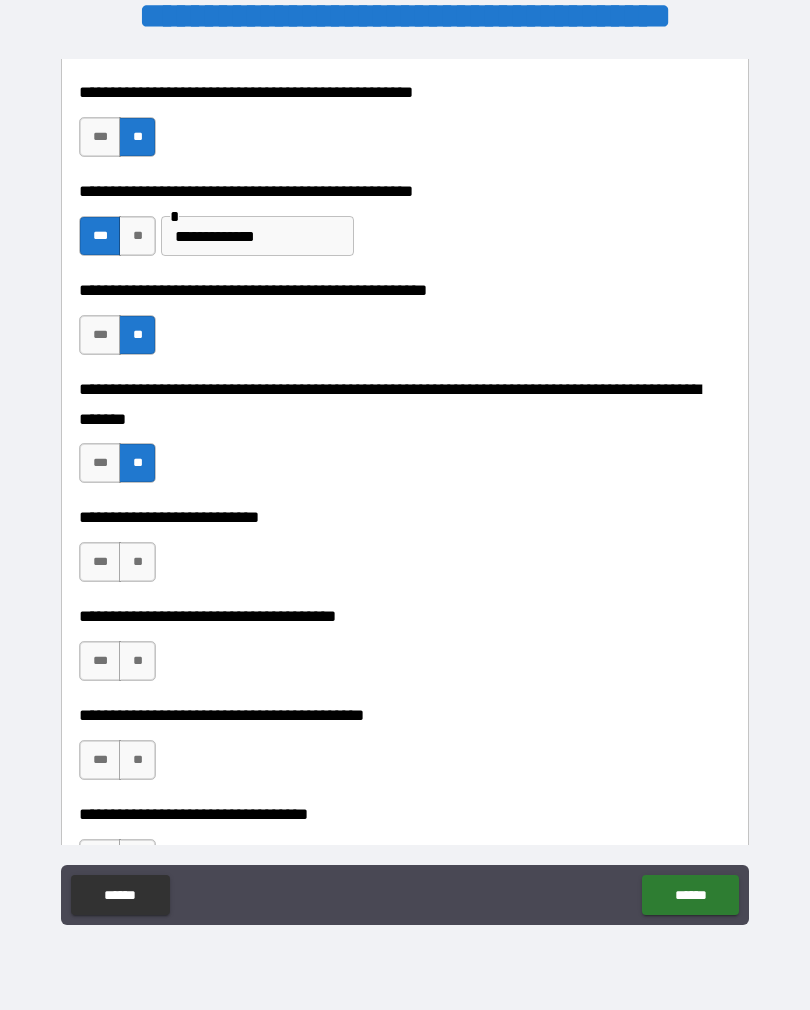 click on "**" at bounding box center [137, 562] 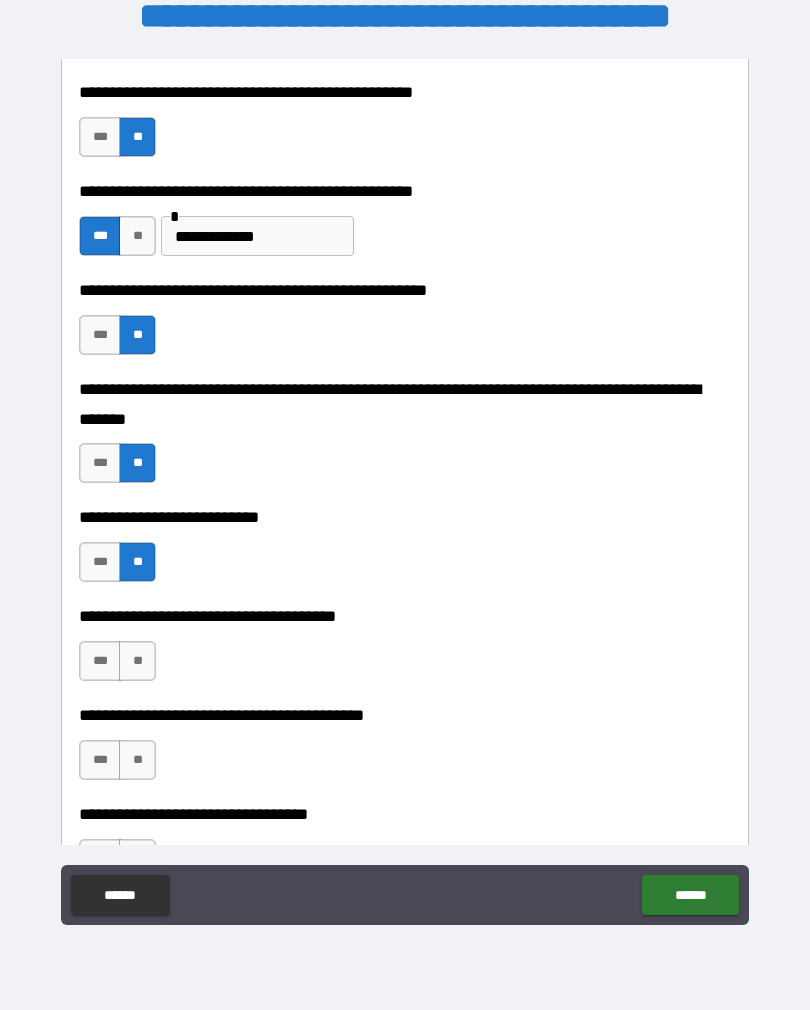 click on "**" at bounding box center [137, 661] 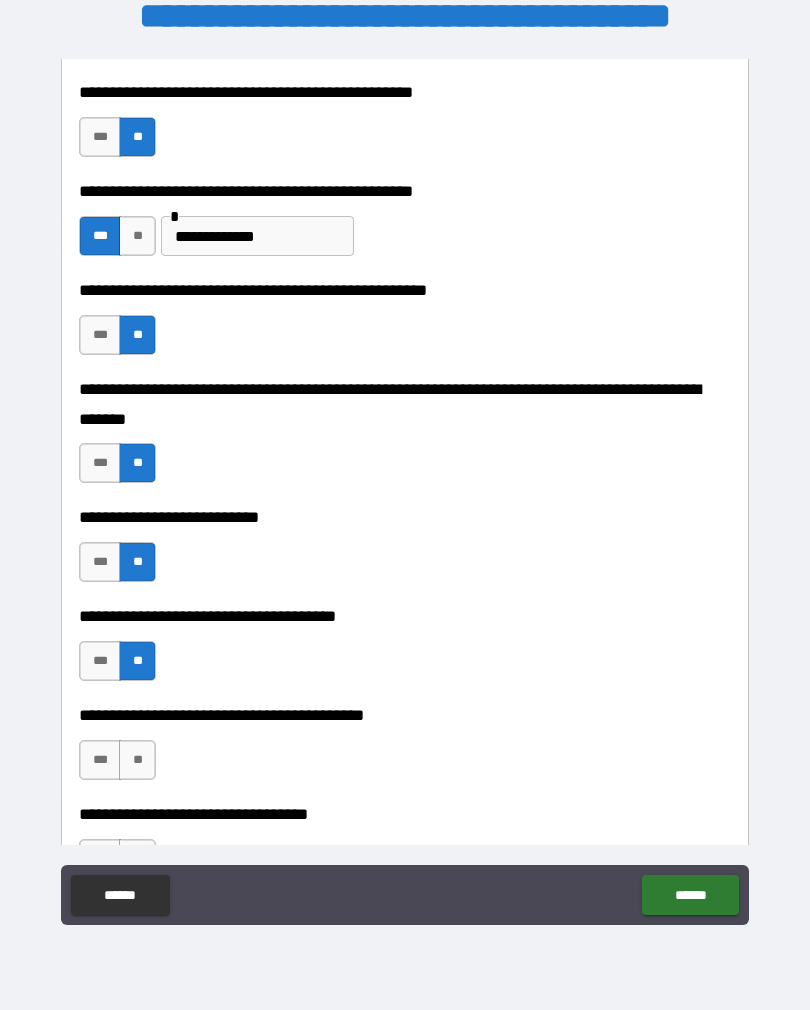 click on "**" at bounding box center [137, 760] 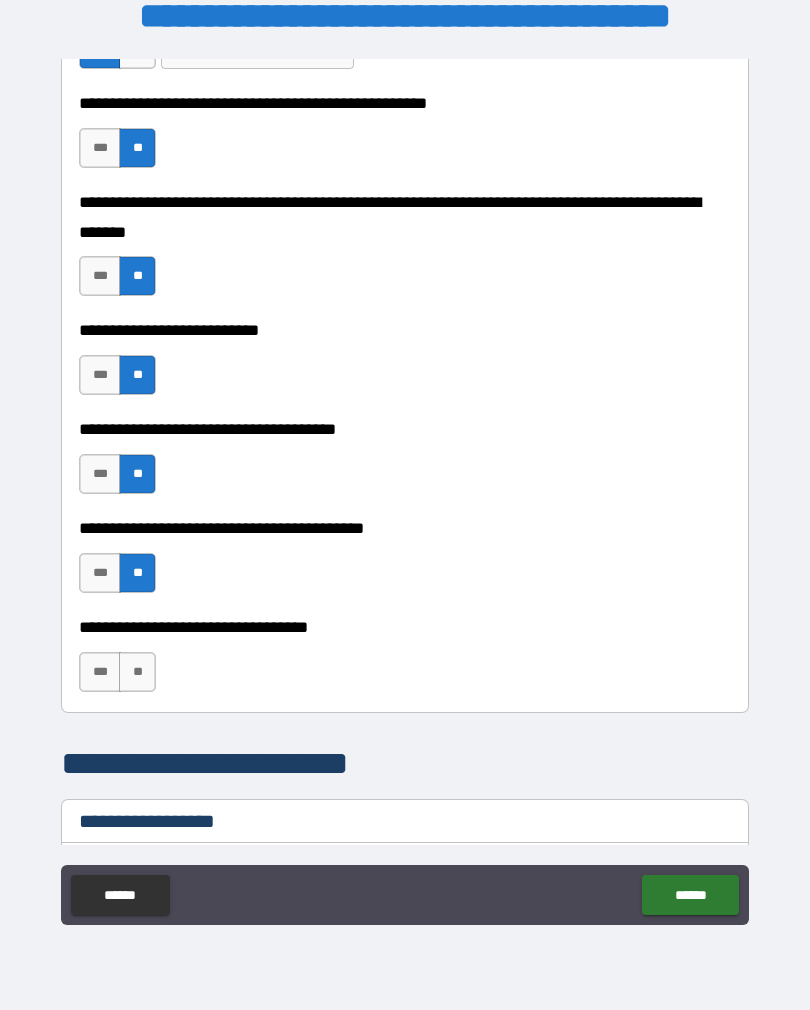 scroll, scrollTop: 891, scrollLeft: 0, axis: vertical 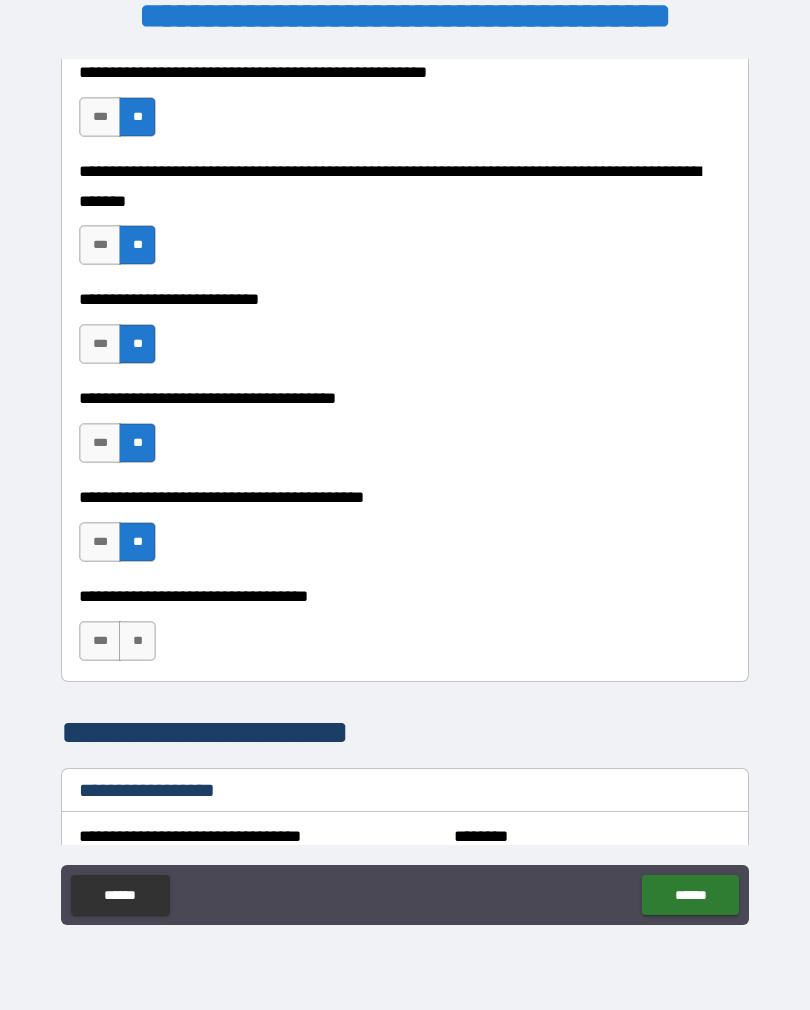 click on "**" at bounding box center [137, 641] 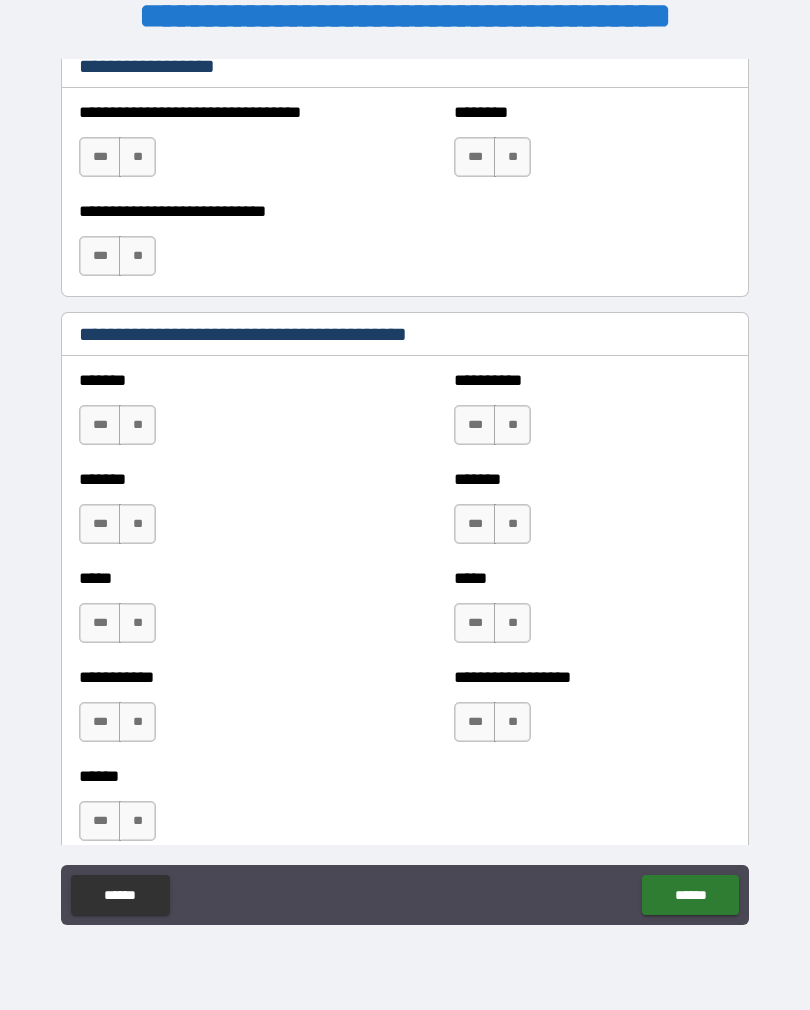 scroll, scrollTop: 1625, scrollLeft: 0, axis: vertical 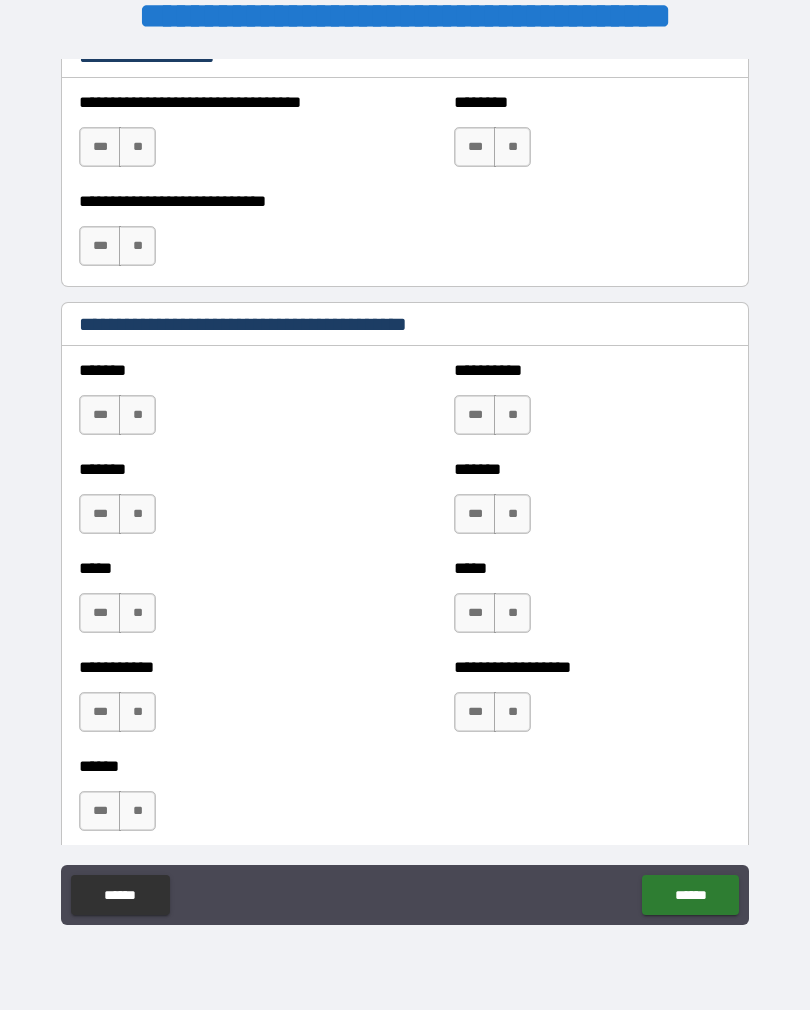 click on "**" at bounding box center [137, 415] 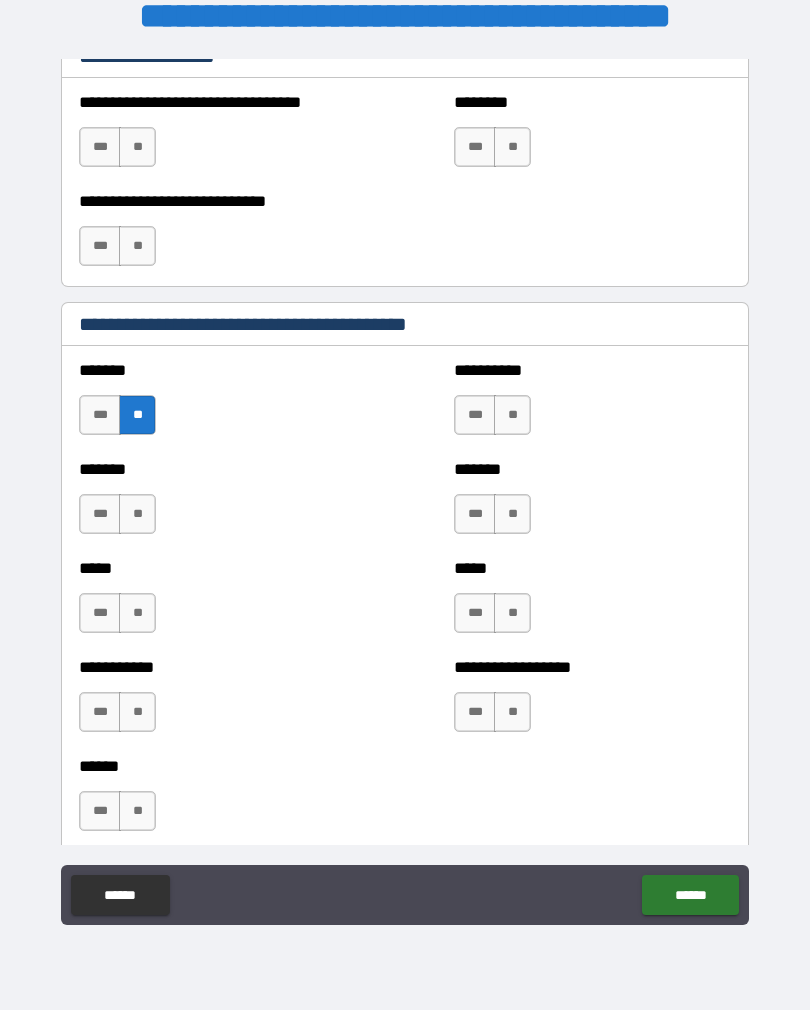click on "**" at bounding box center (137, 514) 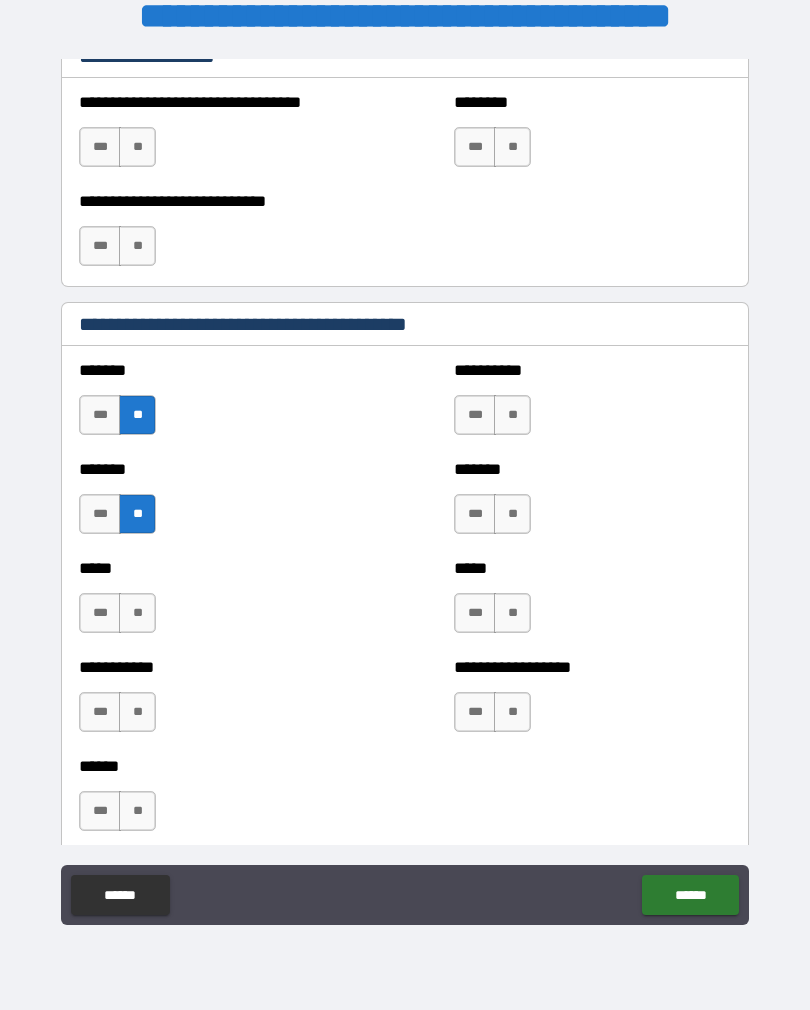 click on "**" at bounding box center [137, 613] 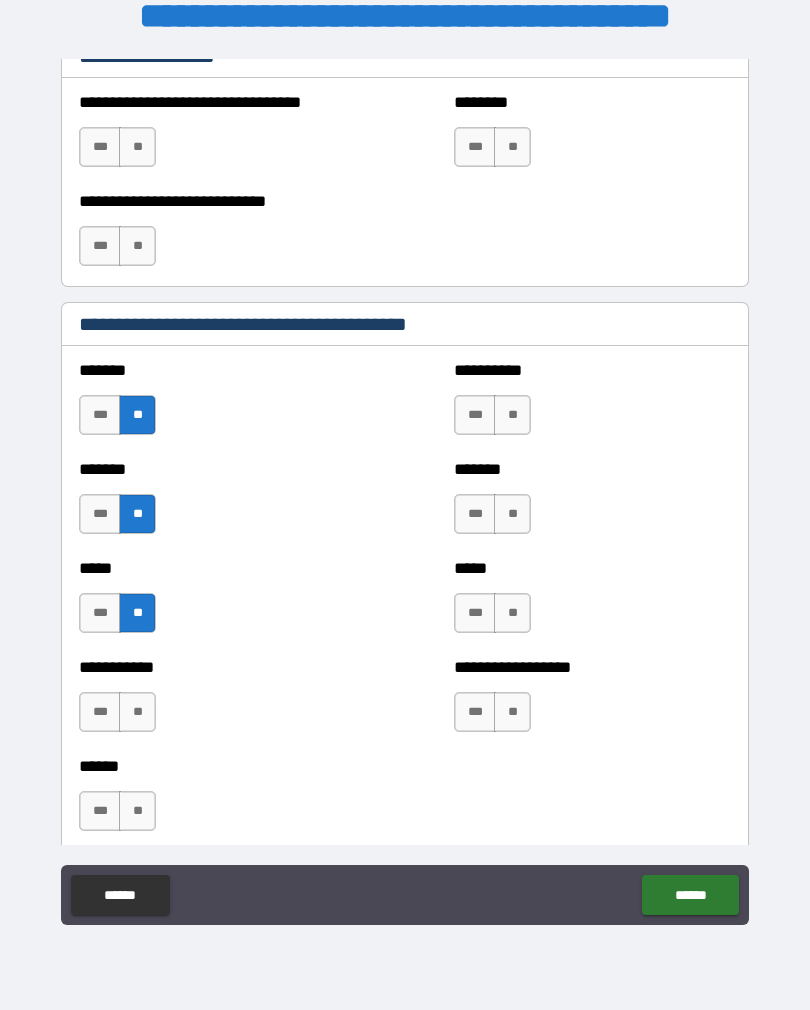 click on "**" at bounding box center (137, 712) 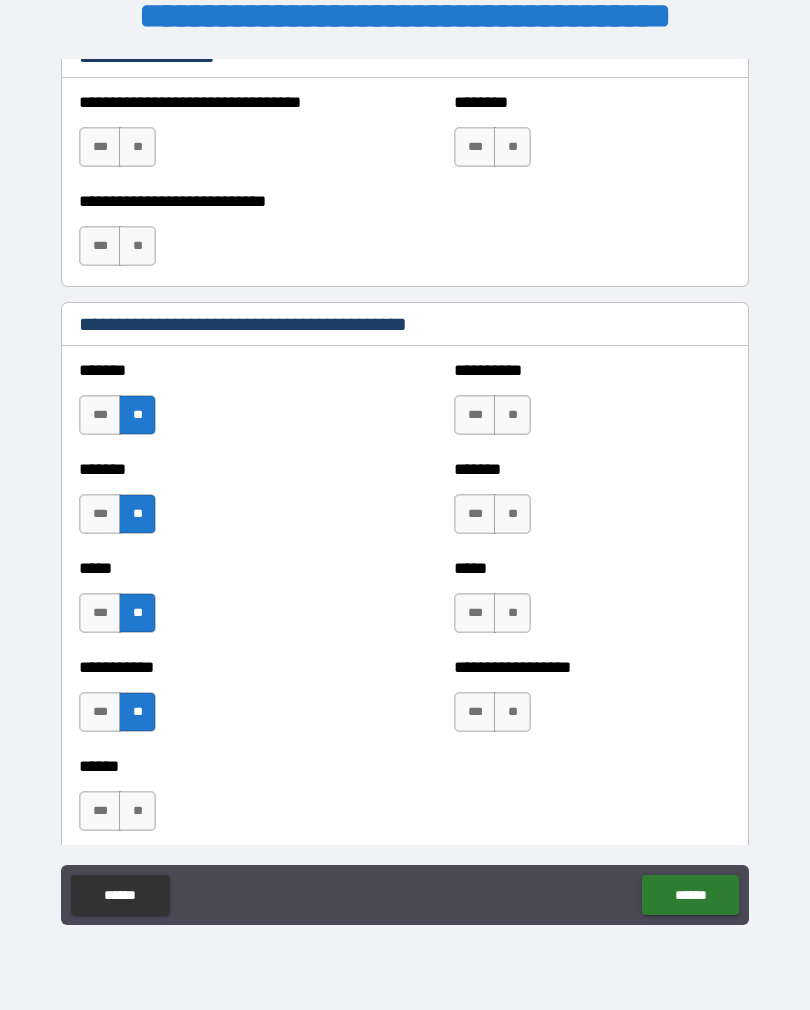 click on "**" at bounding box center (137, 811) 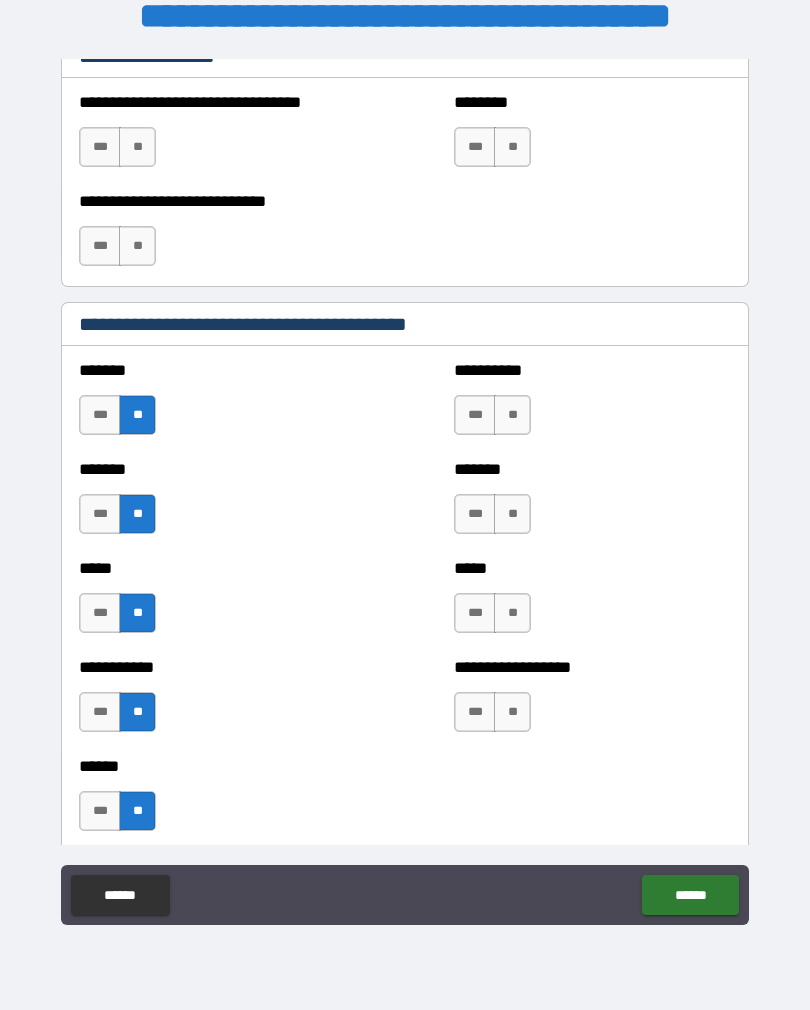 click on "**" at bounding box center [512, 415] 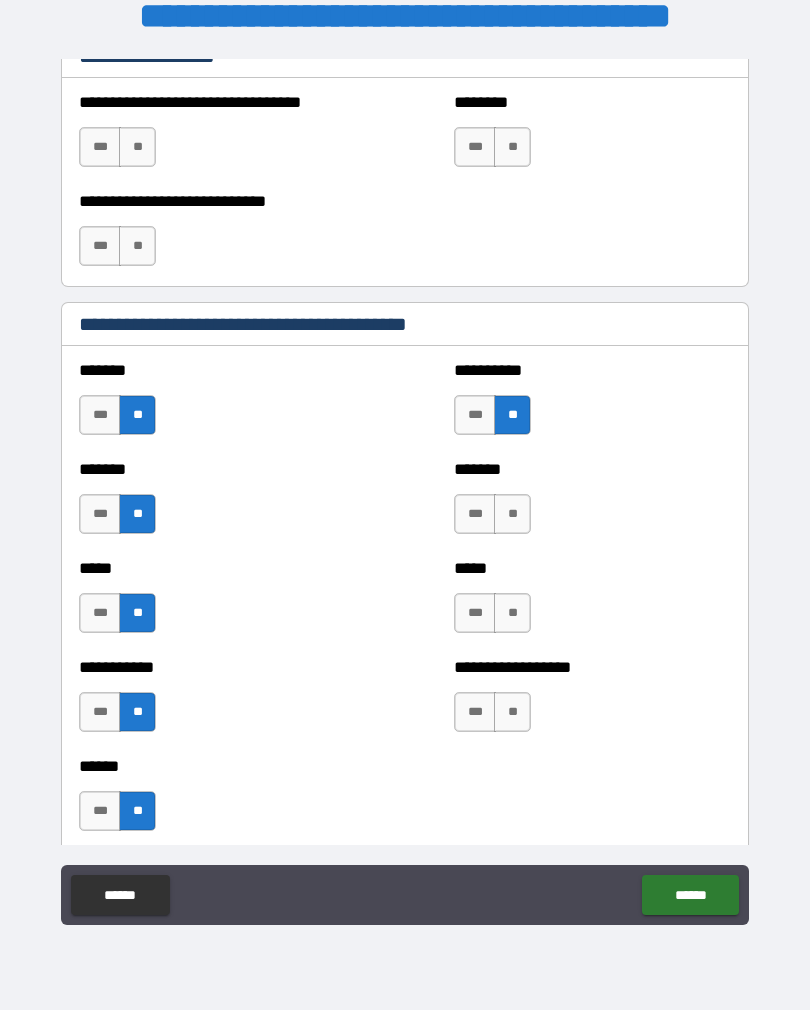 click on "**" at bounding box center [512, 514] 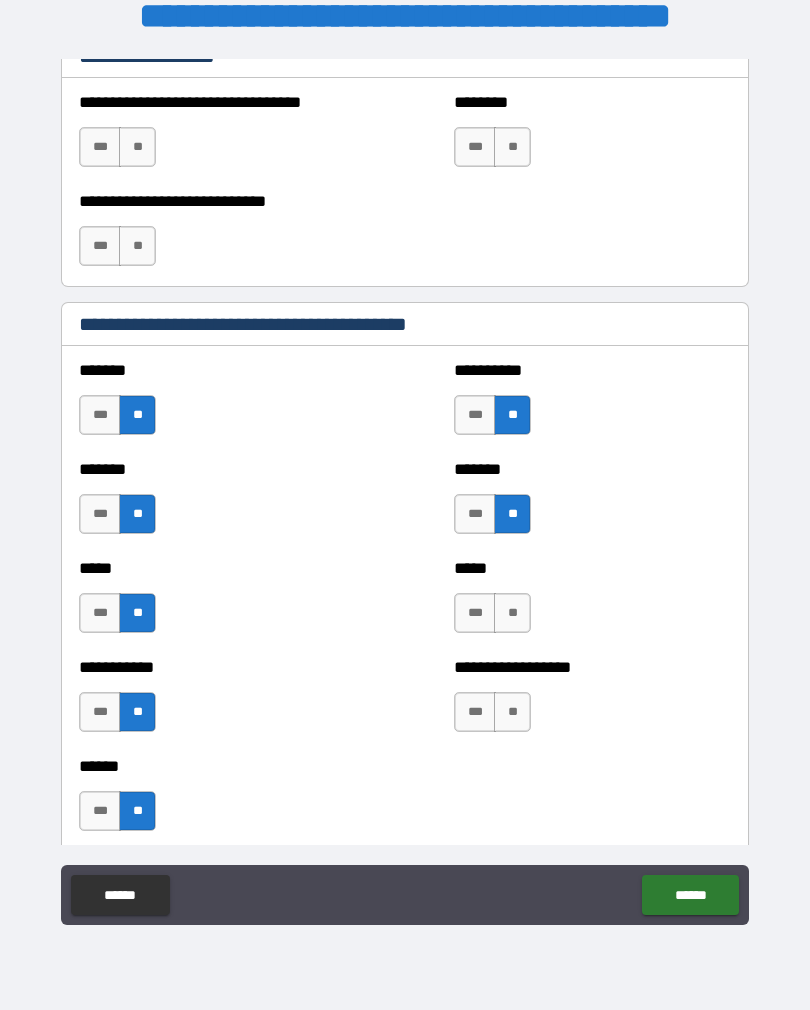 click on "**" at bounding box center (512, 613) 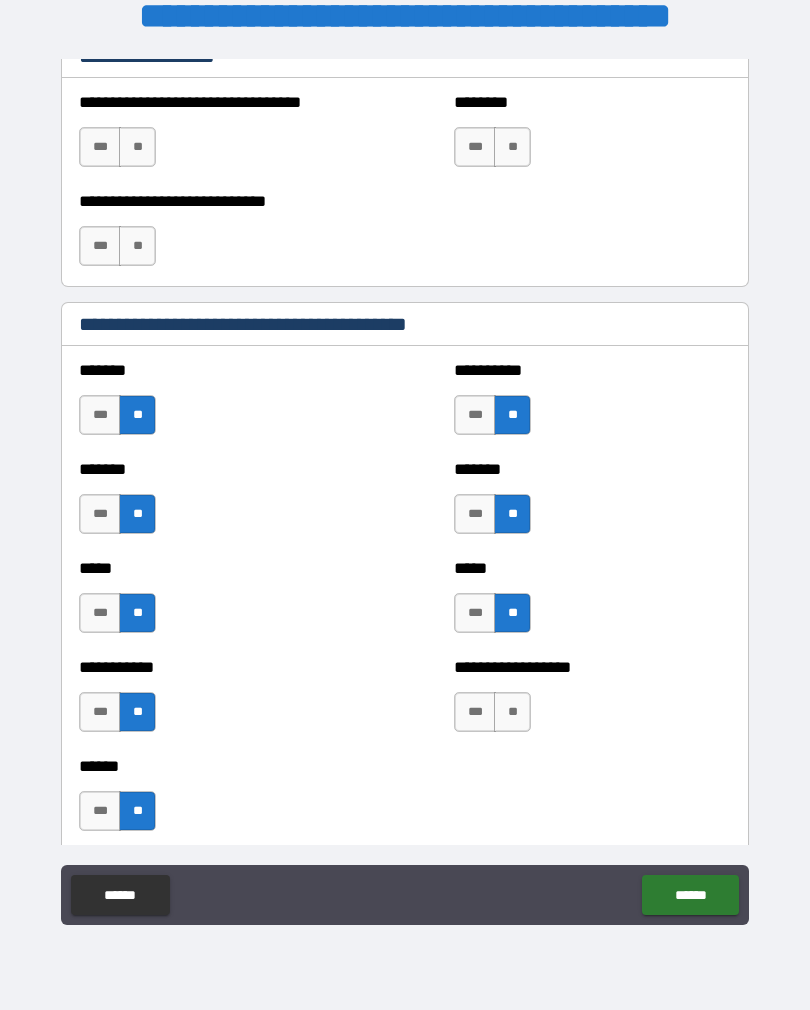 click on "**" at bounding box center (512, 712) 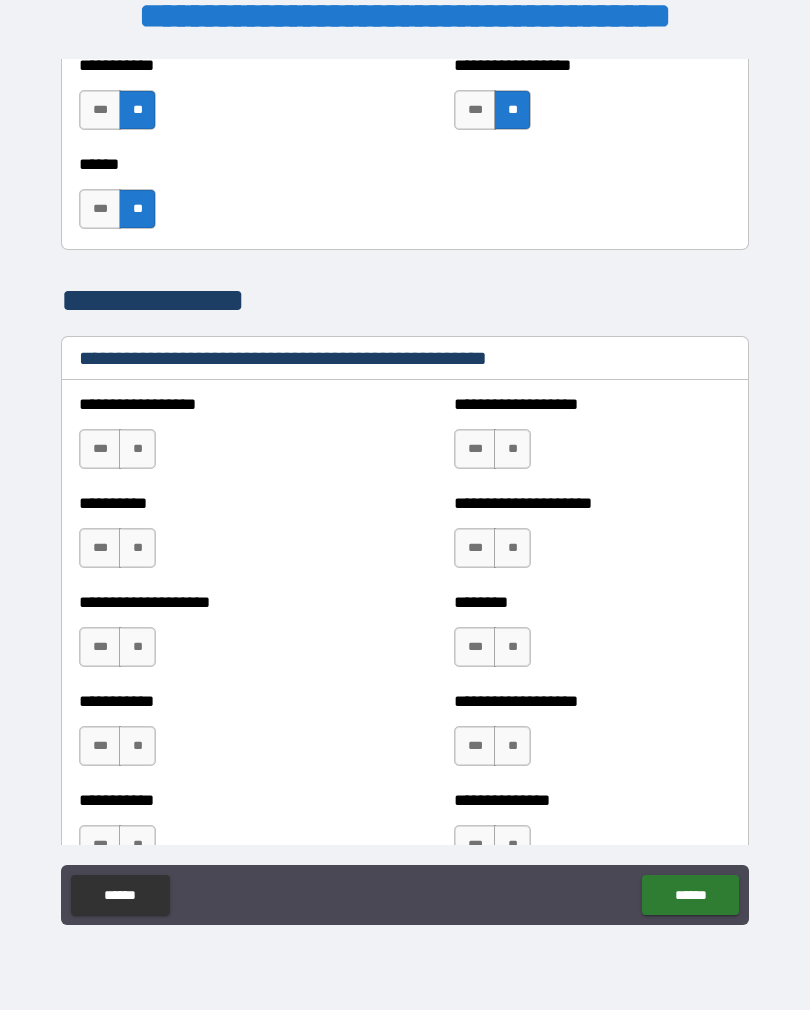scroll, scrollTop: 2257, scrollLeft: 0, axis: vertical 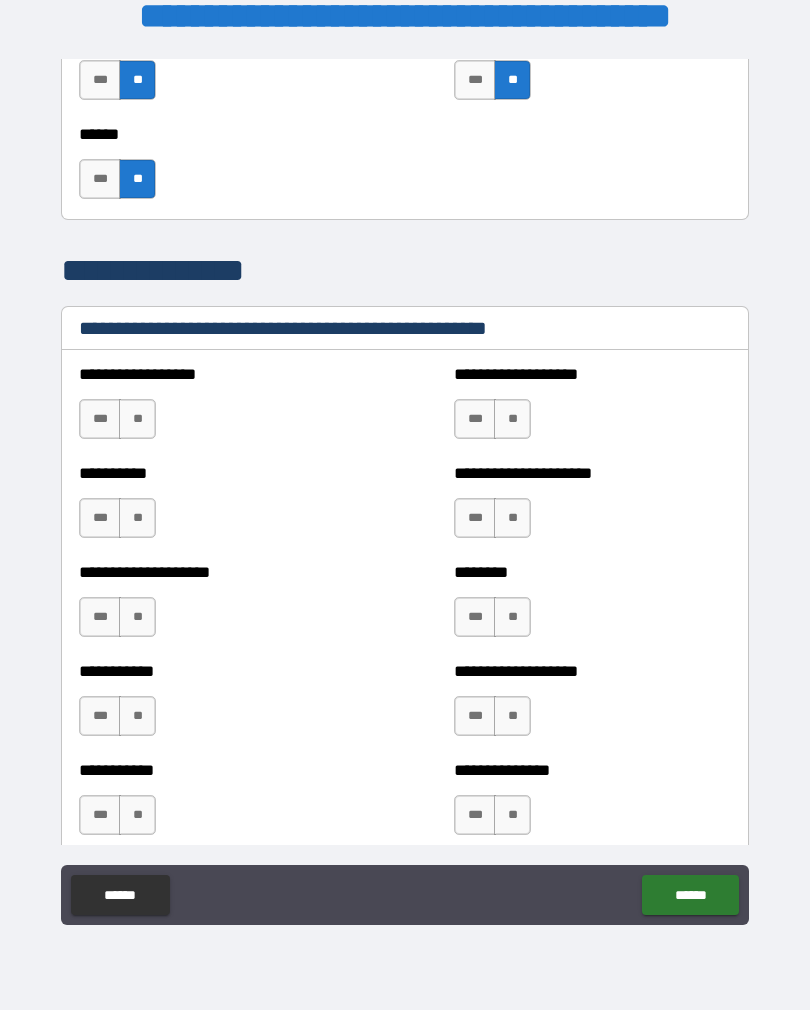 click on "**" at bounding box center (137, 419) 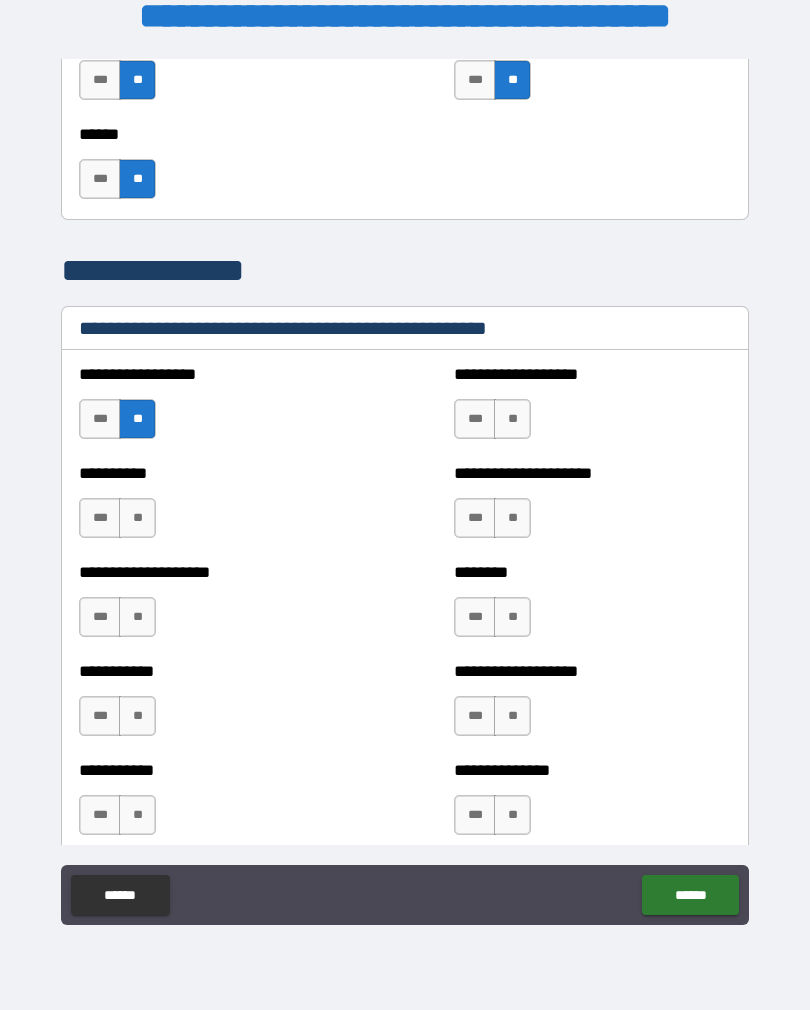 click on "**" at bounding box center (137, 518) 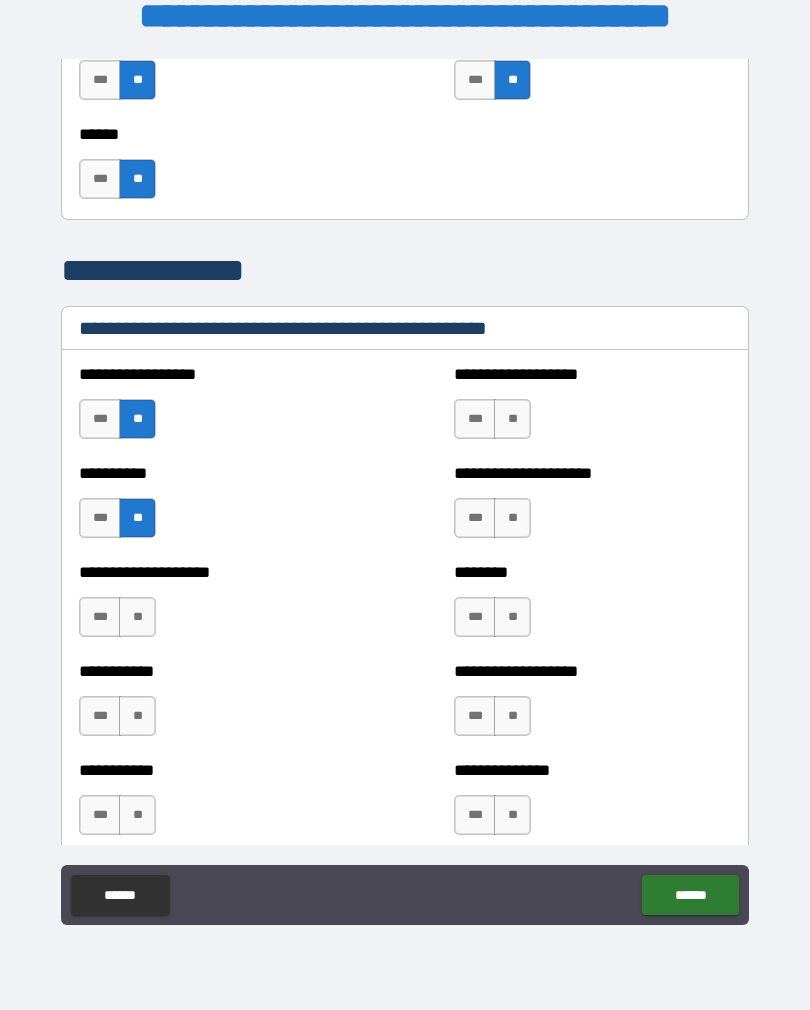 click on "**" at bounding box center [137, 617] 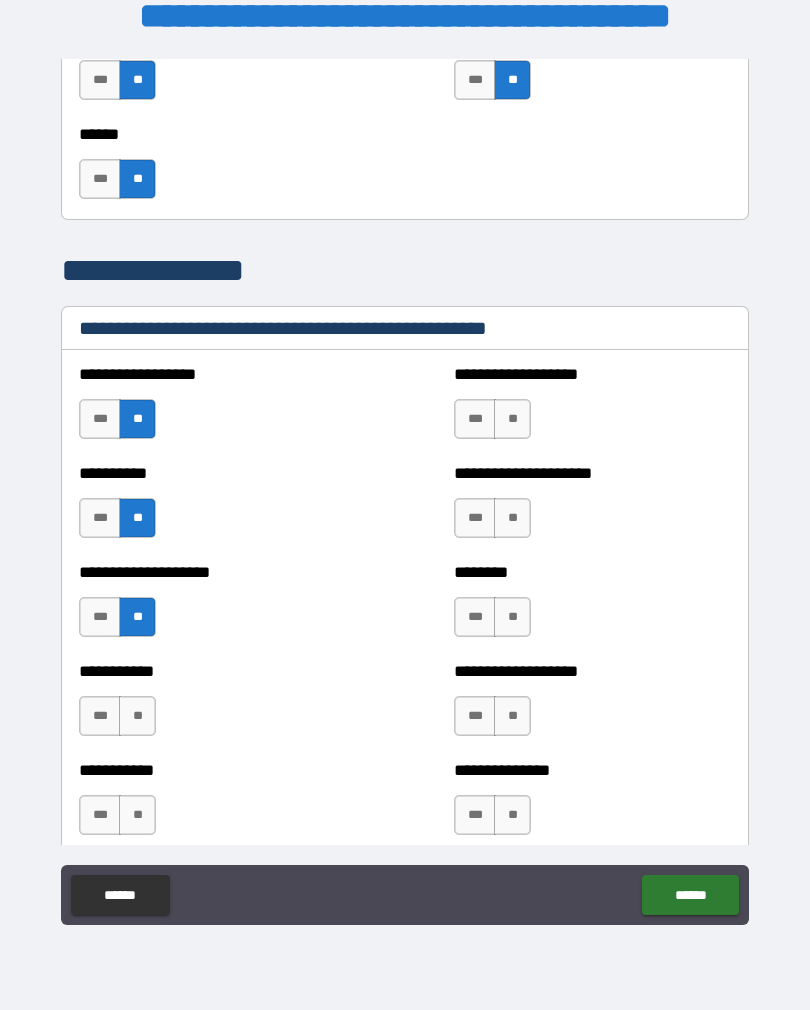 click on "**" at bounding box center [137, 716] 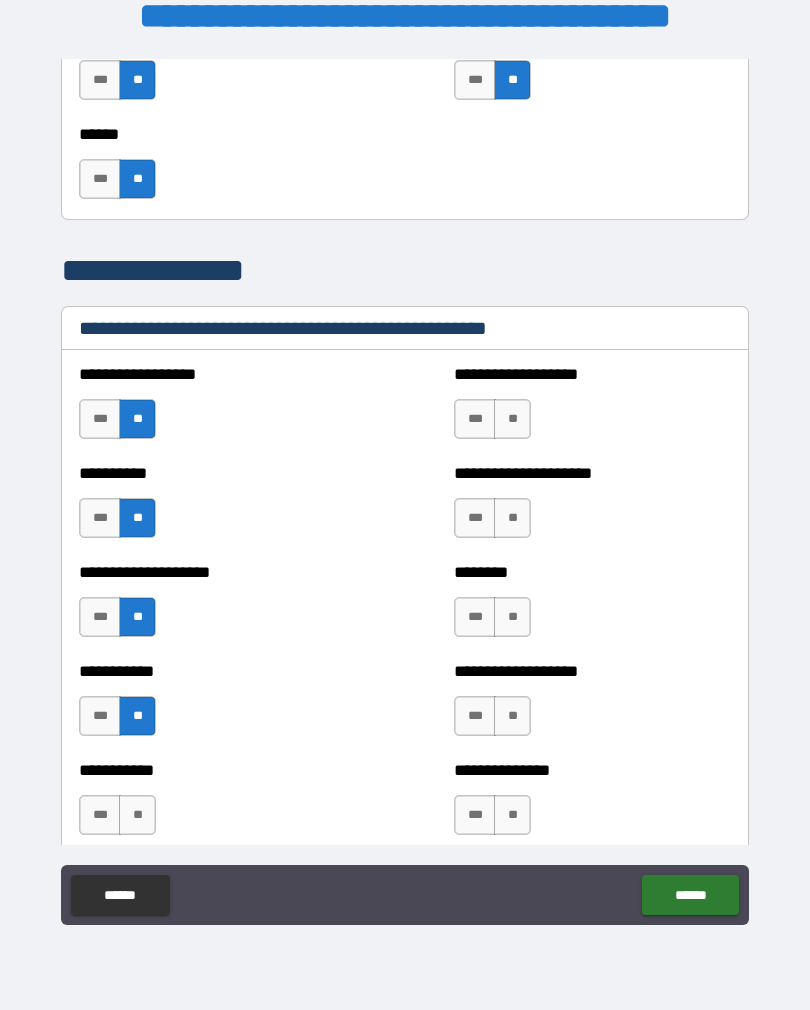 click on "**" at bounding box center [137, 815] 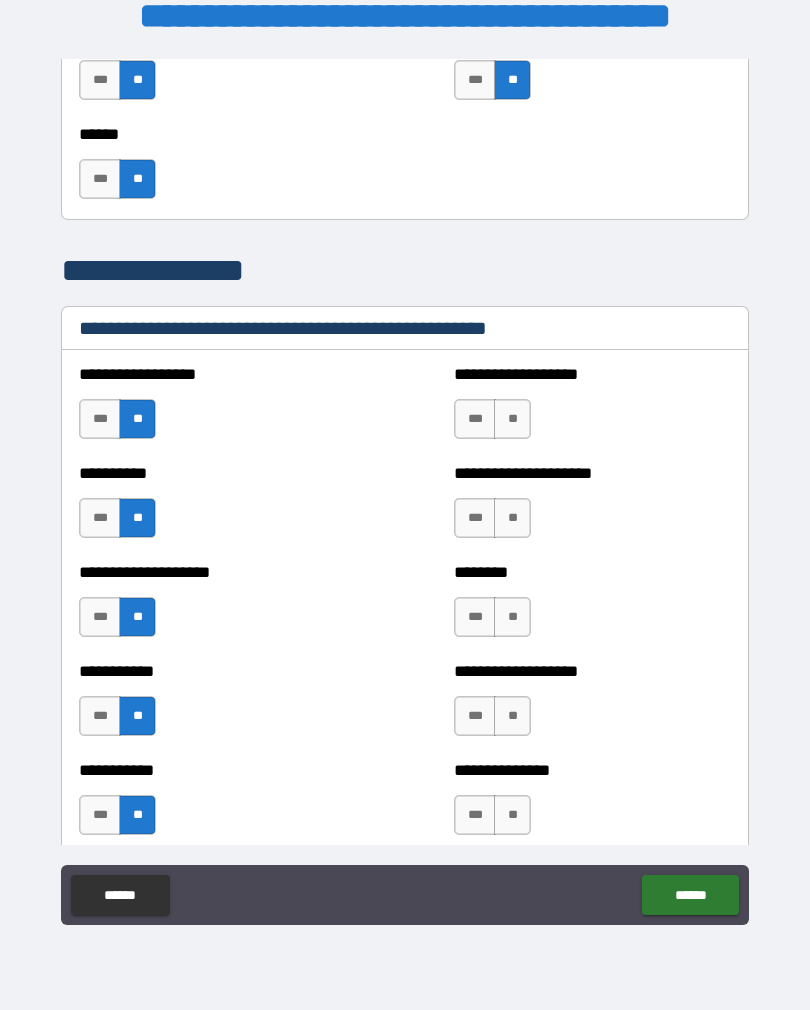 click on "**" at bounding box center (512, 815) 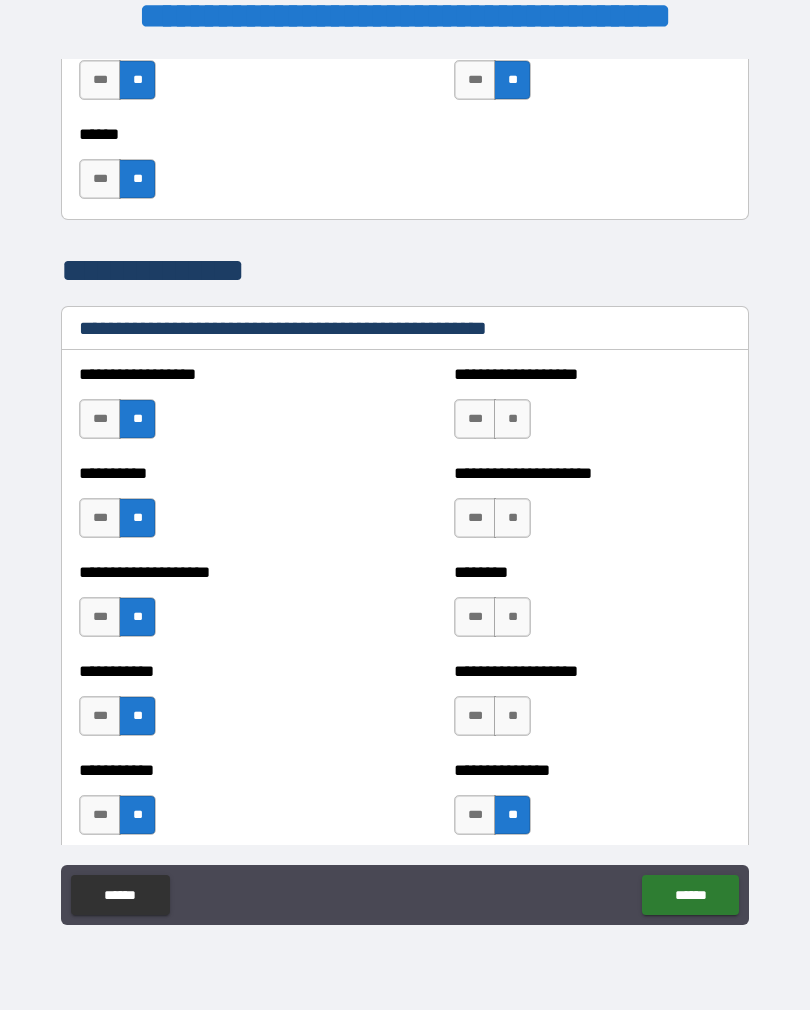 click on "**" at bounding box center [512, 716] 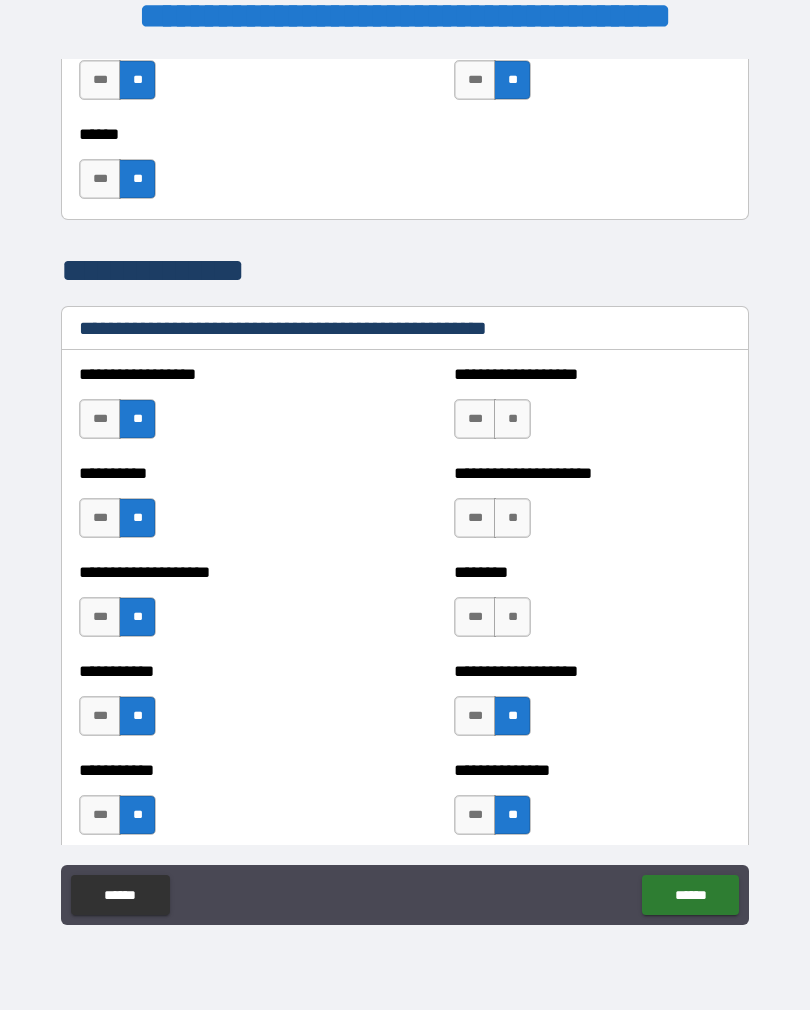 click on "**" at bounding box center [512, 617] 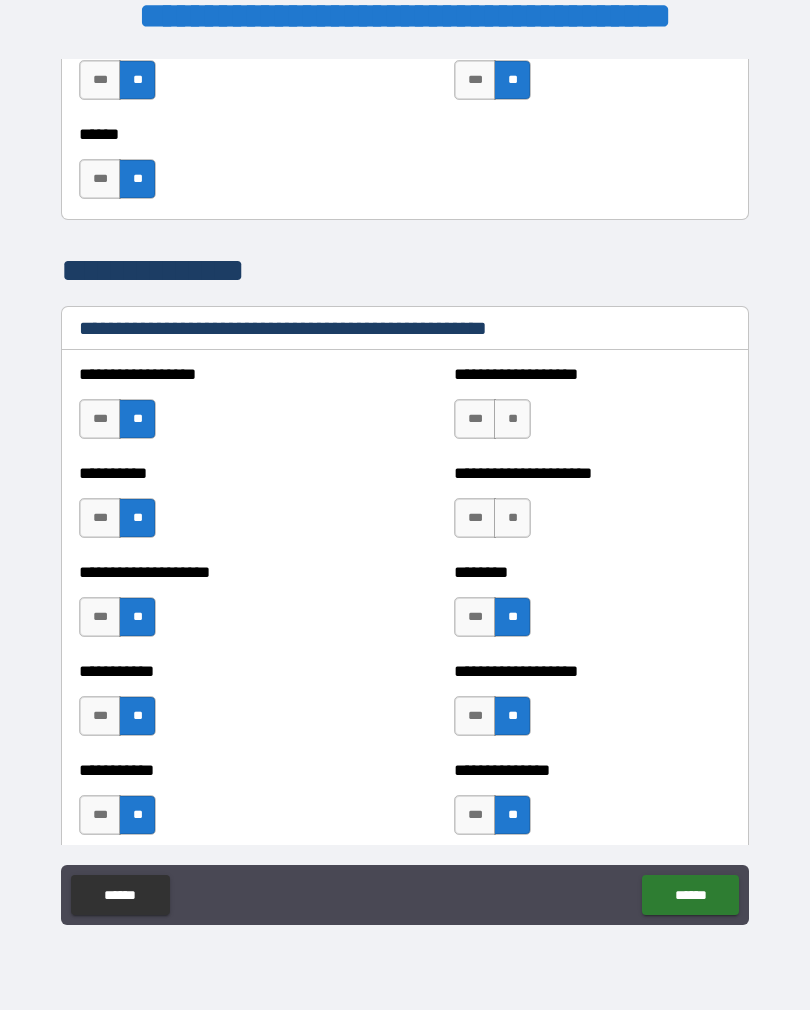 click on "**" at bounding box center [512, 518] 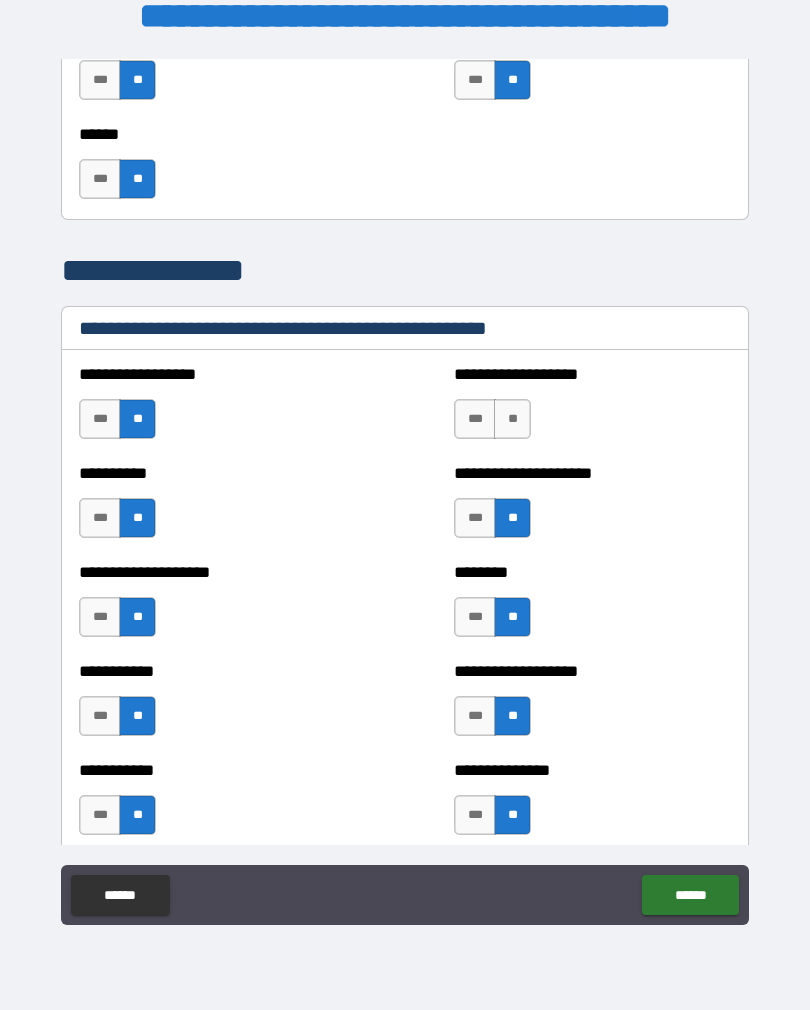 click on "**" at bounding box center [512, 419] 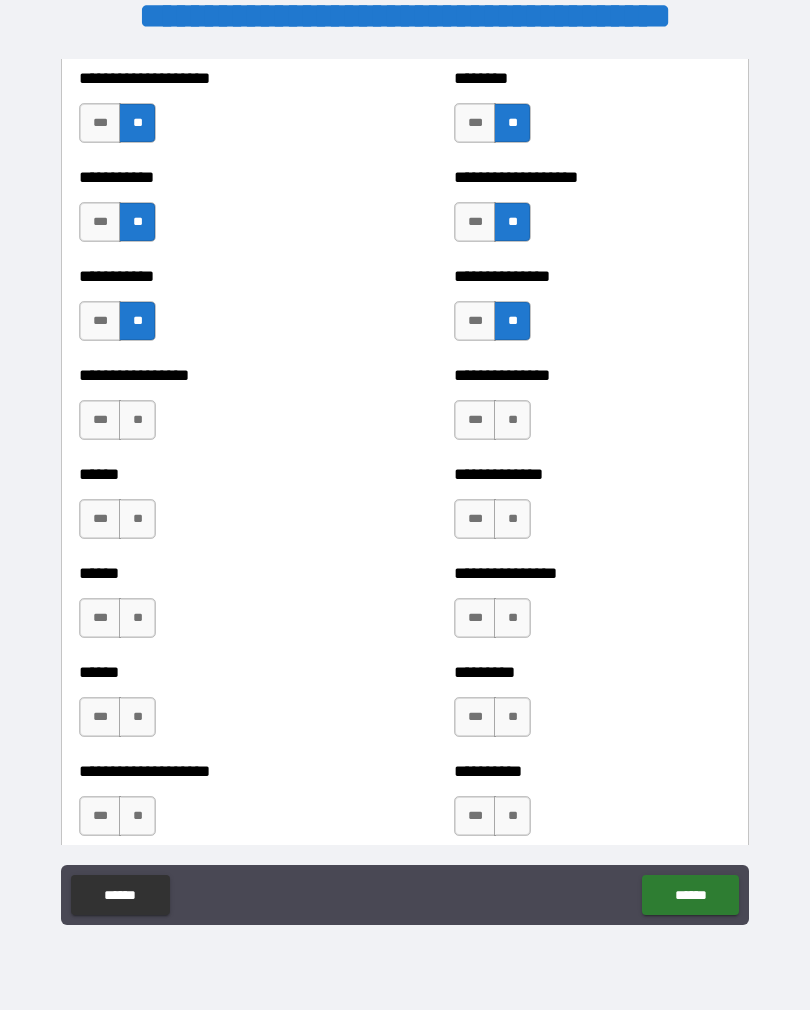 scroll, scrollTop: 2769, scrollLeft: 0, axis: vertical 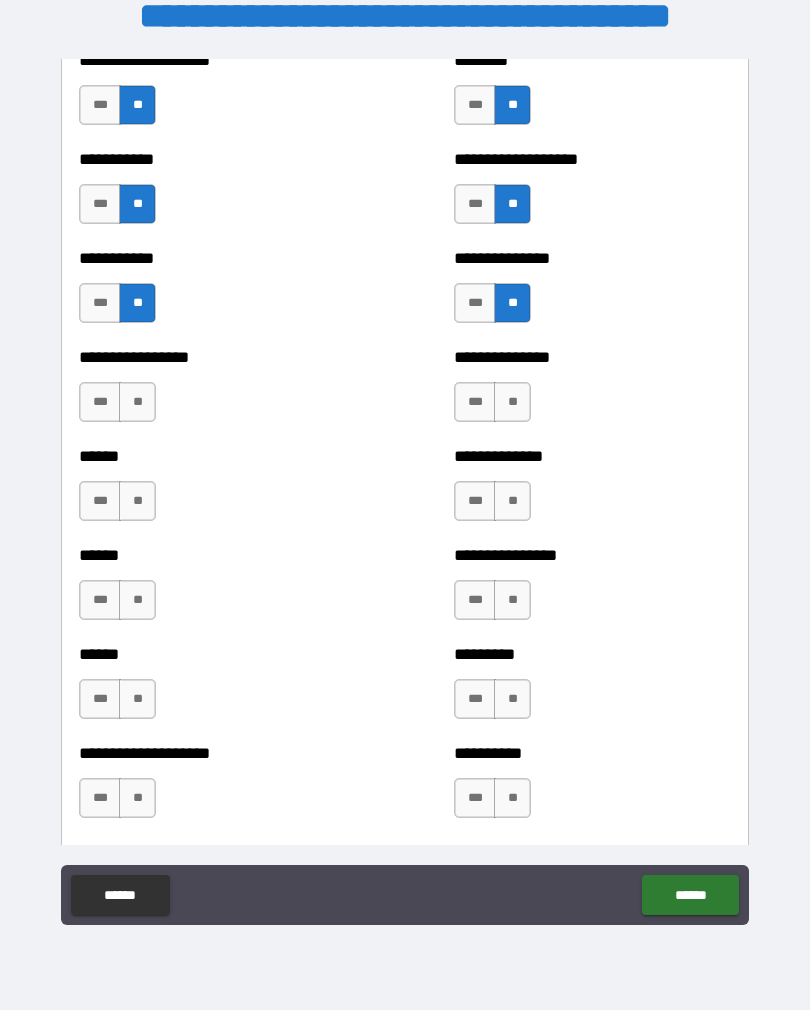 click on "**" at bounding box center [137, 402] 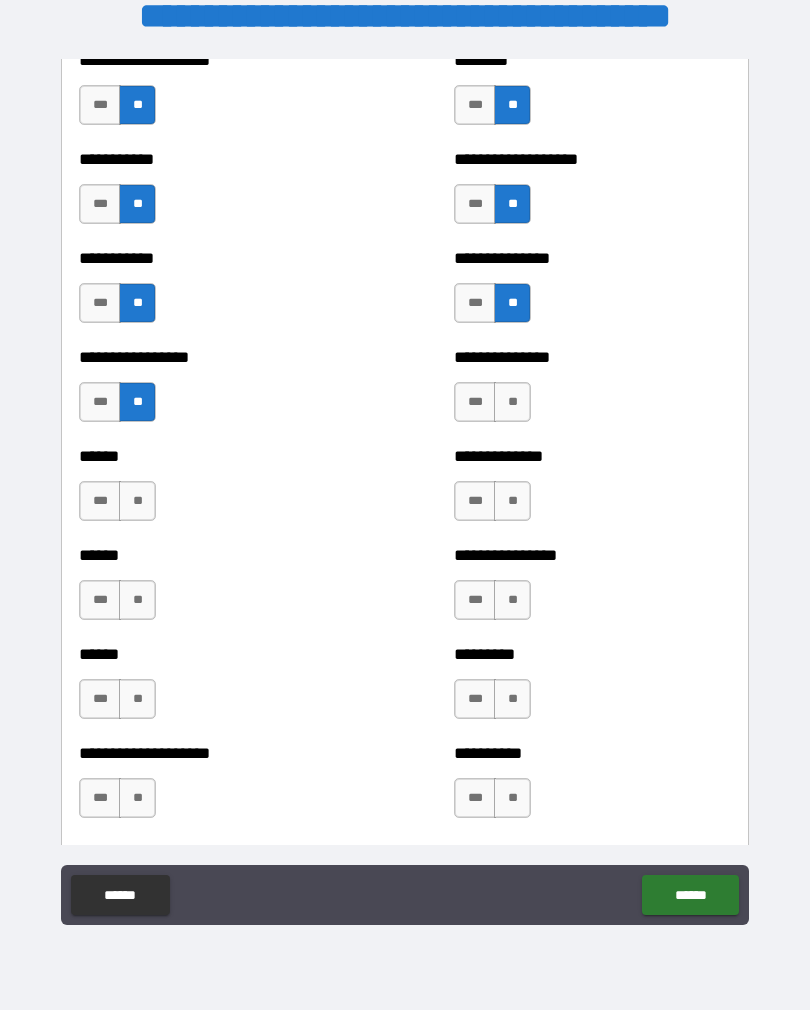 click on "**" at bounding box center (137, 501) 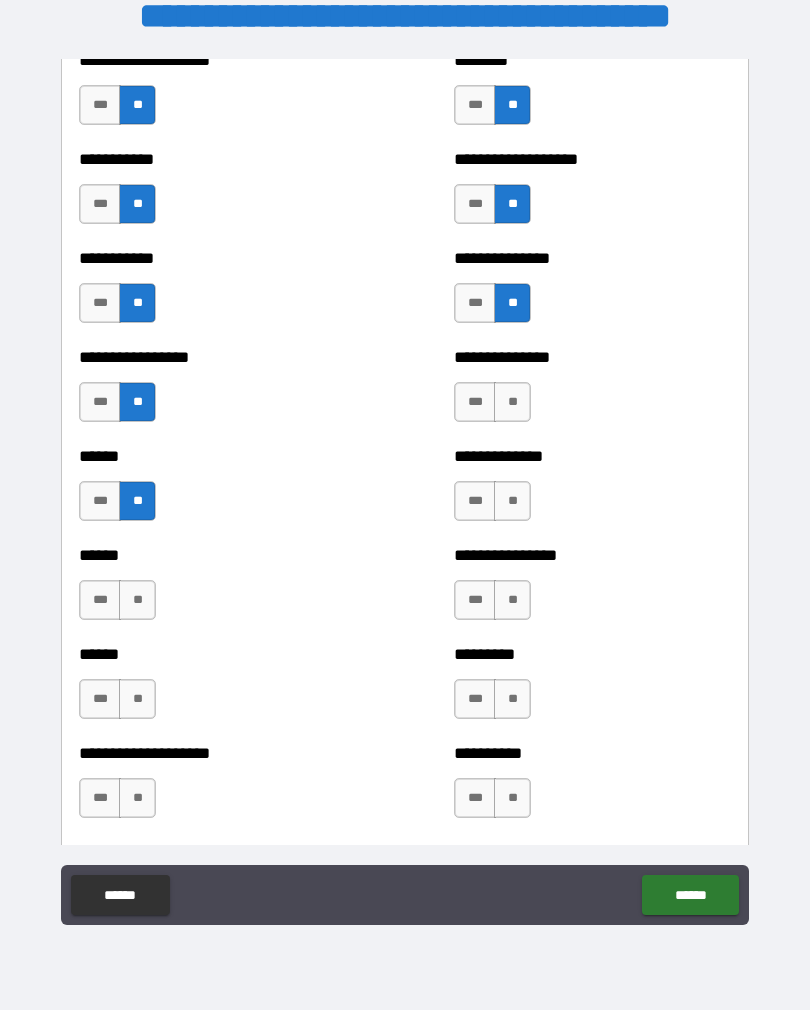 click on "**" at bounding box center [137, 600] 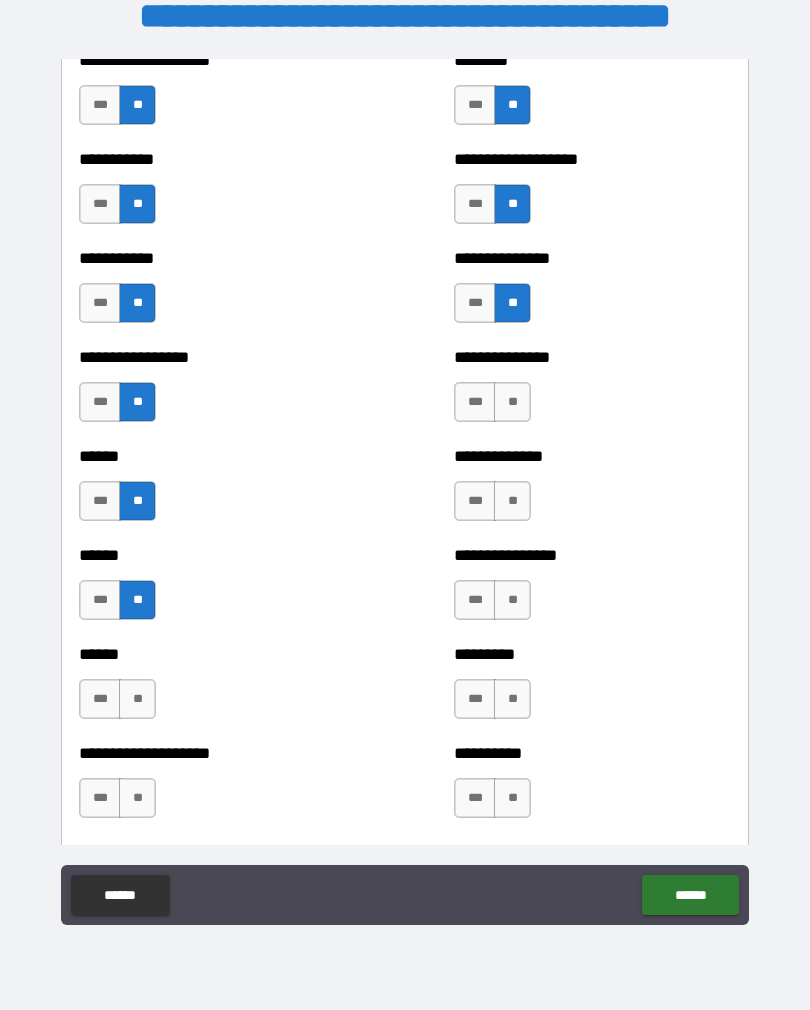 click on "**" at bounding box center [137, 699] 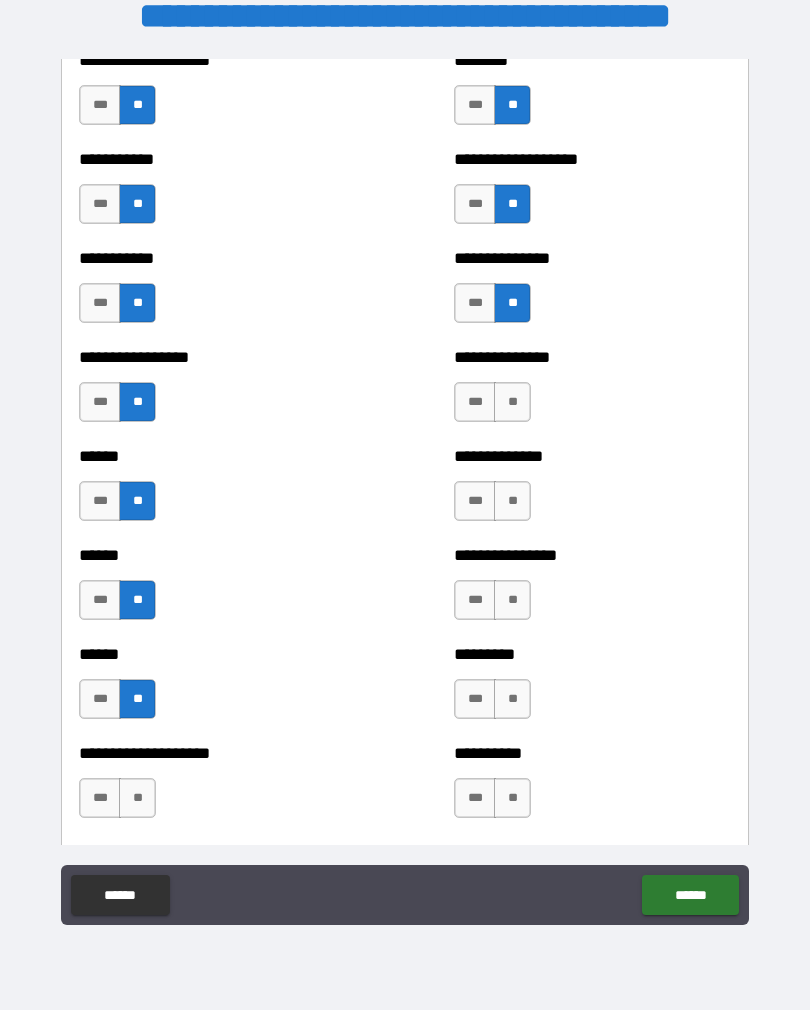 click on "**" at bounding box center (137, 798) 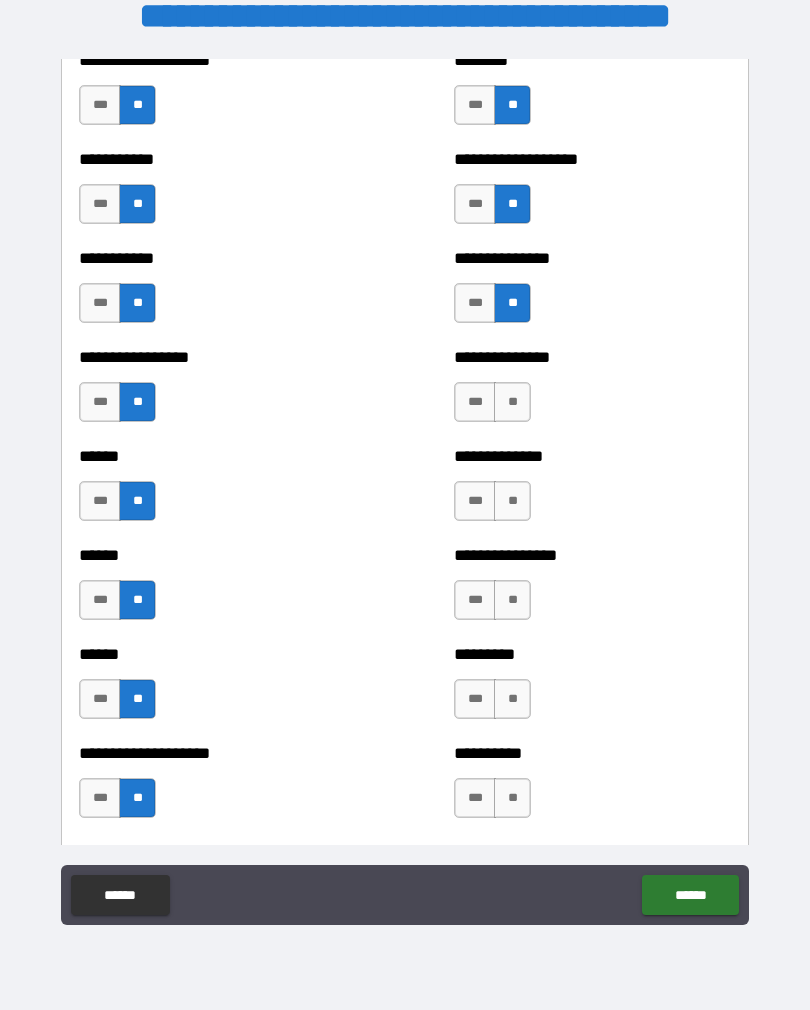click on "**" at bounding box center [512, 402] 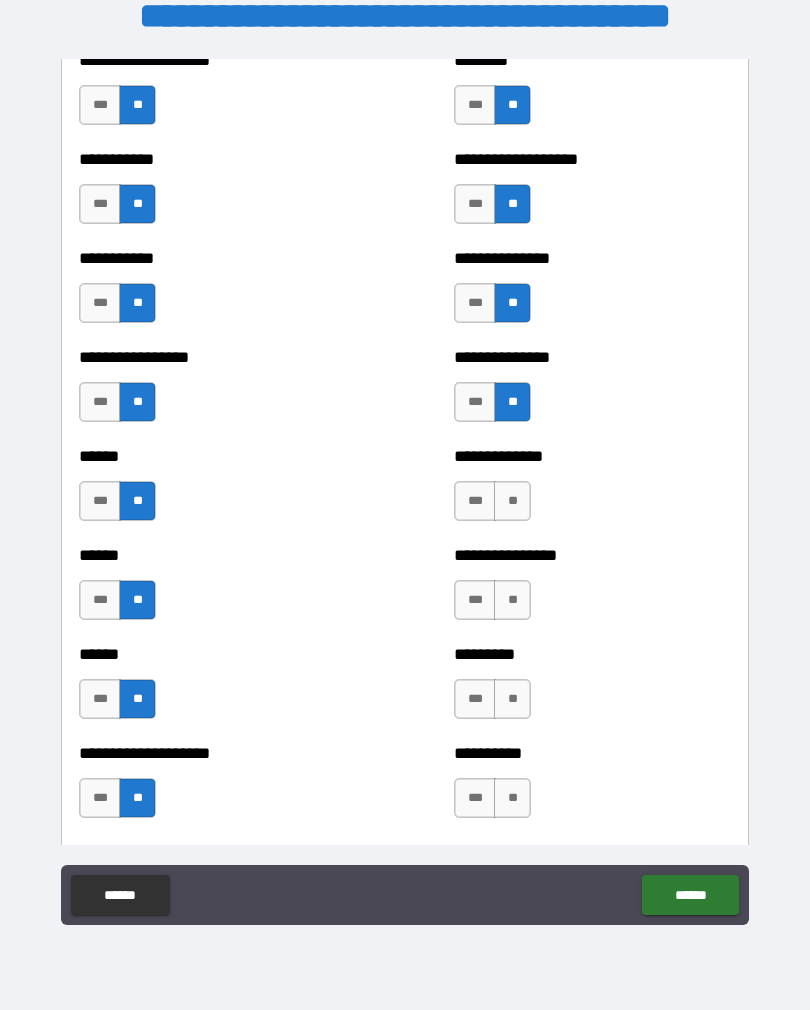 click on "**" at bounding box center (512, 501) 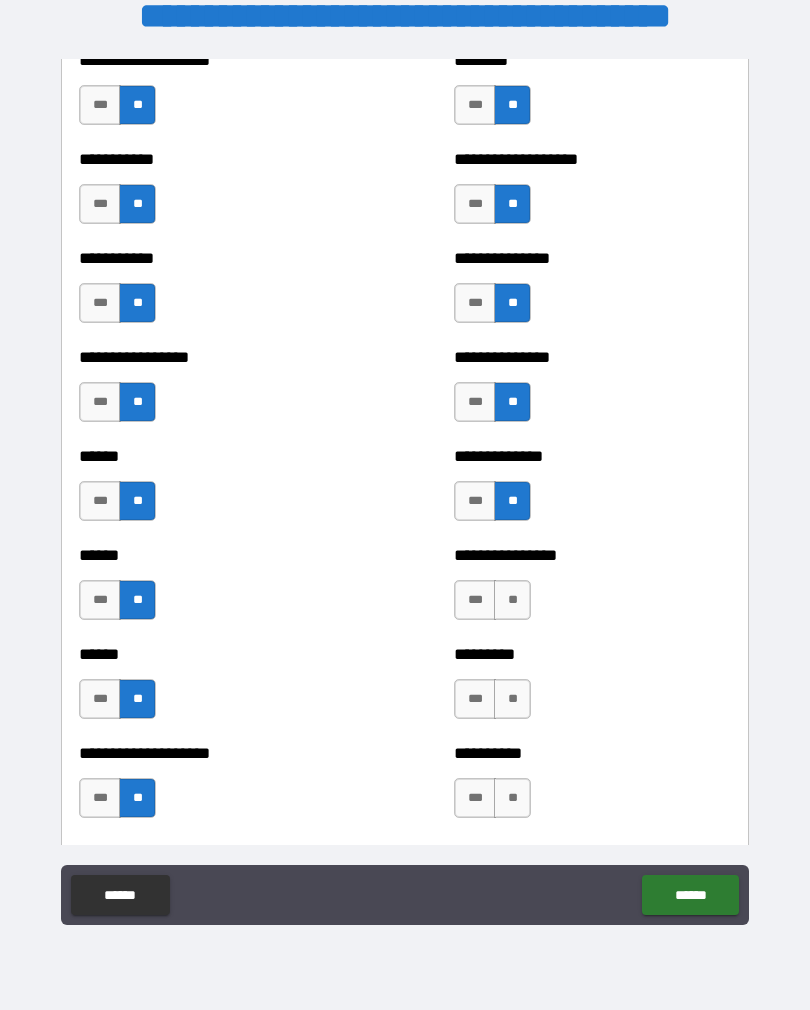 click on "**" at bounding box center [512, 600] 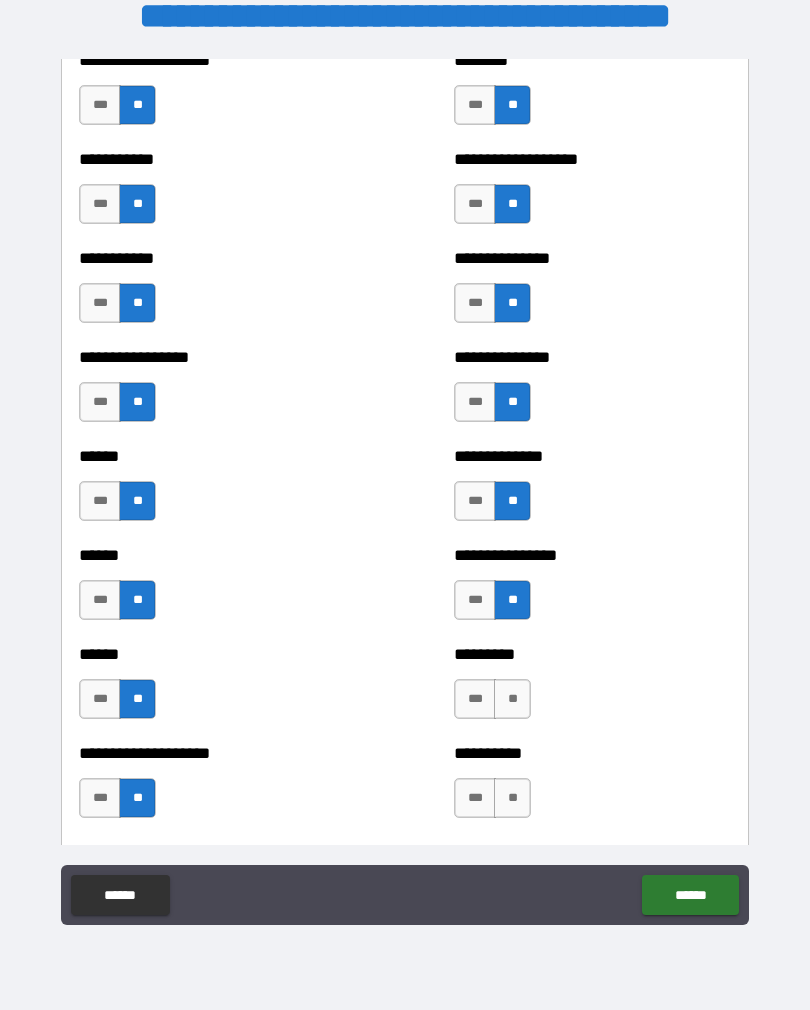 click on "**" at bounding box center (512, 699) 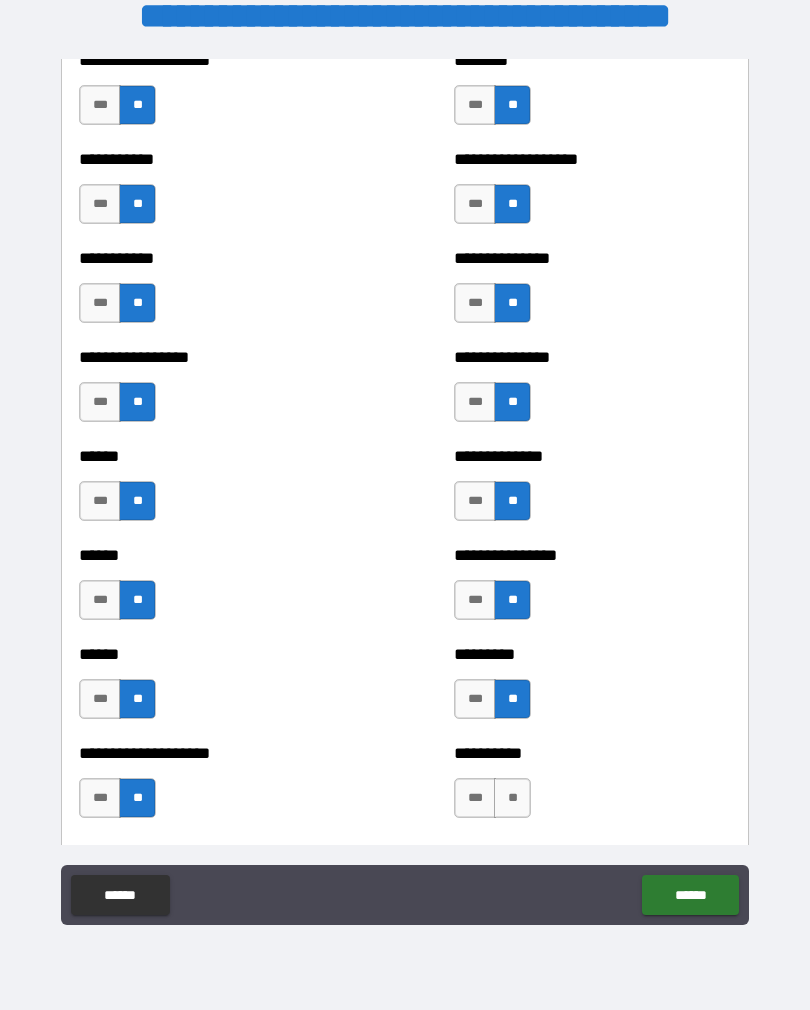 click on "**" at bounding box center [512, 798] 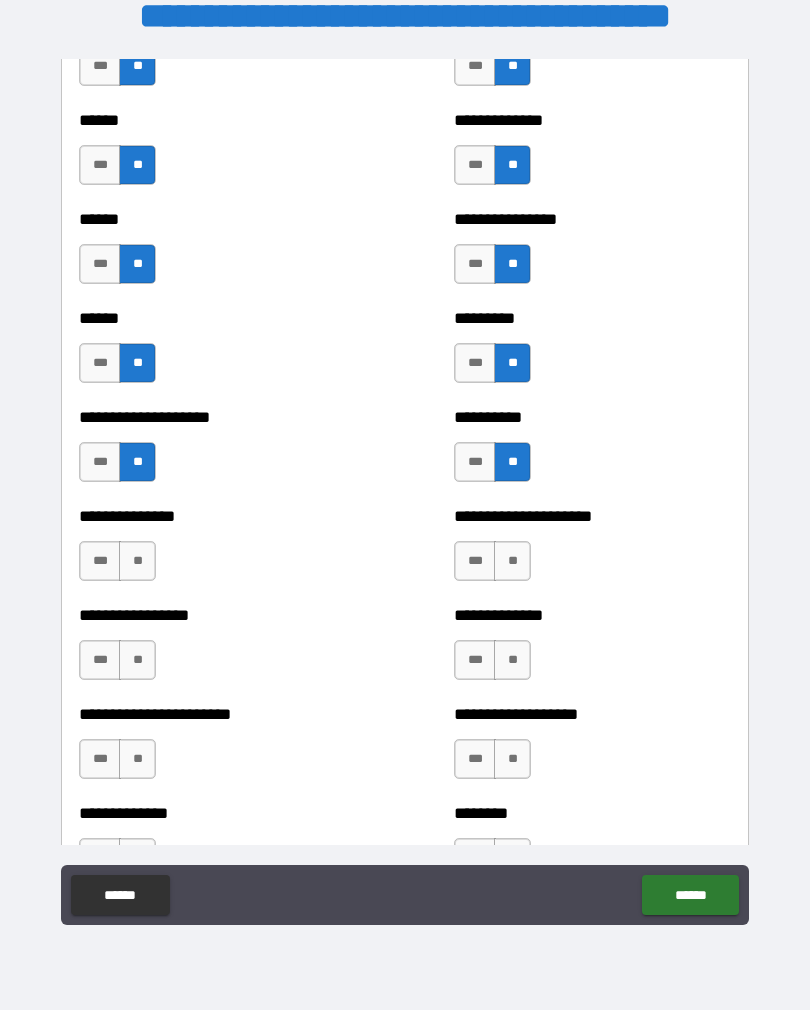 scroll, scrollTop: 3131, scrollLeft: 0, axis: vertical 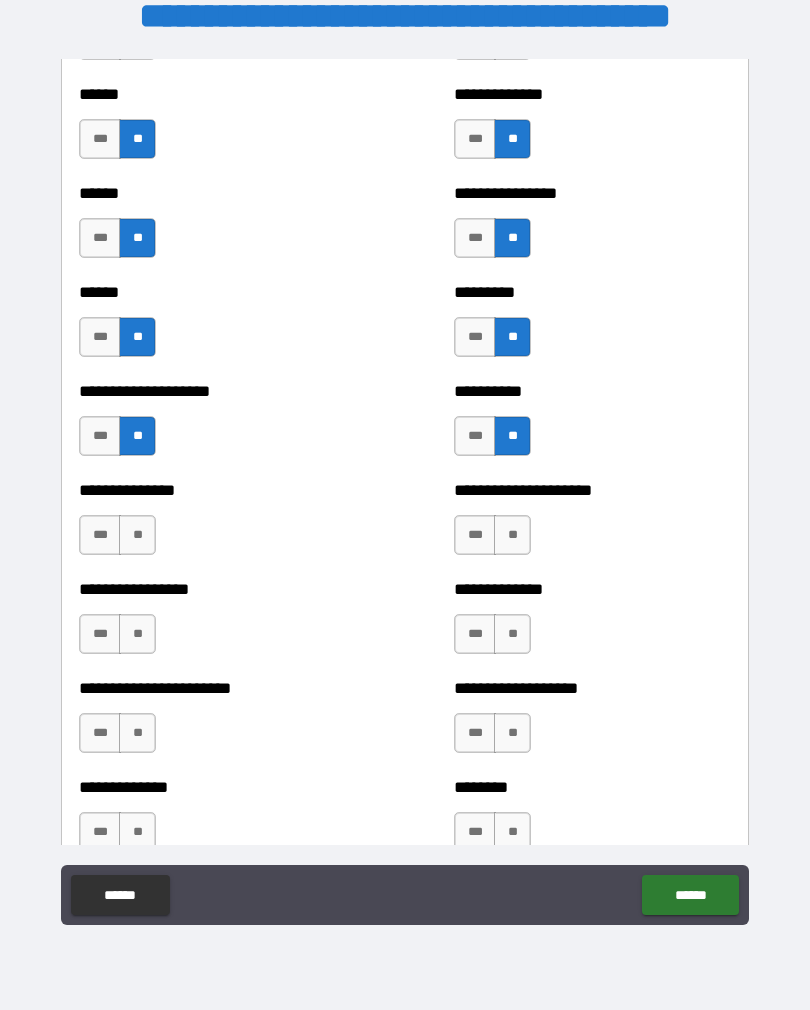 click on "**" at bounding box center (137, 535) 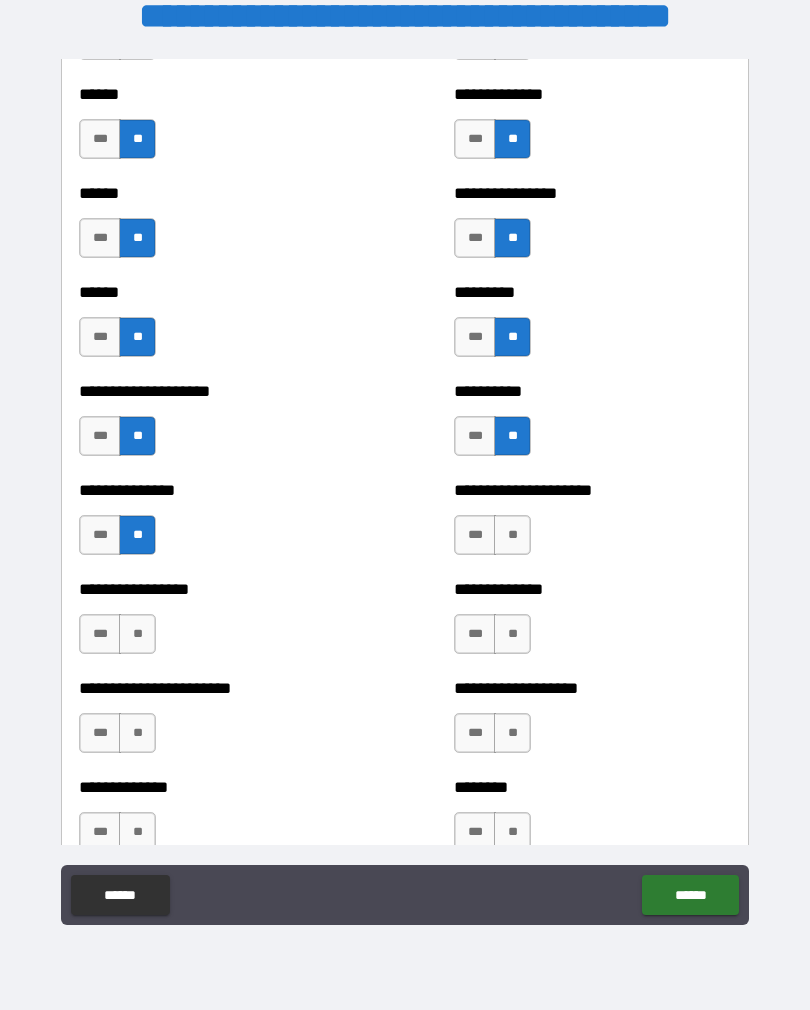 click on "**" at bounding box center (137, 634) 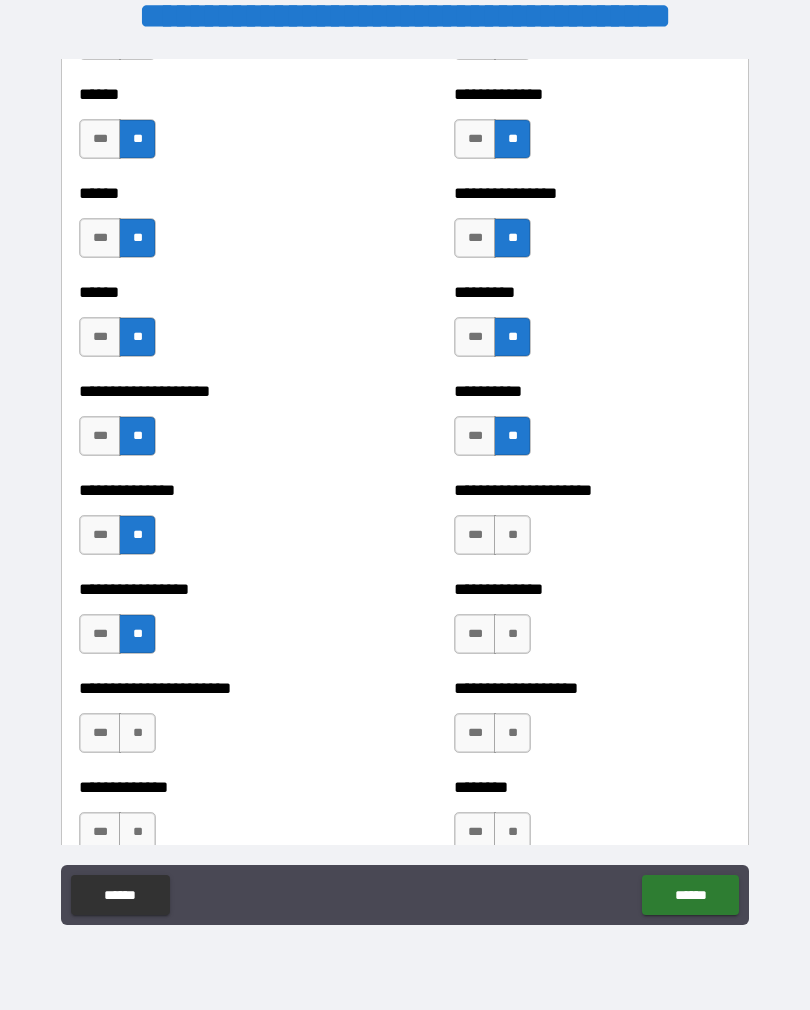 click on "**" at bounding box center [137, 733] 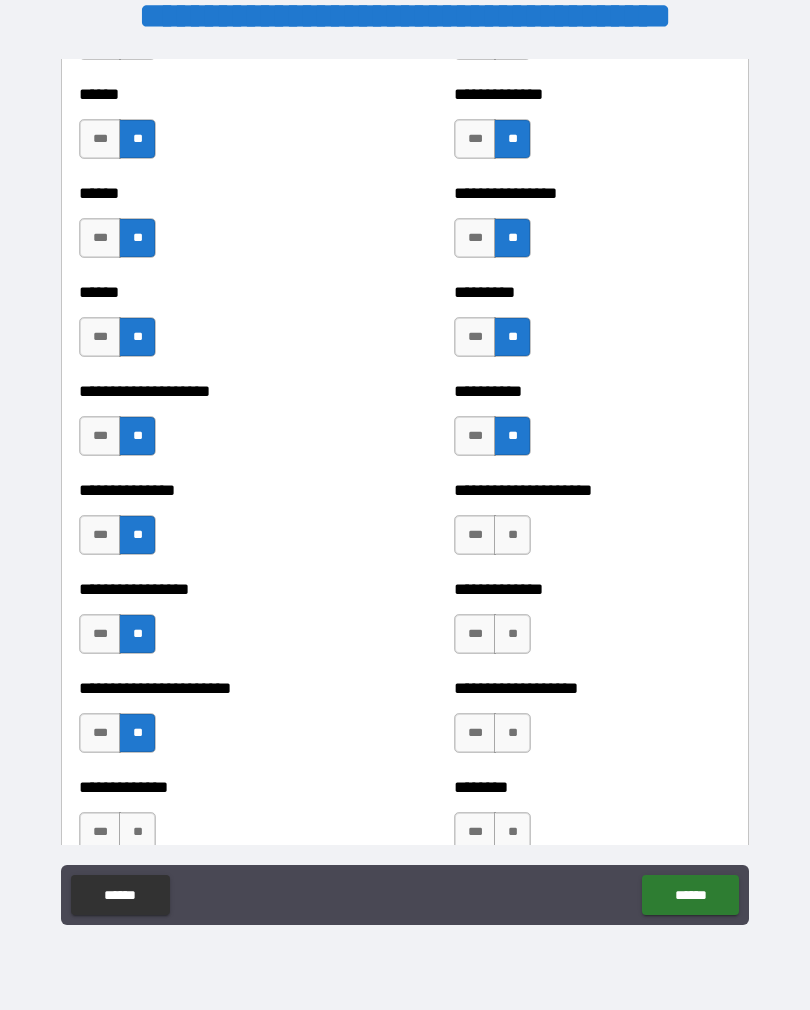 click on "**" at bounding box center [137, 832] 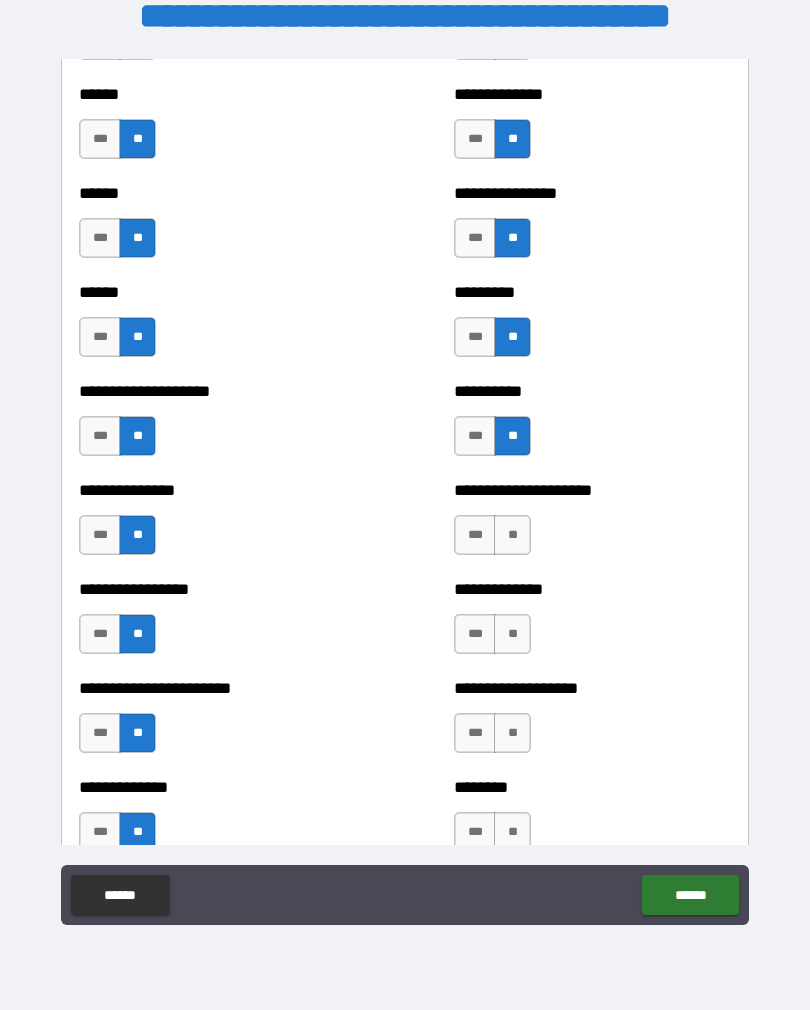 click on "**" at bounding box center (512, 535) 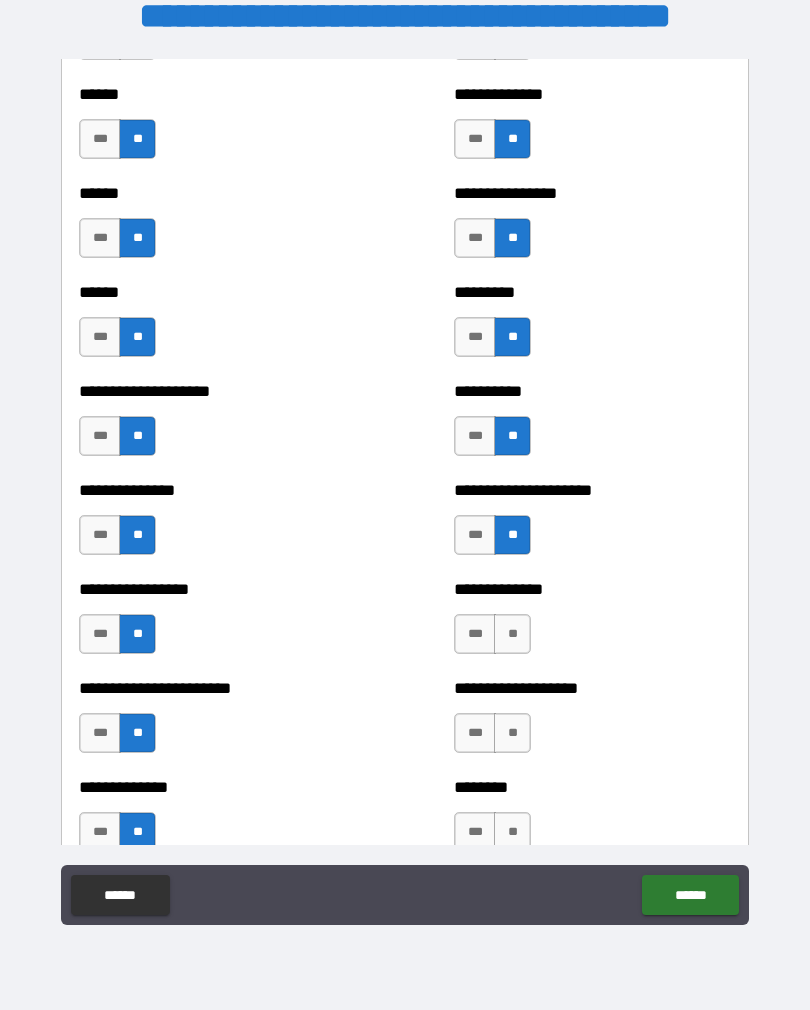 click on "**" at bounding box center (512, 634) 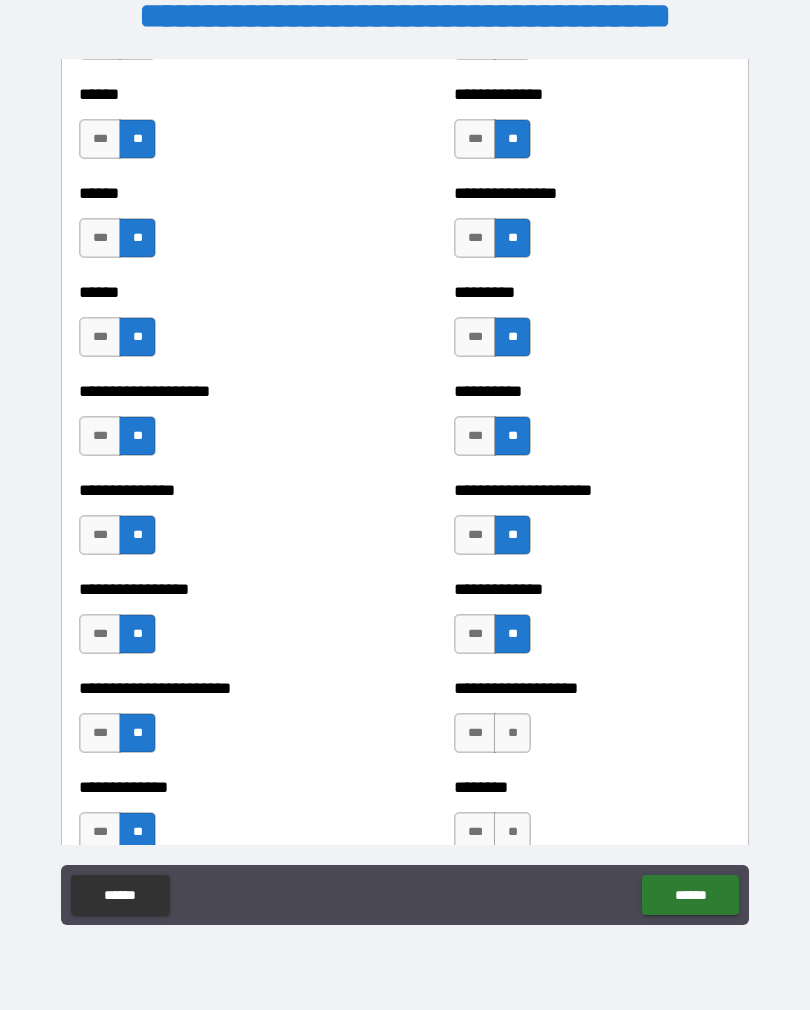 click on "**" at bounding box center [512, 733] 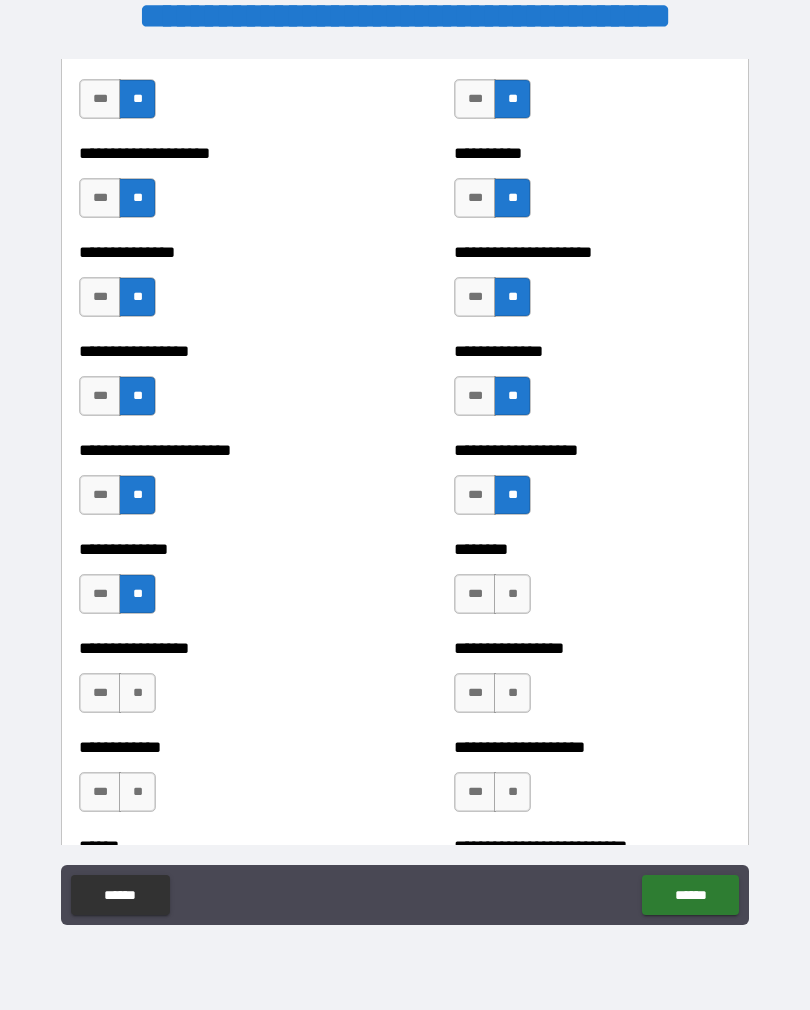 scroll, scrollTop: 3391, scrollLeft: 0, axis: vertical 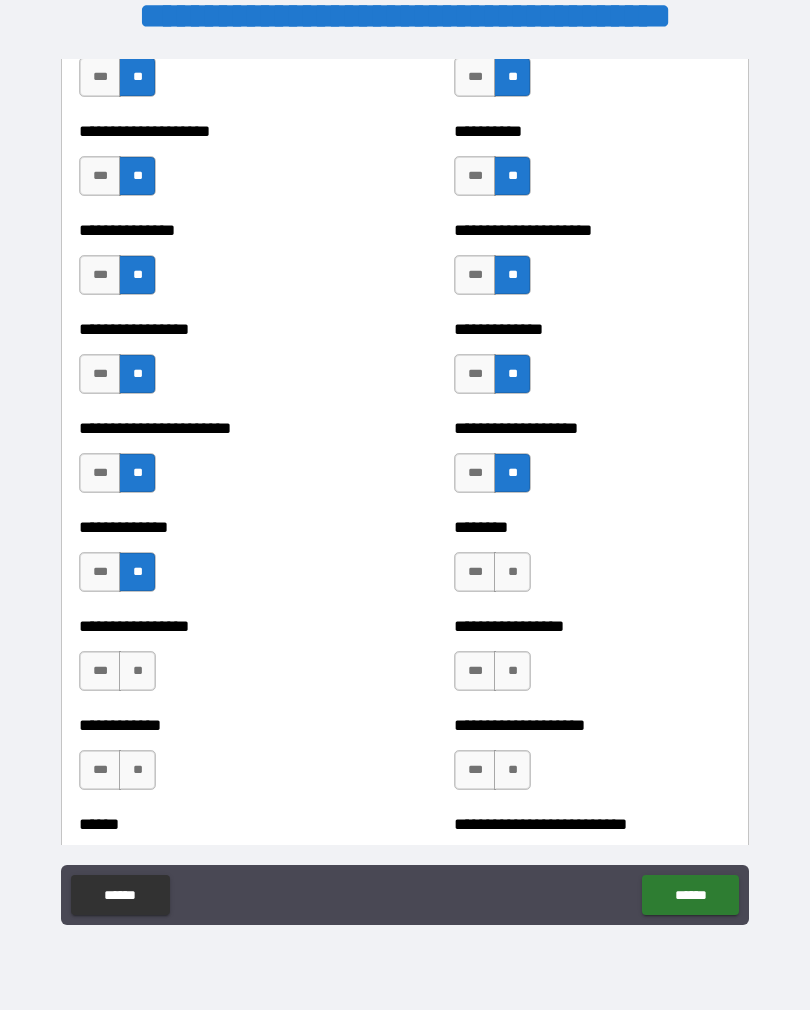 click on "**" at bounding box center [512, 572] 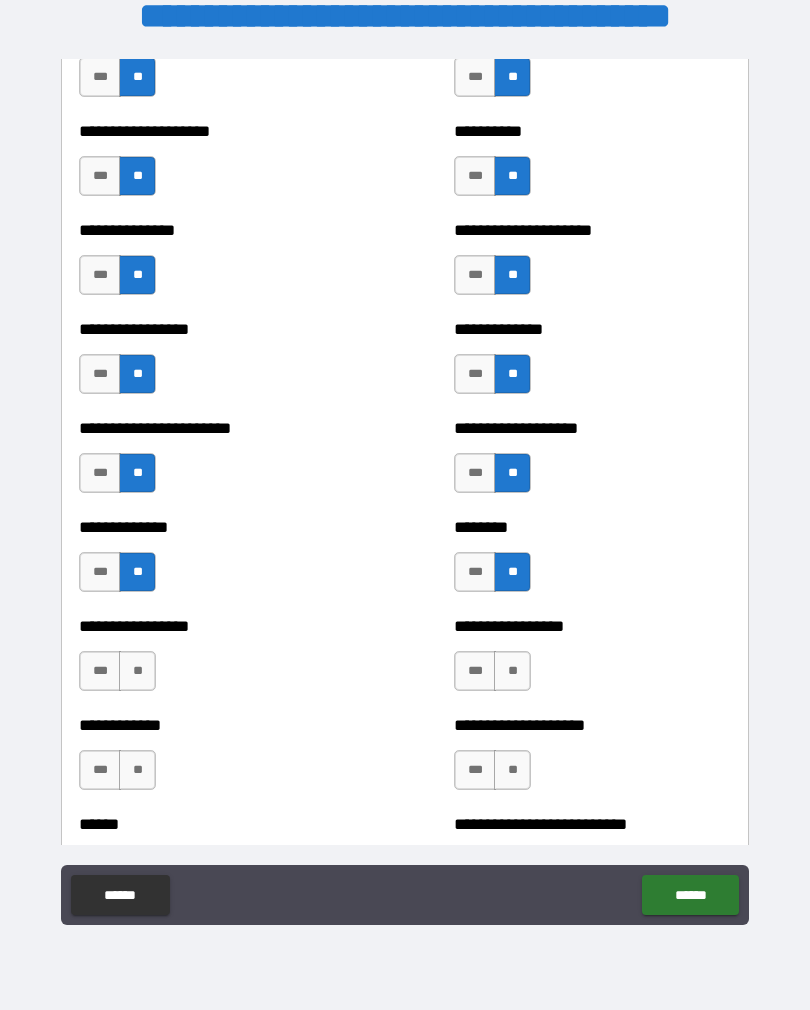 click on "**" at bounding box center (512, 671) 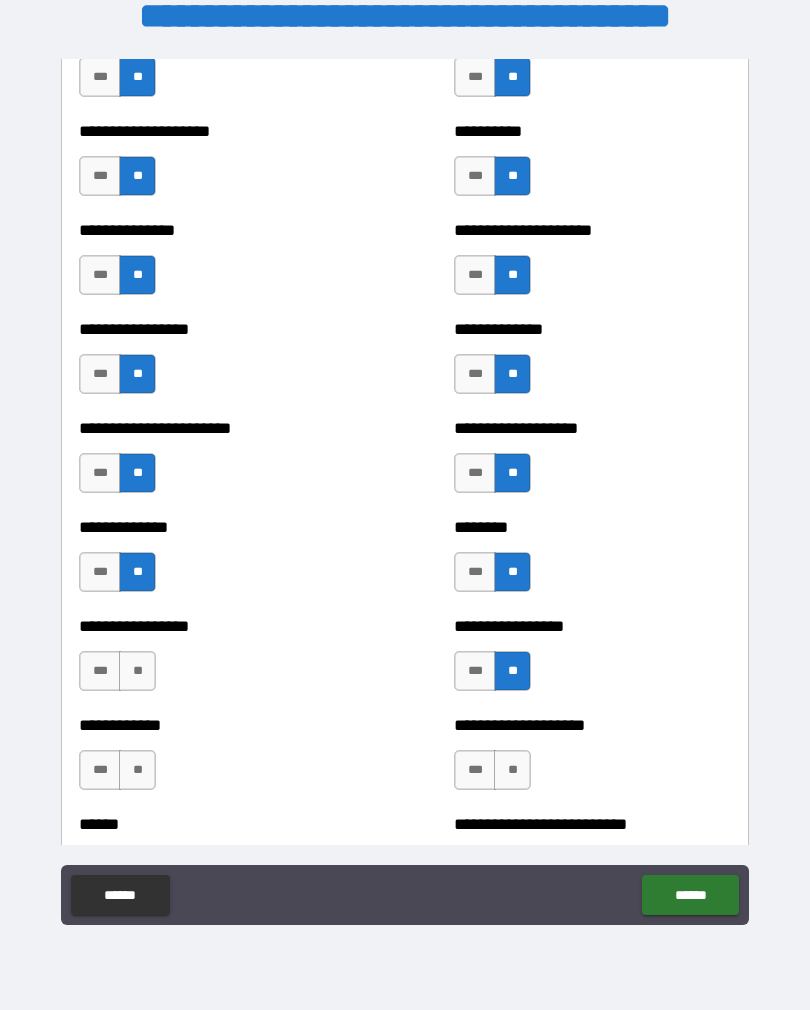 click on "**********" at bounding box center (217, 661) 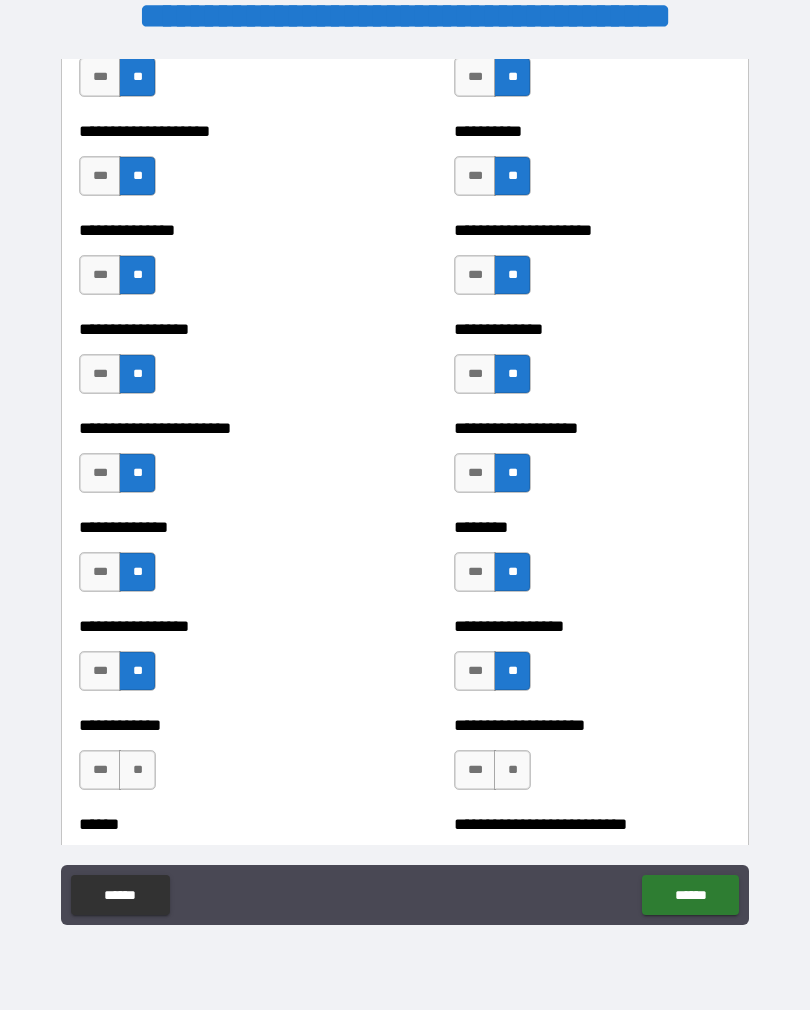 click on "**" at bounding box center [137, 770] 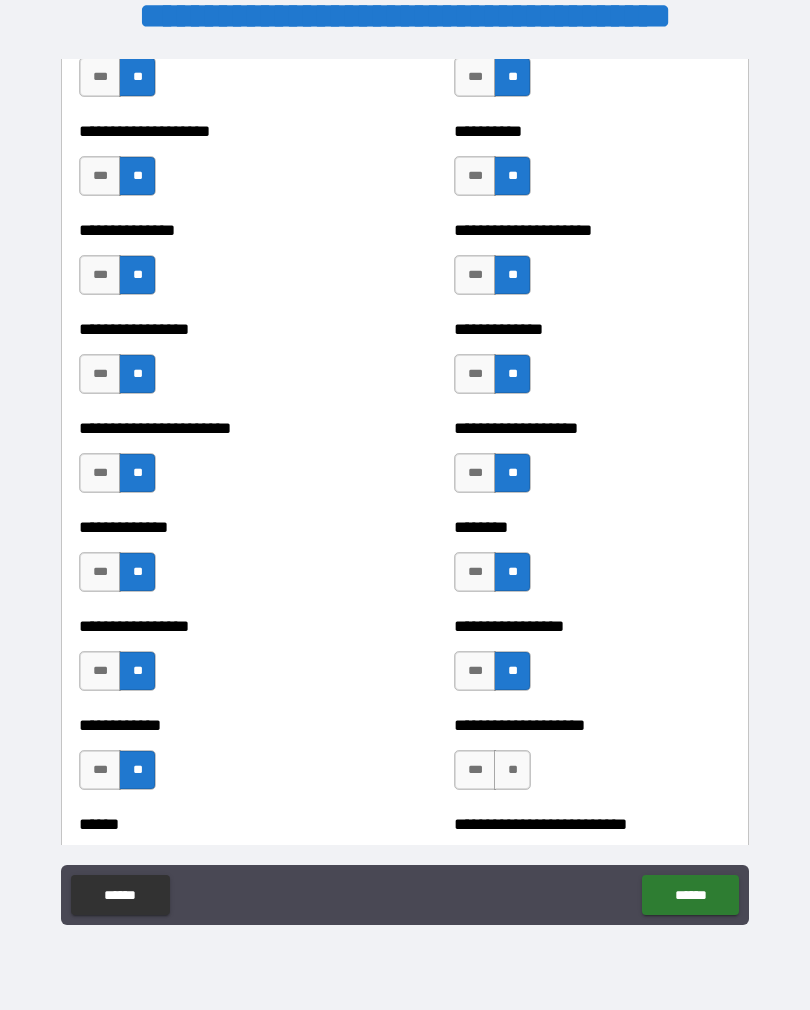 click on "**" at bounding box center [512, 770] 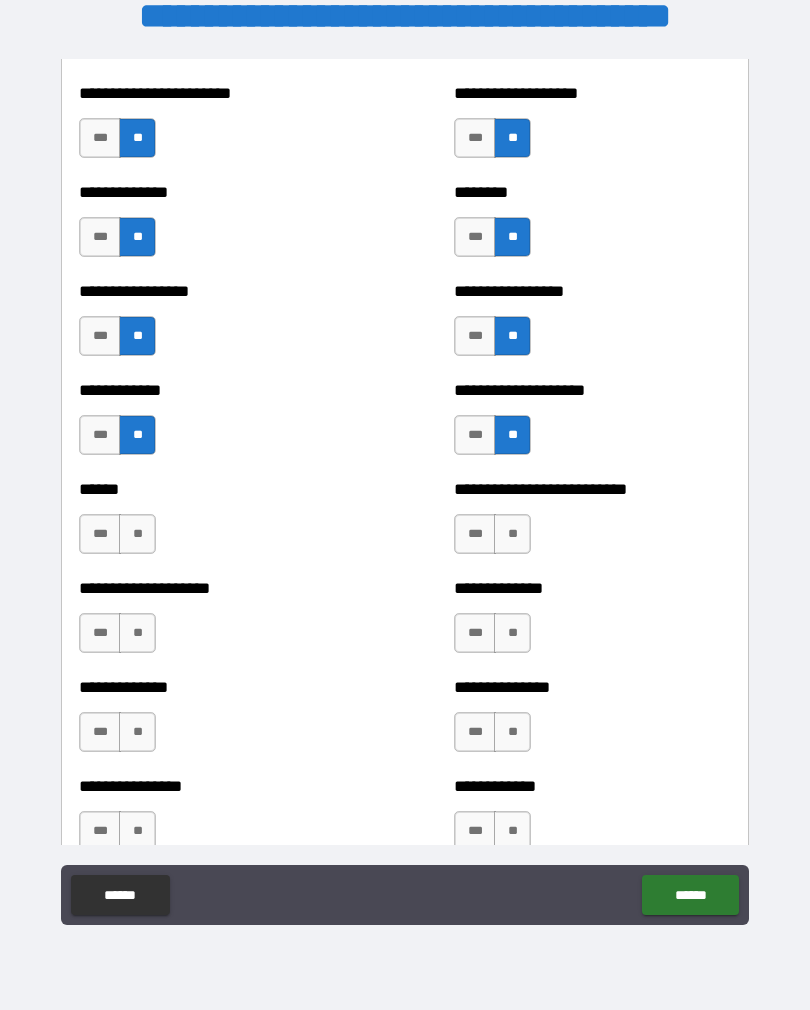 scroll, scrollTop: 3785, scrollLeft: 0, axis: vertical 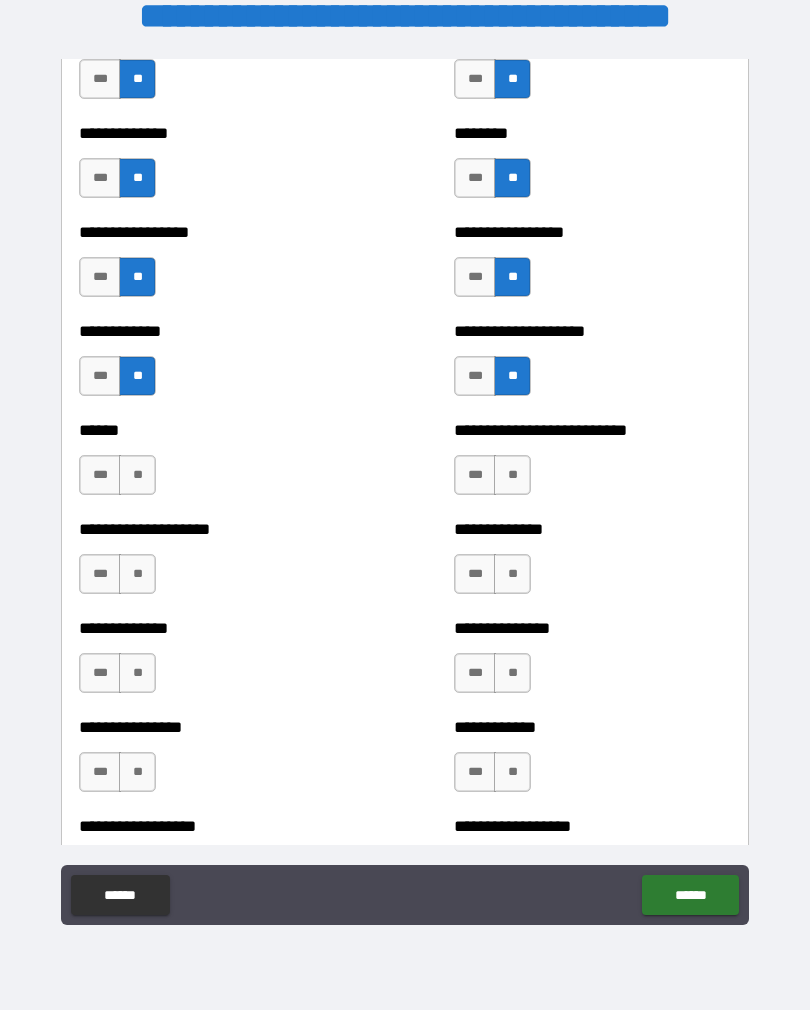 click on "**" at bounding box center [137, 475] 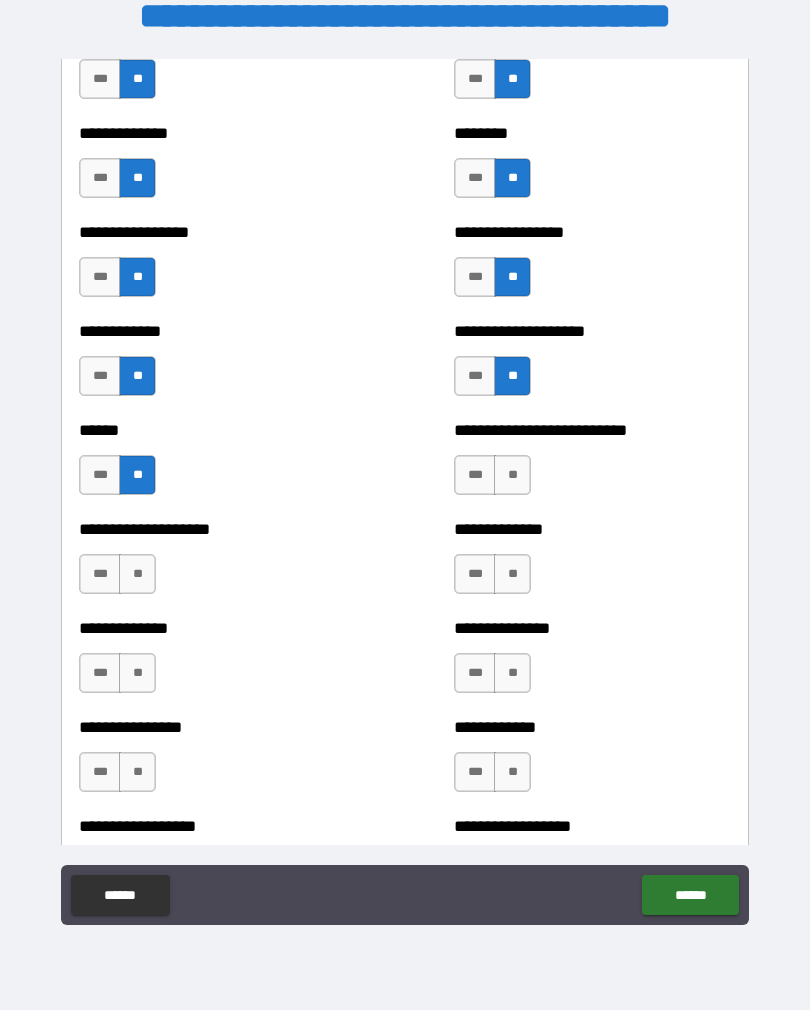 click on "**" at bounding box center (137, 574) 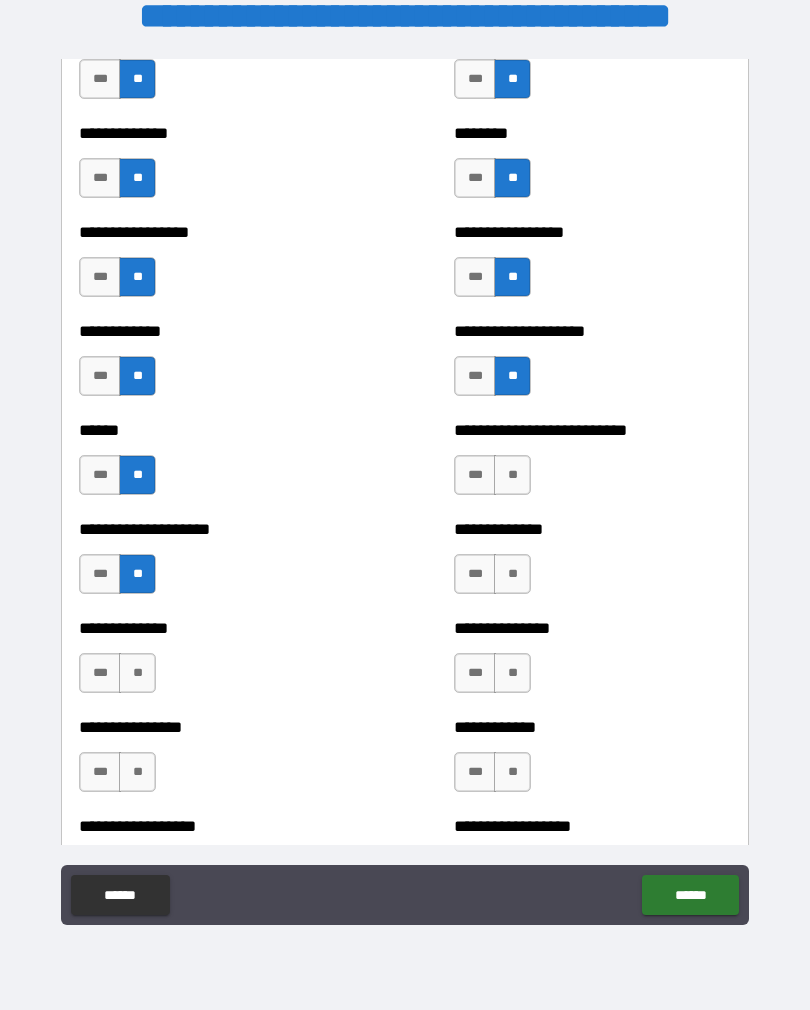 click on "**" at bounding box center (512, 475) 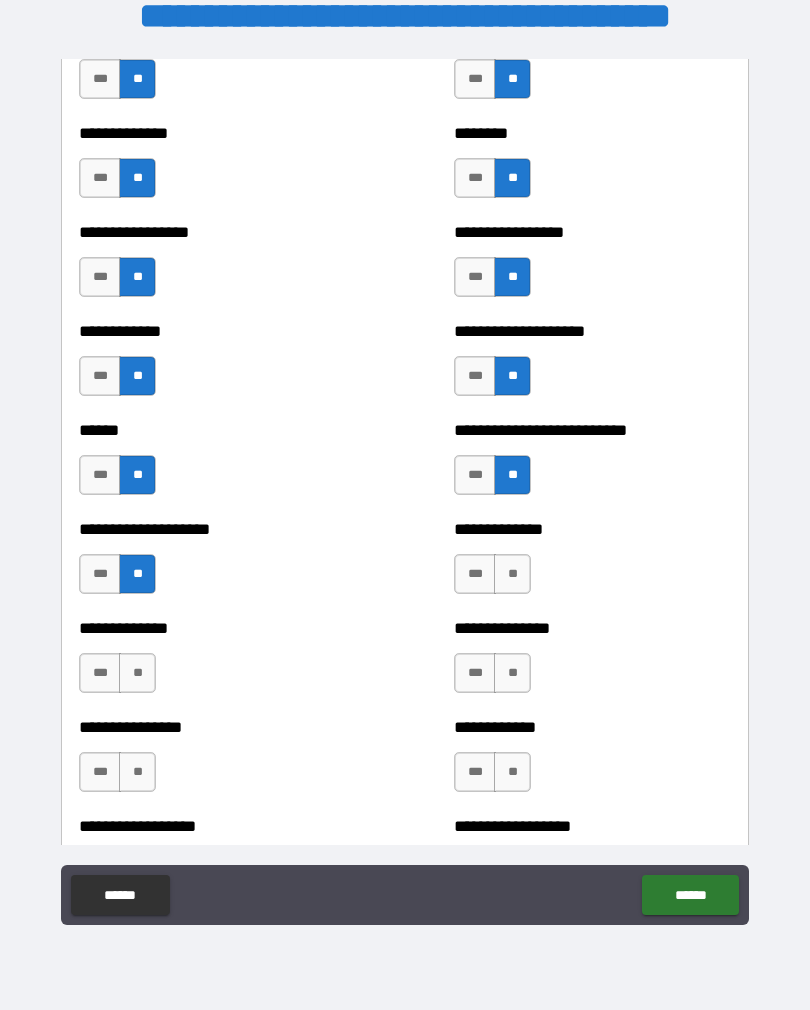 click on "**" at bounding box center (512, 574) 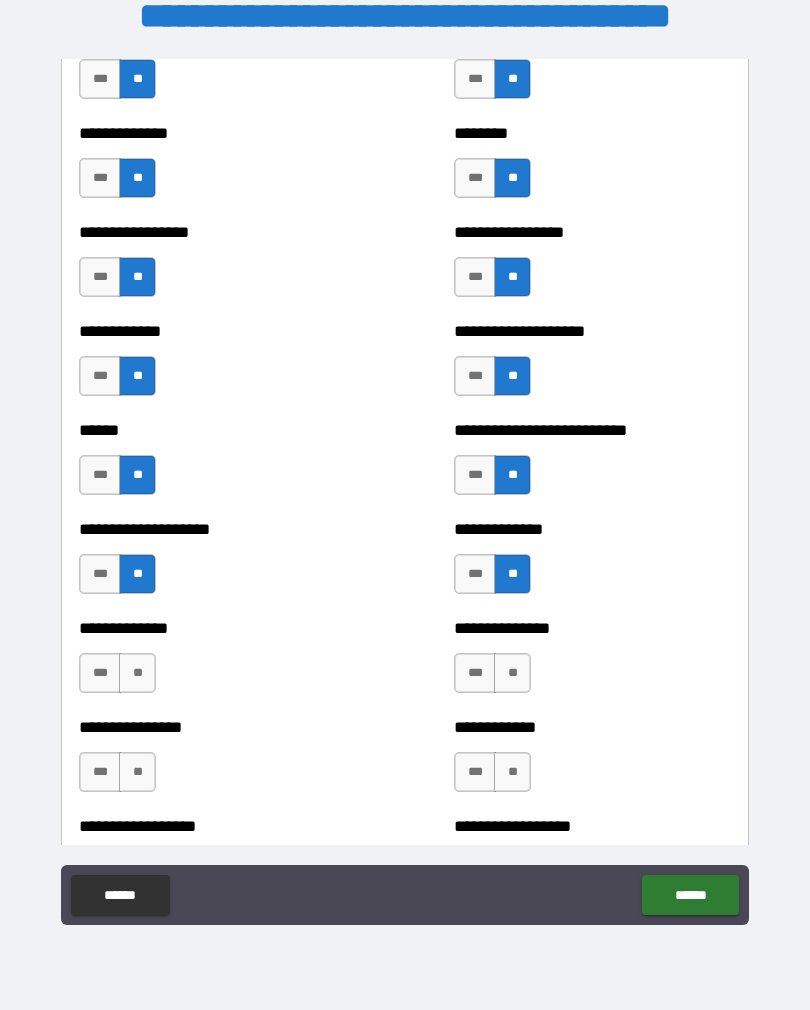 click on "**" at bounding box center [512, 673] 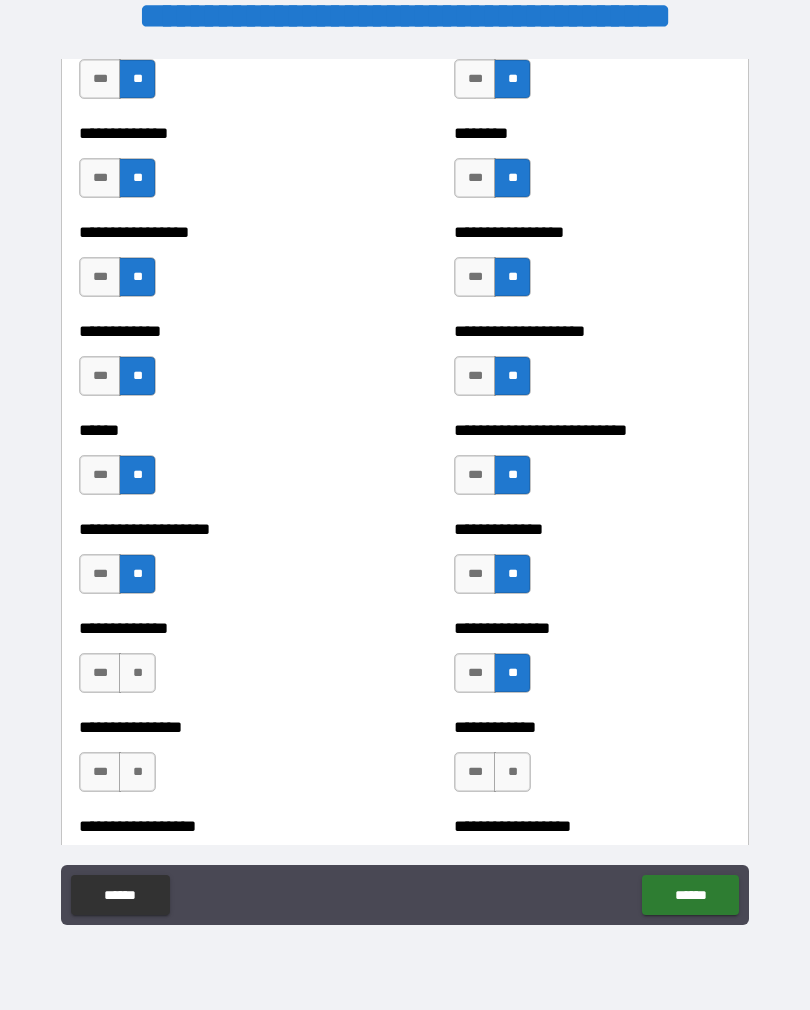 click on "**" at bounding box center (137, 673) 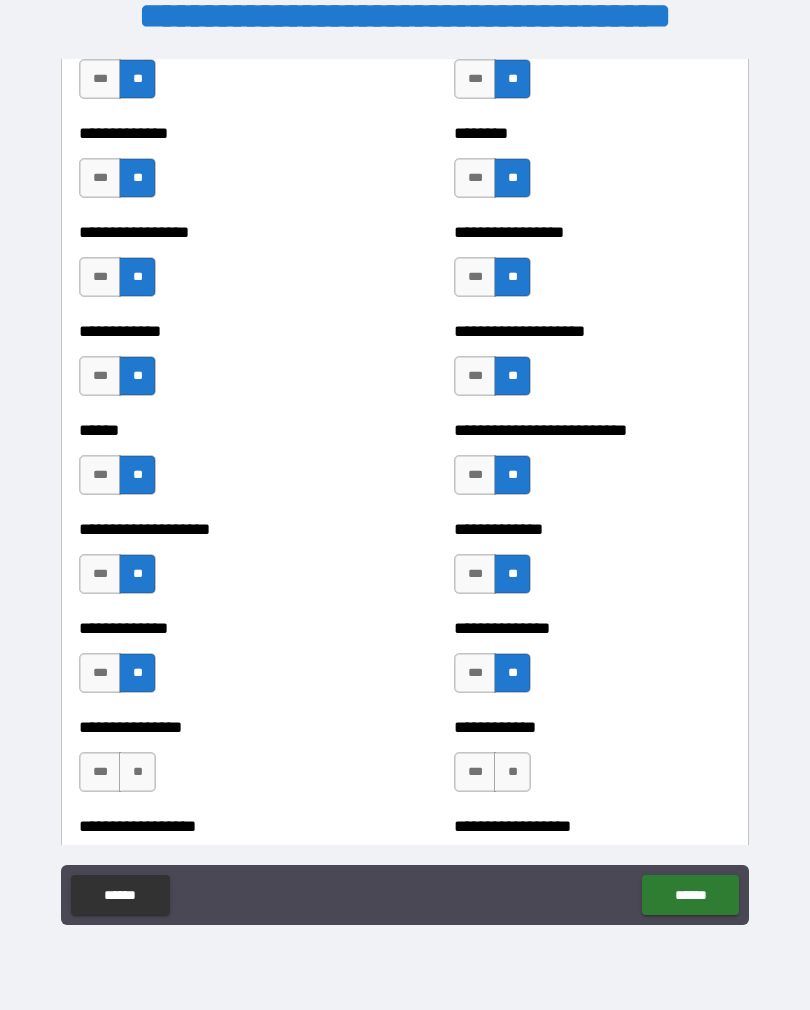 click on "**" at bounding box center [512, 772] 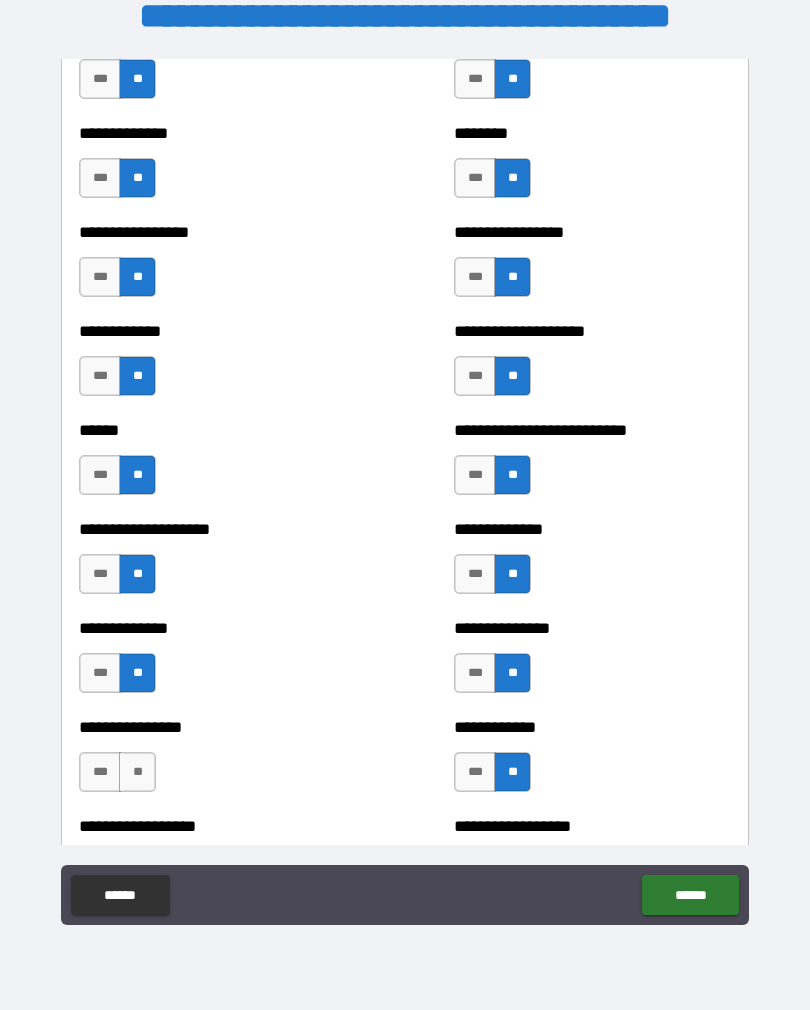 click on "**" at bounding box center (137, 772) 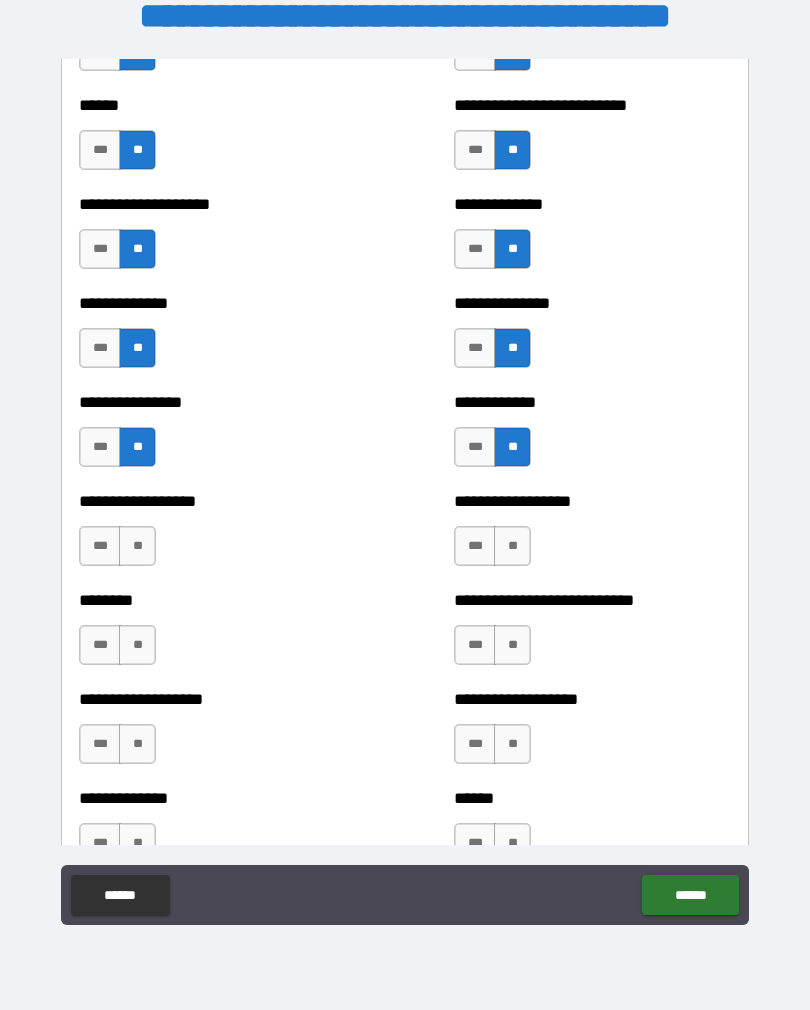 scroll, scrollTop: 4114, scrollLeft: 0, axis: vertical 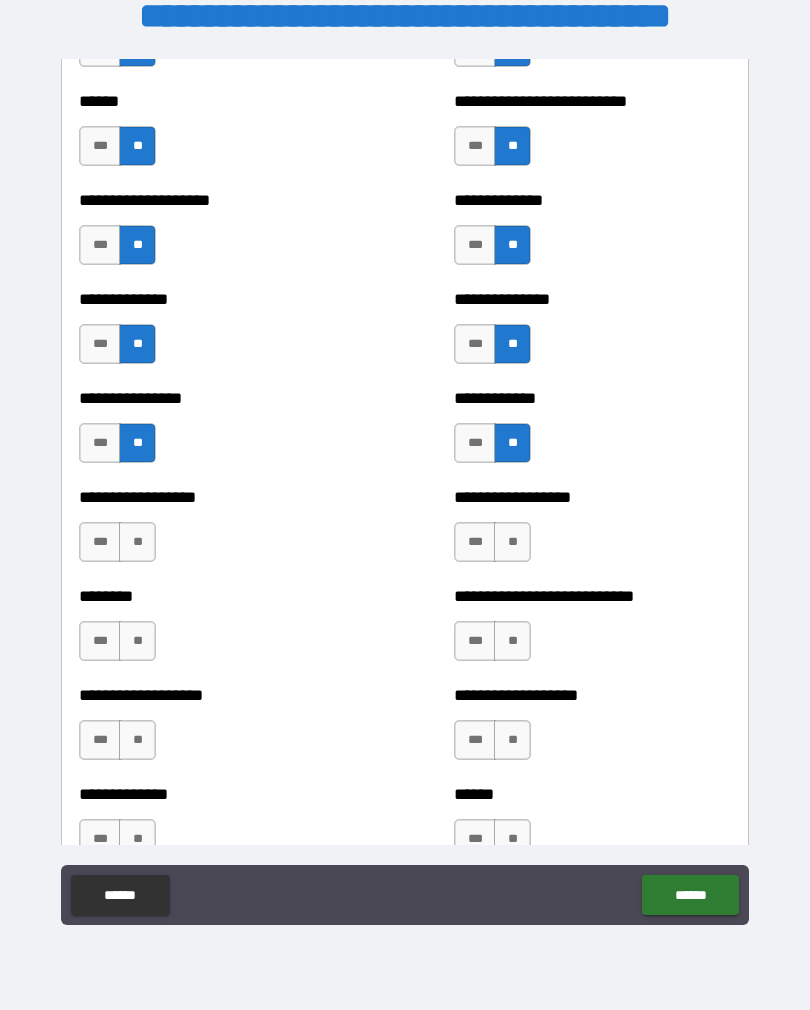 click on "***" at bounding box center (475, 542) 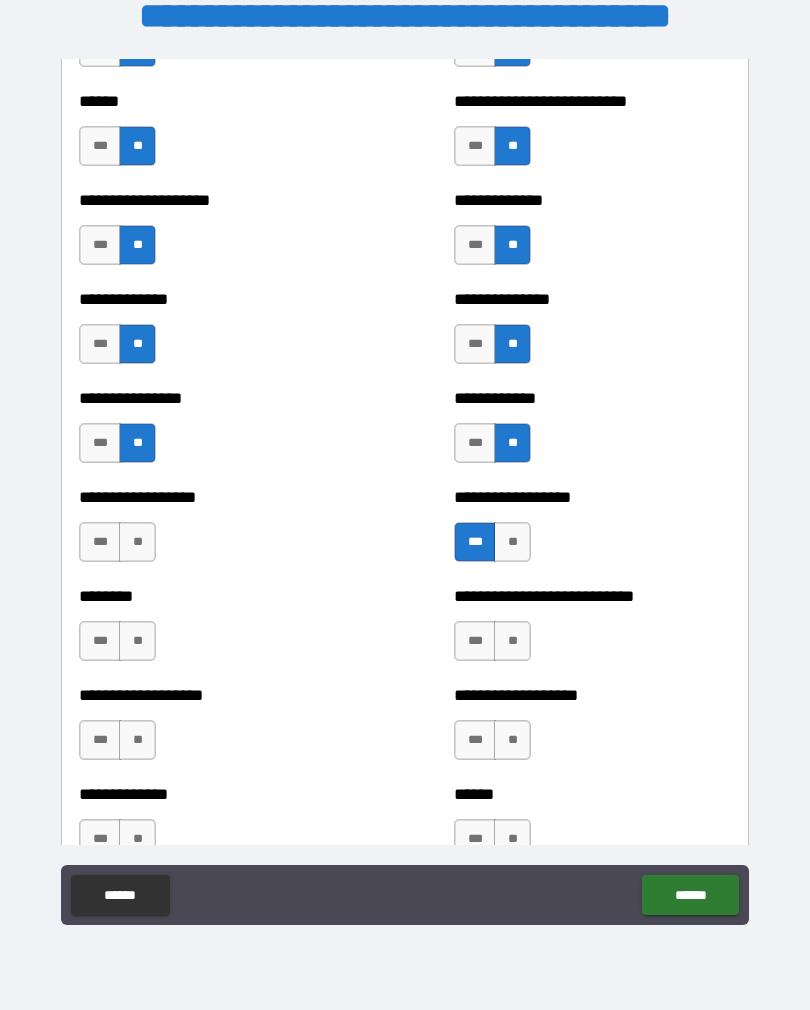 click on "**" at bounding box center [137, 542] 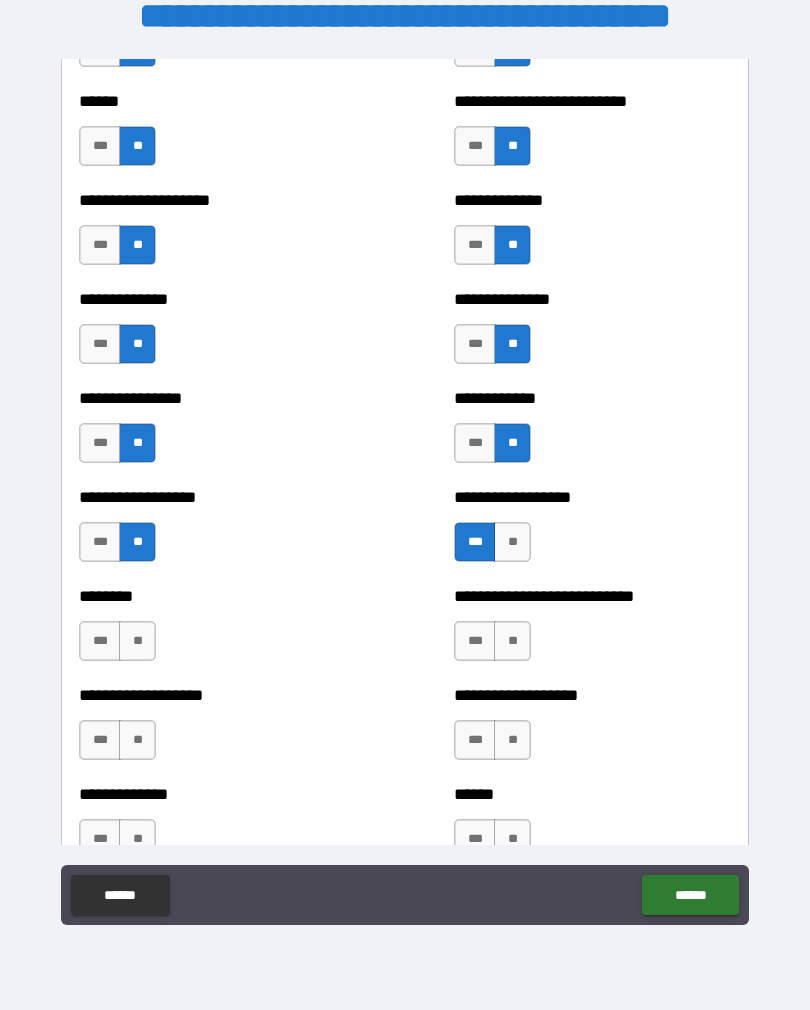 click on "**" at bounding box center (137, 641) 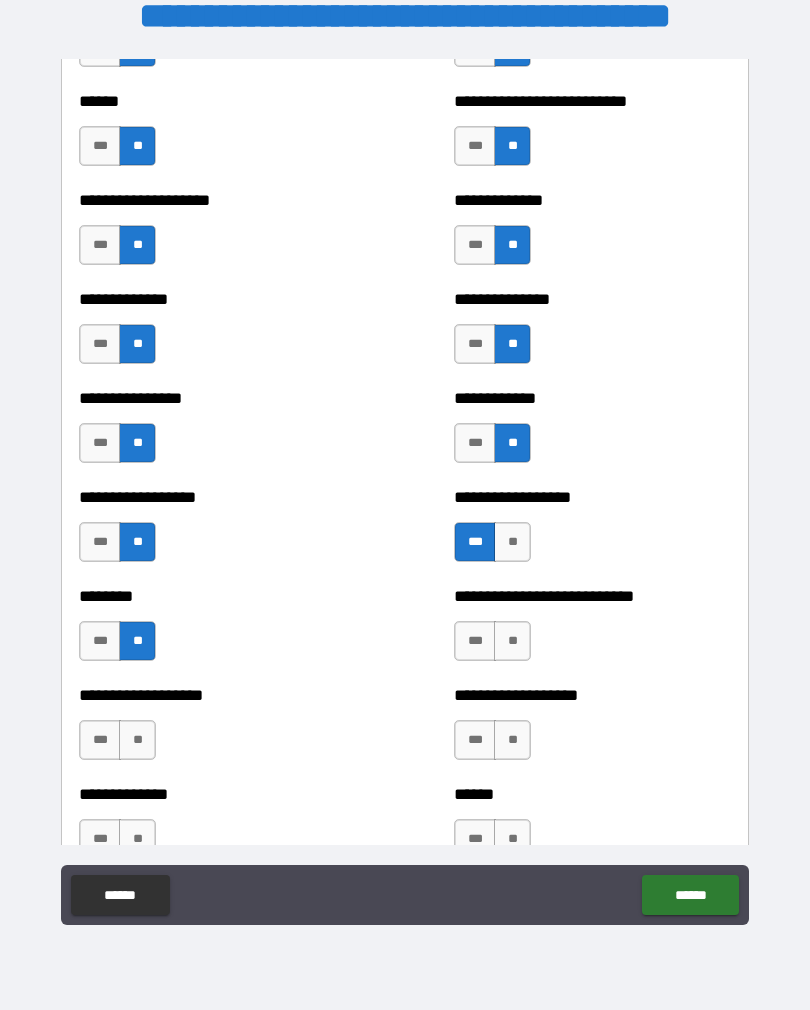 click on "***" at bounding box center (475, 641) 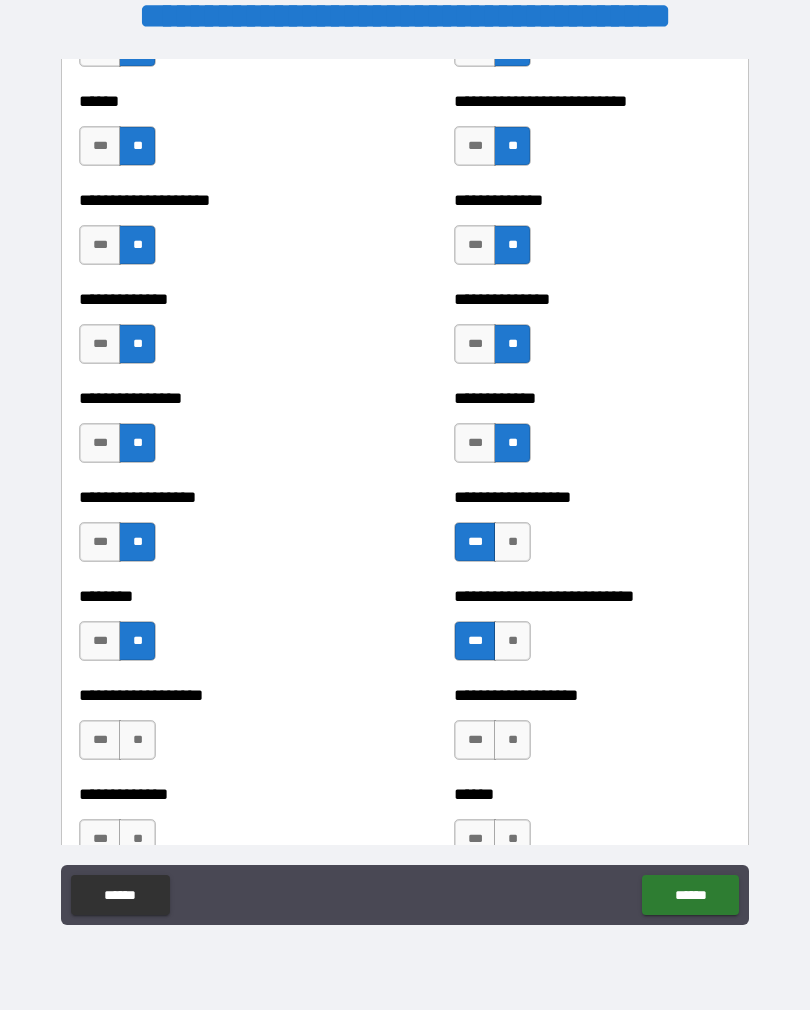 click on "**" at bounding box center (512, 740) 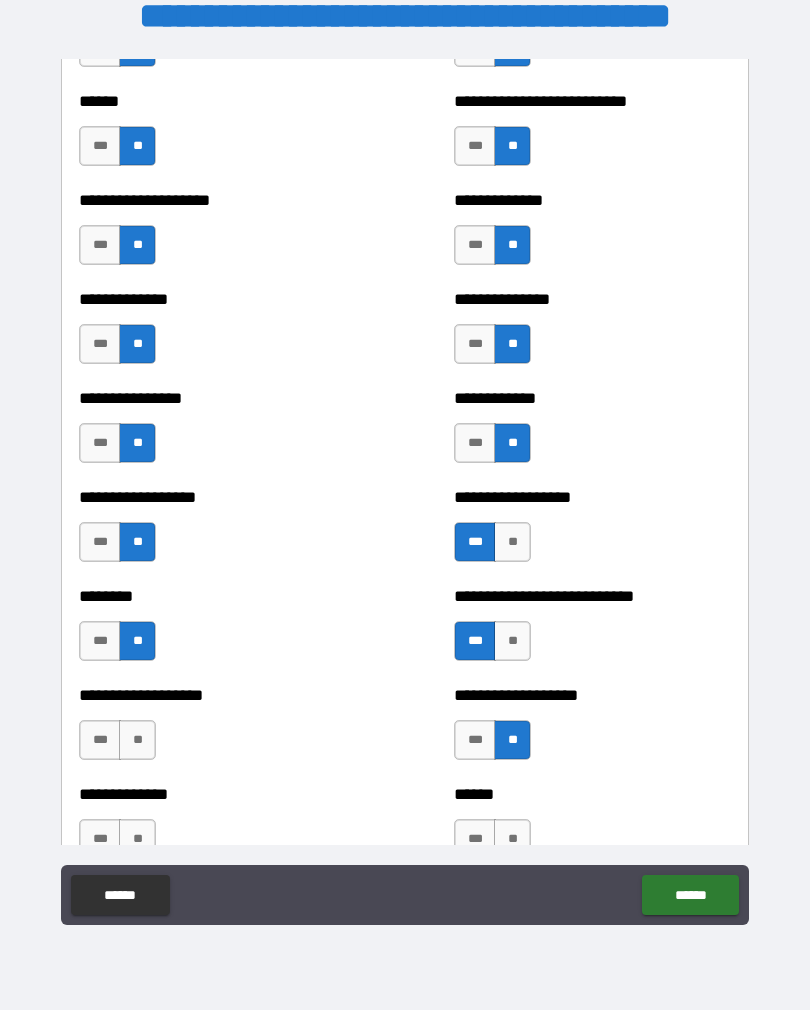 click on "**" at bounding box center [137, 740] 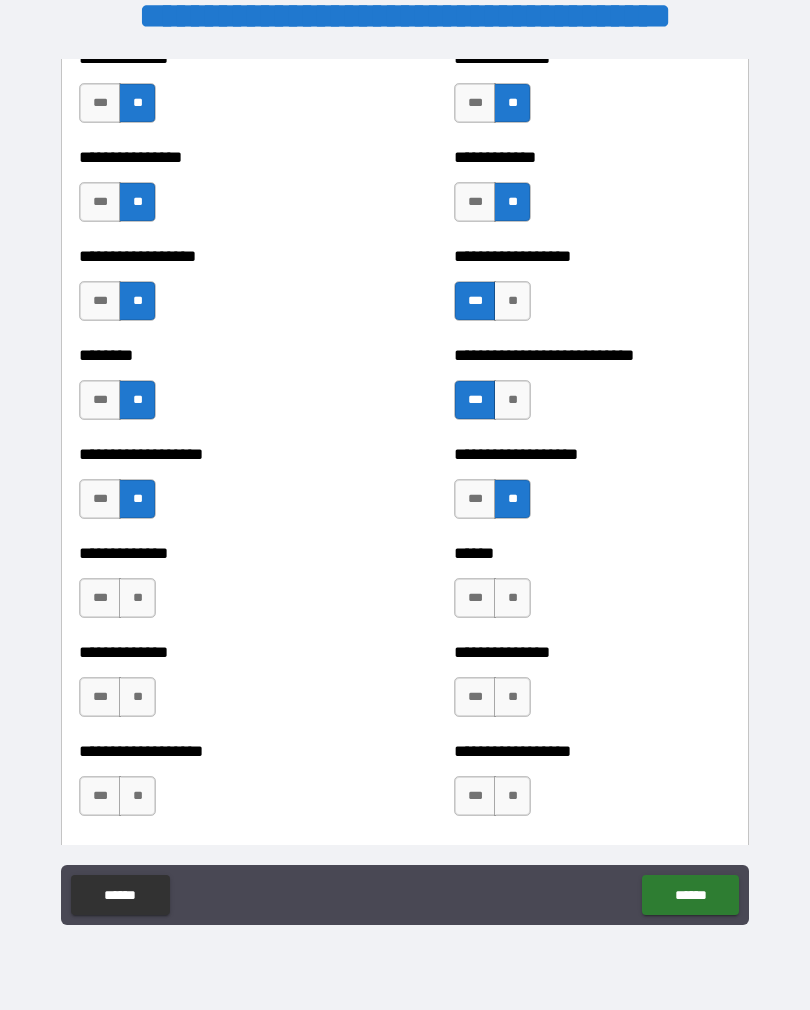 scroll, scrollTop: 4366, scrollLeft: 0, axis: vertical 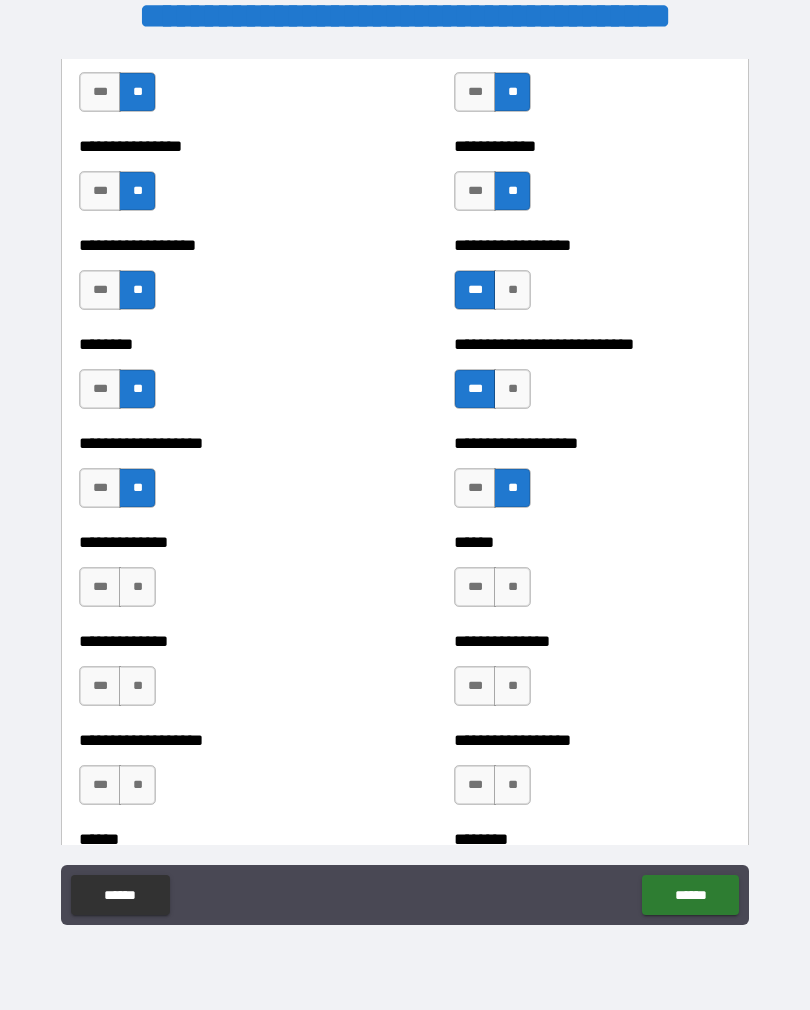 click on "**" at bounding box center (137, 587) 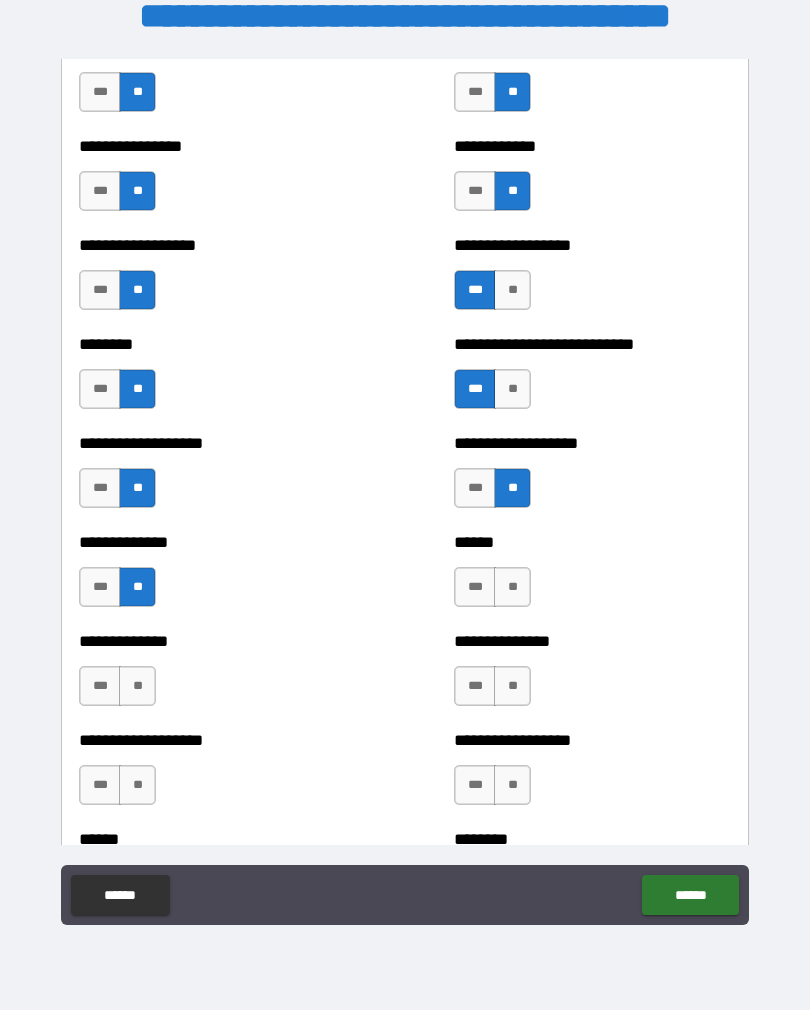 click on "**" at bounding box center (512, 587) 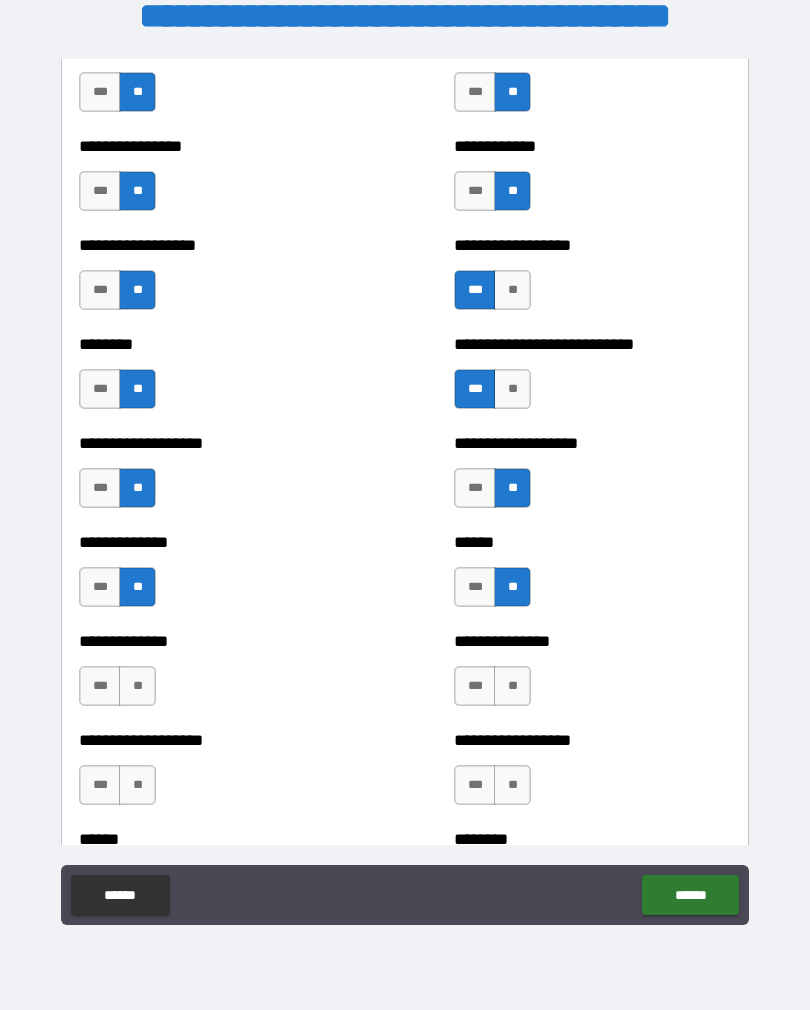 click on "**" at bounding box center (512, 686) 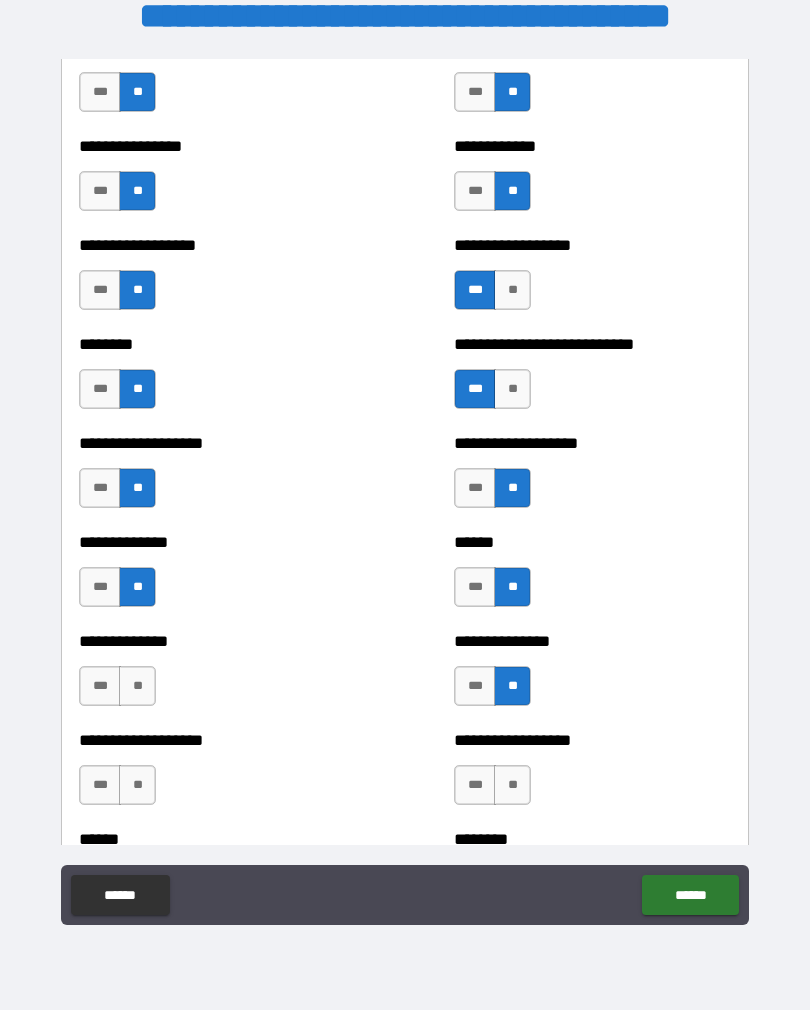click on "**" at bounding box center (137, 686) 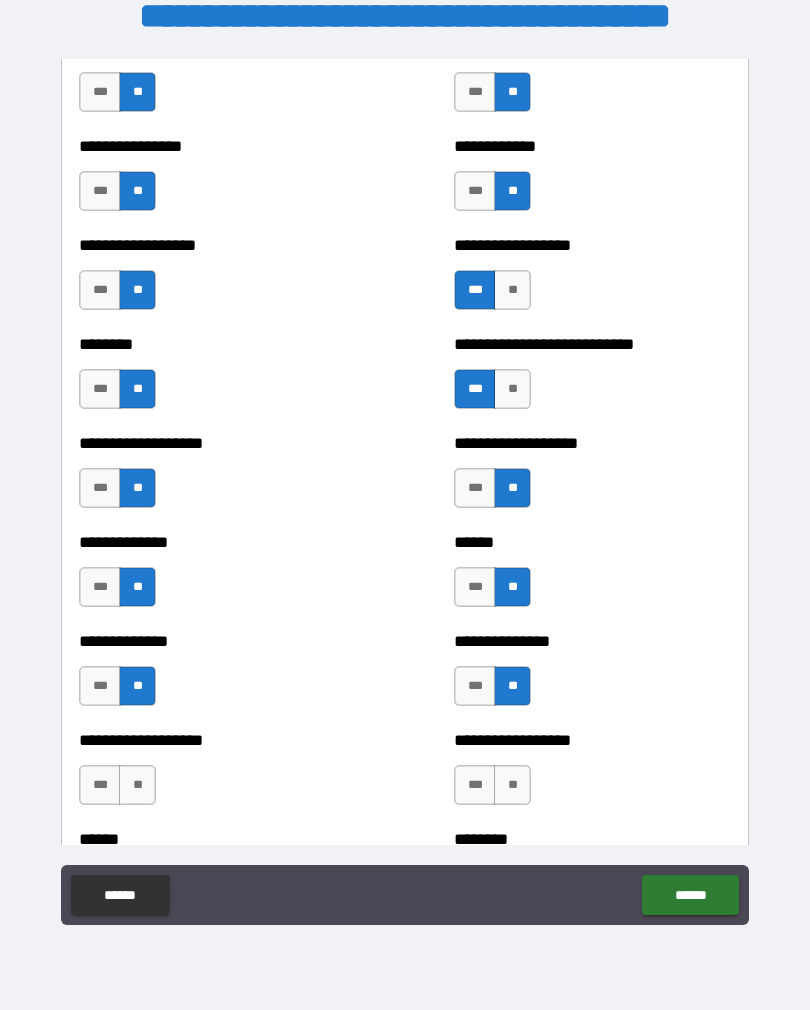 click on "**" at bounding box center (512, 785) 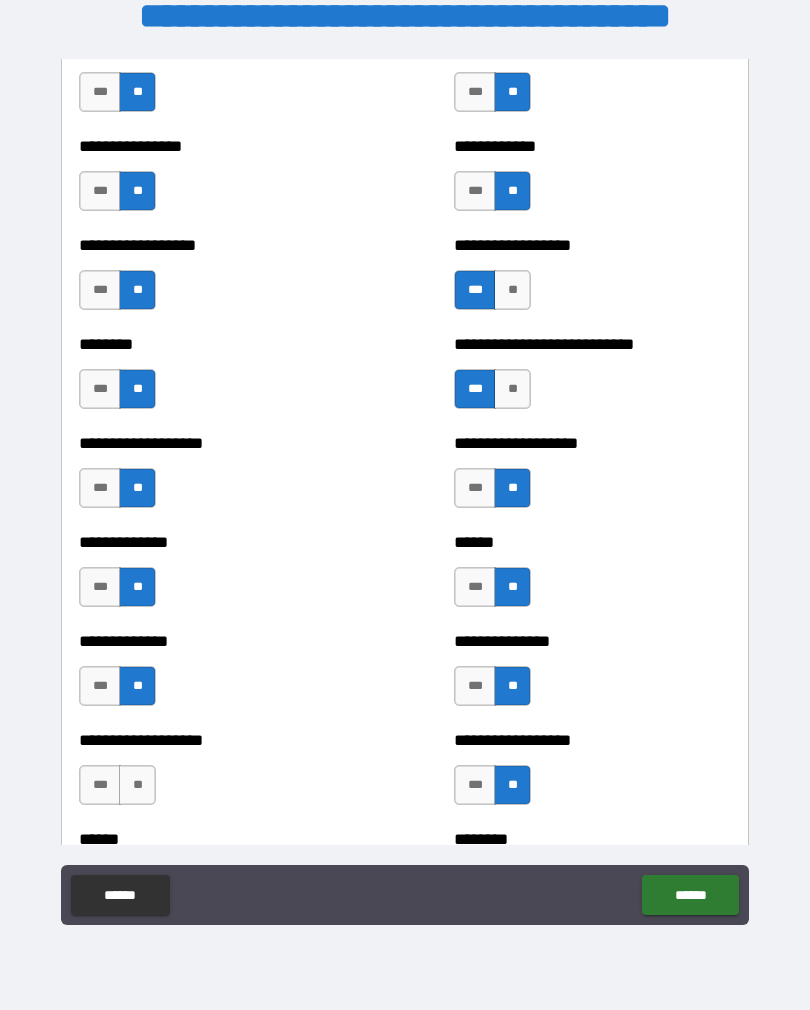 click on "**" at bounding box center [137, 785] 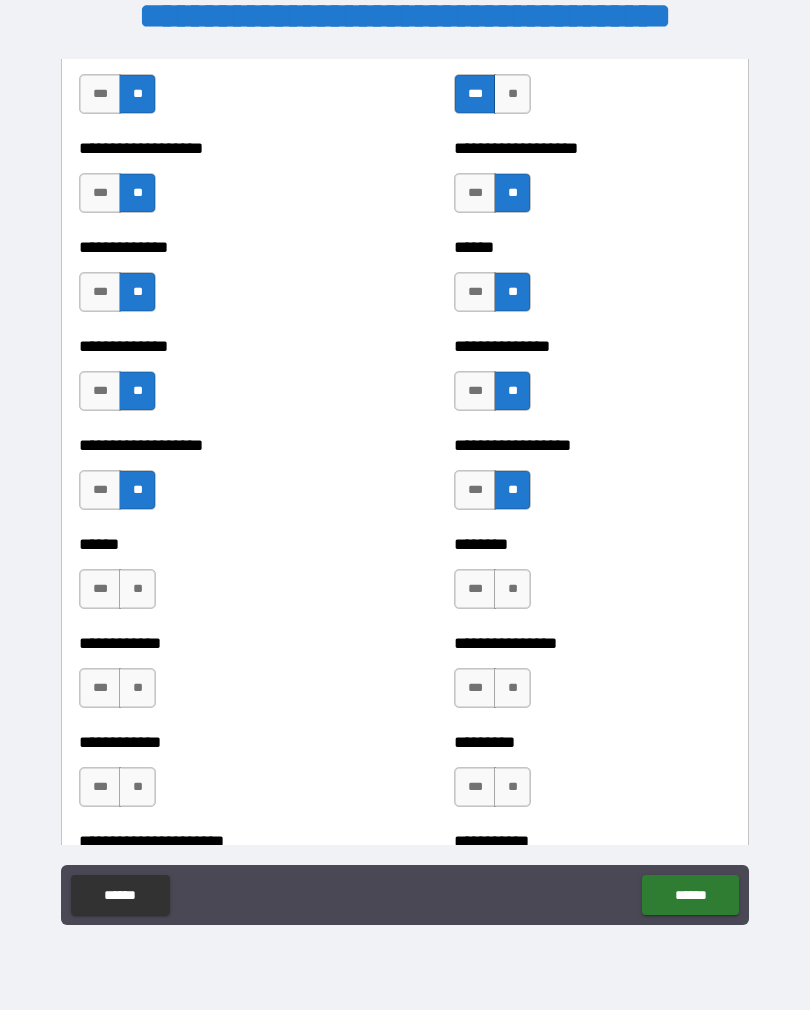 scroll, scrollTop: 4666, scrollLeft: 0, axis: vertical 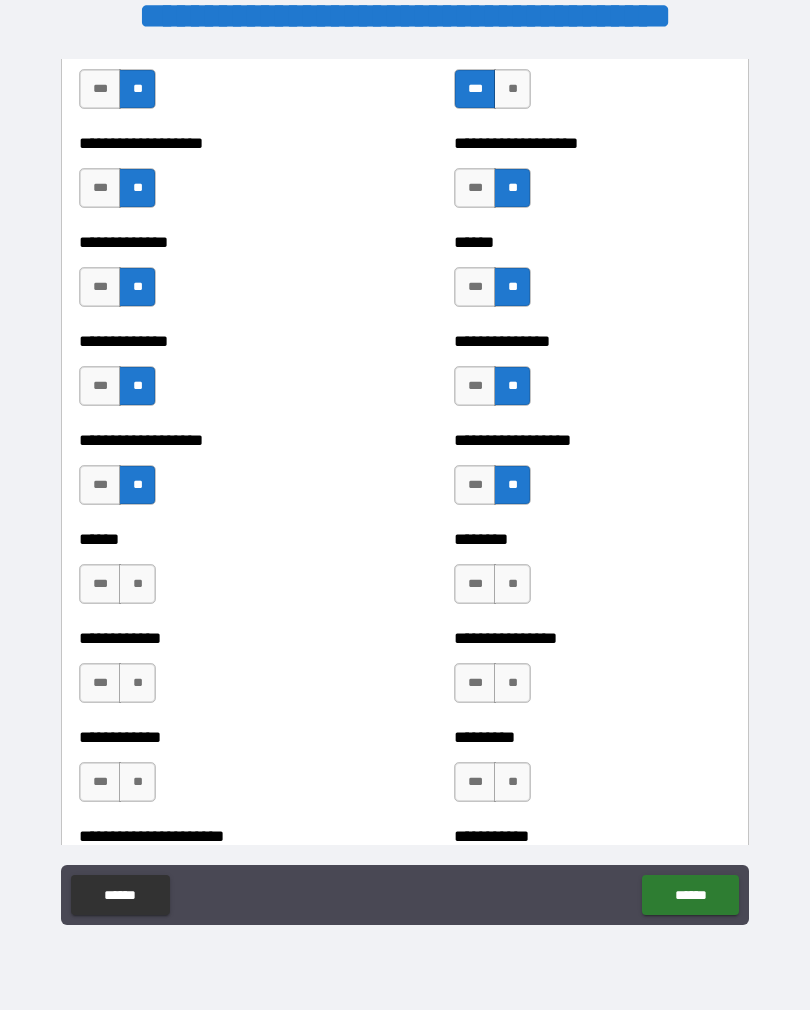click on "**" at bounding box center (512, 584) 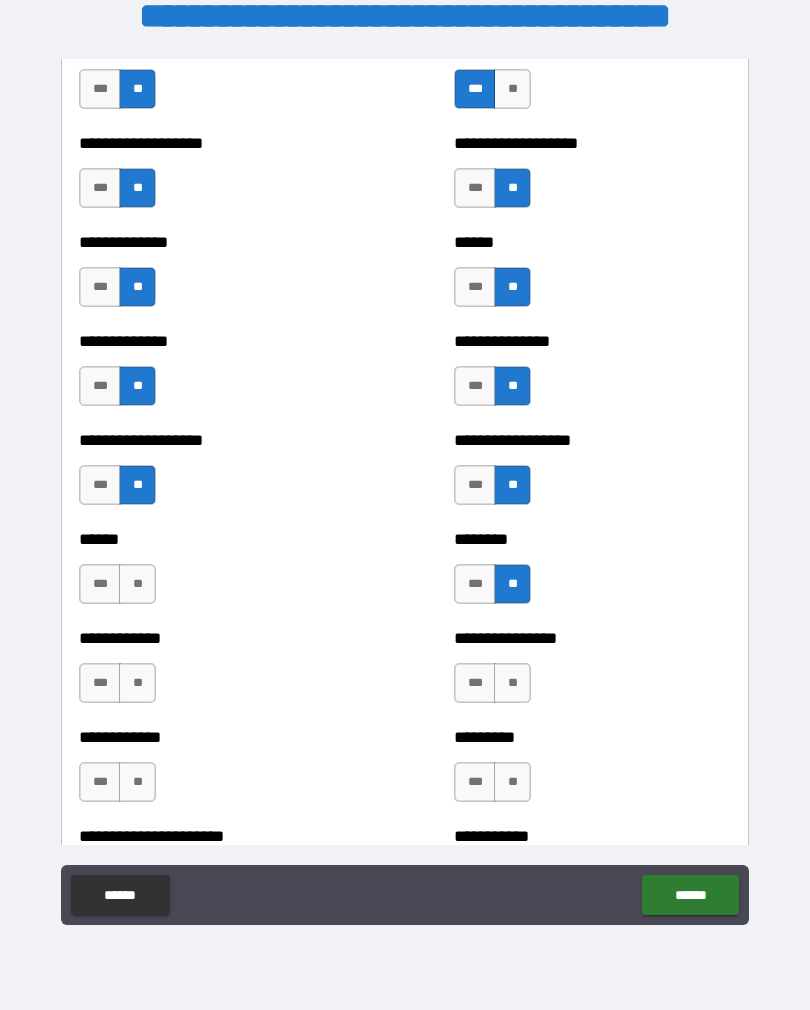click on "**" at bounding box center [137, 584] 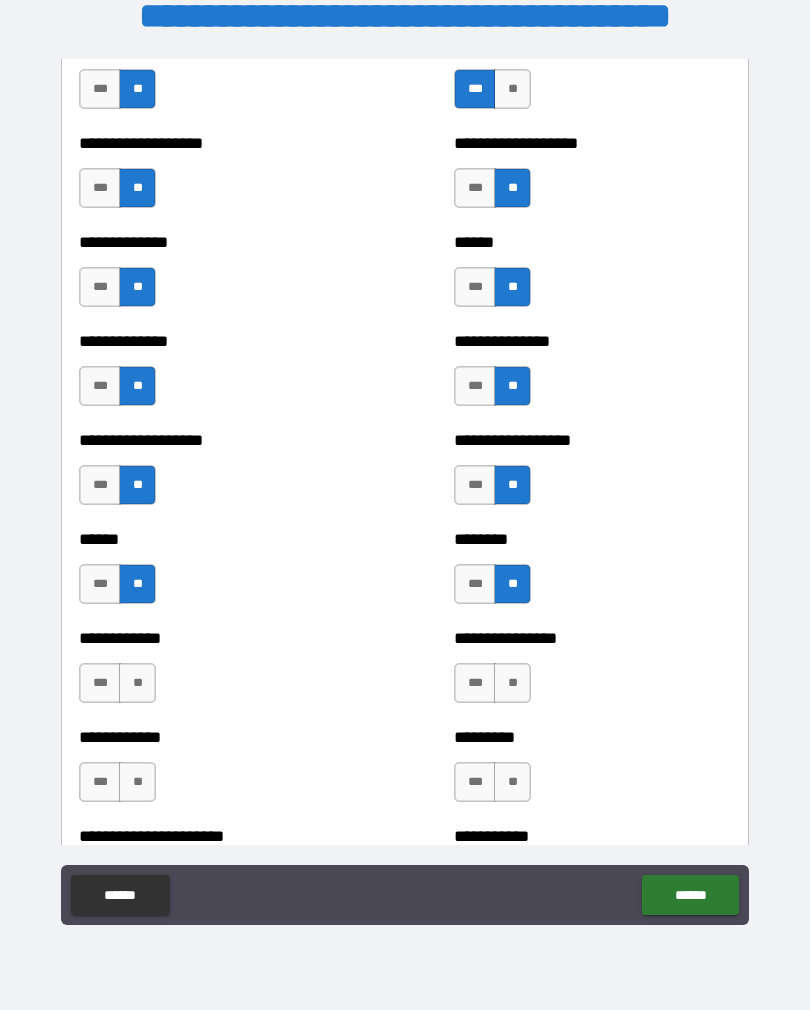 click on "**" at bounding box center [137, 683] 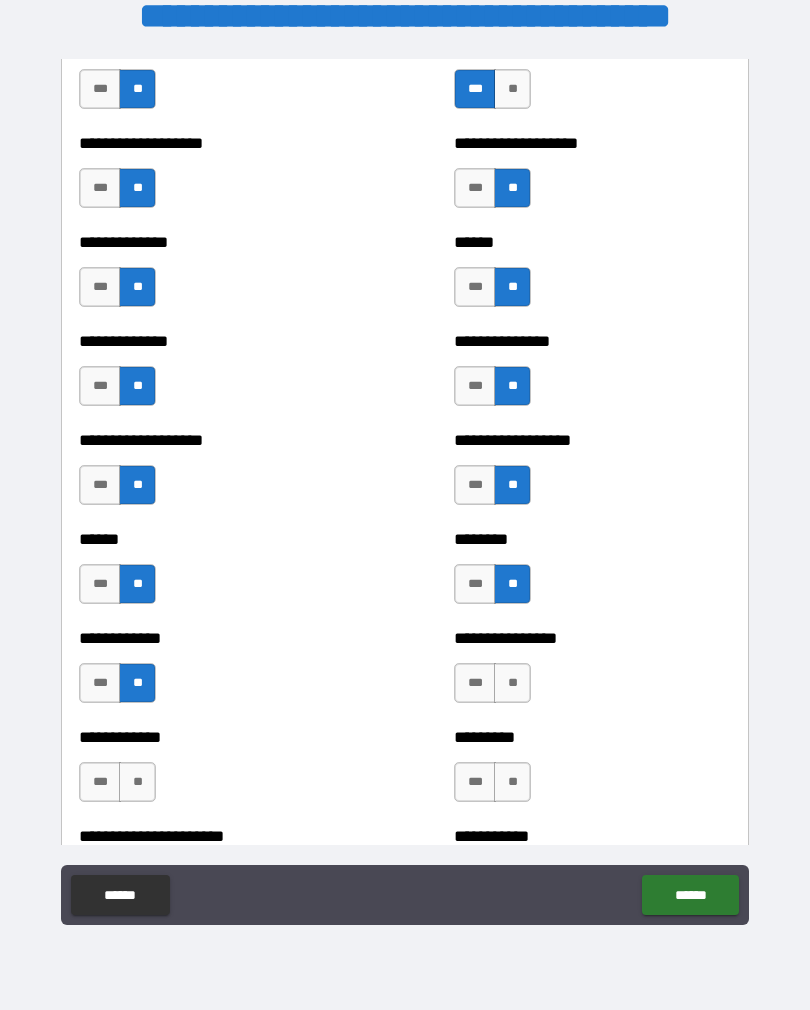 click on "**" at bounding box center [512, 683] 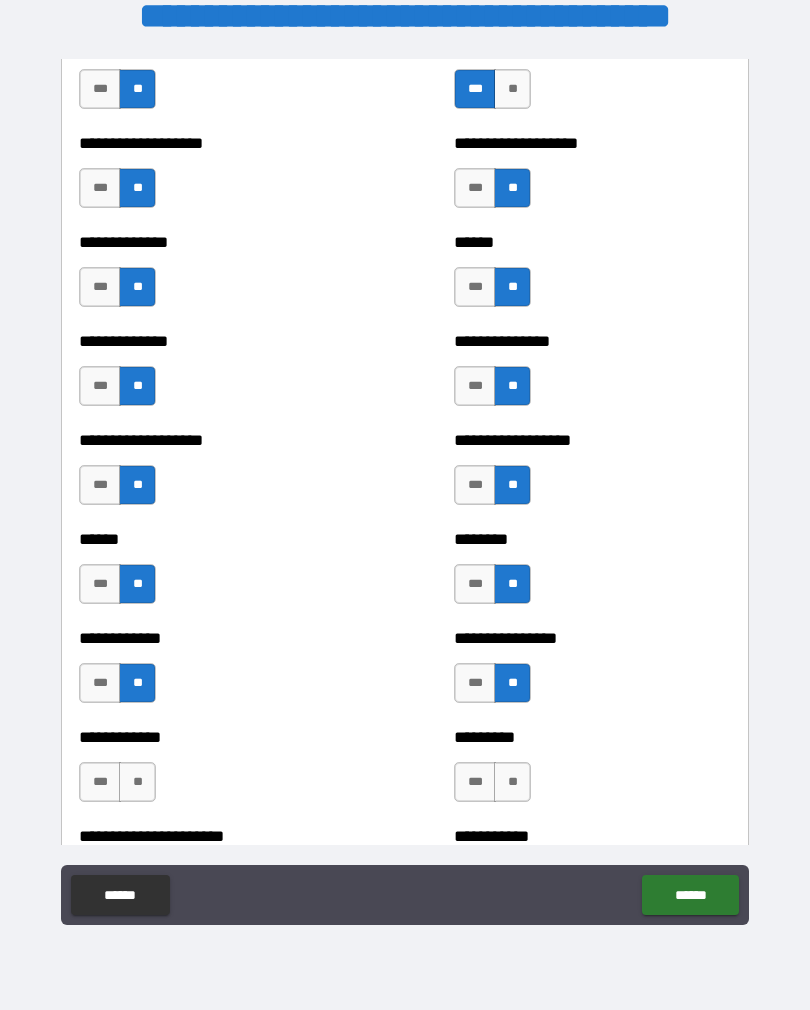 click on "**" at bounding box center [512, 782] 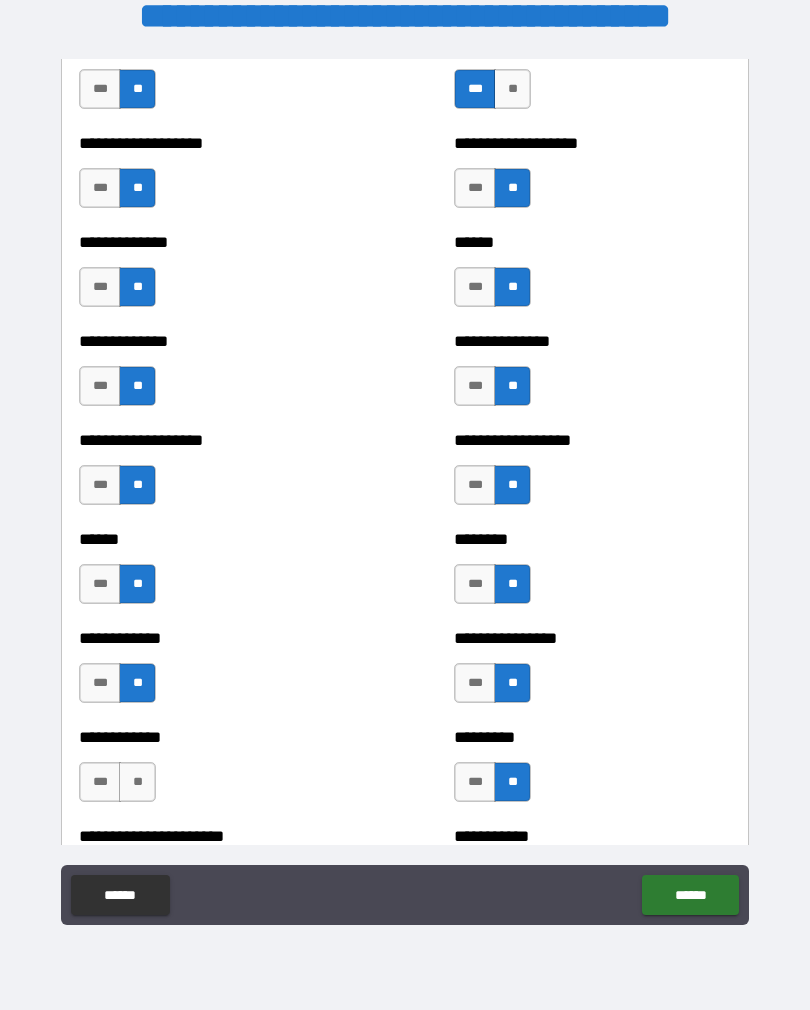 click on "**" at bounding box center (137, 782) 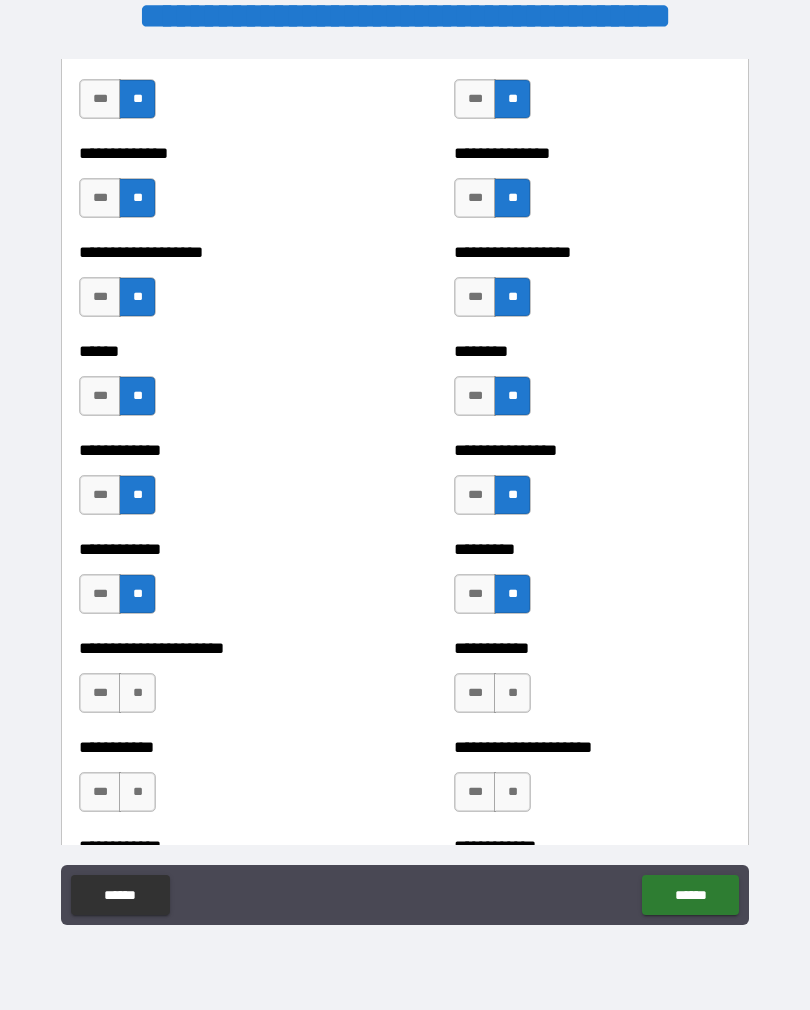 scroll, scrollTop: 4959, scrollLeft: 0, axis: vertical 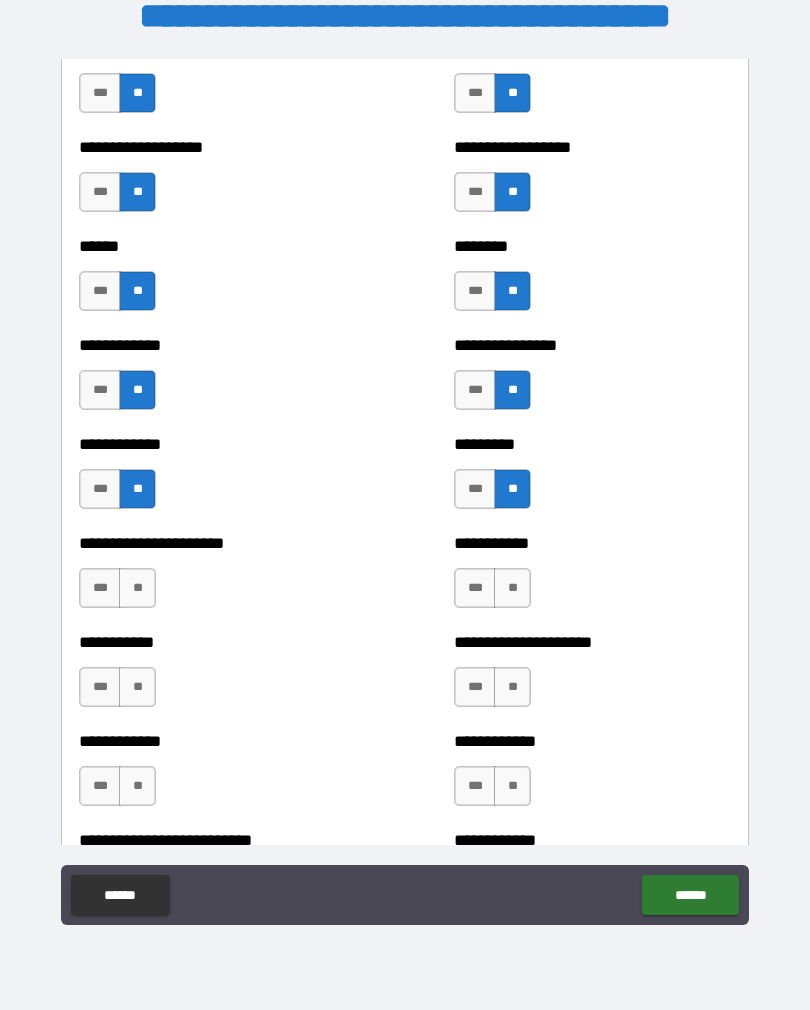 click on "**" at bounding box center (512, 588) 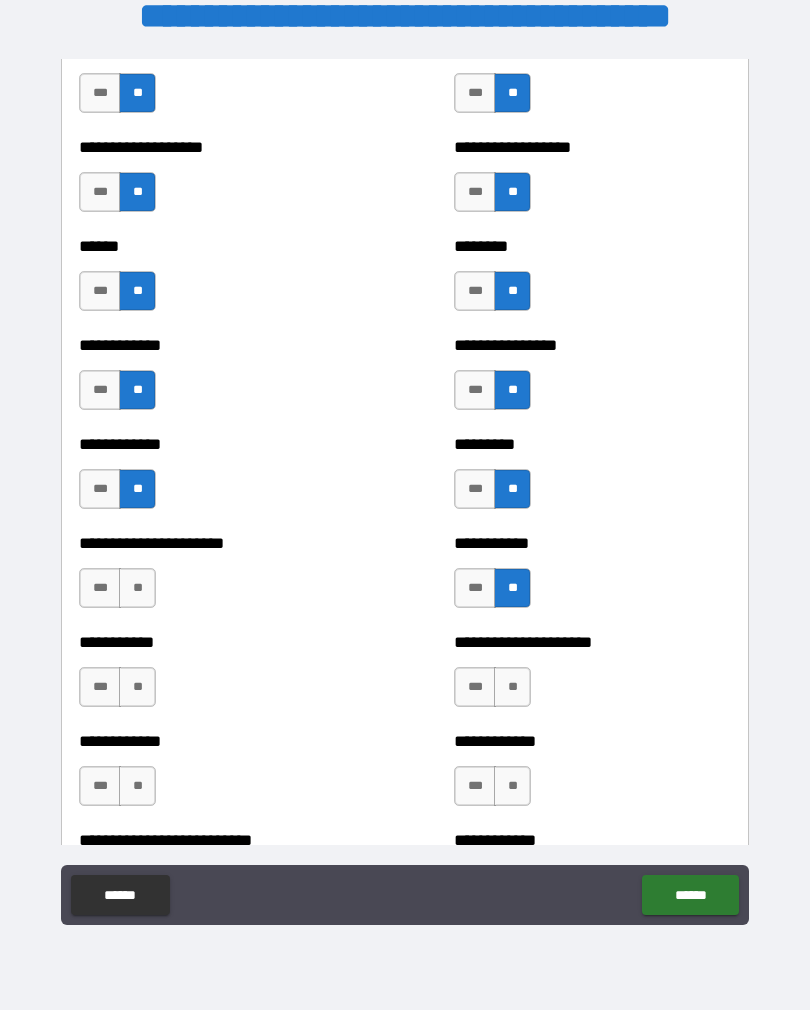 click on "**" at bounding box center (137, 588) 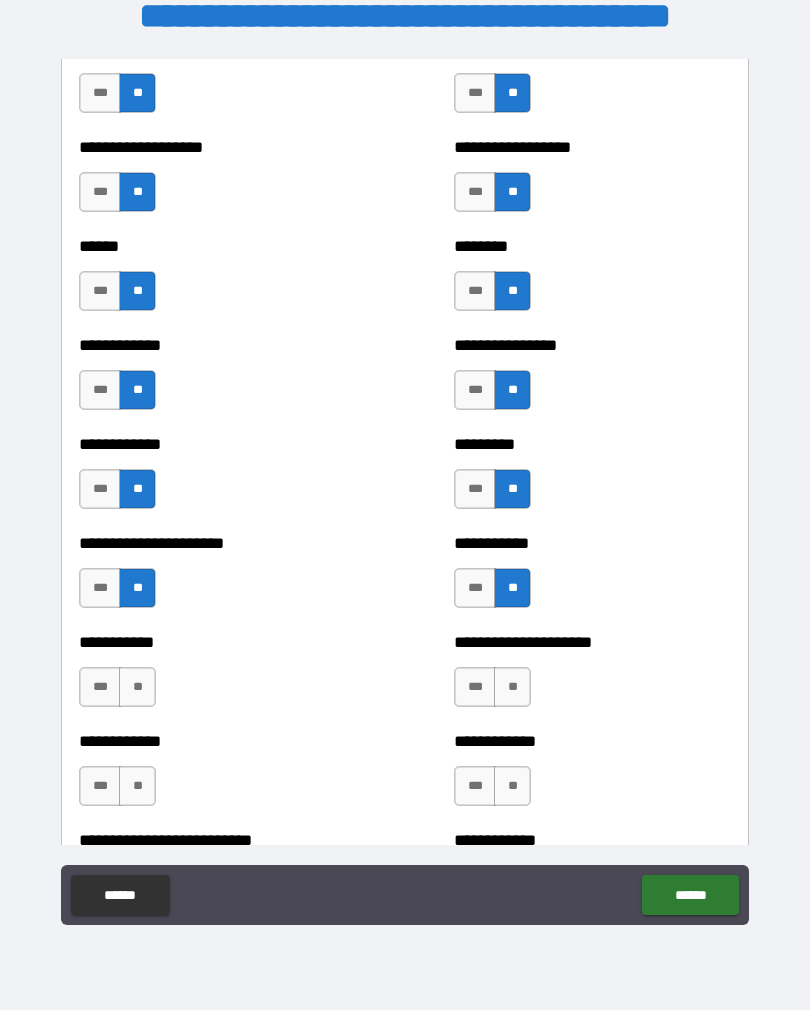 click on "**" at bounding box center (512, 687) 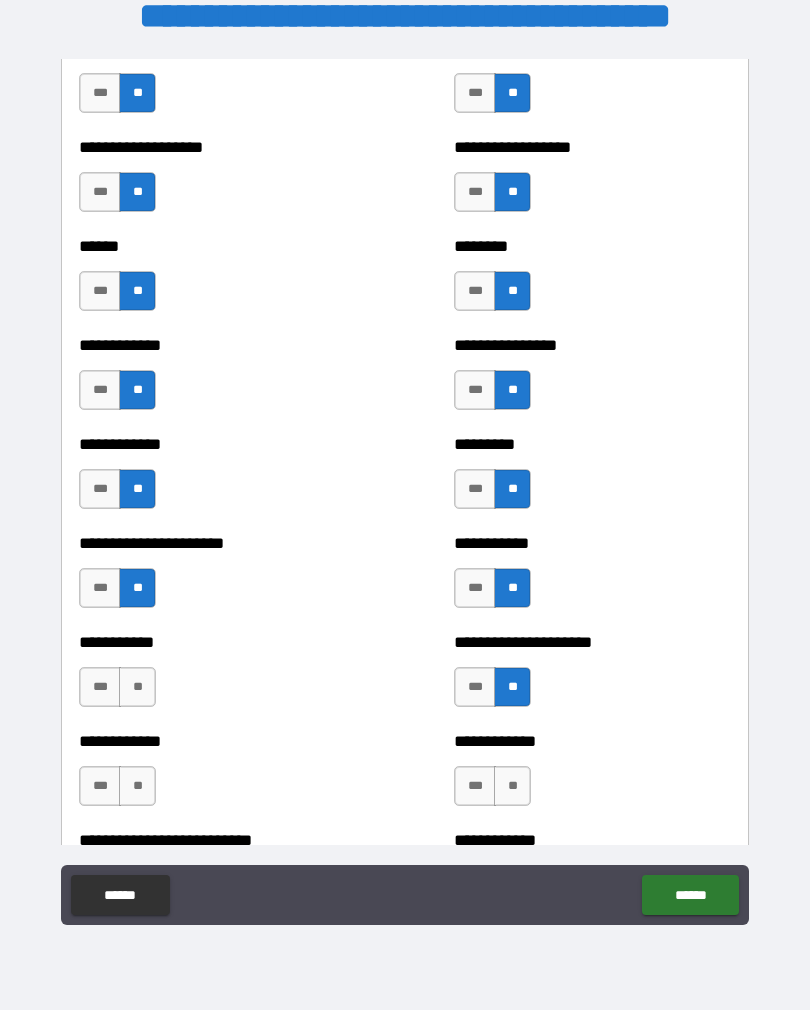 click on "**" at bounding box center [137, 687] 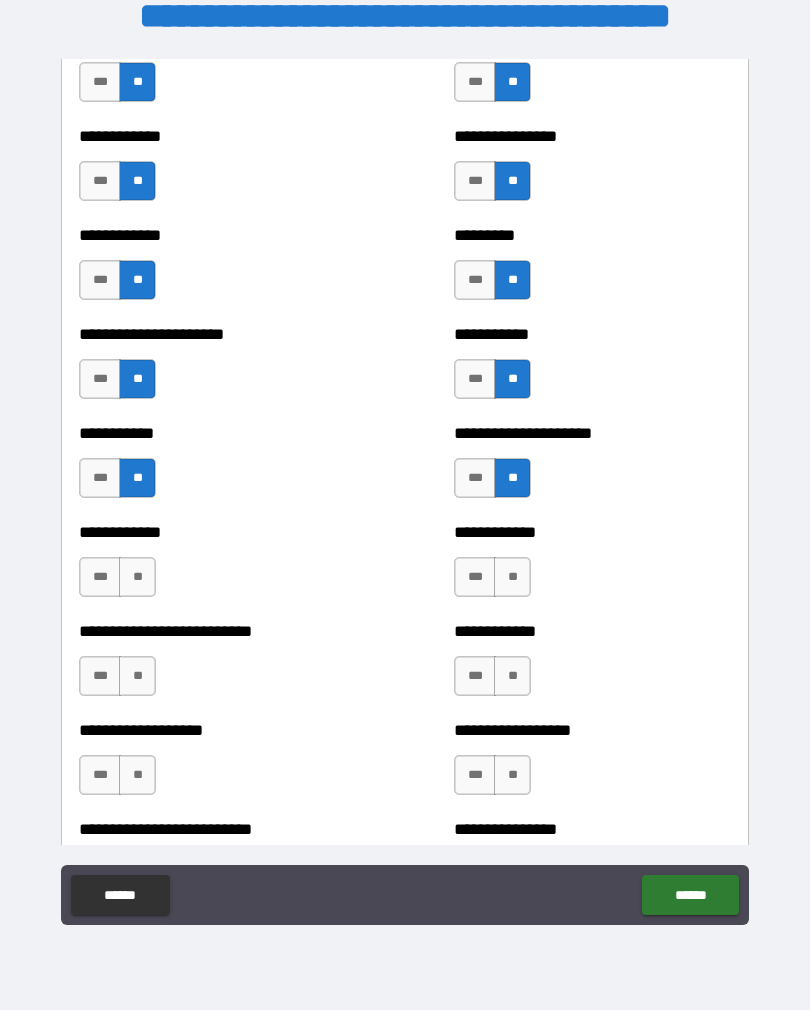 scroll, scrollTop: 5170, scrollLeft: 0, axis: vertical 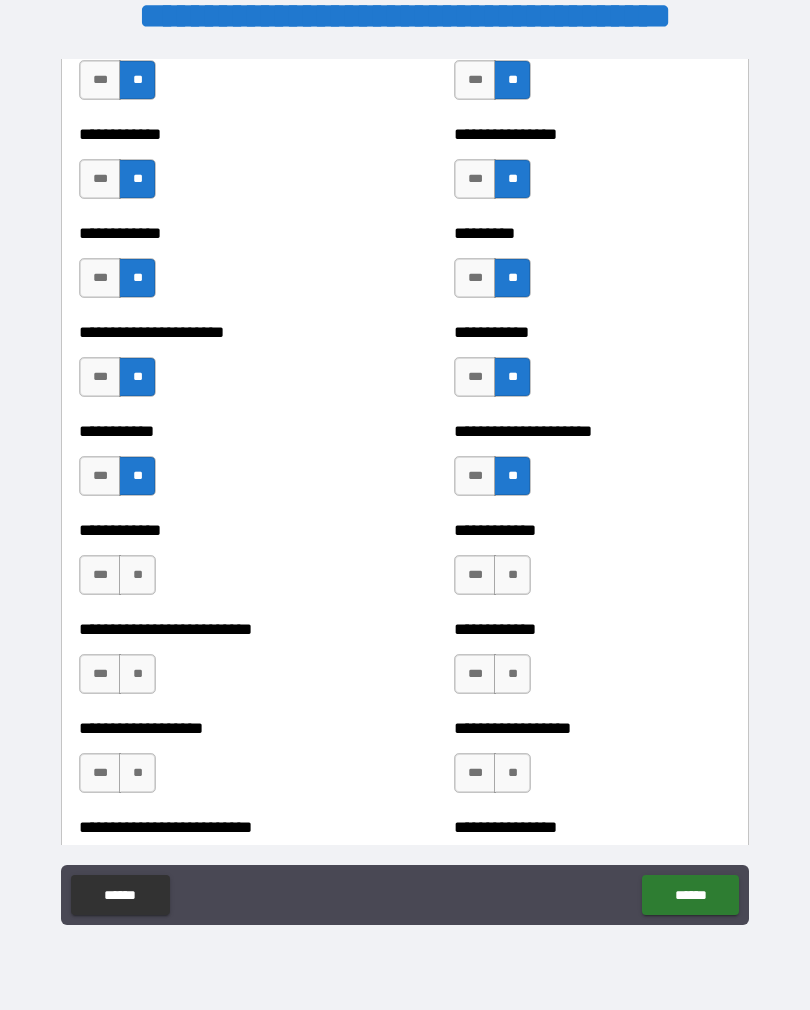 click on "**" at bounding box center (512, 575) 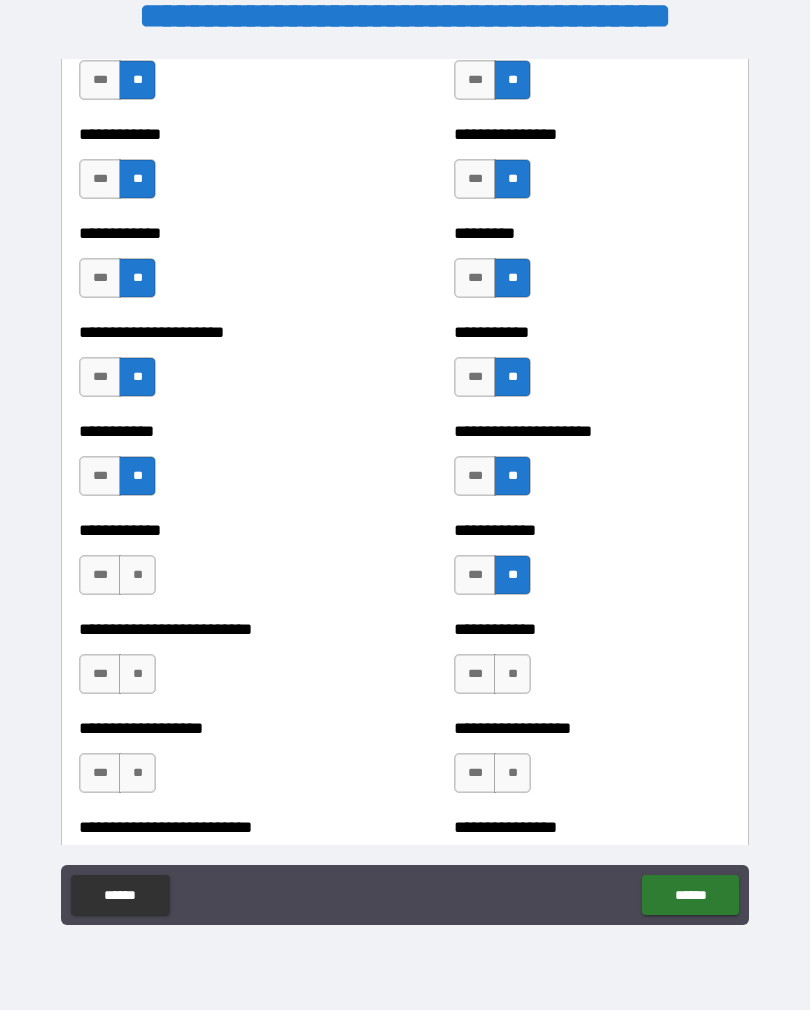 click on "**" at bounding box center (137, 575) 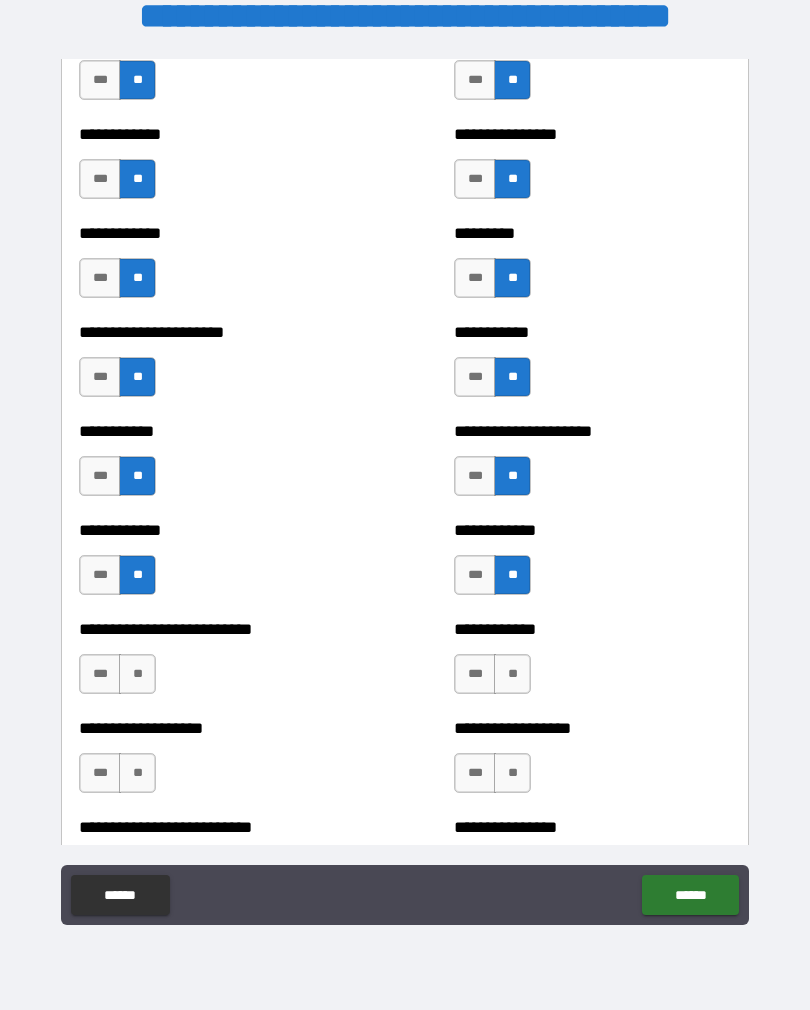 click on "**" at bounding box center [512, 674] 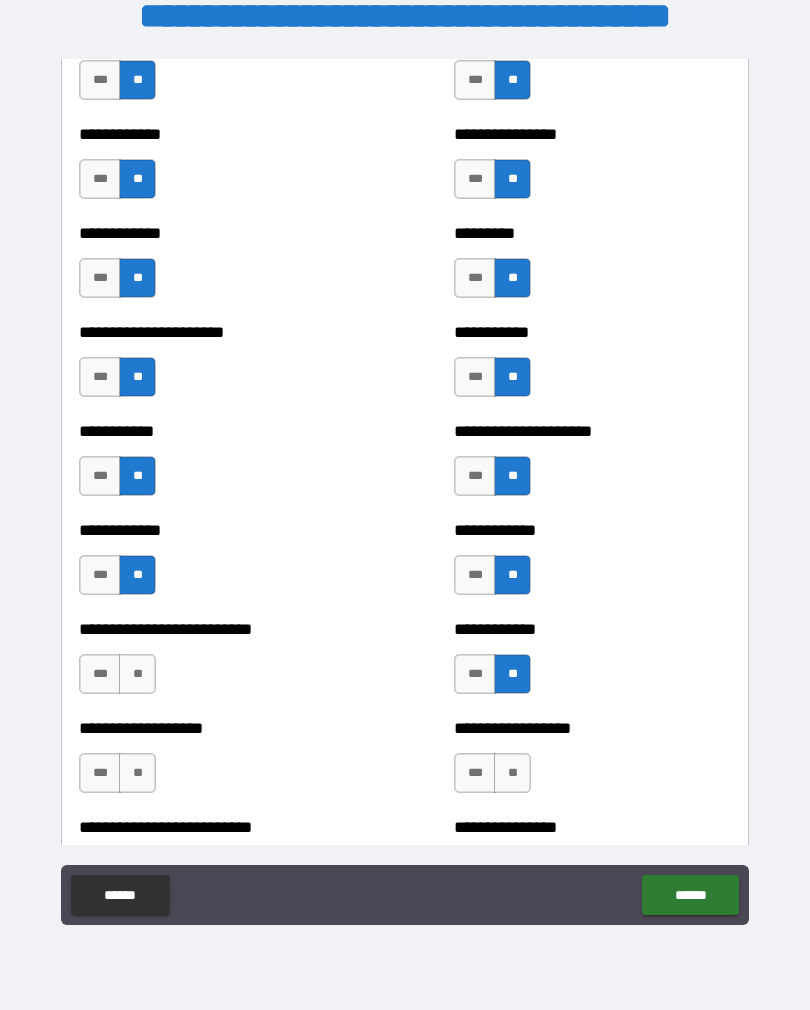 click on "**" at bounding box center [137, 674] 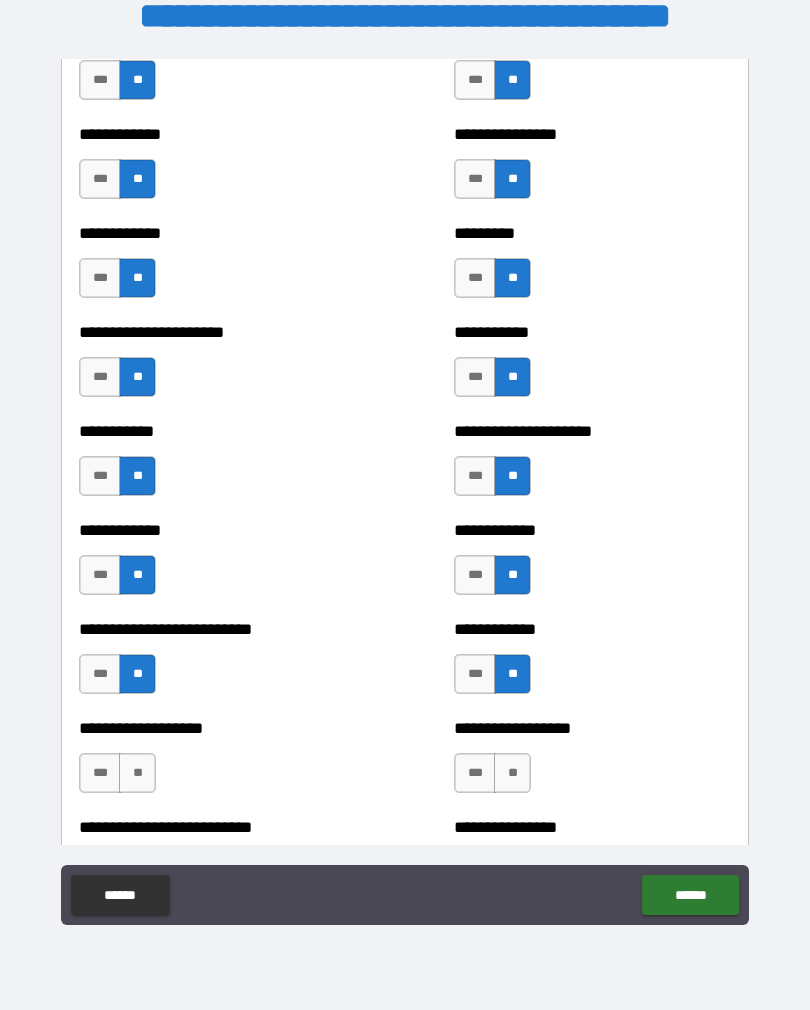 click on "**" at bounding box center [512, 773] 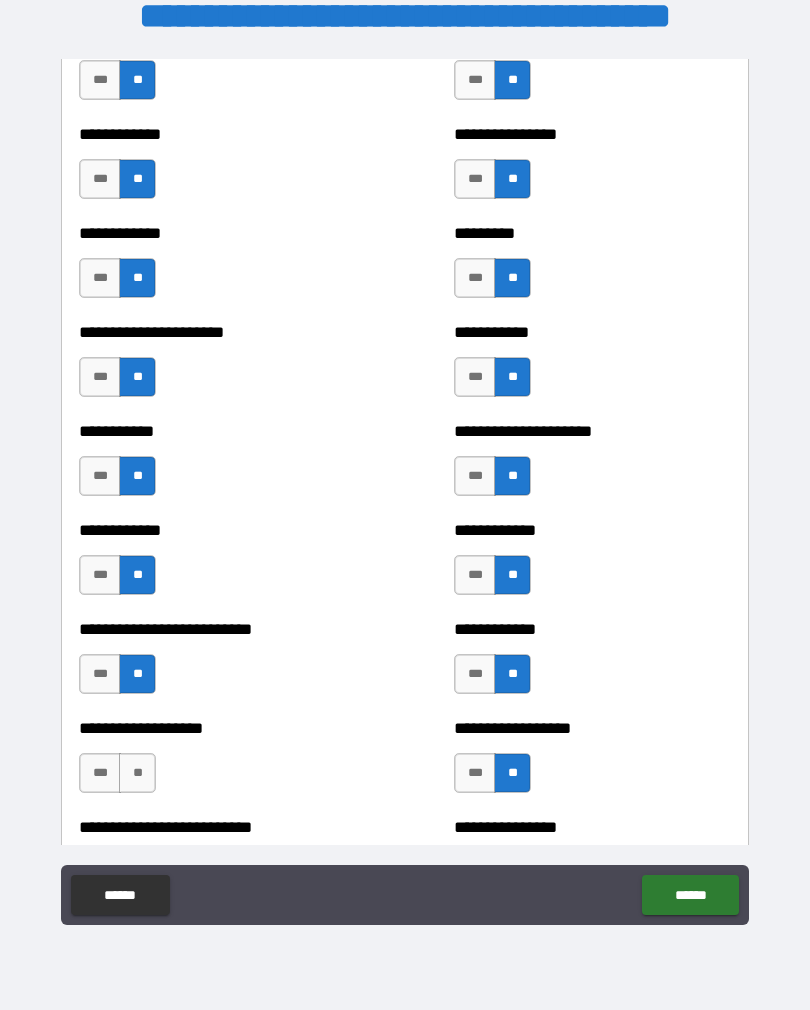 click on "**" at bounding box center (137, 773) 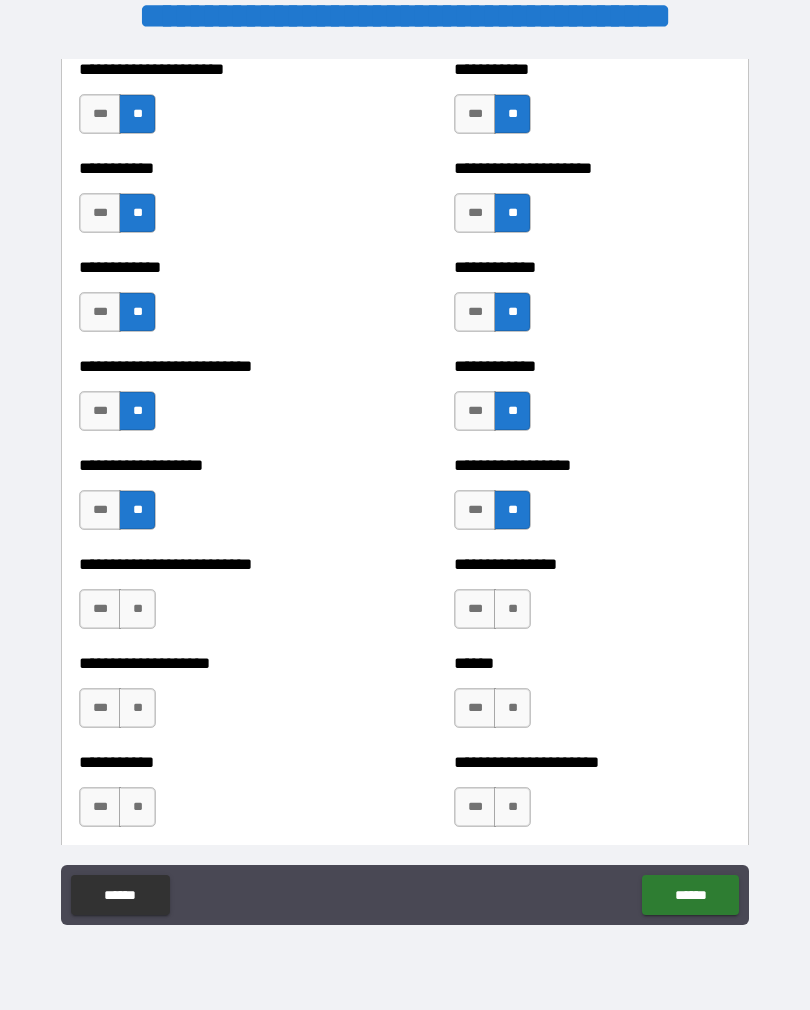 scroll, scrollTop: 5472, scrollLeft: 0, axis: vertical 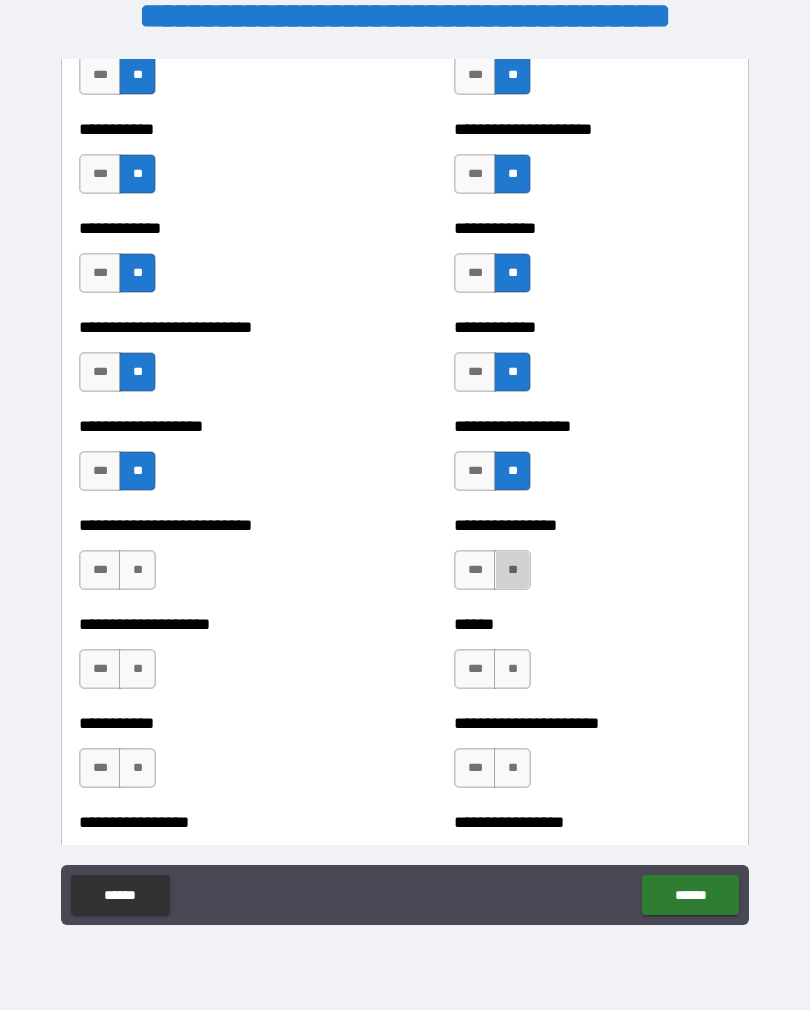 click on "**" at bounding box center [512, 570] 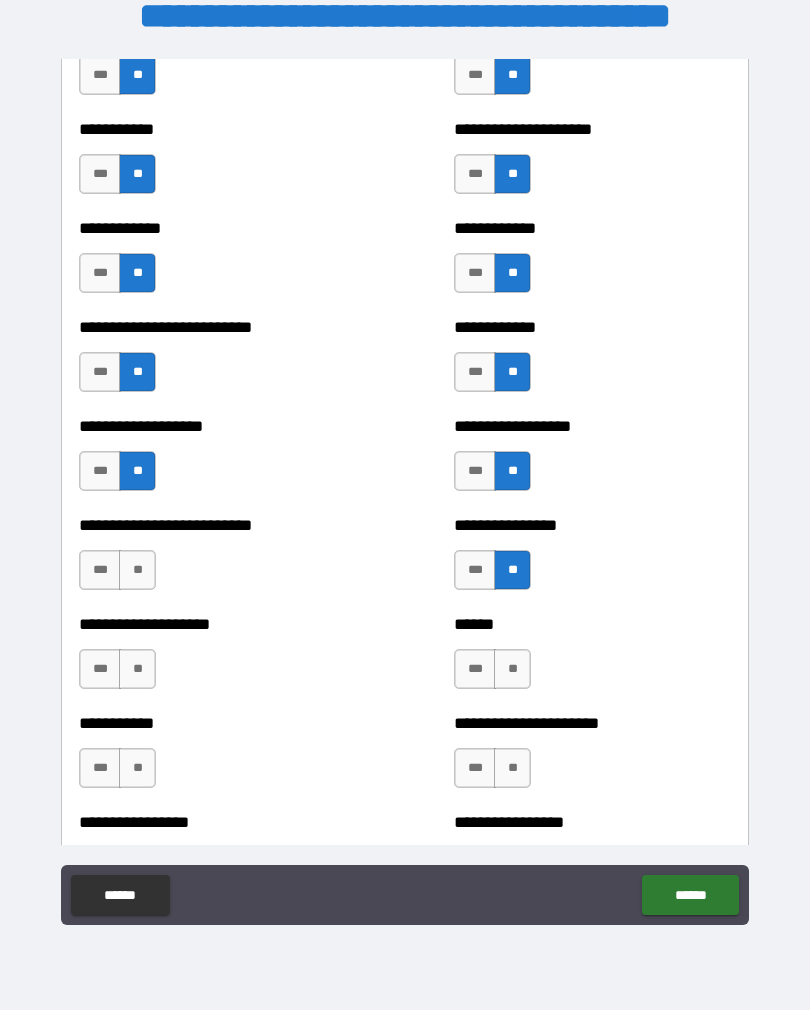 click on "**" at bounding box center (137, 570) 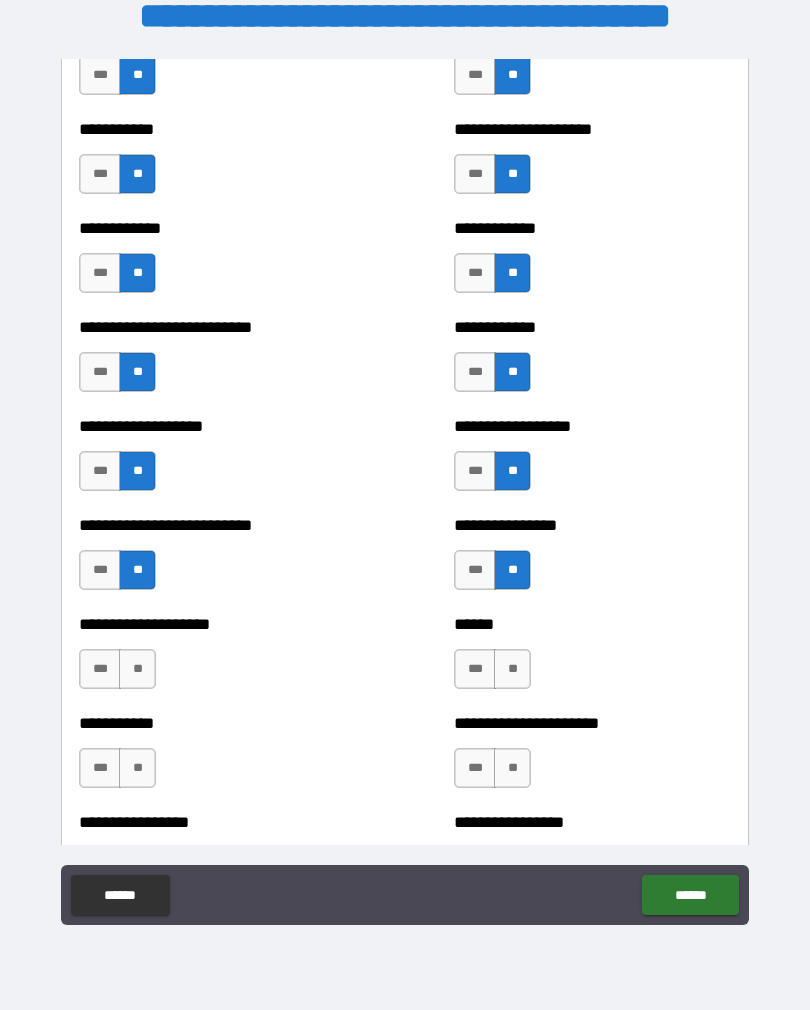 click on "**" at bounding box center [512, 669] 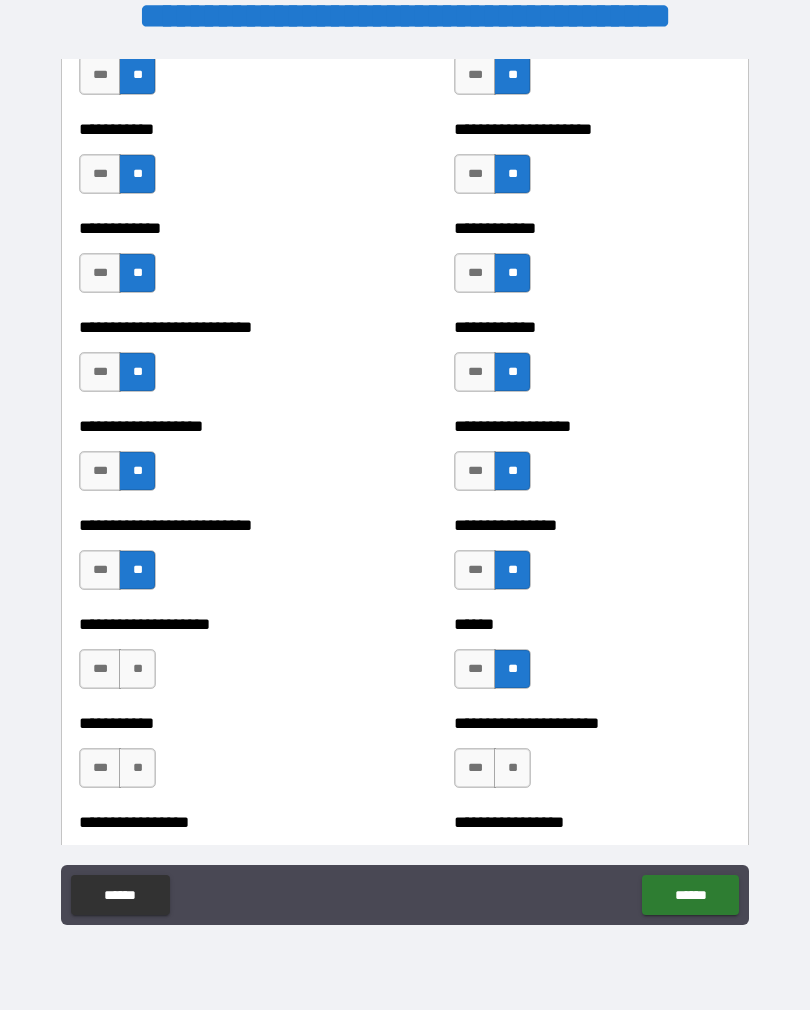 click on "**" at bounding box center [137, 669] 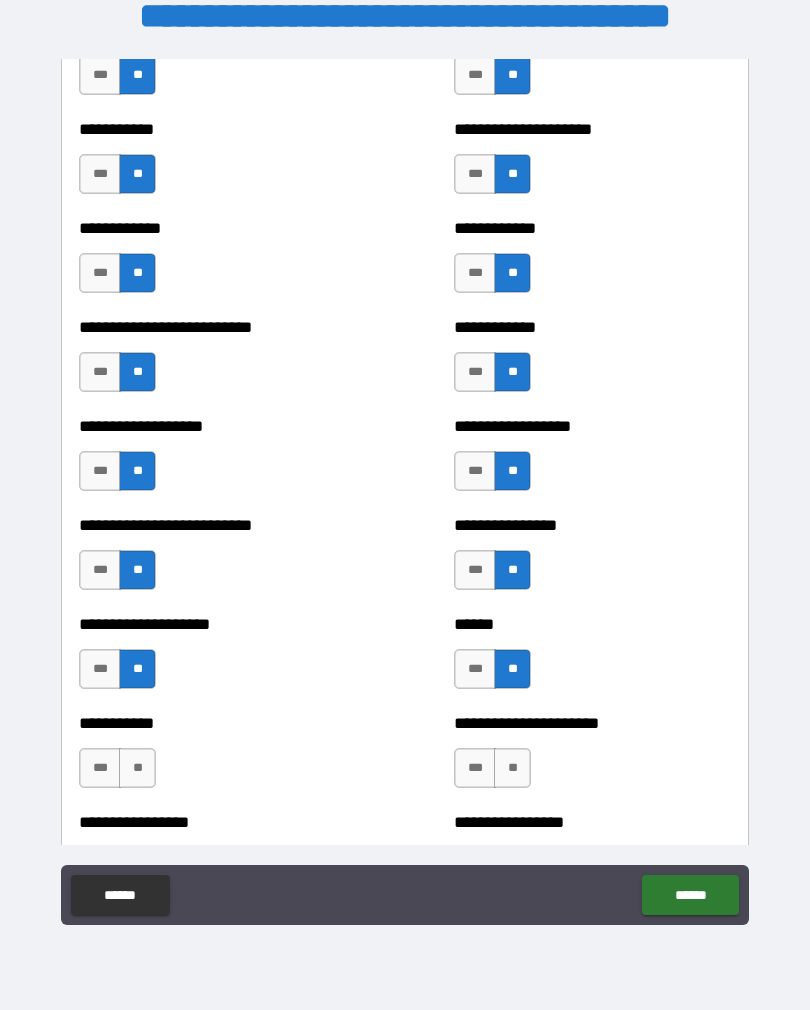 click on "**" at bounding box center (512, 768) 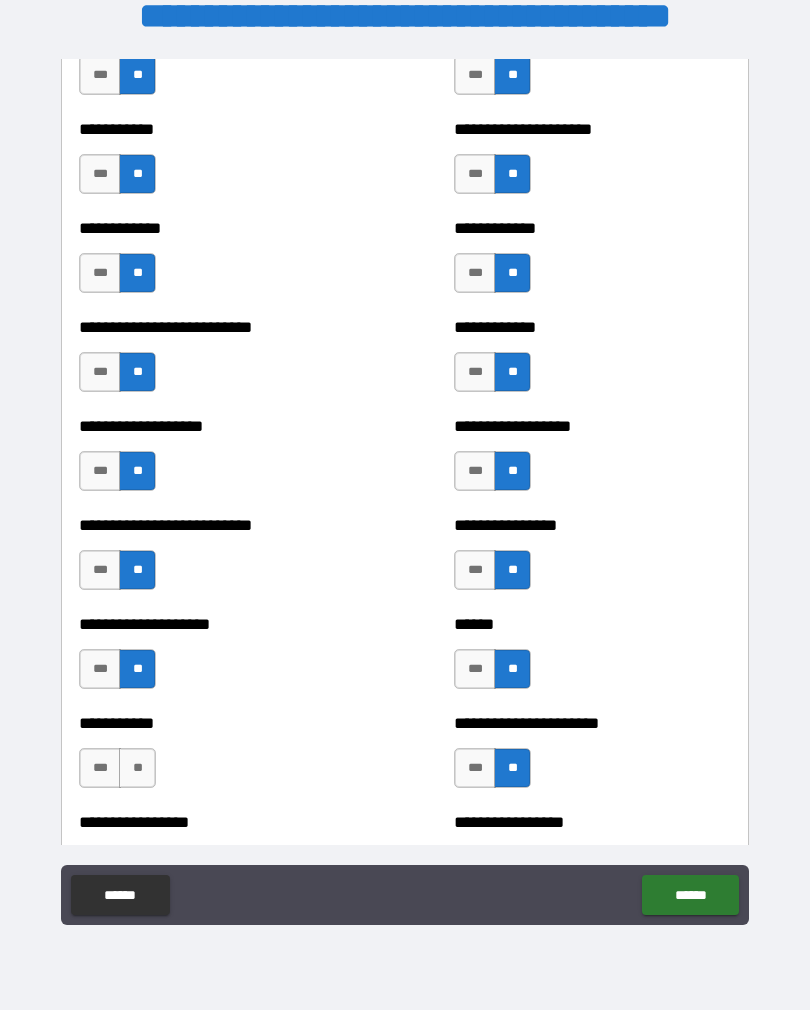 click on "**" at bounding box center [137, 768] 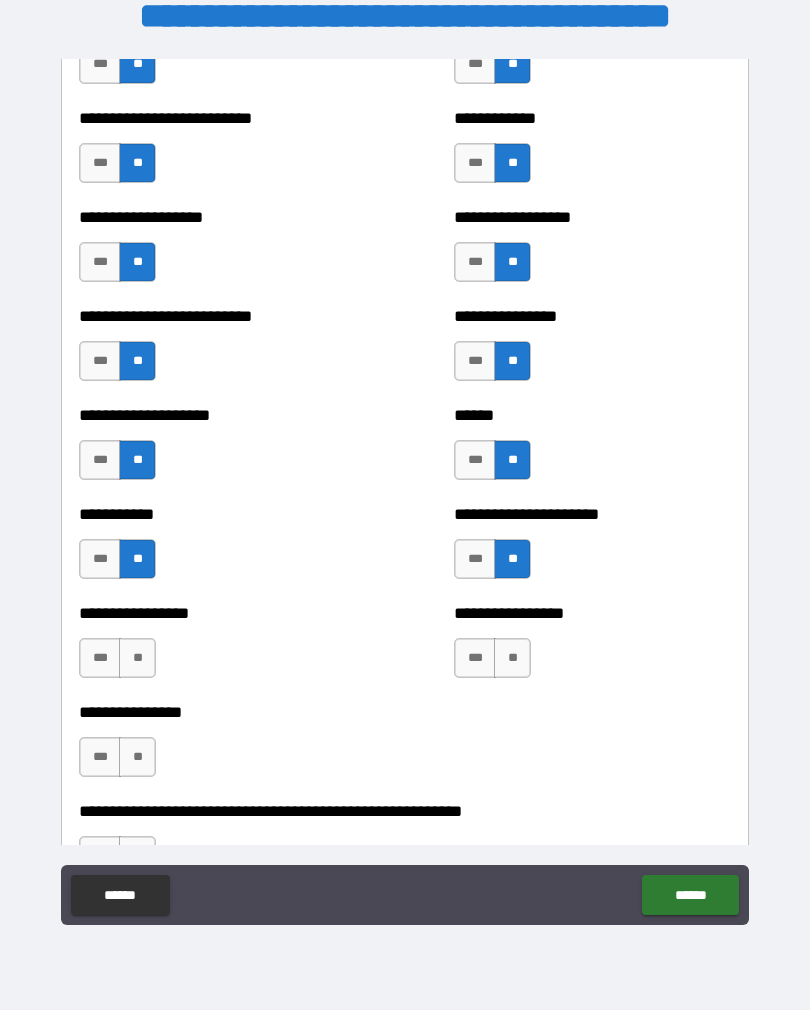 scroll, scrollTop: 5715, scrollLeft: 0, axis: vertical 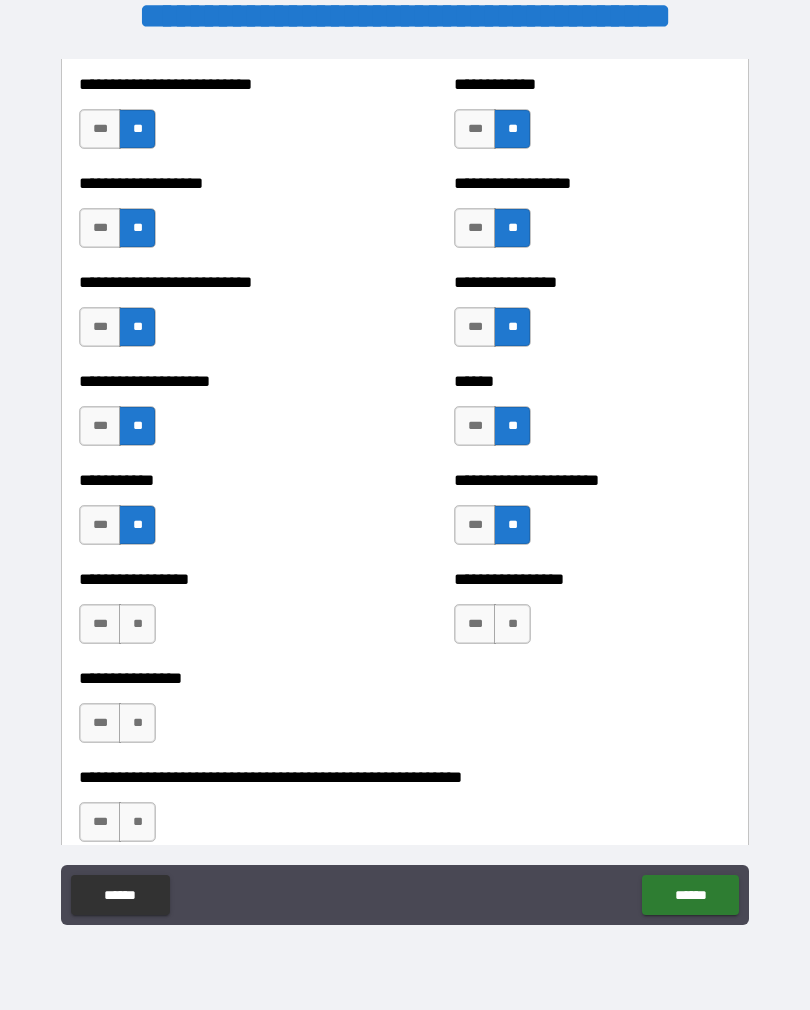 click on "**" at bounding box center [512, 624] 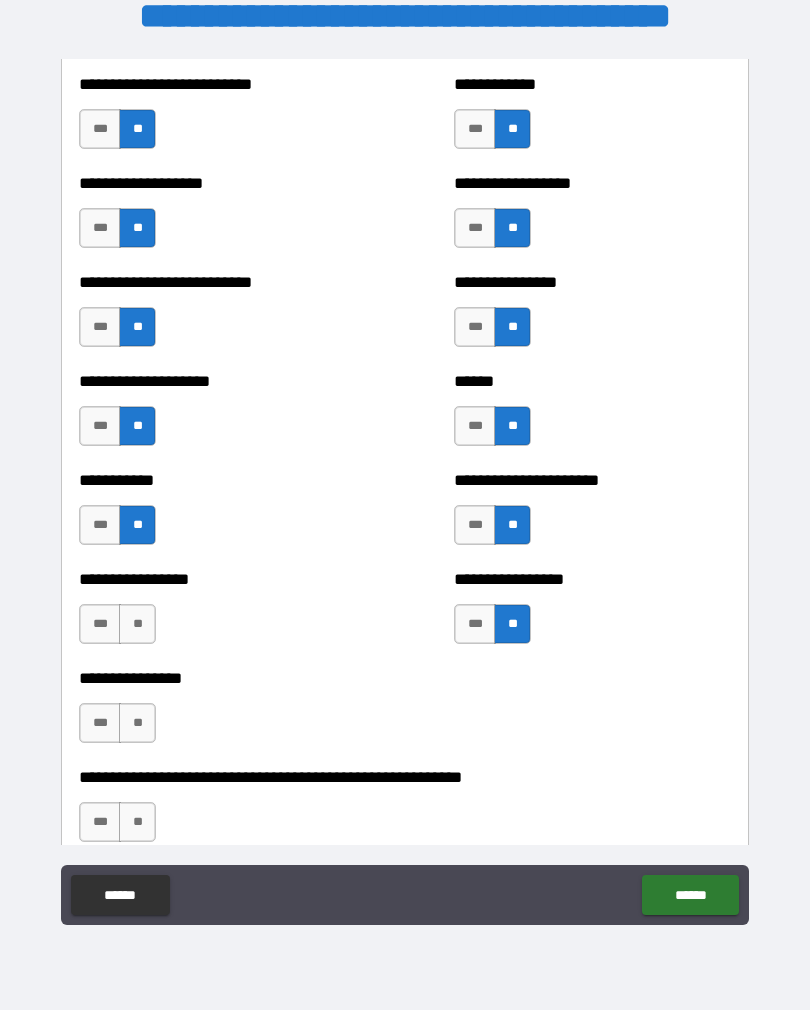 click on "**" at bounding box center (137, 624) 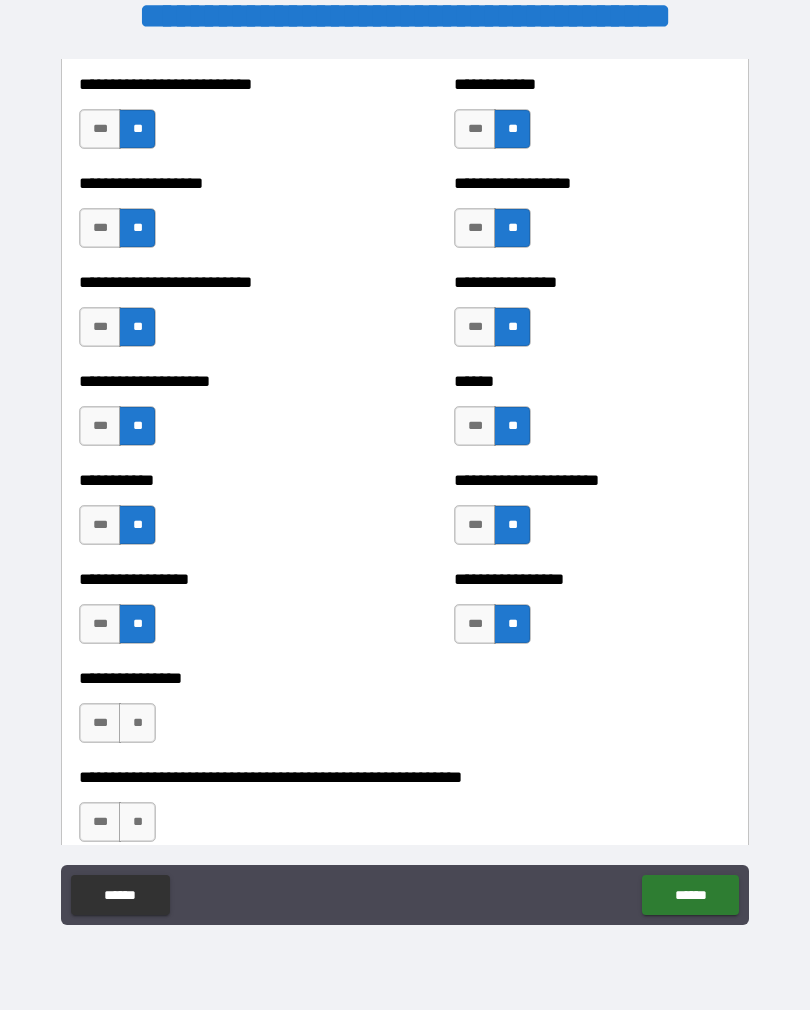 click on "**" at bounding box center [137, 723] 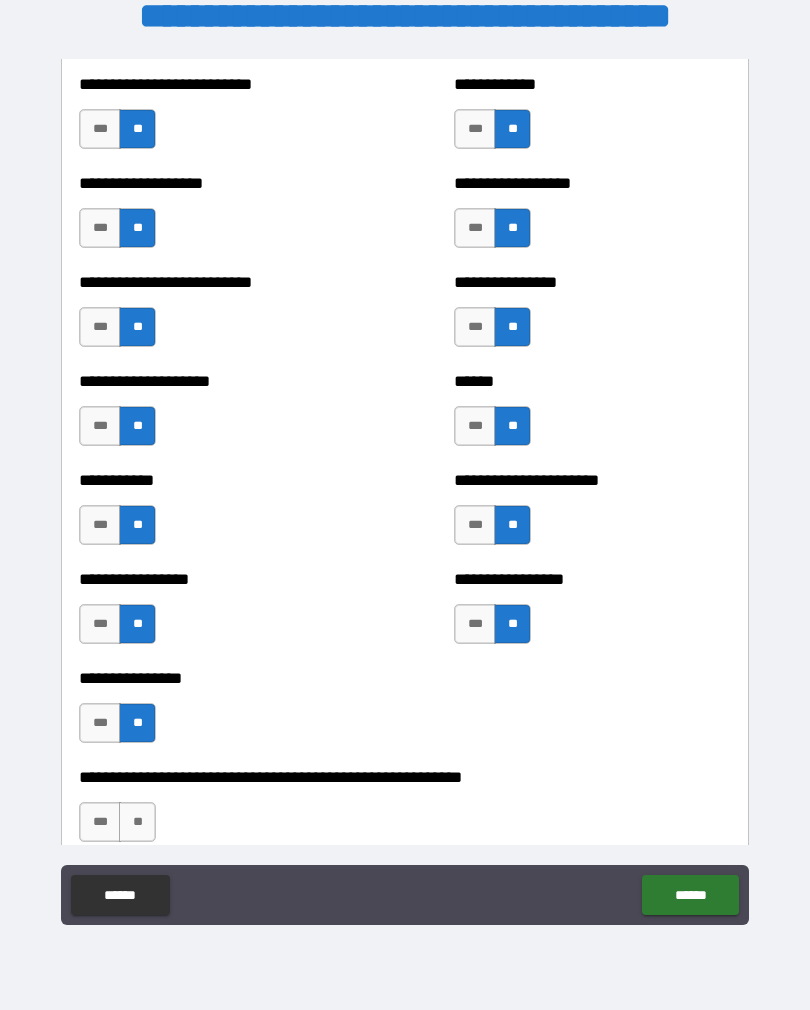 click on "**" at bounding box center [137, 822] 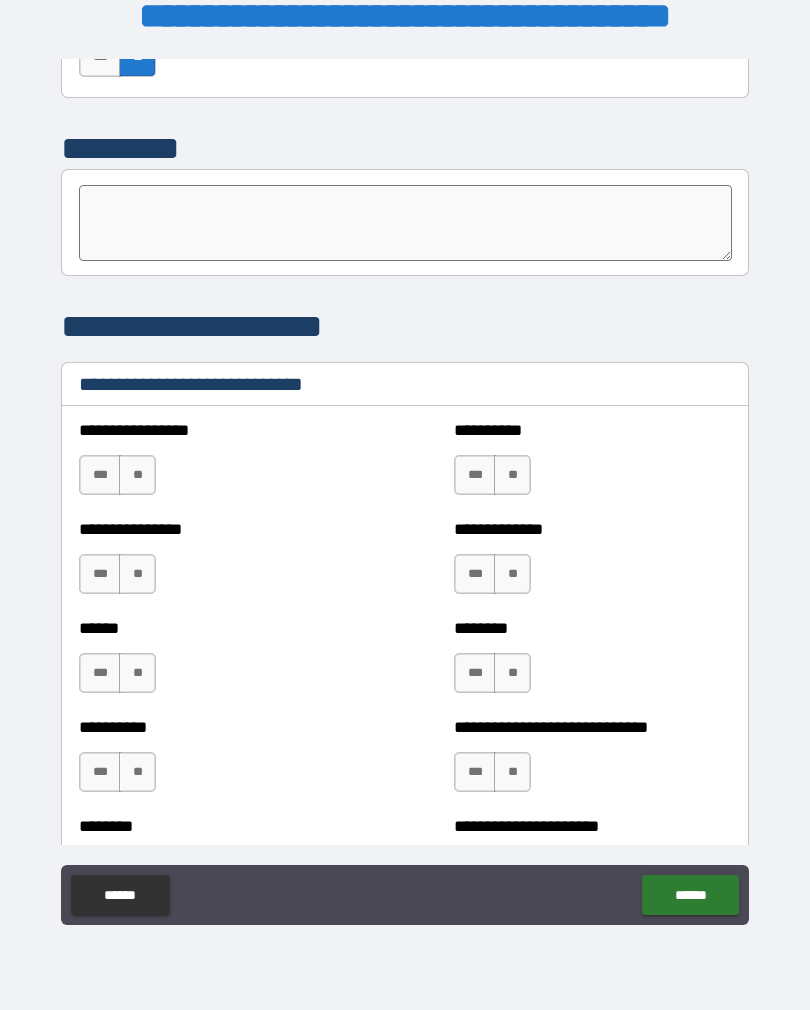 scroll, scrollTop: 6484, scrollLeft: 0, axis: vertical 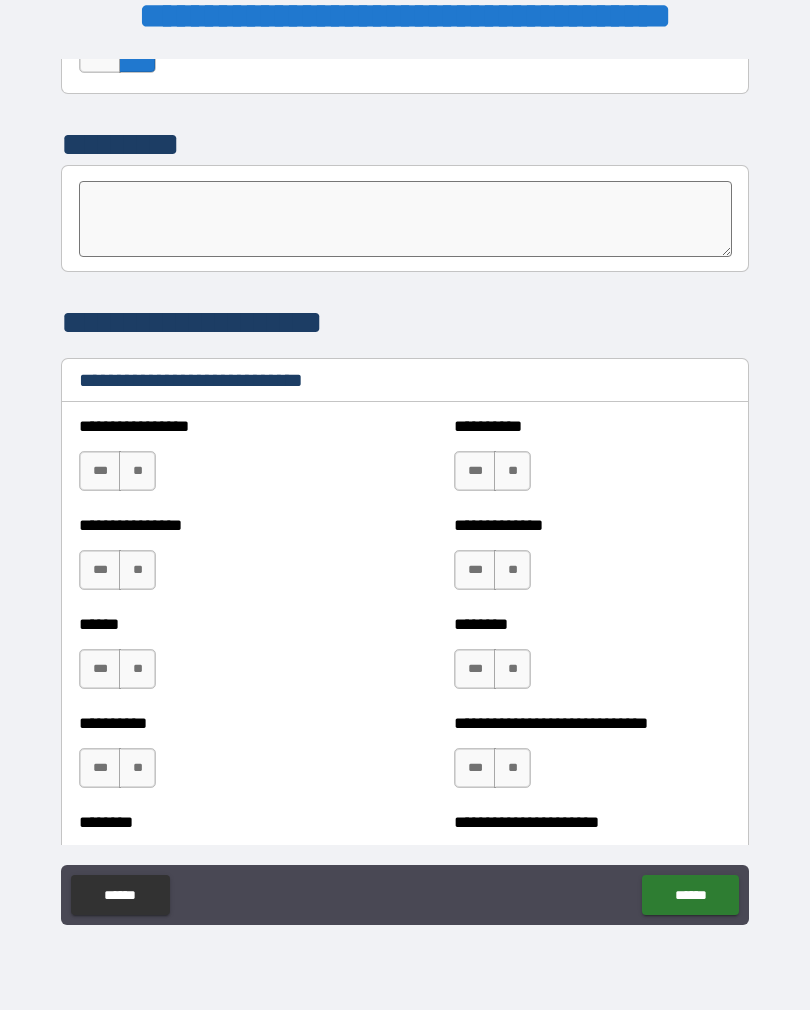click on "**" at bounding box center [137, 471] 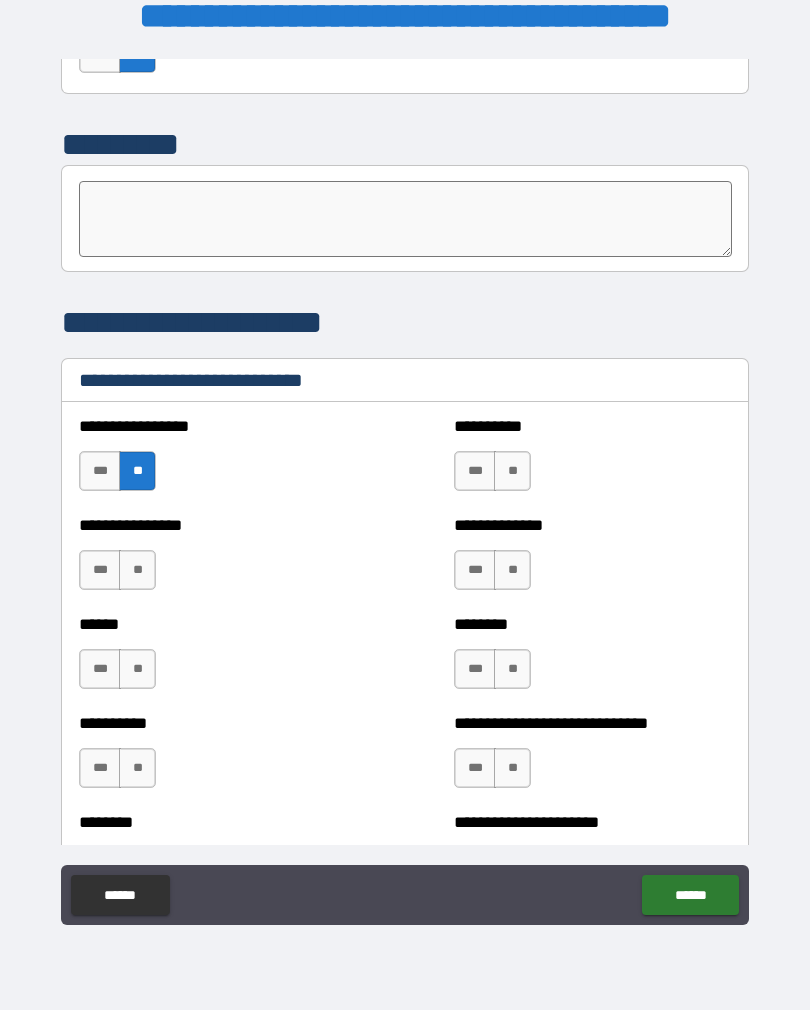click on "***" at bounding box center [475, 471] 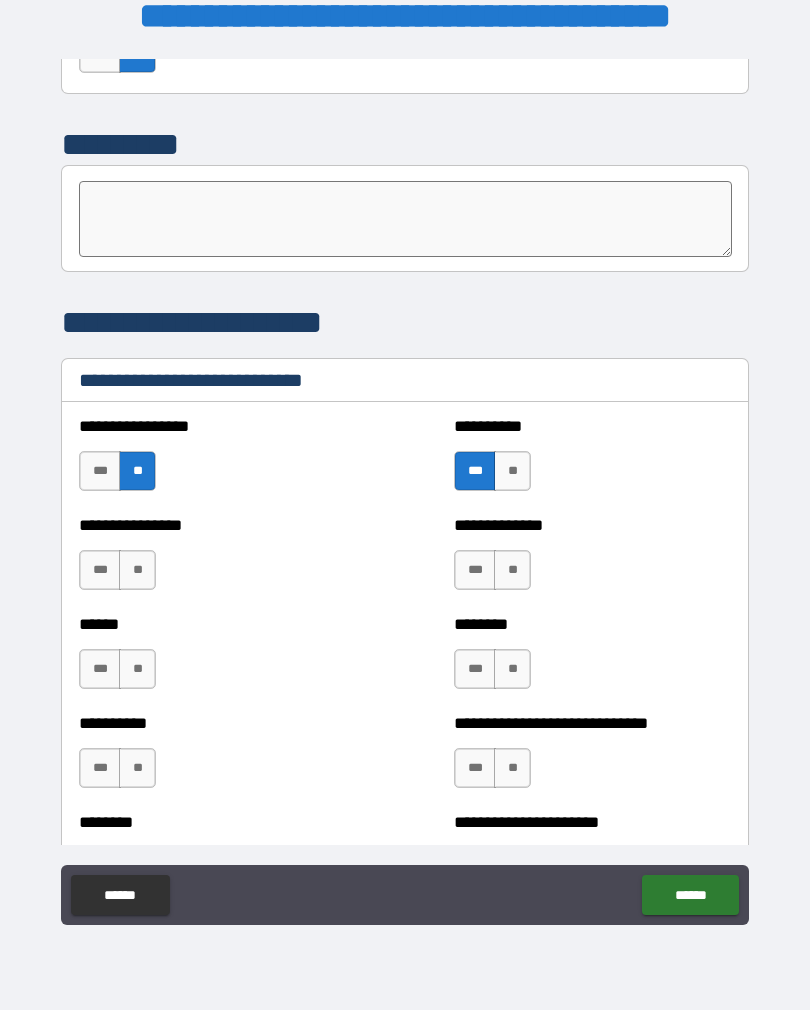 click on "**" at bounding box center [512, 570] 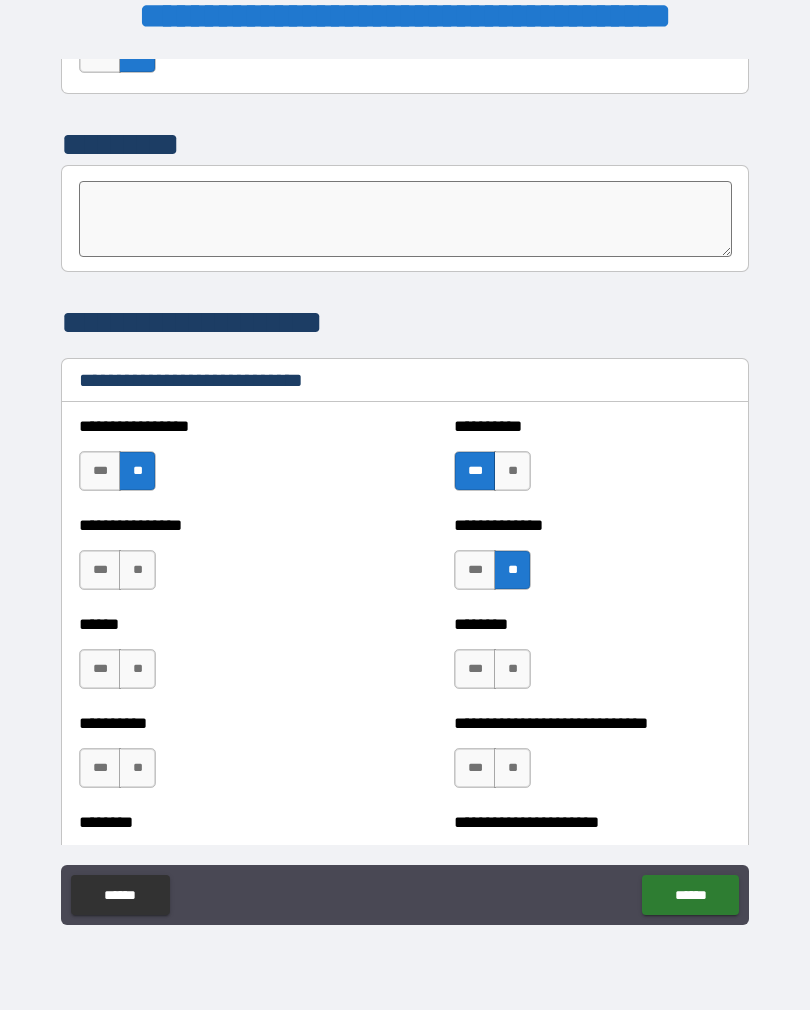 click on "**" at bounding box center (137, 570) 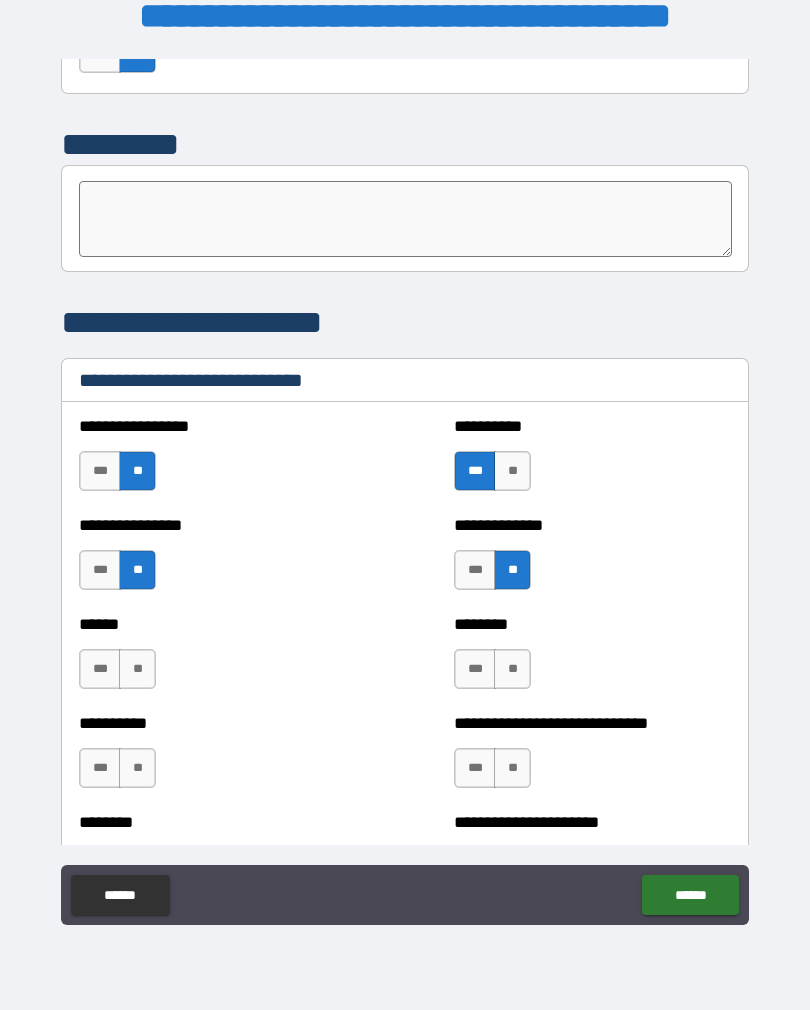click on "***" at bounding box center (475, 669) 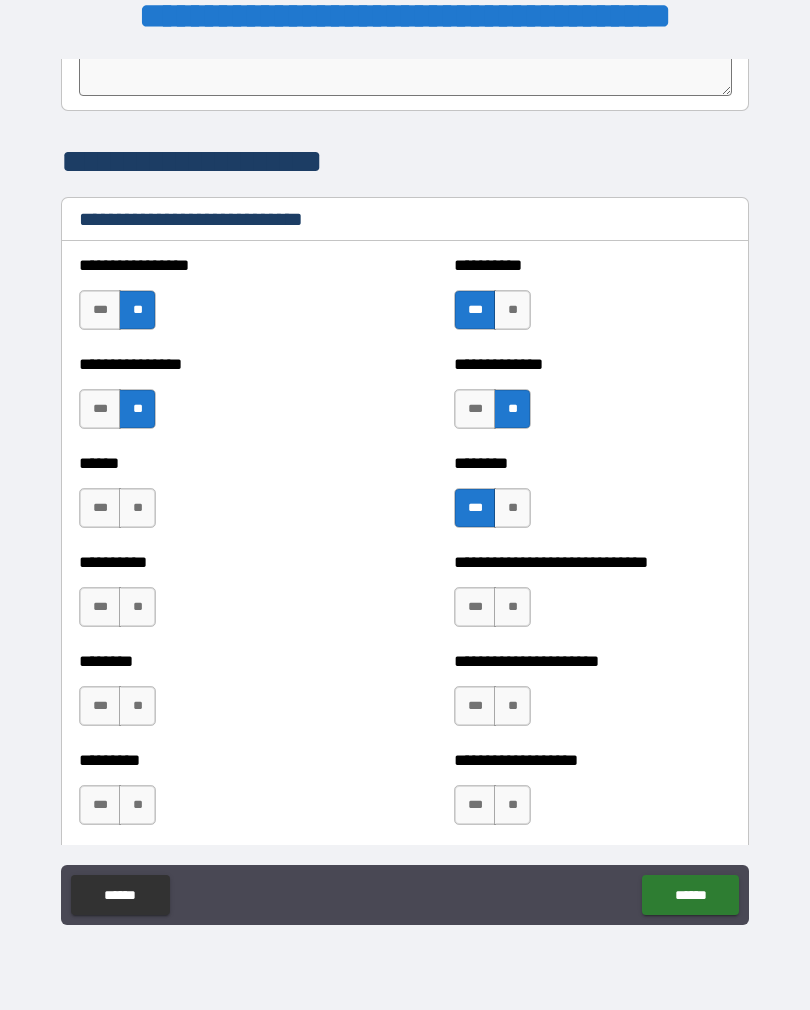 scroll, scrollTop: 6679, scrollLeft: 0, axis: vertical 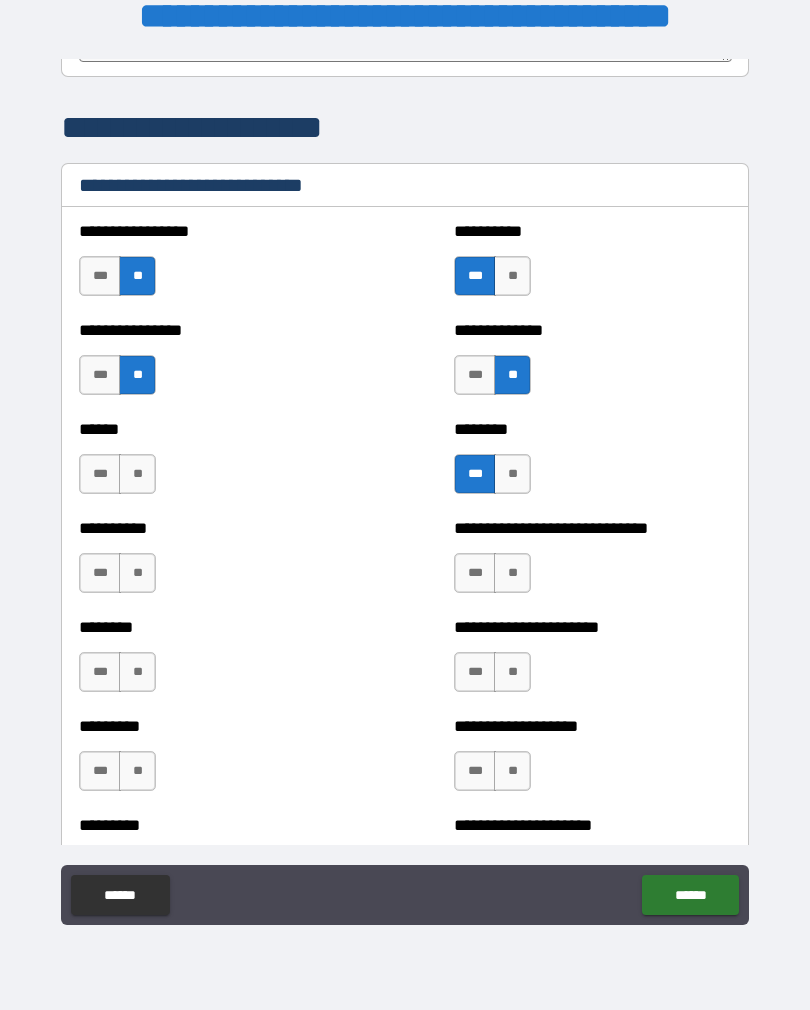click on "**" at bounding box center [512, 573] 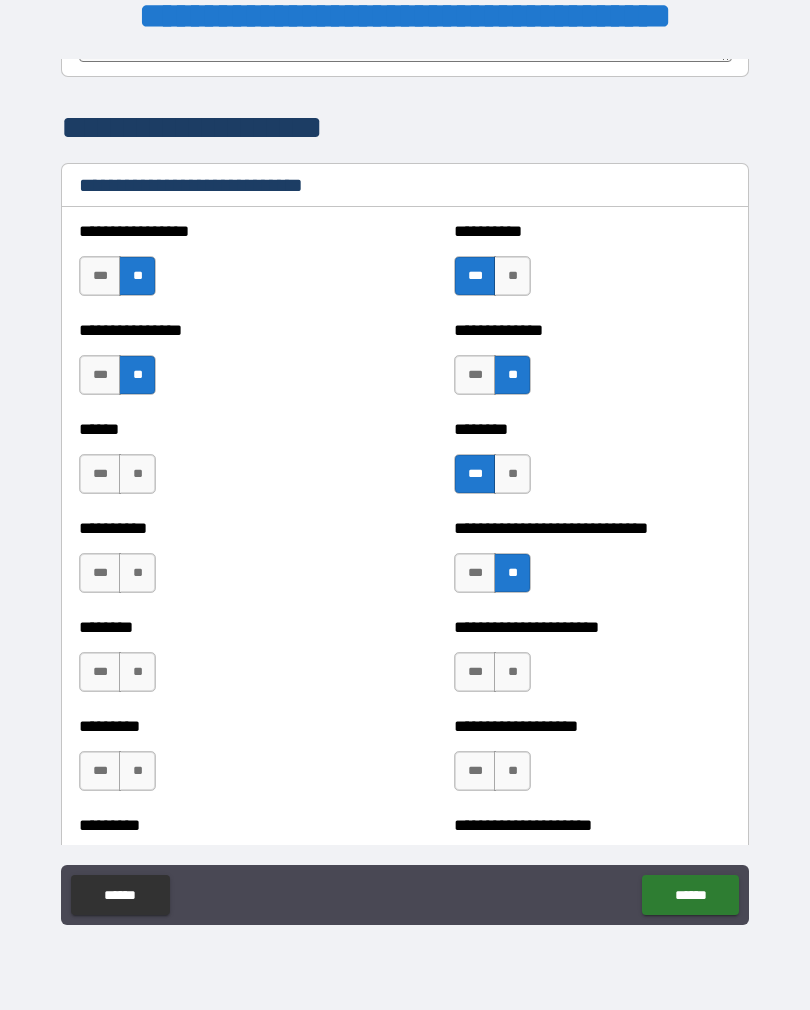 click on "**" at bounding box center [512, 672] 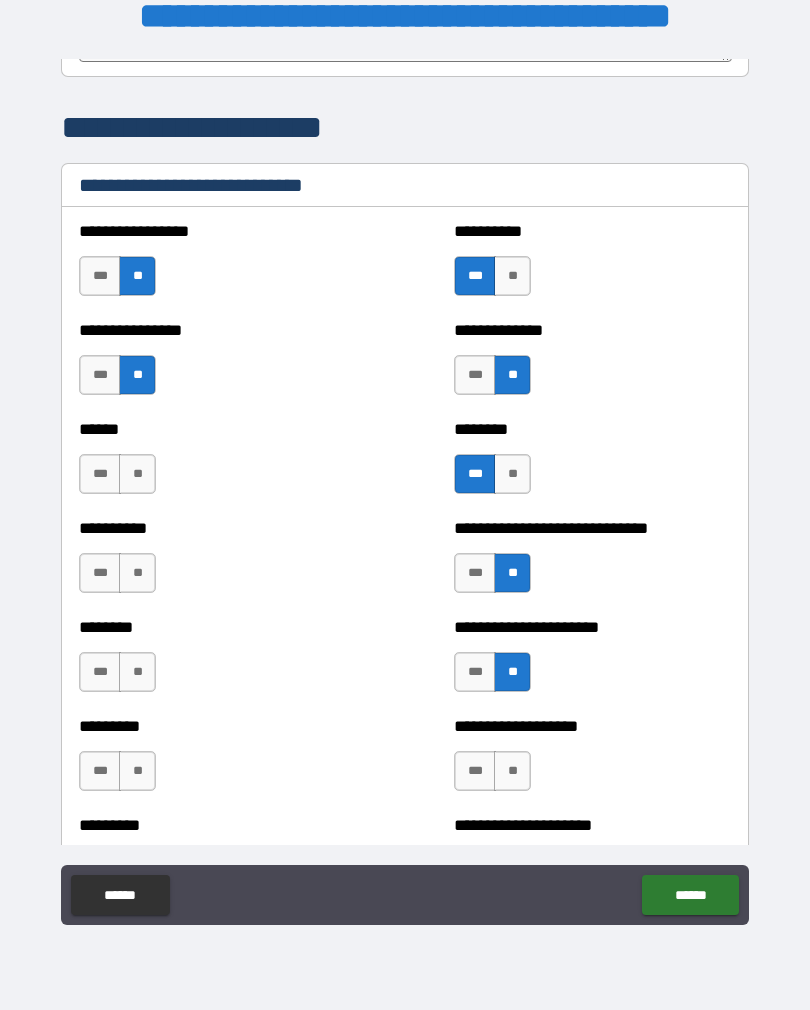 click on "**" at bounding box center [137, 672] 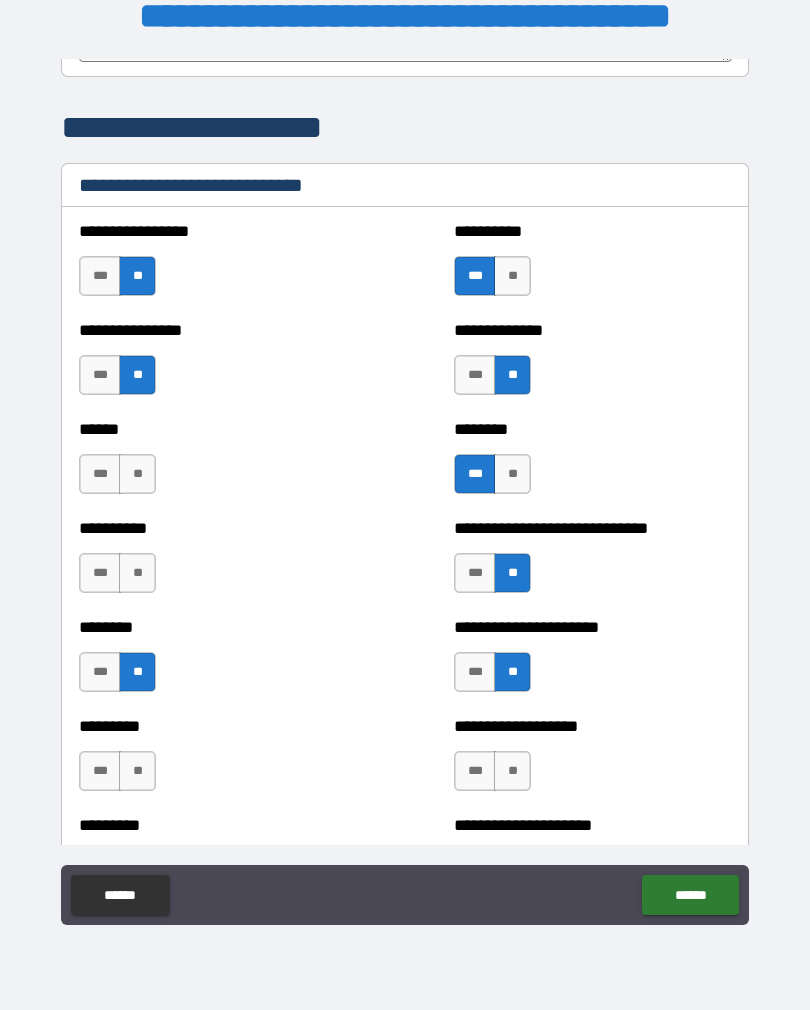 click on "**" at bounding box center (137, 573) 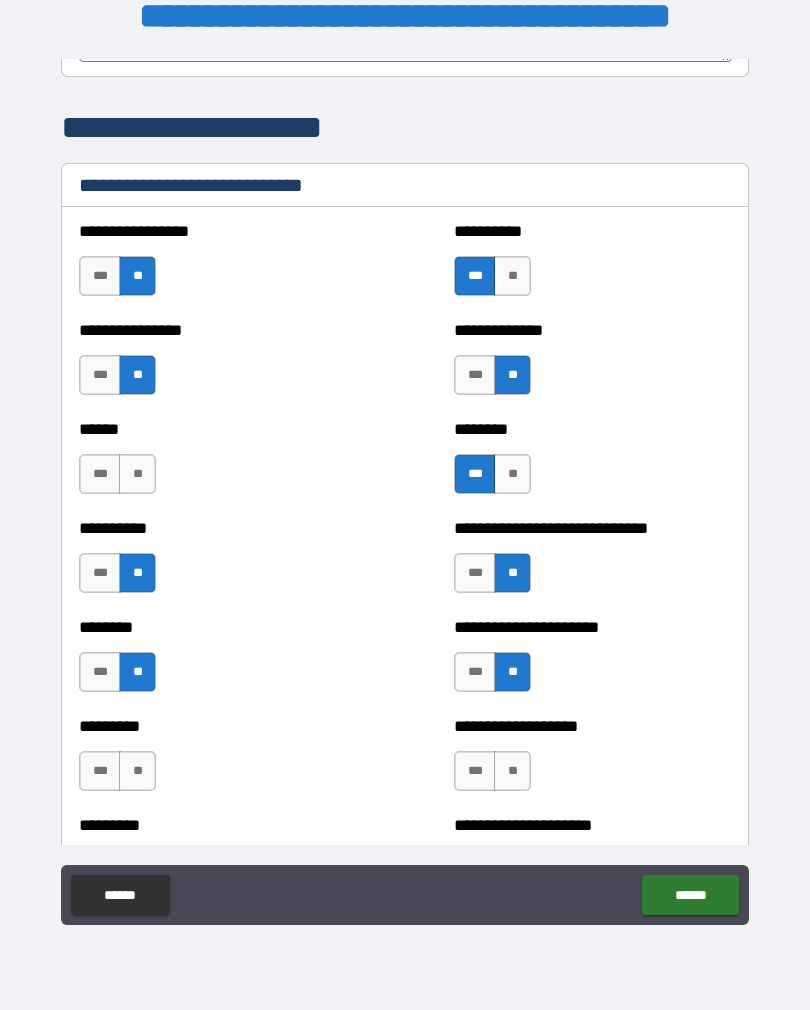 click on "**" at bounding box center (137, 474) 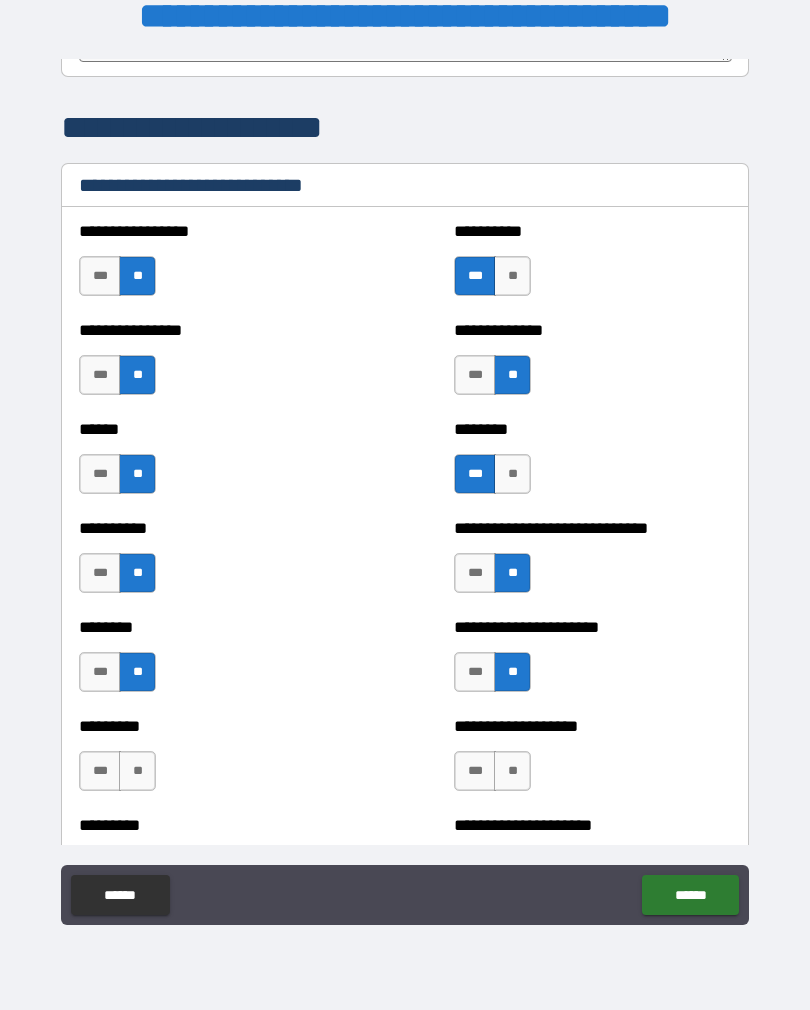 click on "**" at bounding box center (137, 771) 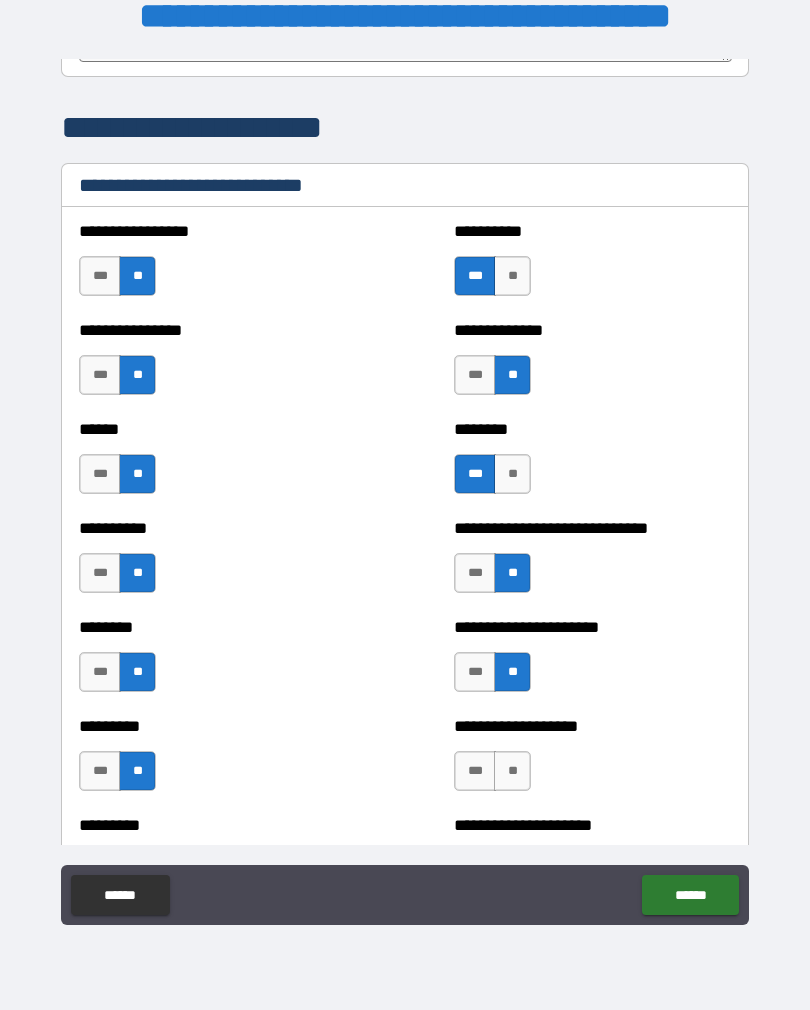 click on "***" at bounding box center (475, 771) 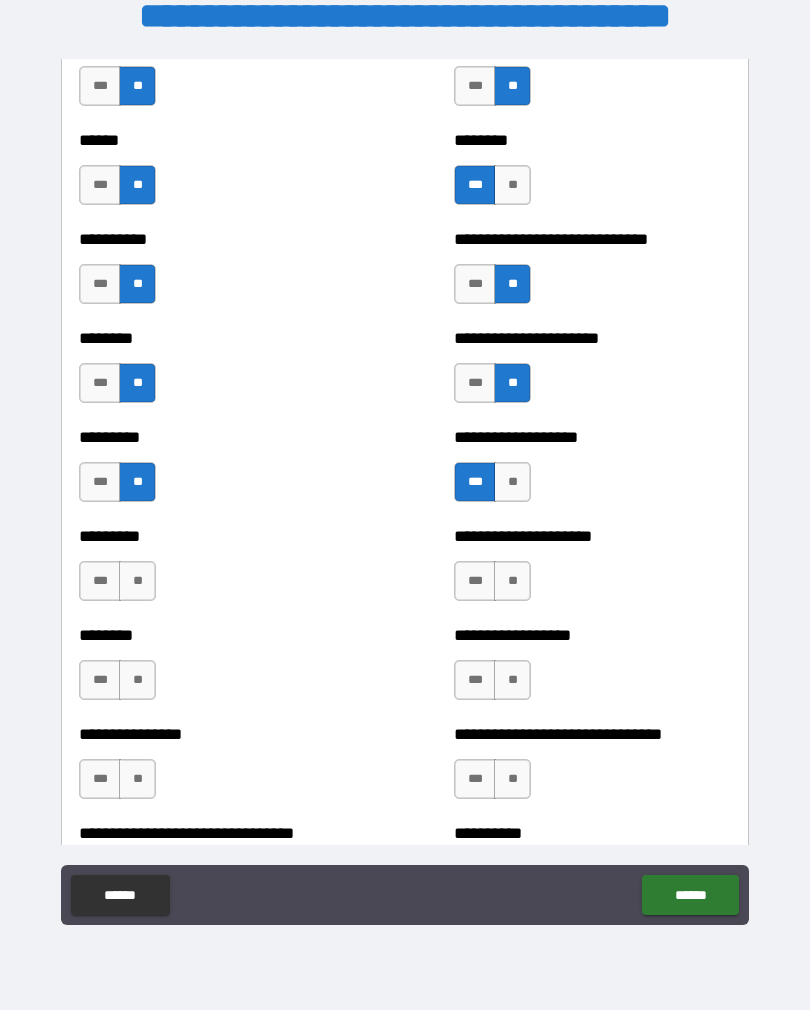 scroll, scrollTop: 6971, scrollLeft: 0, axis: vertical 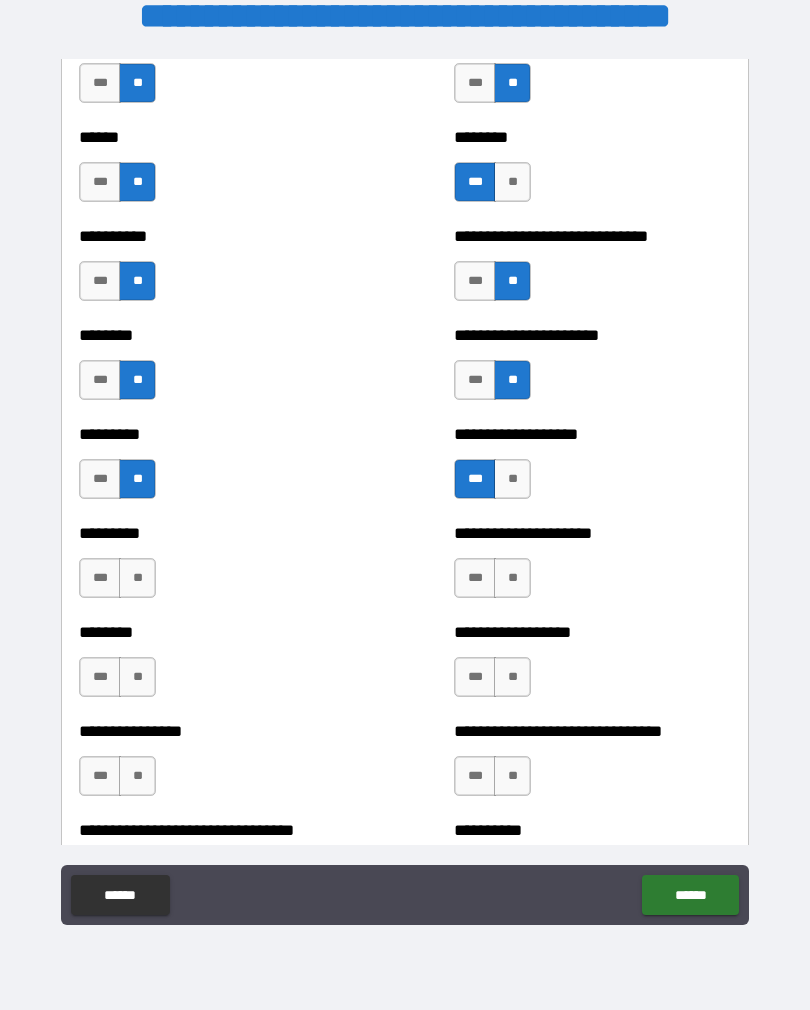click on "**" at bounding box center [512, 578] 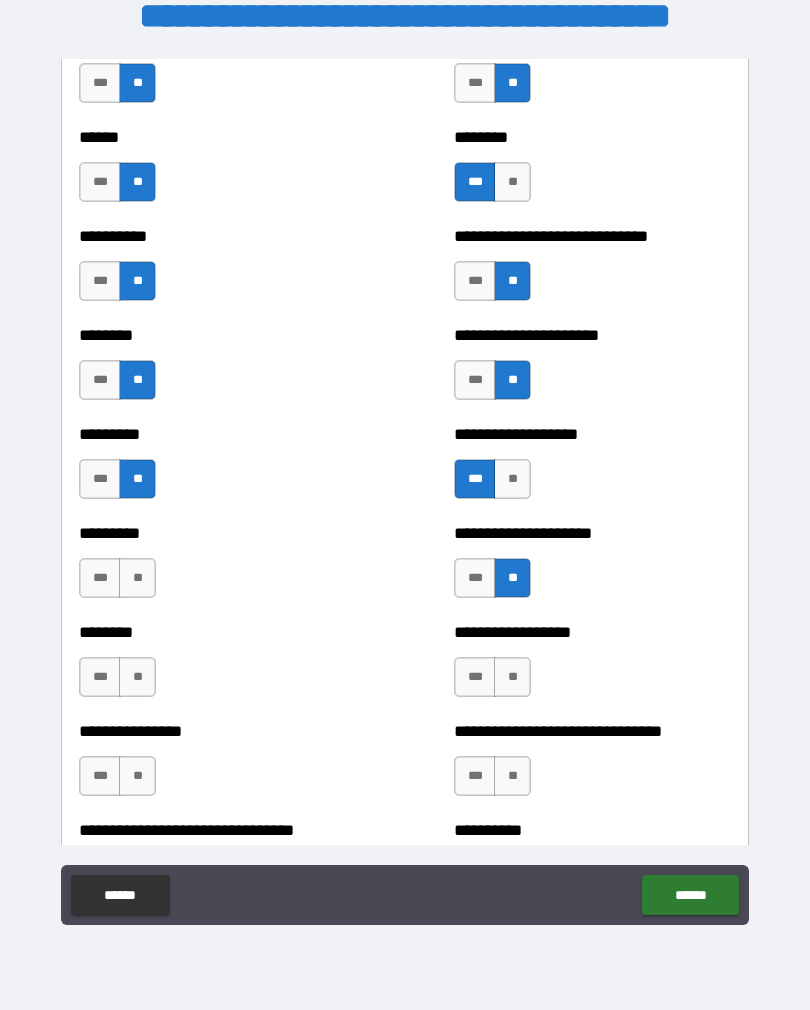 click on "**" at bounding box center [137, 578] 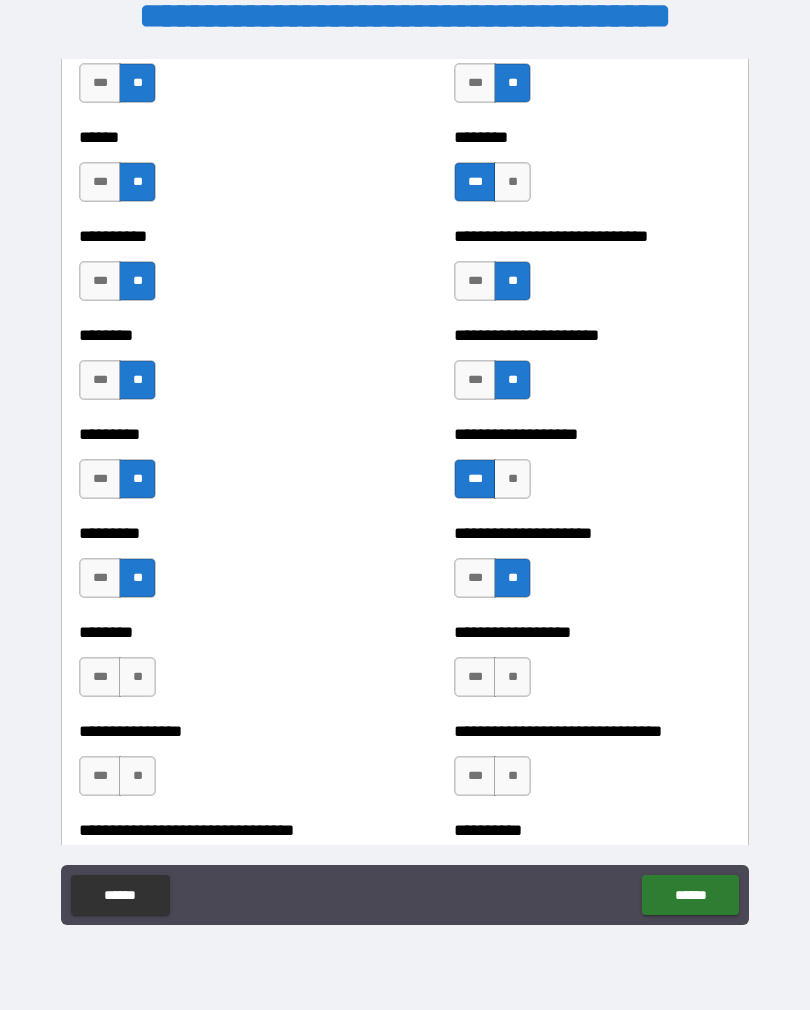 click on "**" at bounding box center [137, 677] 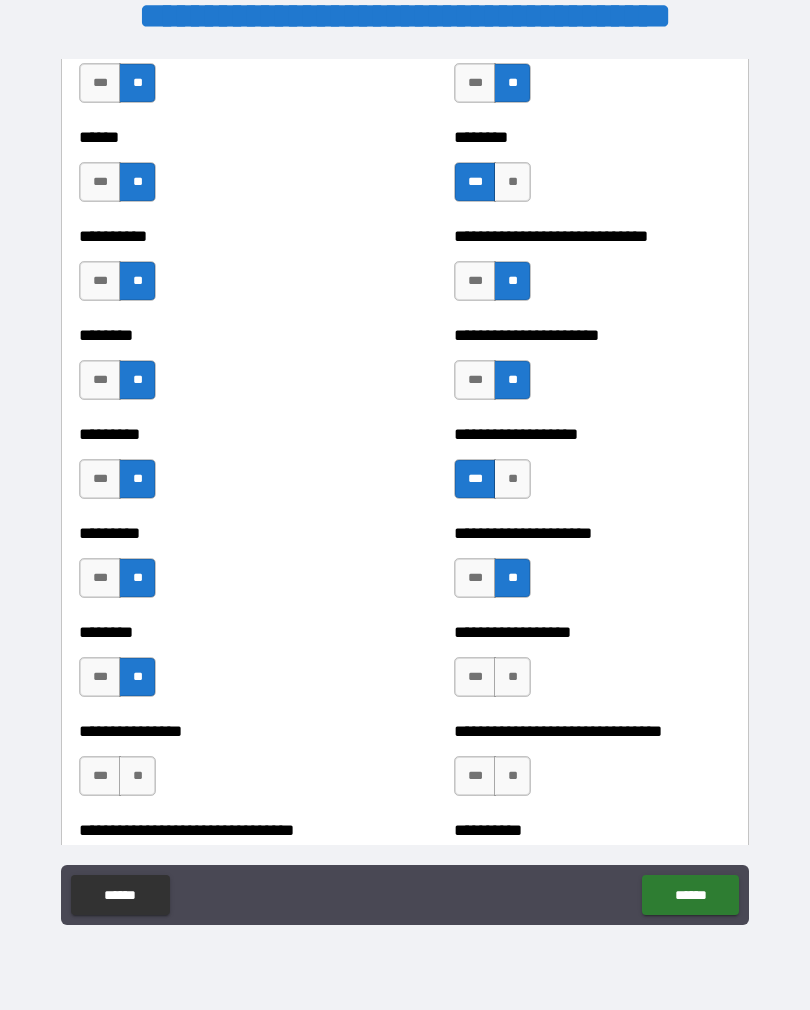 click on "**" at bounding box center (512, 677) 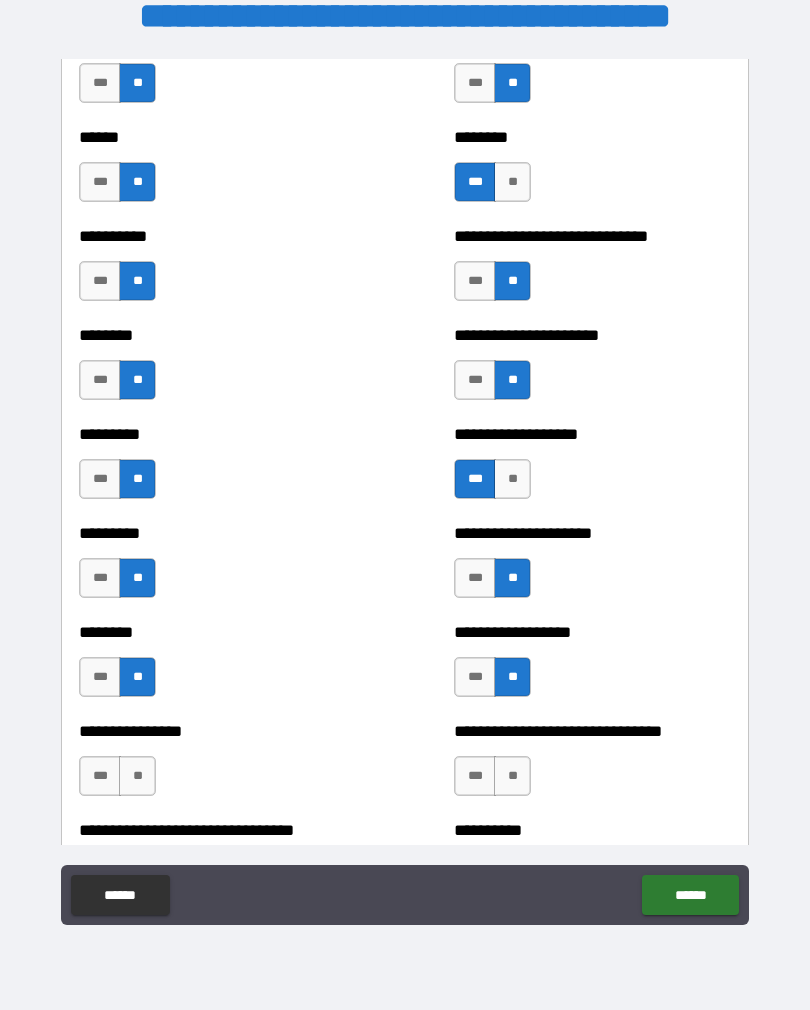 click on "**" at bounding box center [512, 776] 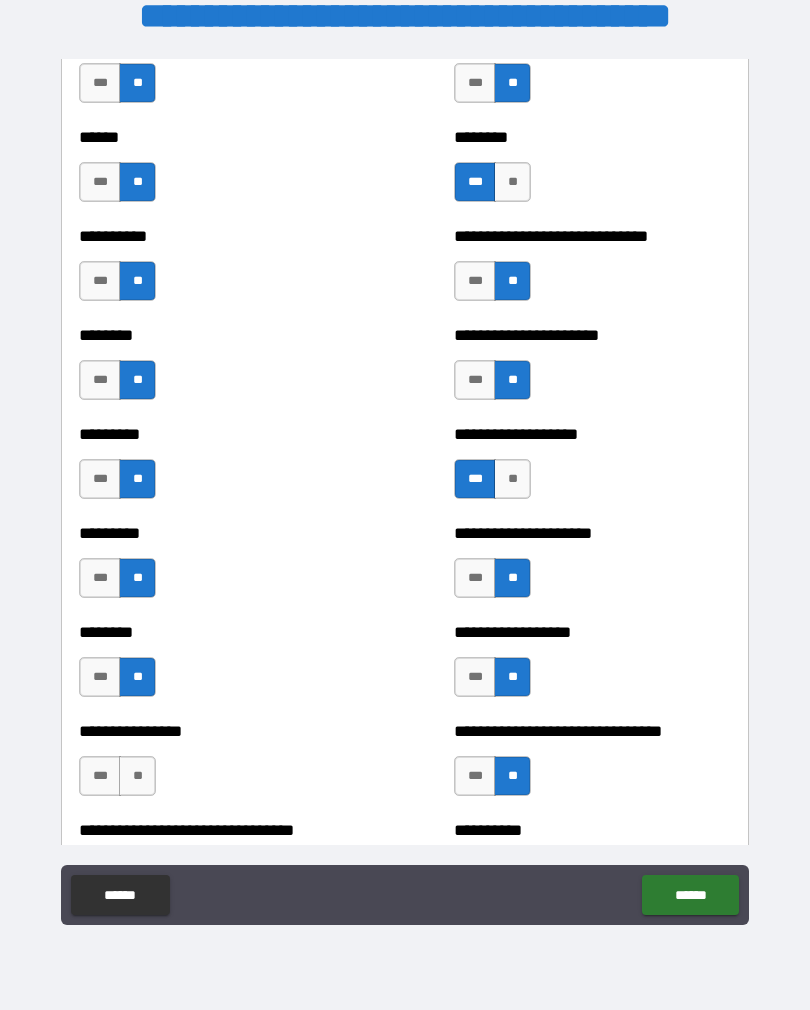 click on "**" at bounding box center [137, 776] 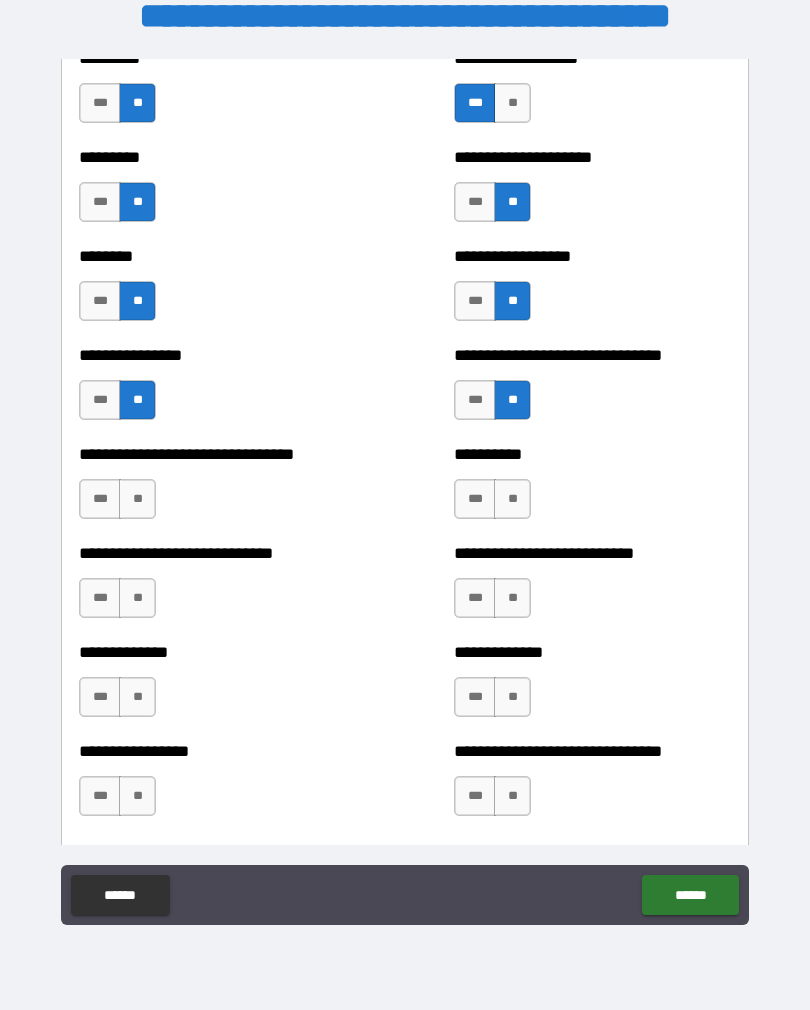 scroll, scrollTop: 7348, scrollLeft: 0, axis: vertical 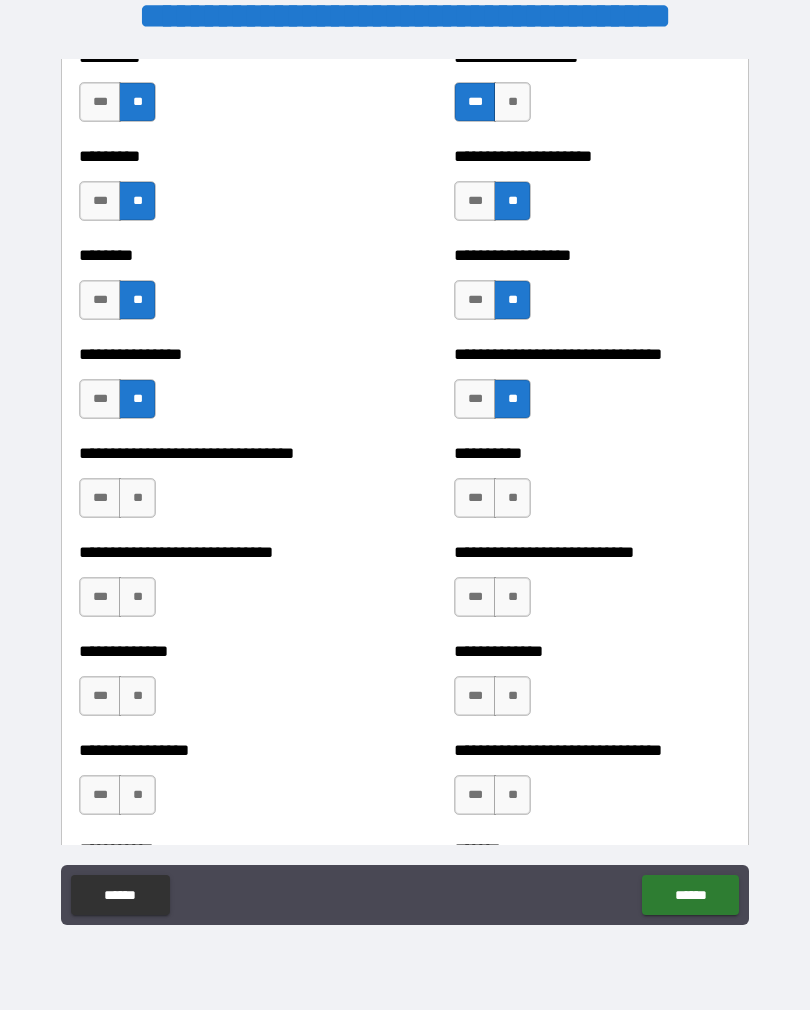 click on "**" at bounding box center (512, 498) 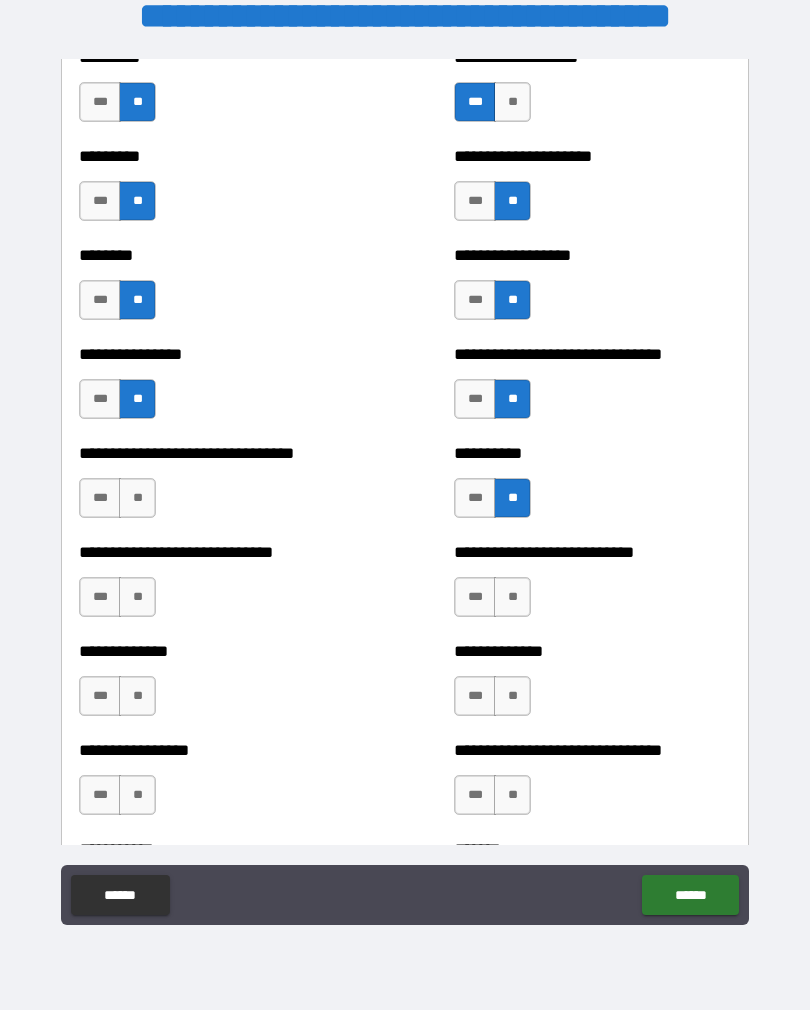 click on "**" at bounding box center (137, 498) 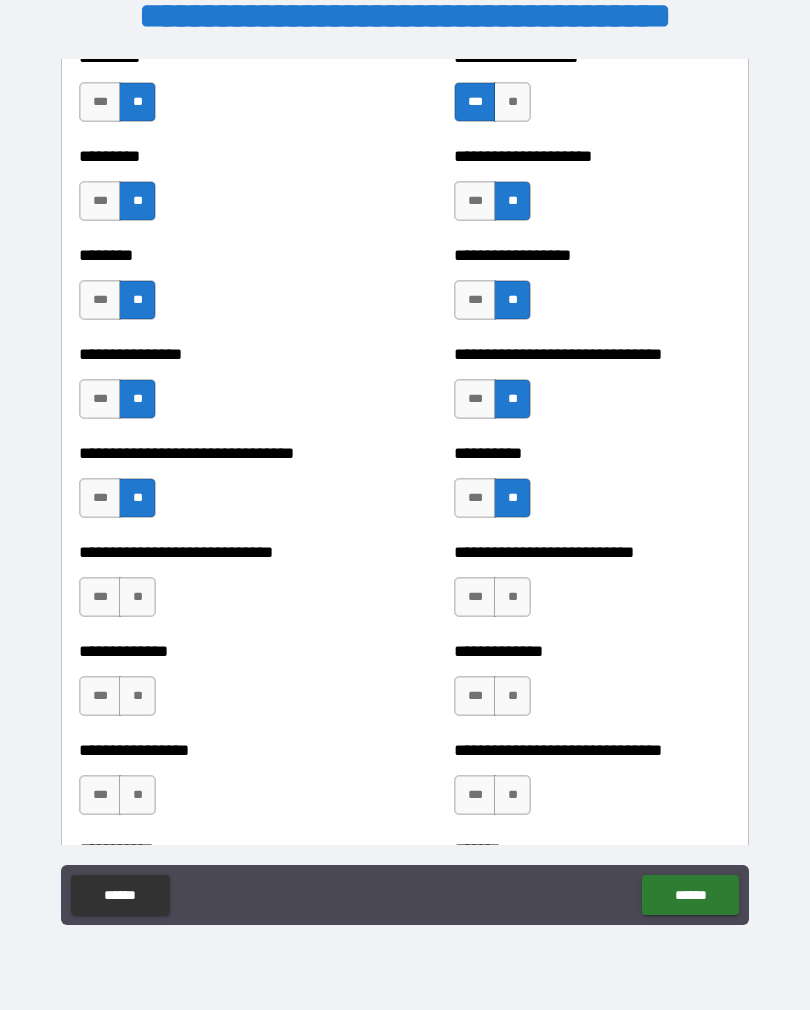 click on "**" at bounding box center [512, 597] 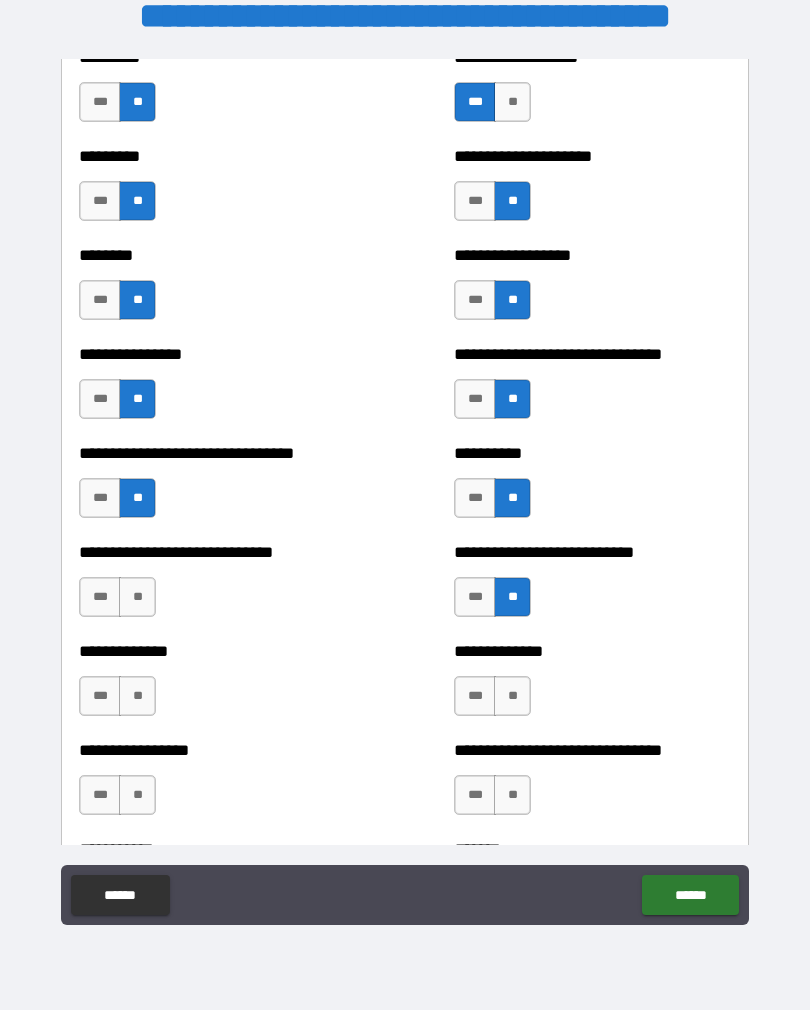 click on "**" at bounding box center (137, 597) 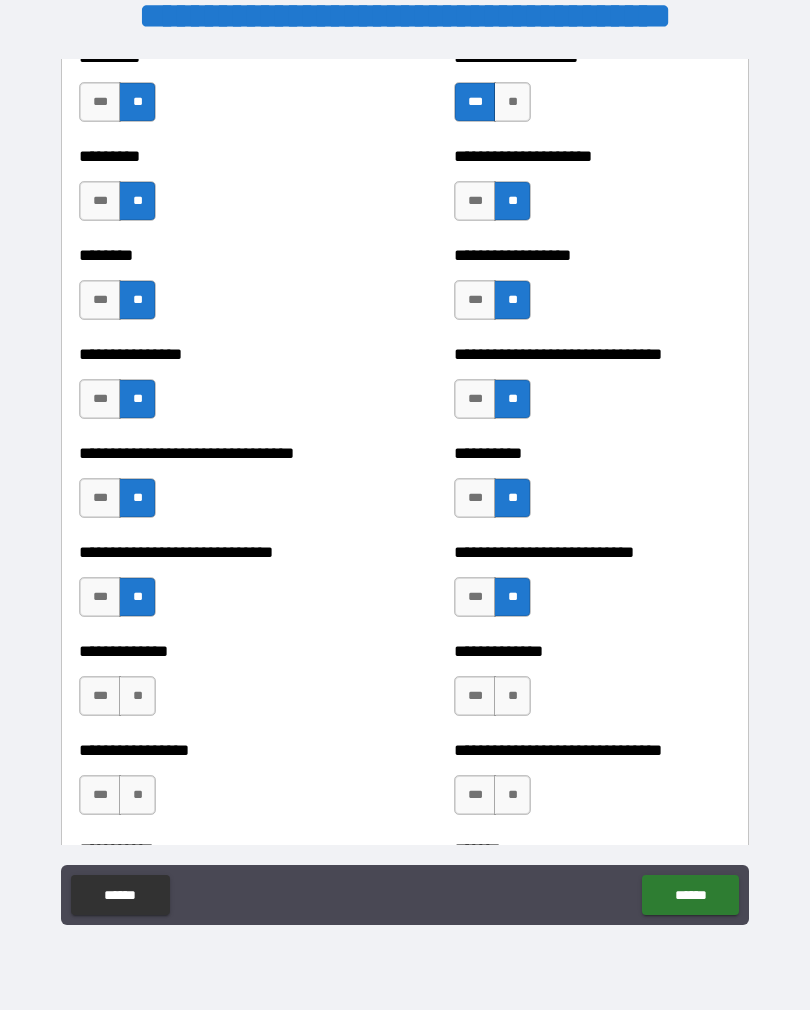 click on "***" at bounding box center (100, 696) 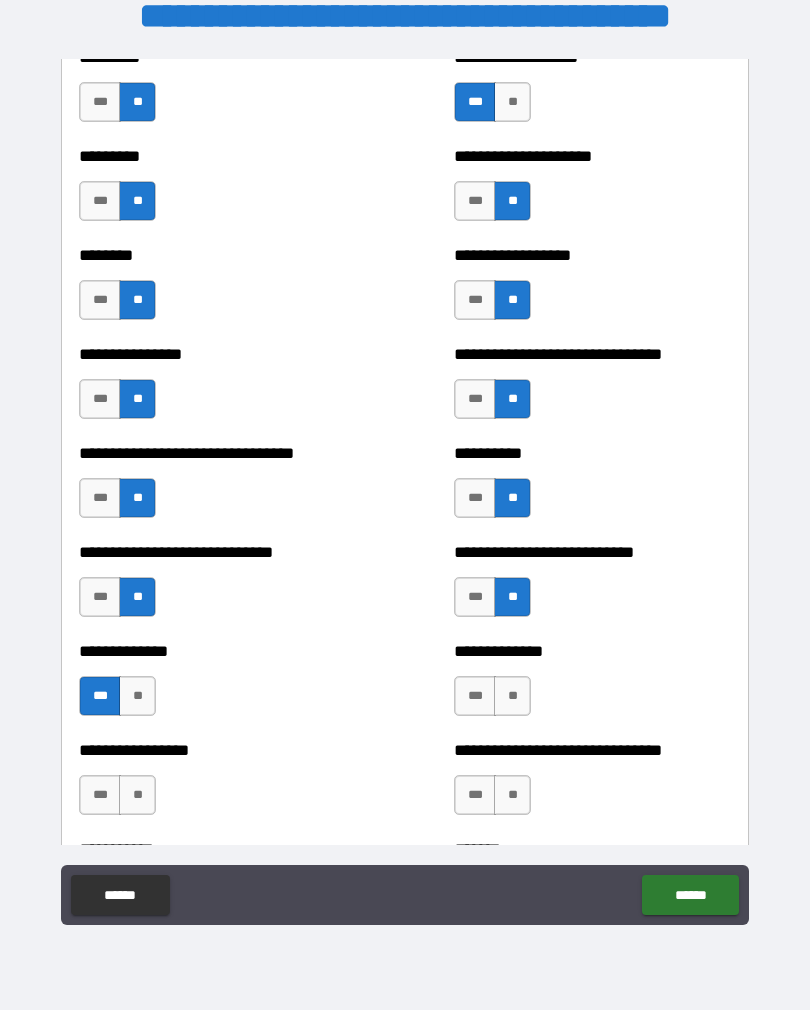 click on "**" at bounding box center [512, 696] 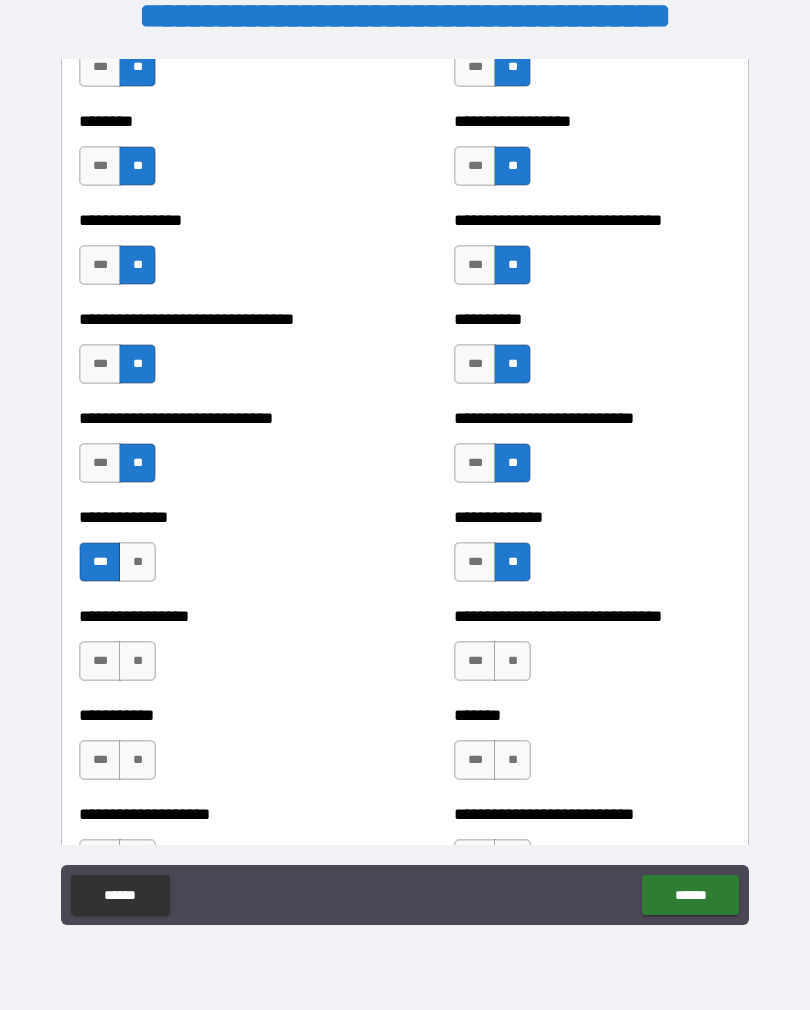 scroll, scrollTop: 7483, scrollLeft: 0, axis: vertical 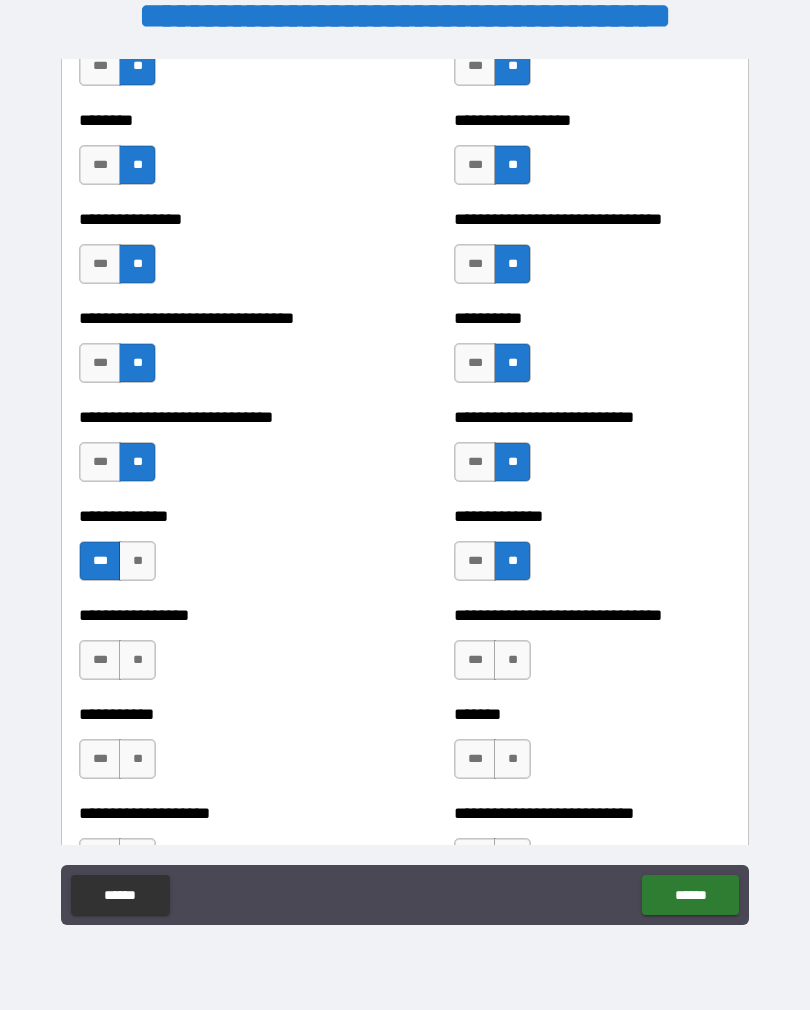 click on "***" at bounding box center (475, 660) 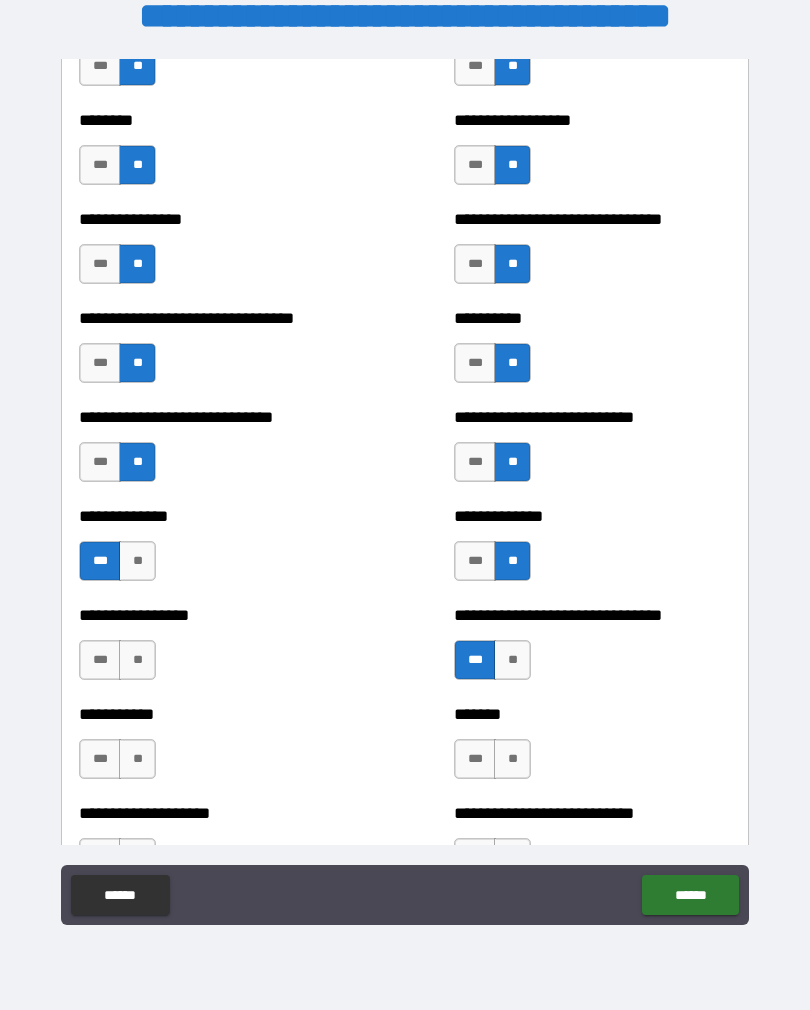 click on "**" at bounding box center (137, 660) 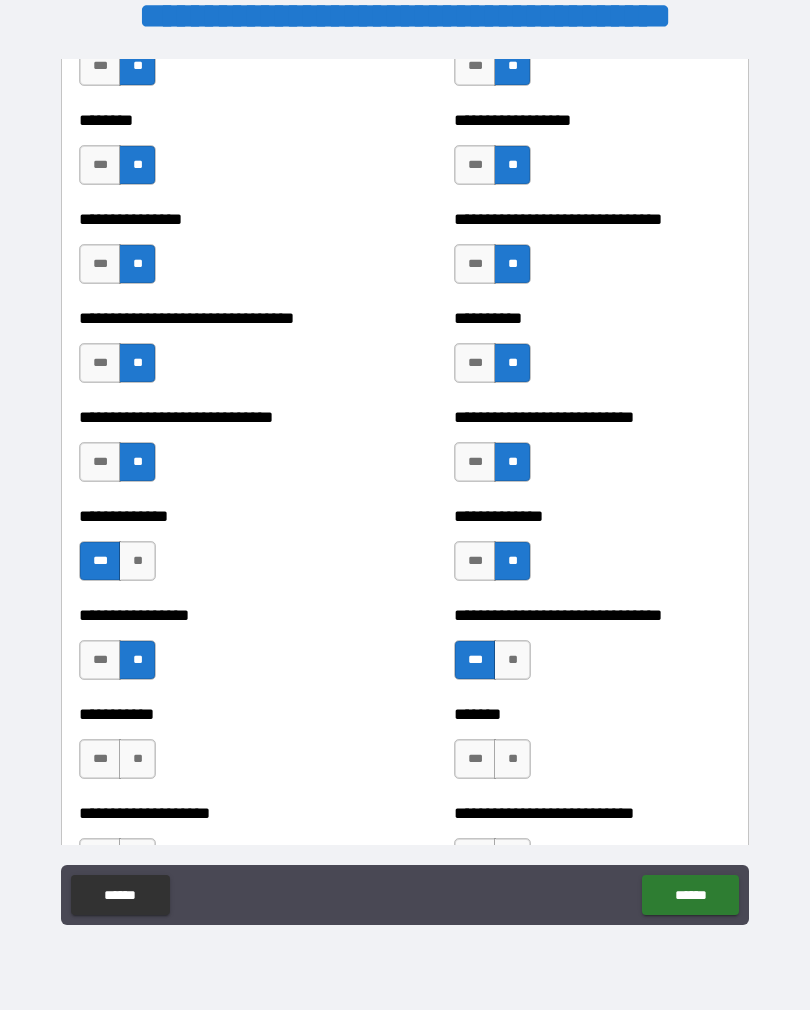 click on "**" at bounding box center (137, 759) 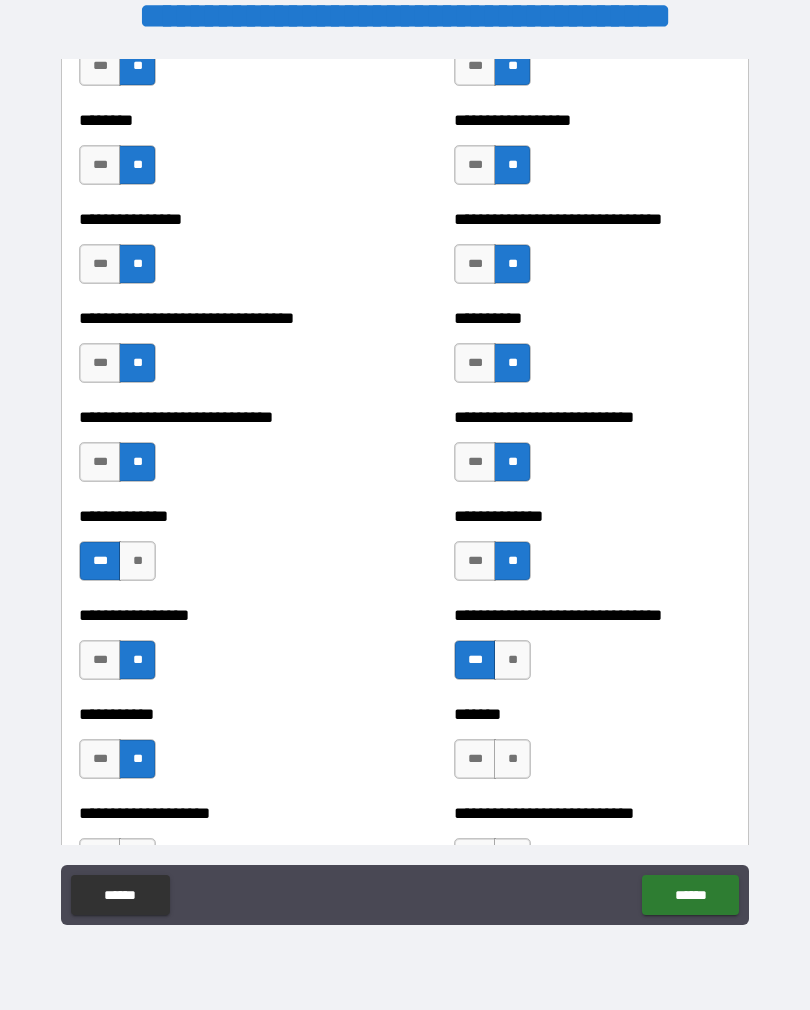 click on "**" at bounding box center (512, 759) 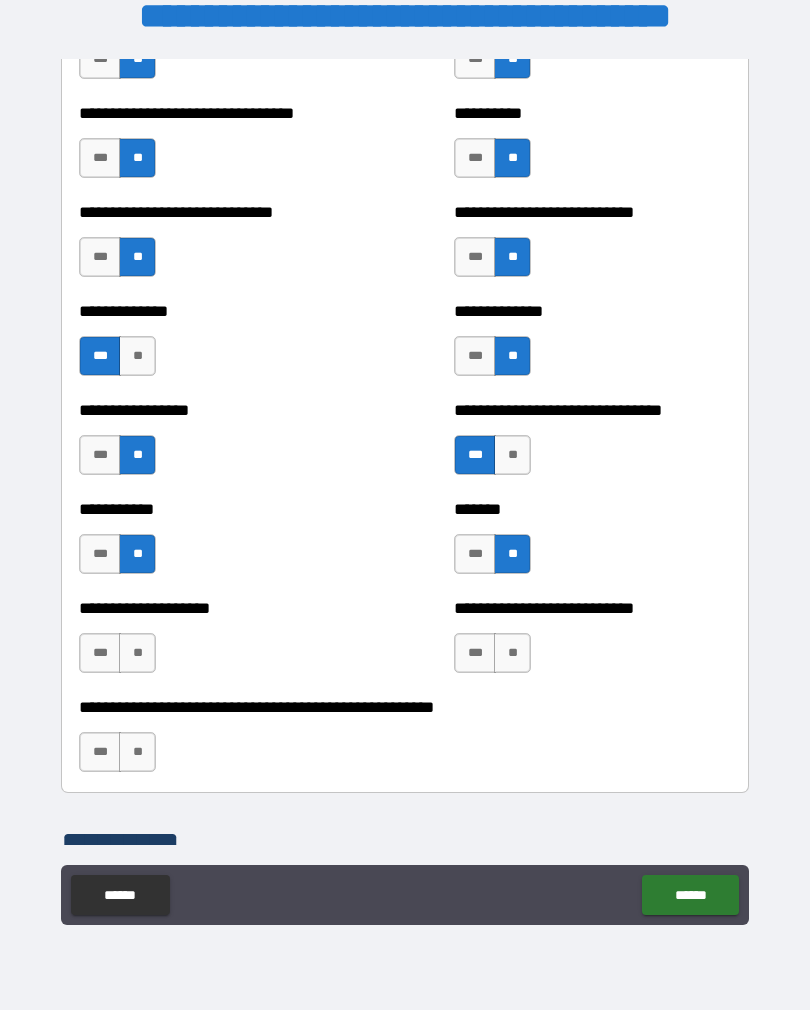 scroll, scrollTop: 7720, scrollLeft: 0, axis: vertical 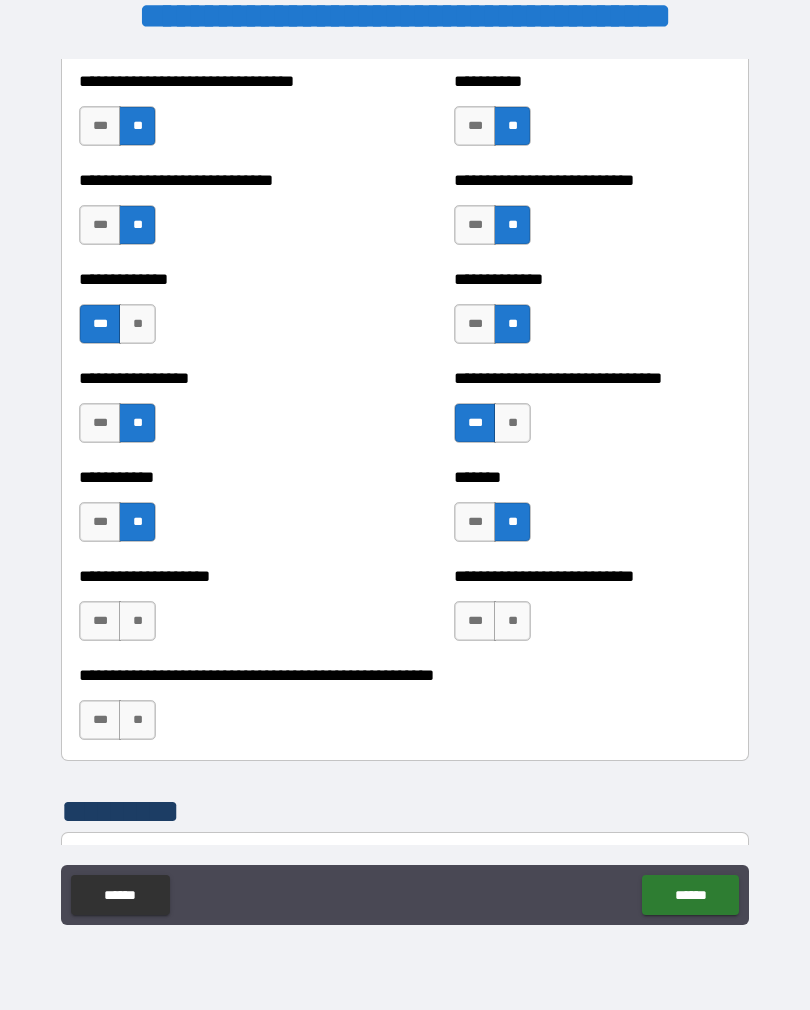 click on "**" at bounding box center (137, 621) 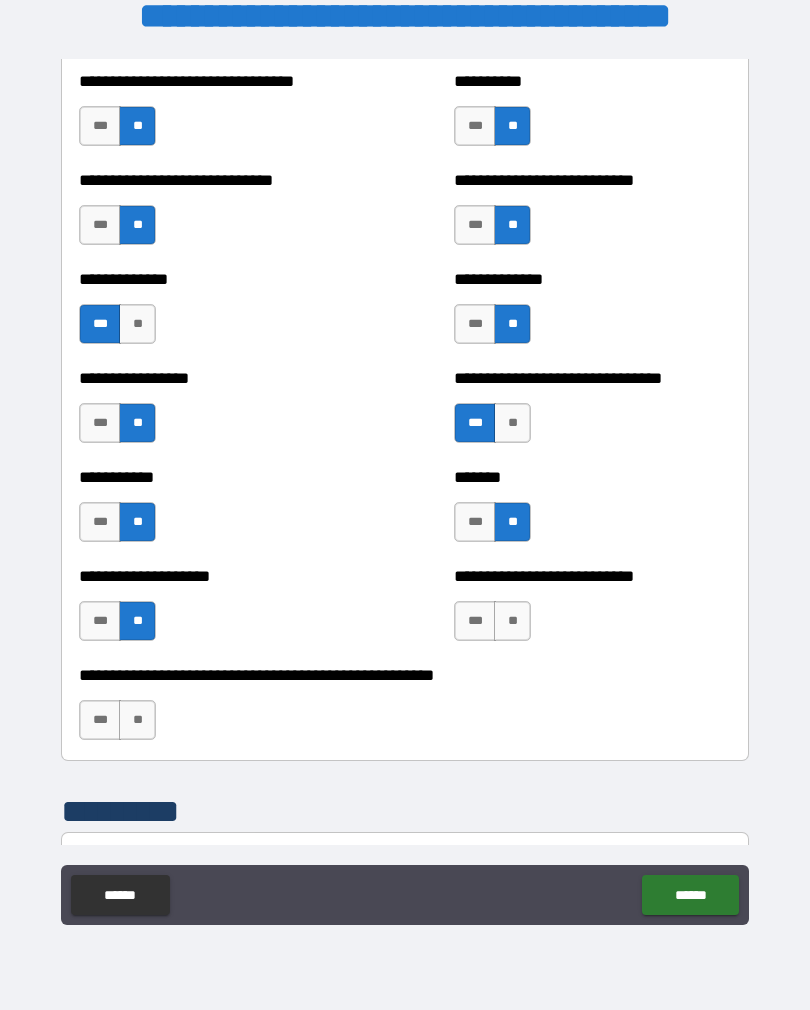 click on "**" at bounding box center [512, 621] 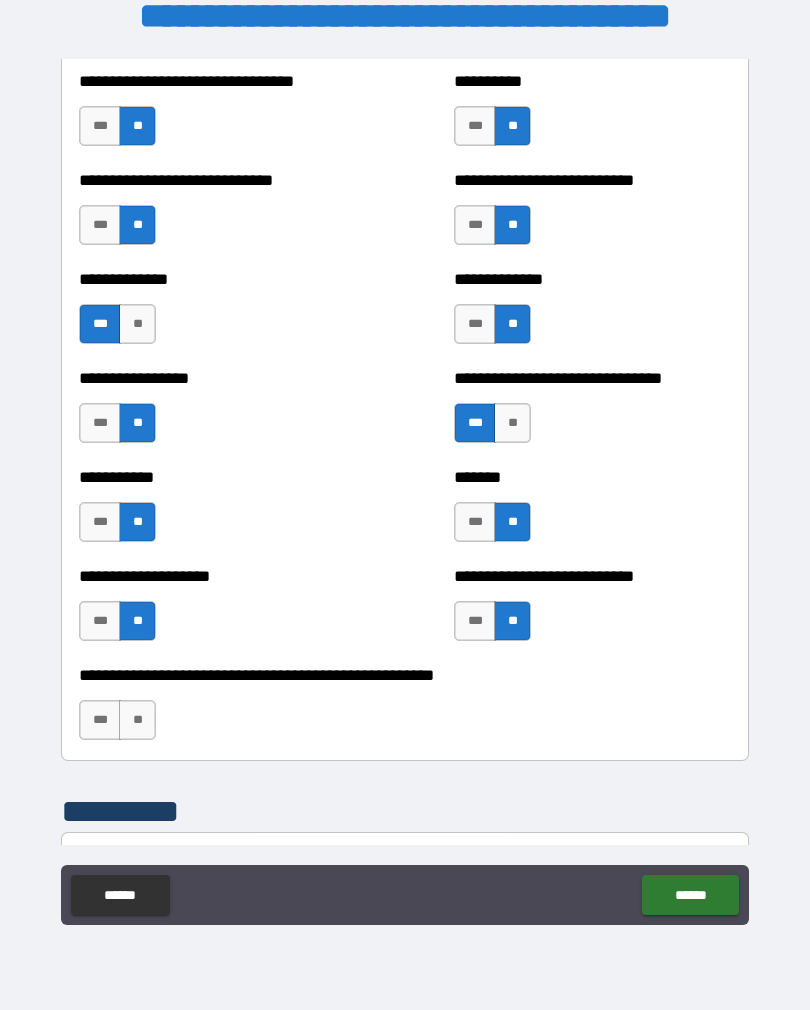 click on "***" at bounding box center [100, 720] 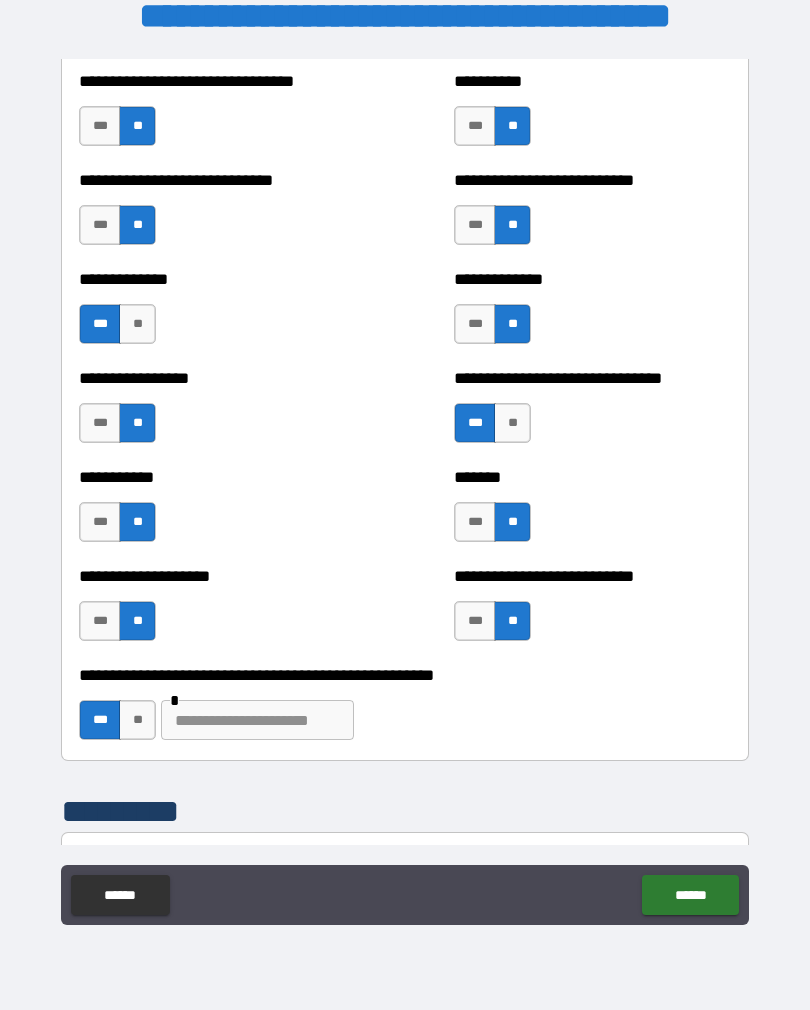 click at bounding box center (257, 720) 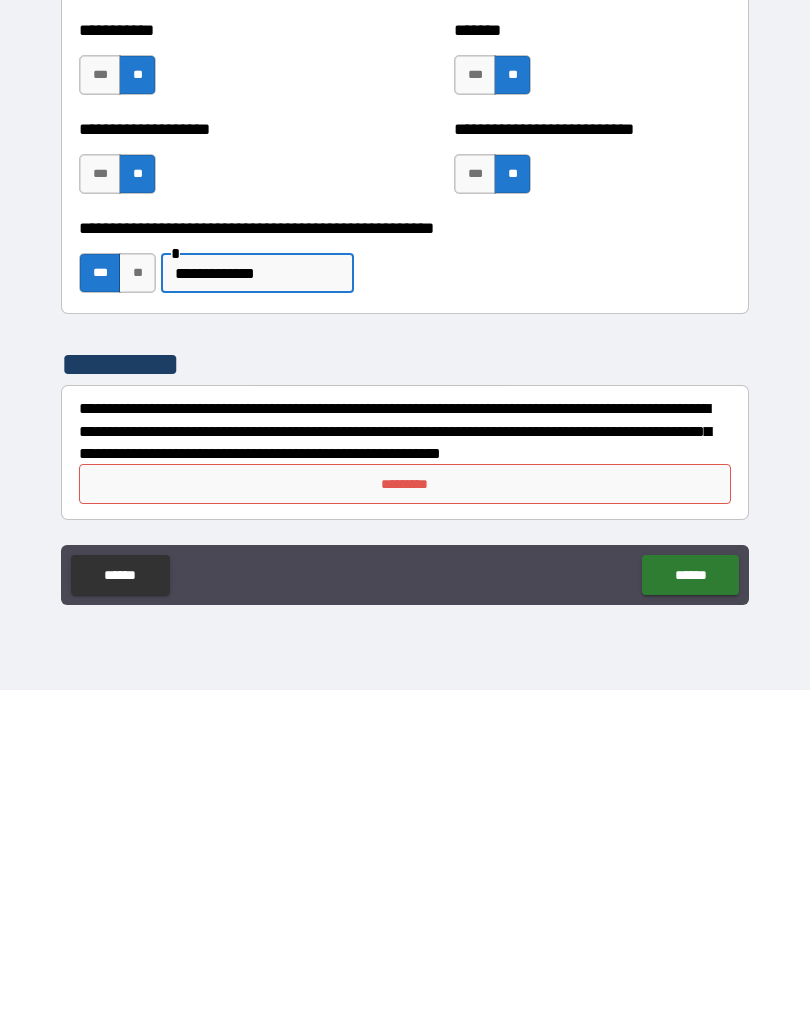 scroll, scrollTop: 7847, scrollLeft: 0, axis: vertical 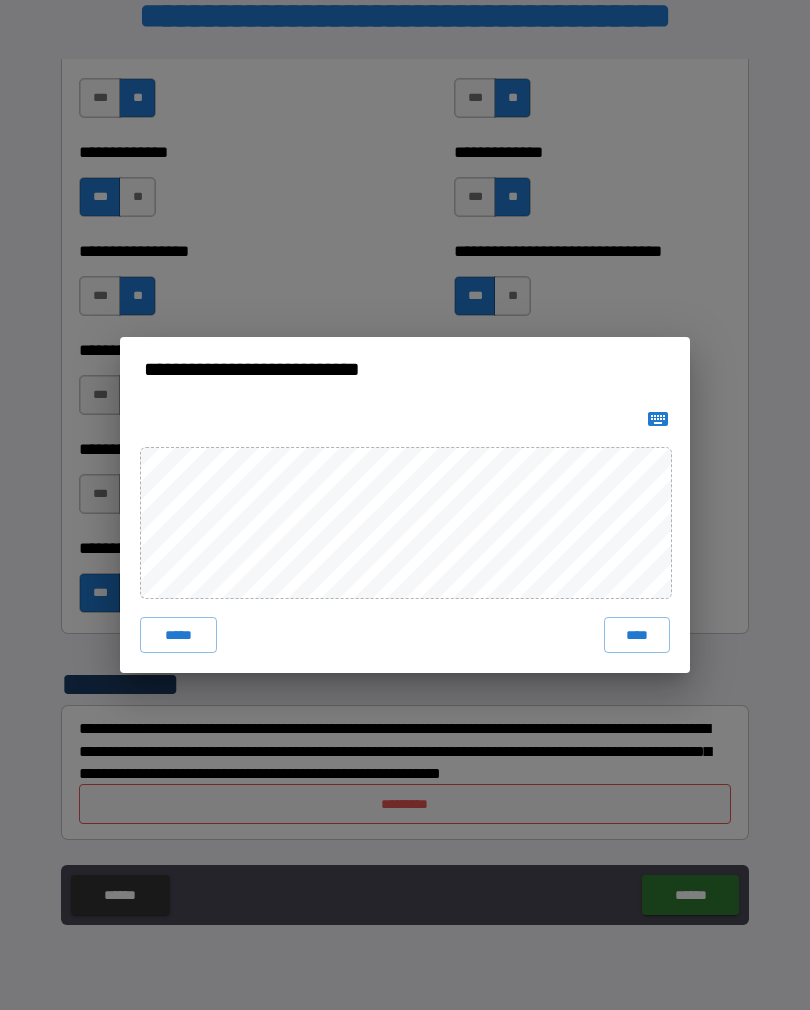 click on "****" at bounding box center (637, 635) 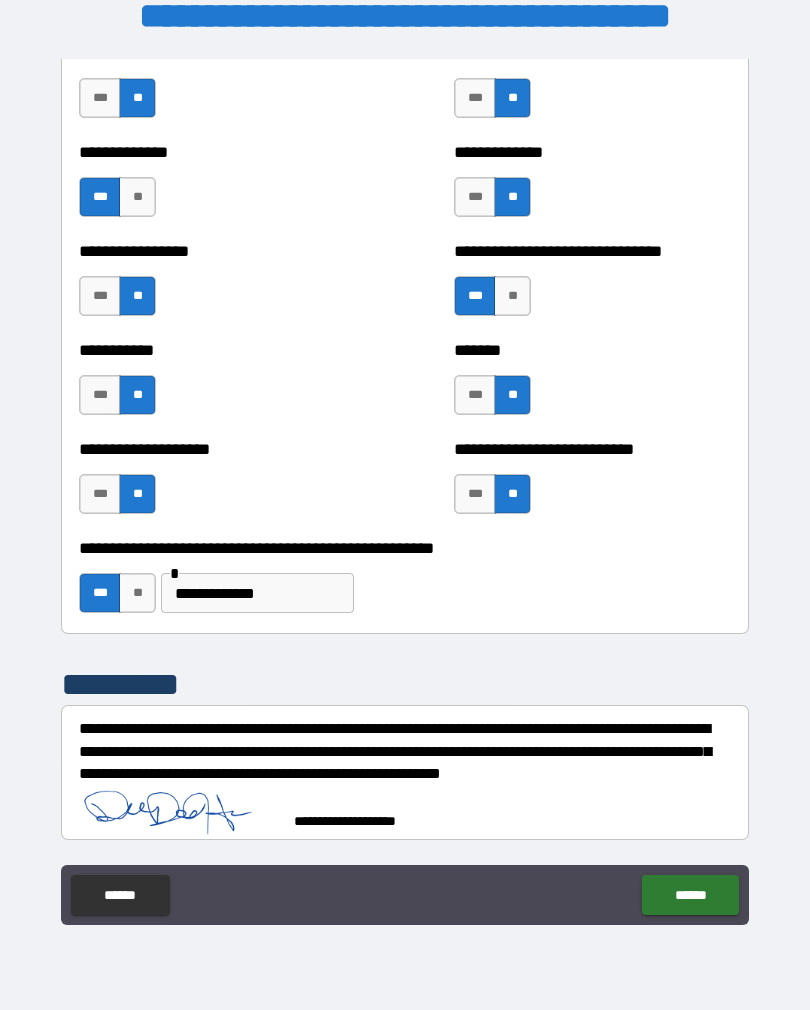 scroll, scrollTop: 7837, scrollLeft: 0, axis: vertical 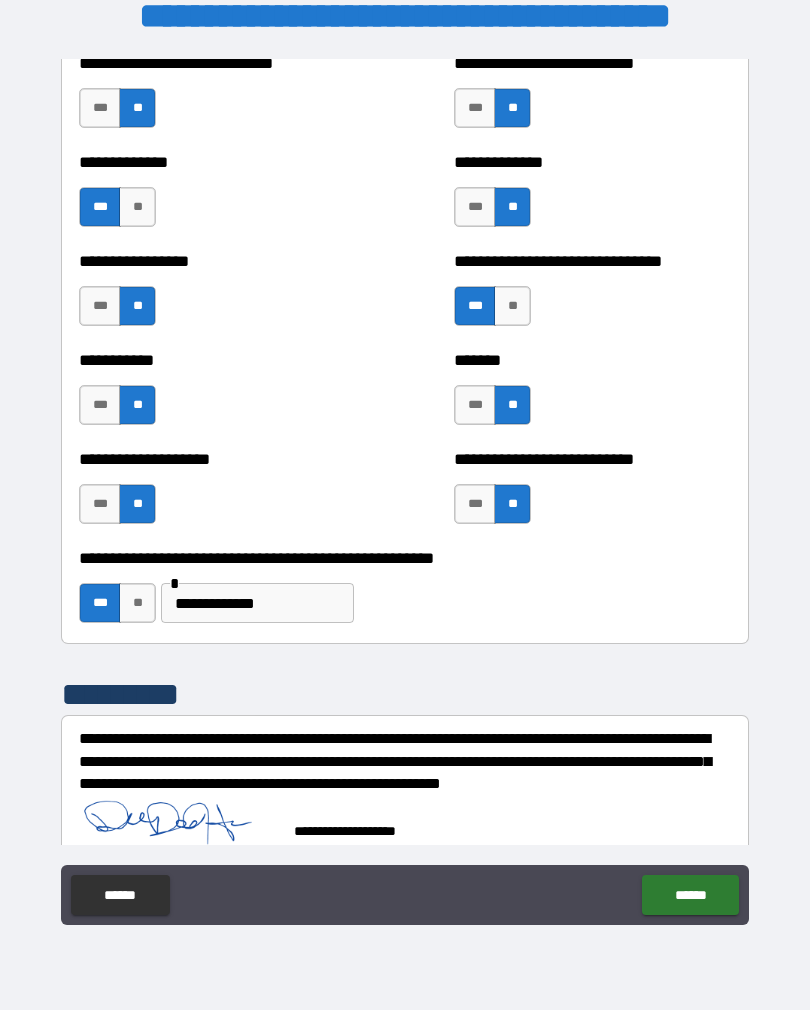 click on "******" at bounding box center [690, 895] 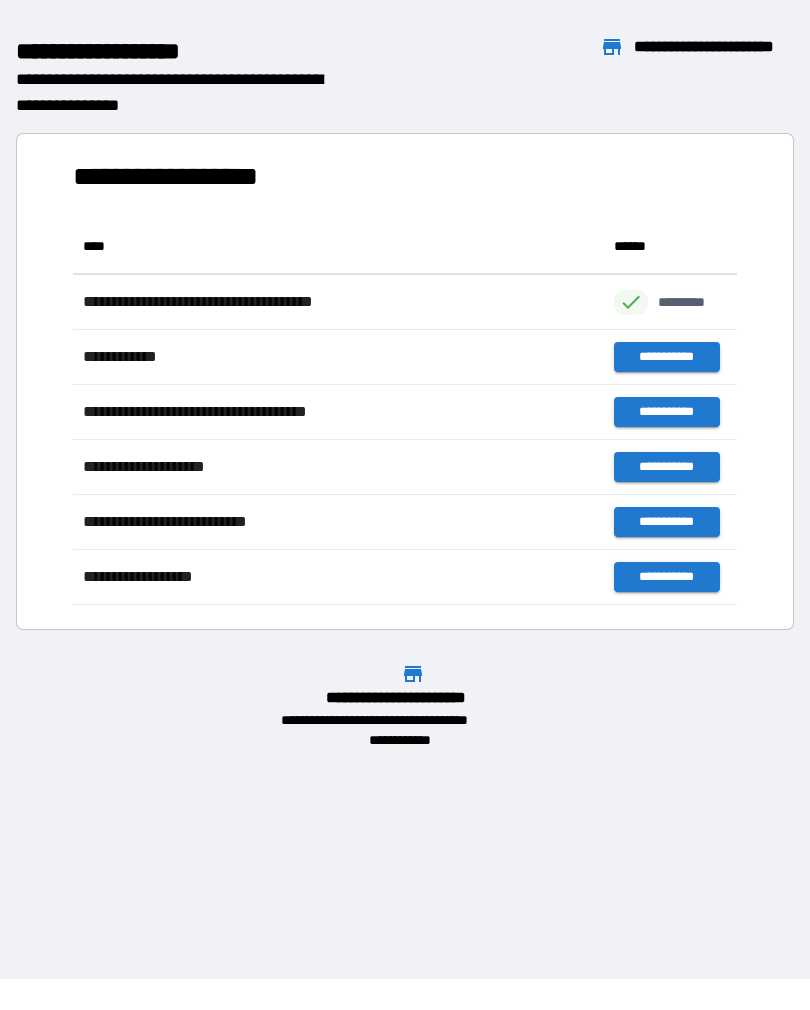 scroll, scrollTop: 1, scrollLeft: 1, axis: both 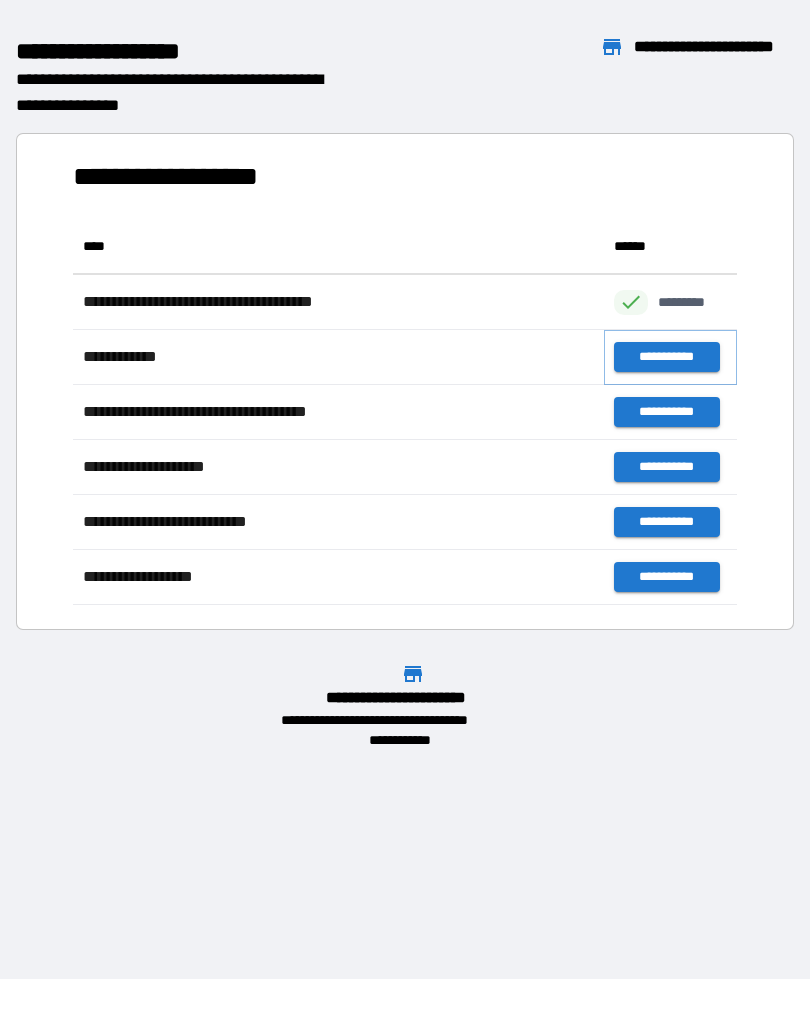 click on "**********" at bounding box center [666, 357] 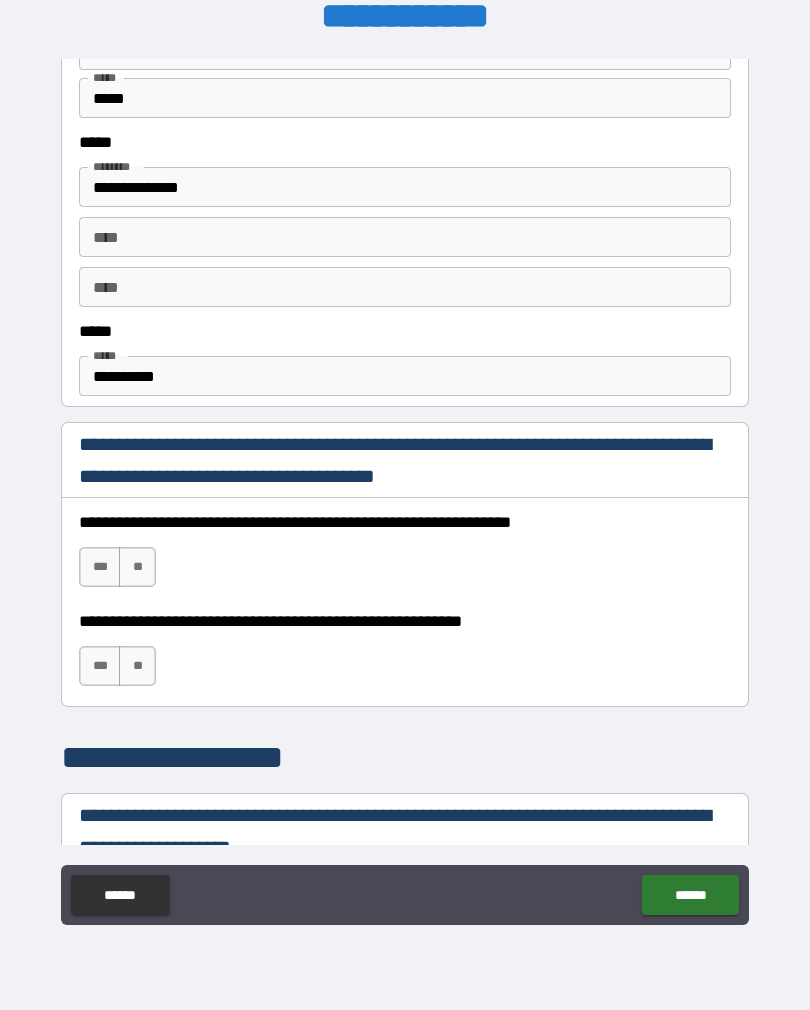 scroll, scrollTop: 1016, scrollLeft: 0, axis: vertical 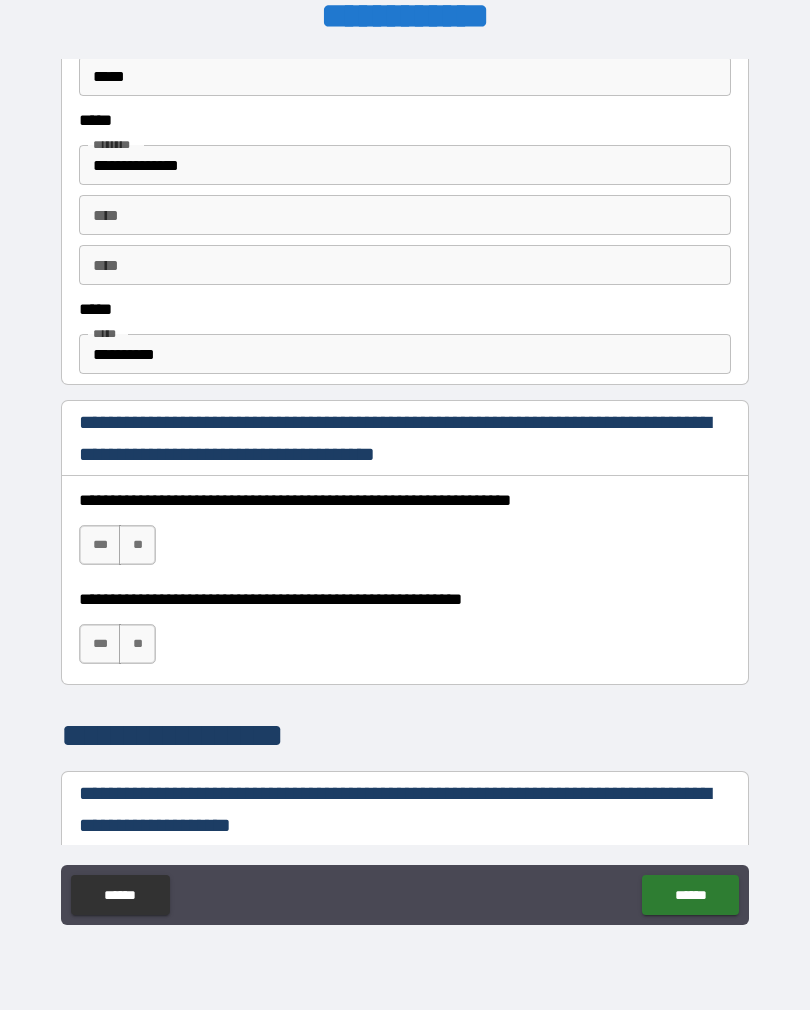 click on "***" at bounding box center [100, 545] 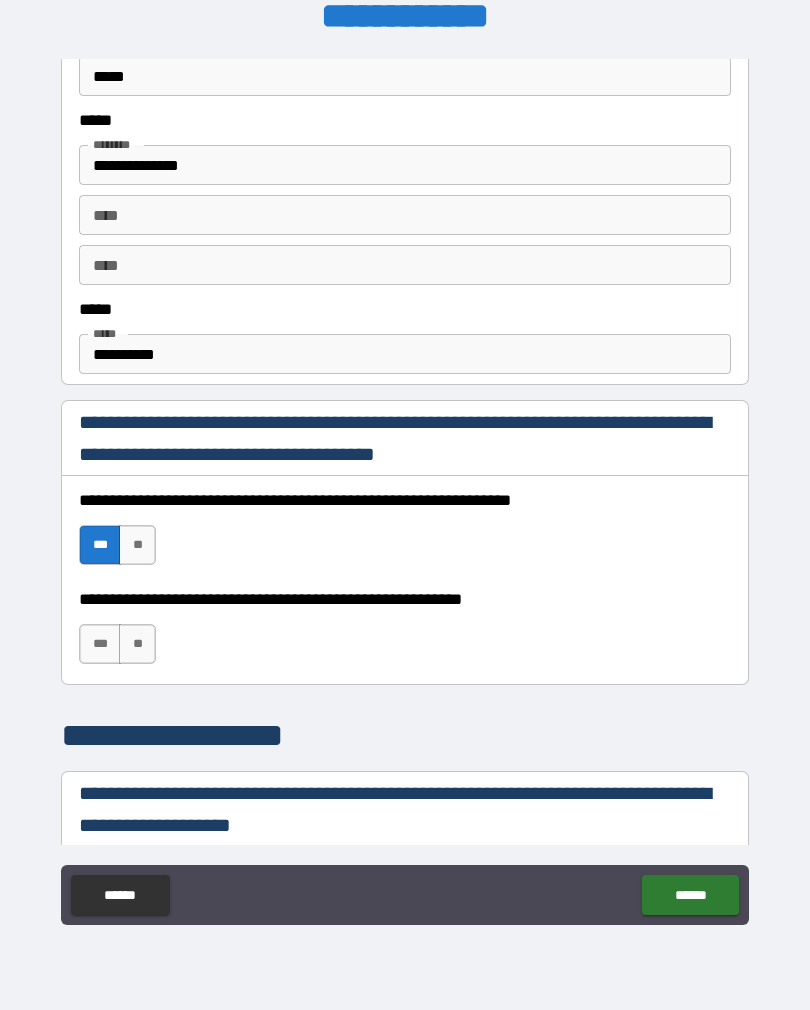 click on "***" at bounding box center [100, 644] 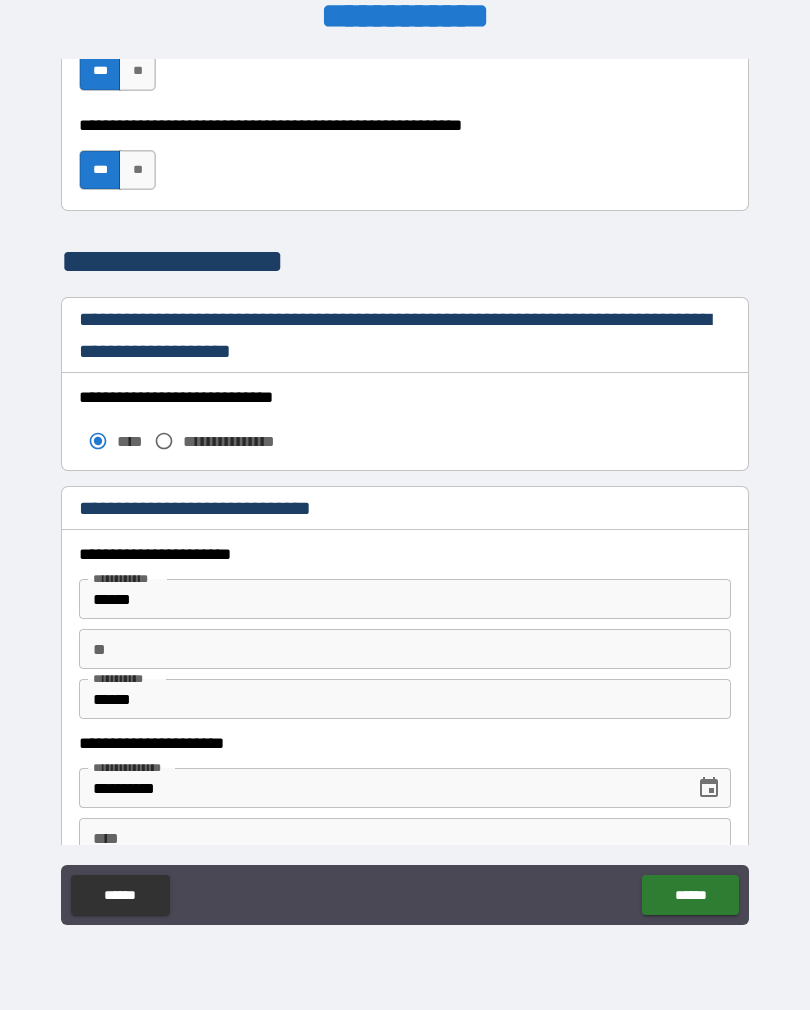 scroll, scrollTop: 1492, scrollLeft: 0, axis: vertical 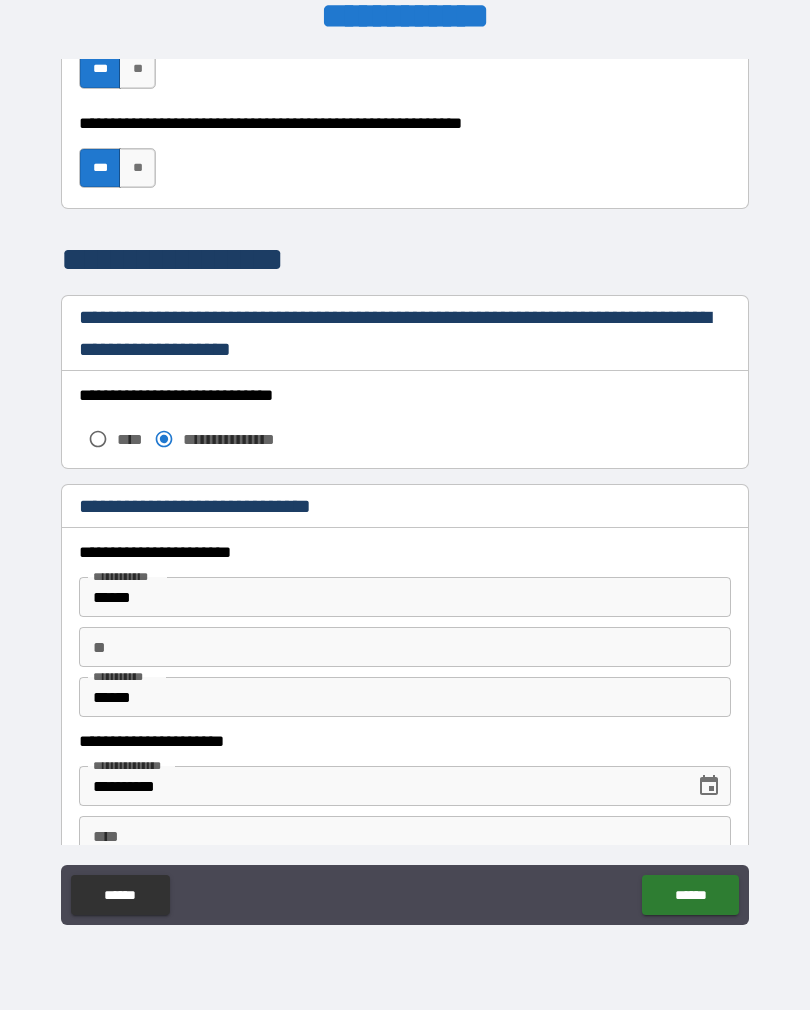 click on "******" at bounding box center (405, 597) 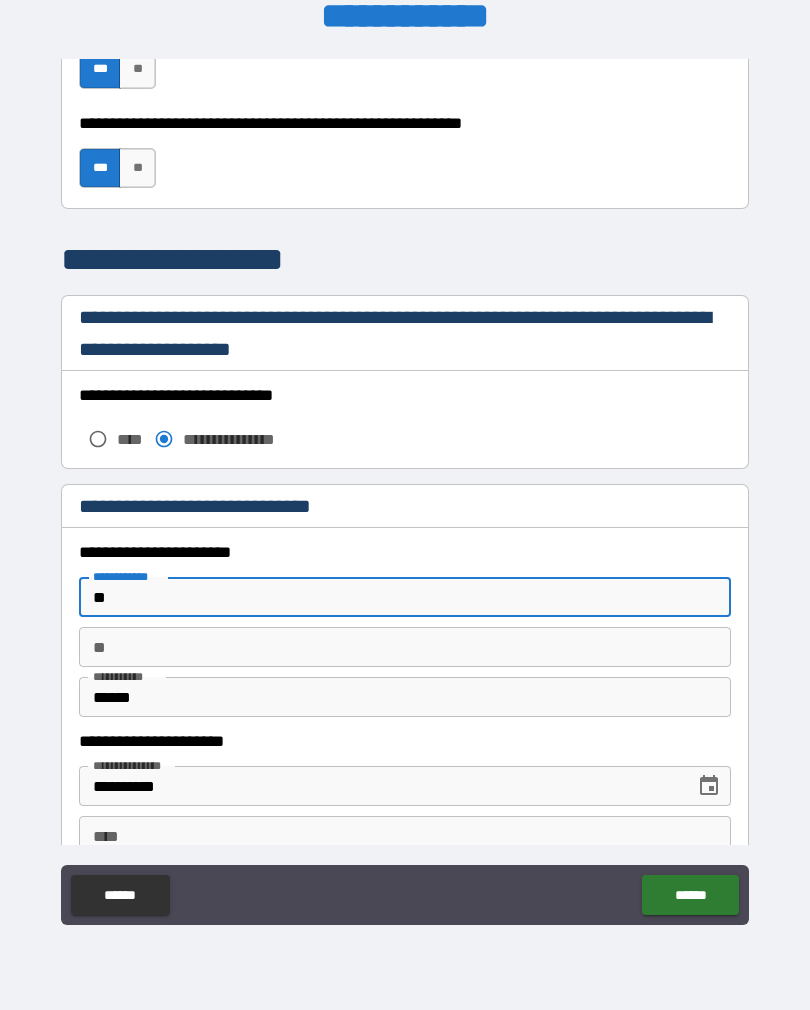 type on "*" 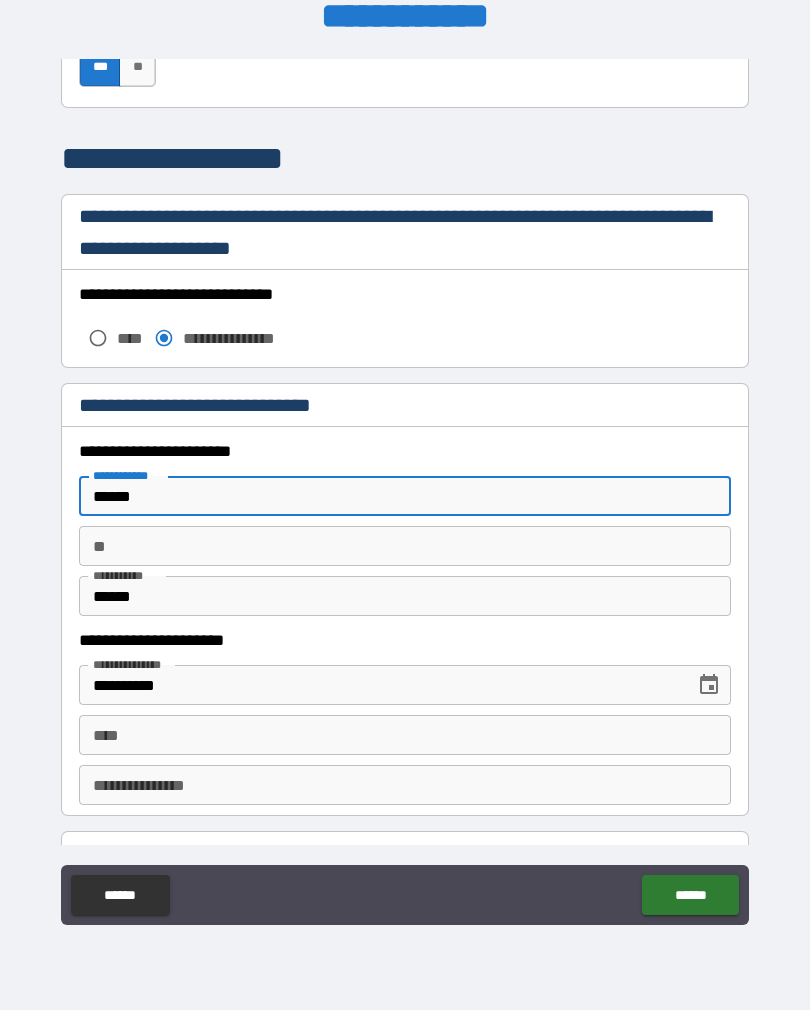 scroll, scrollTop: 1694, scrollLeft: 0, axis: vertical 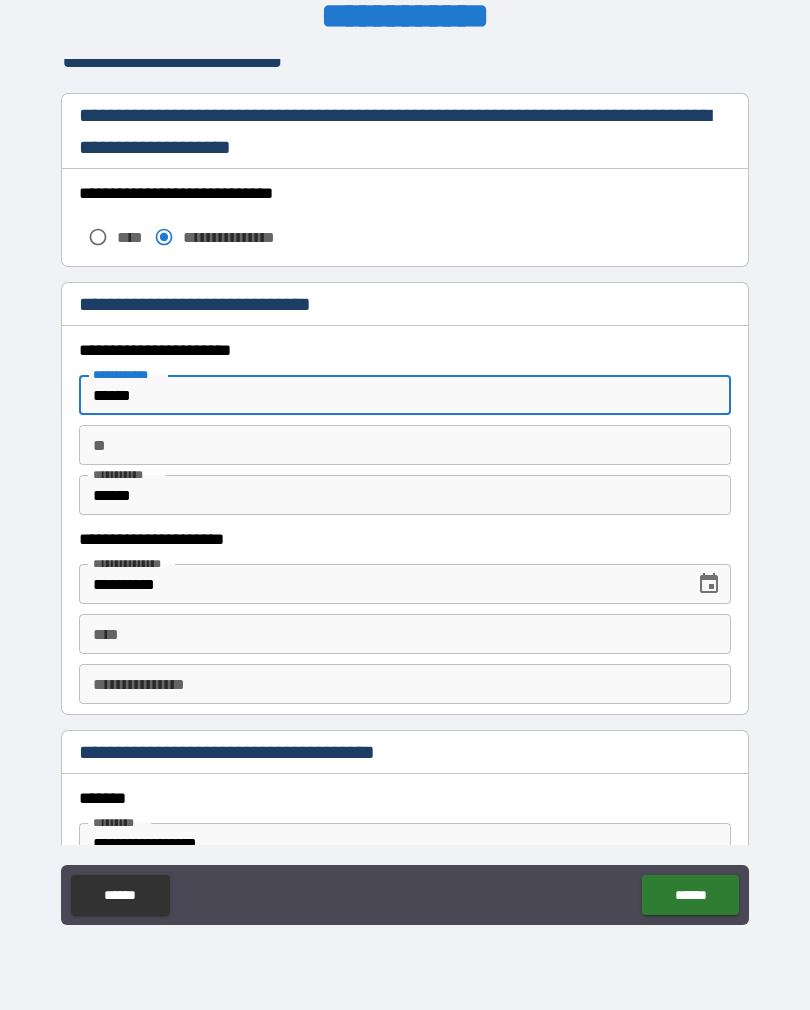 type on "******" 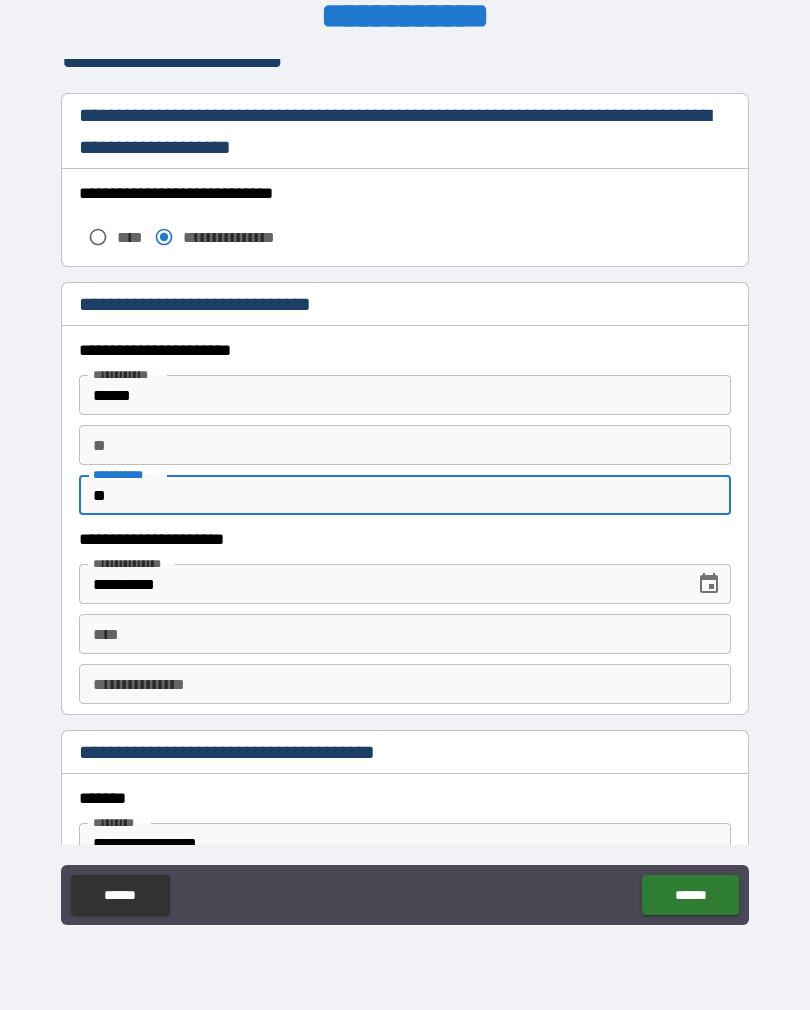 type on "*" 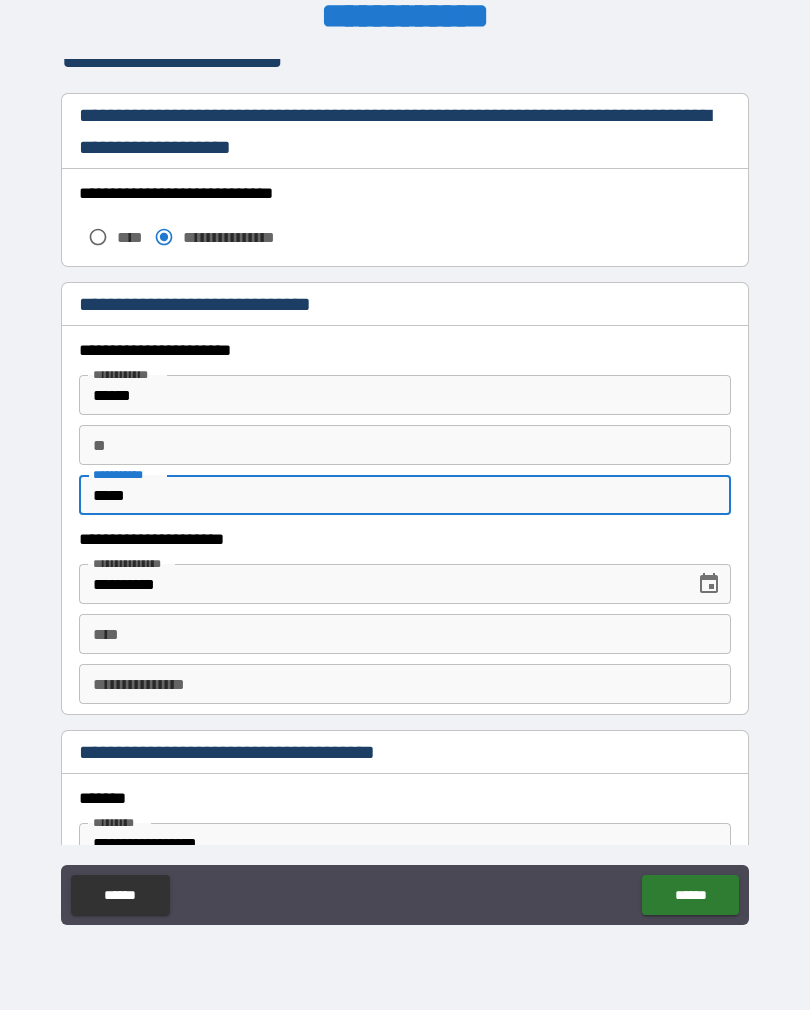 type on "*****" 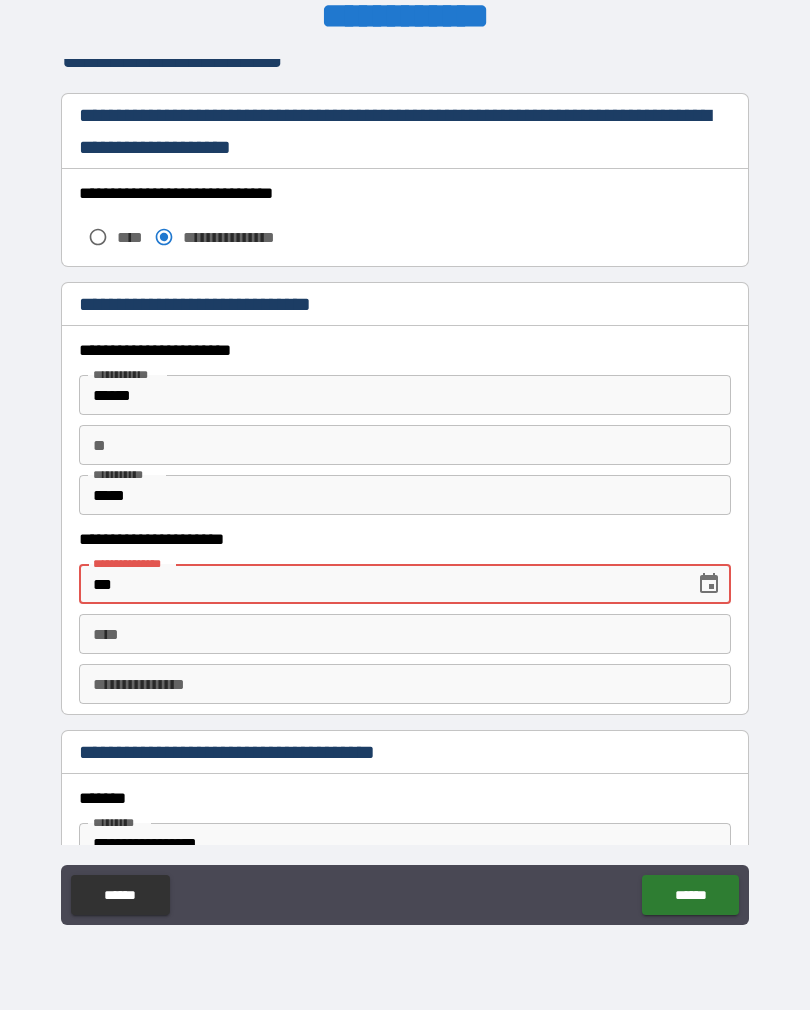 type on "*" 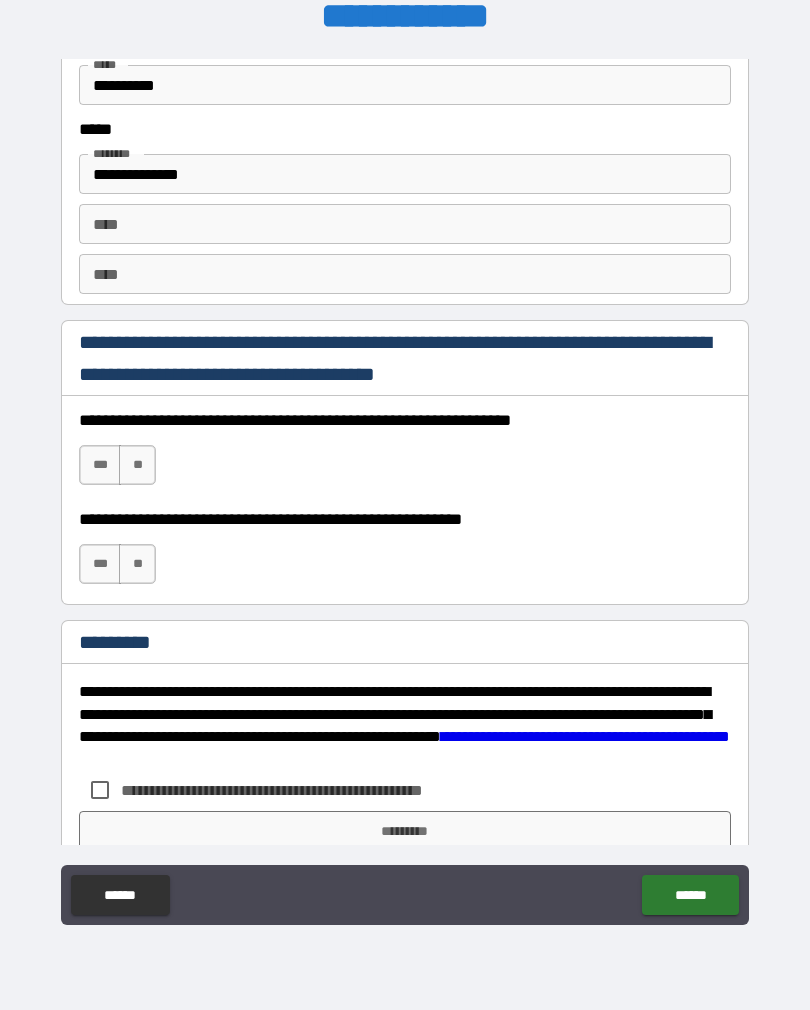 scroll, scrollTop: 2747, scrollLeft: 0, axis: vertical 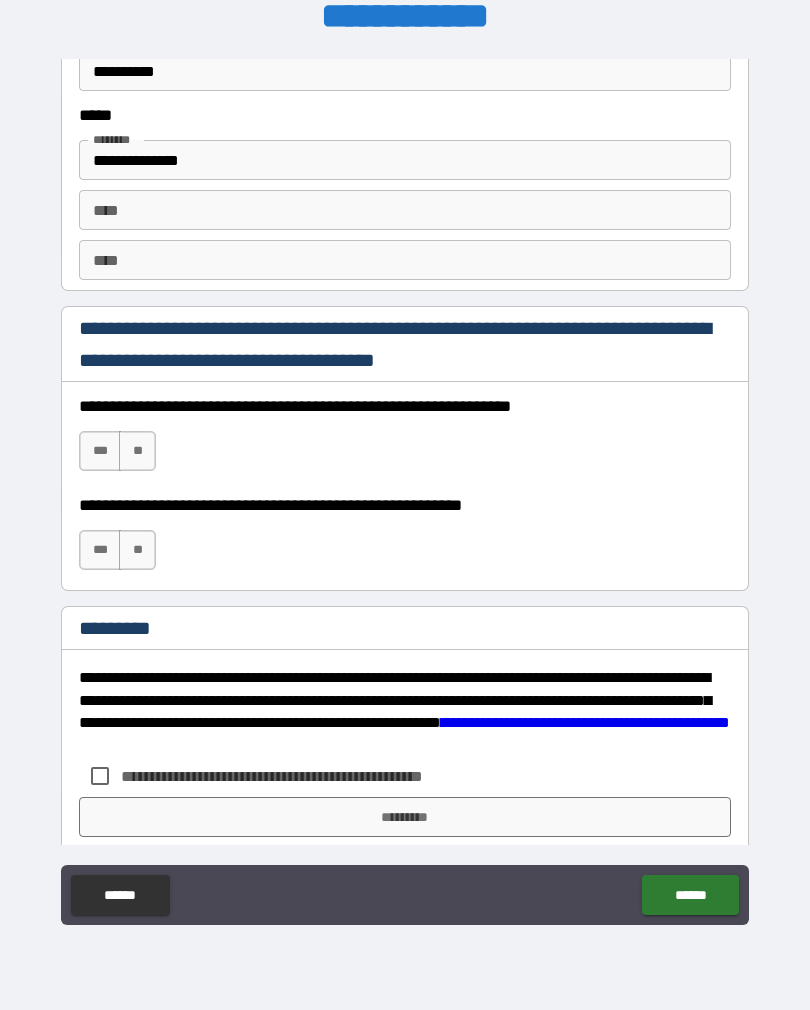 type on "**********" 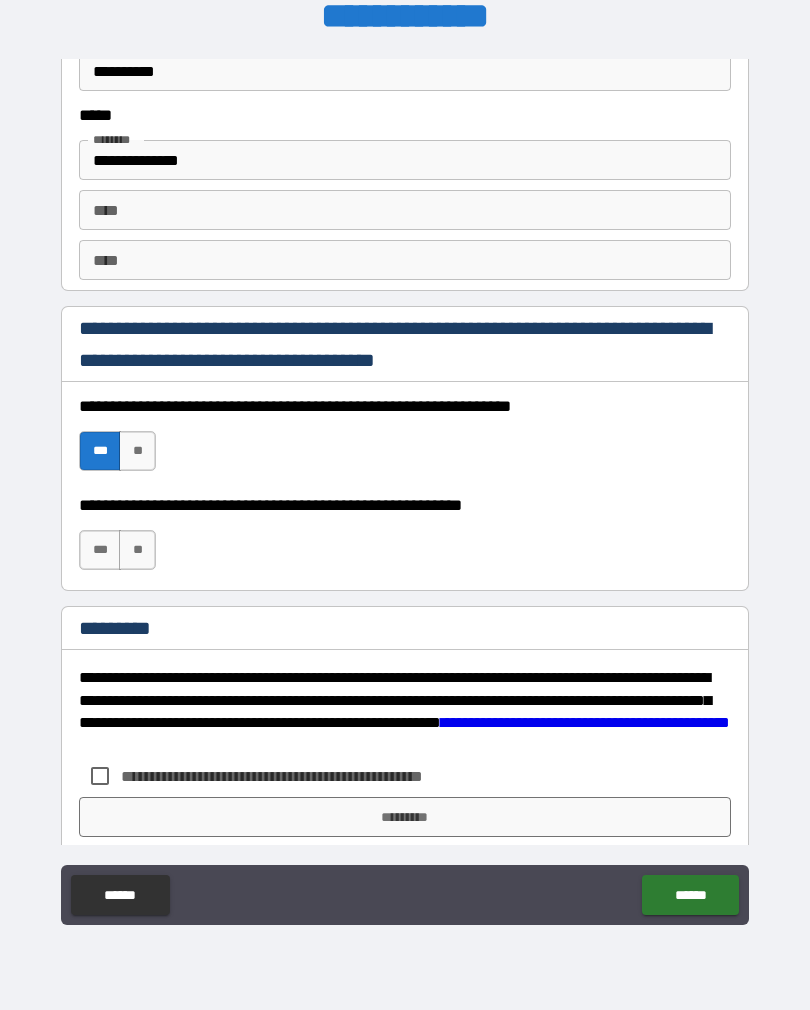 click on "***" at bounding box center (100, 550) 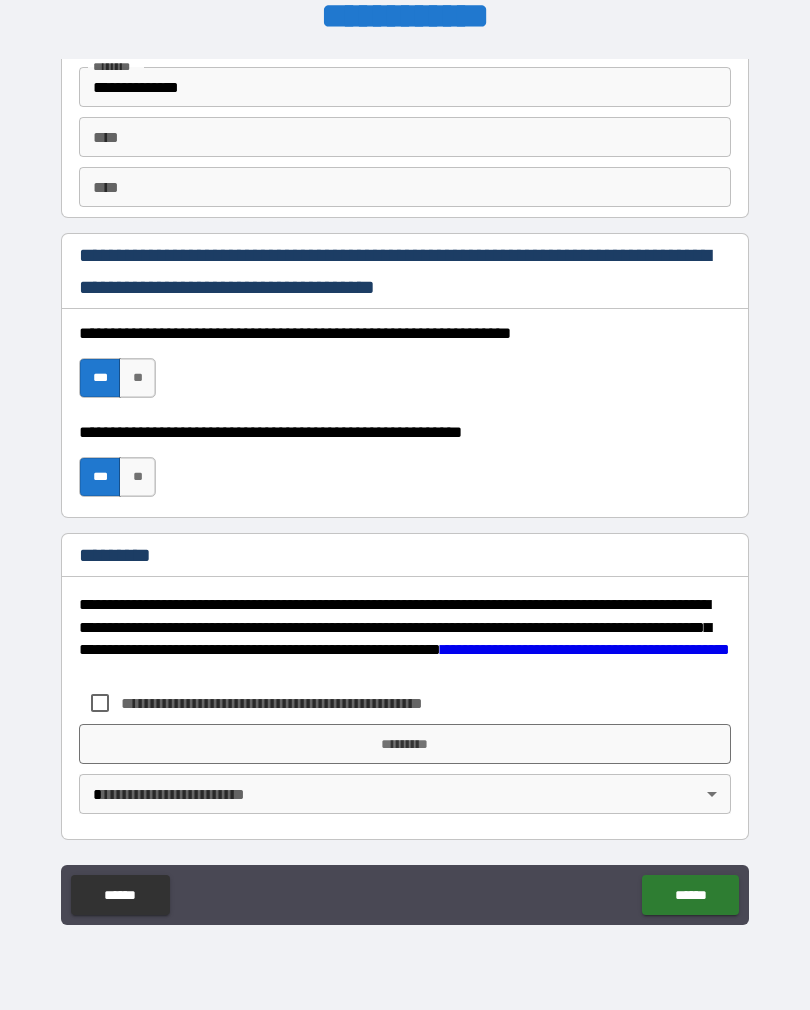 scroll, scrollTop: 2820, scrollLeft: 0, axis: vertical 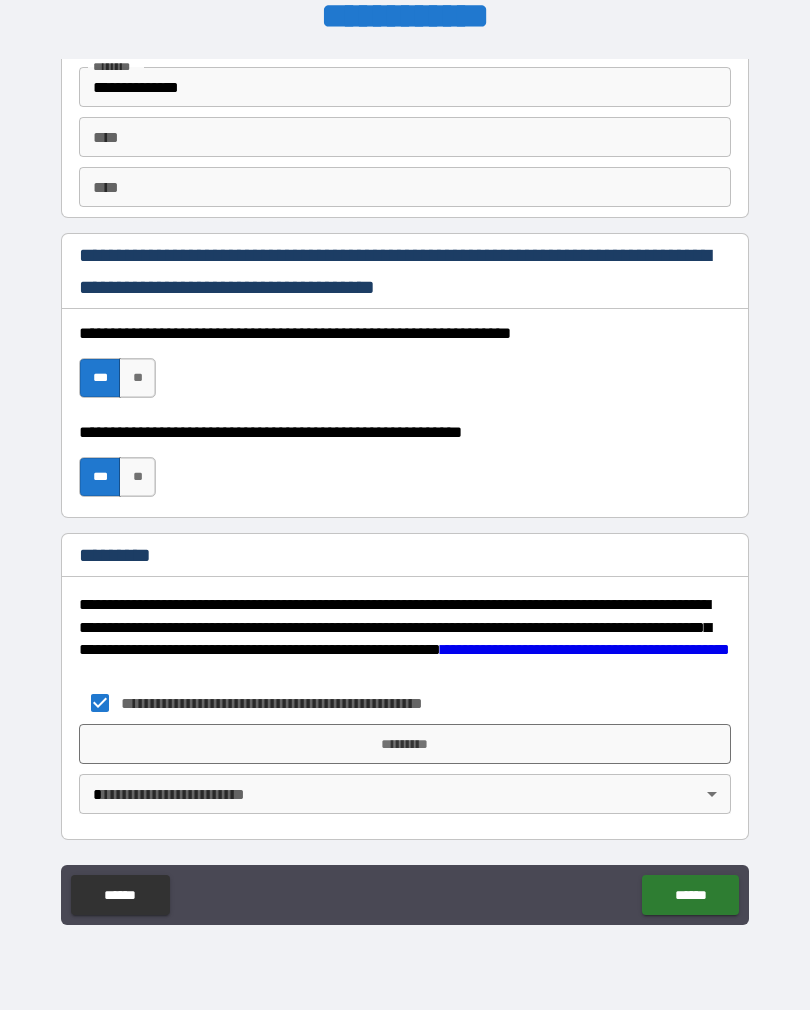click on "[FIRST] [LAST] [STREET_NAME] [CITY] [STATE] [ZIP_CODE] [COUNTRY] [PHONE] [EMAIL] [SSN] [CREDIT_CARD] [DRIVER_LICENSE] [PASSPORT_NUMBER] [DATE_OF_BIRTH] [AGE]" at bounding box center [405, 489] 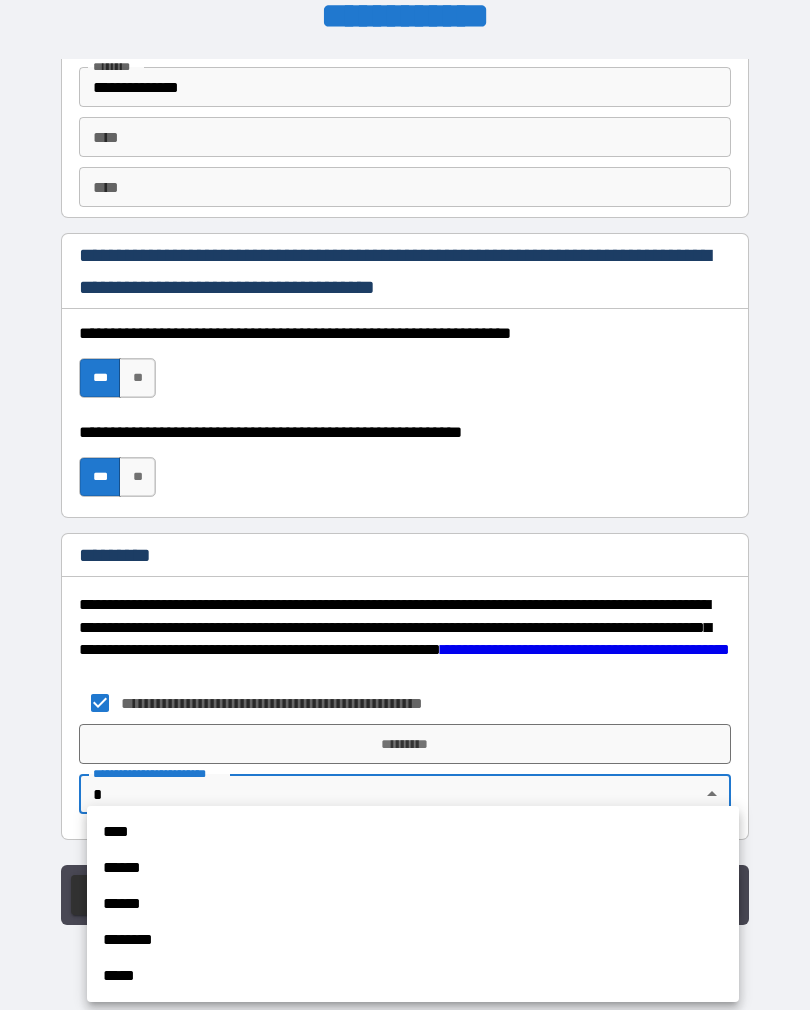 click on "******" at bounding box center (413, 868) 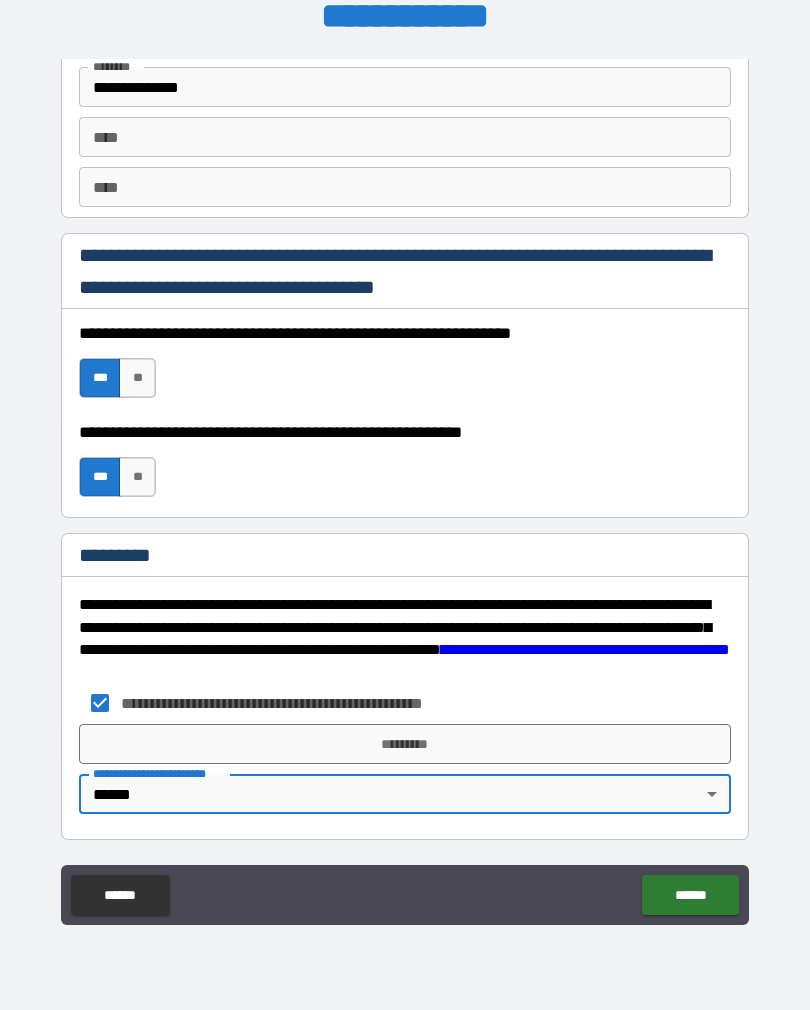 type on "*" 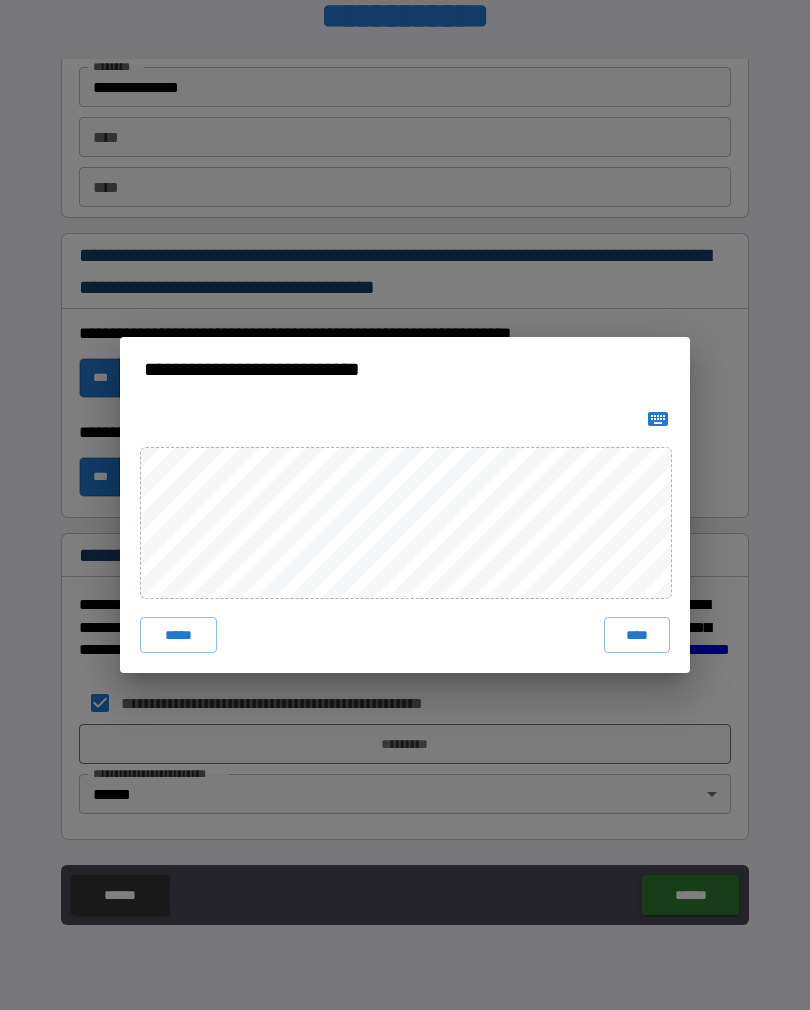 click on "****" at bounding box center (637, 635) 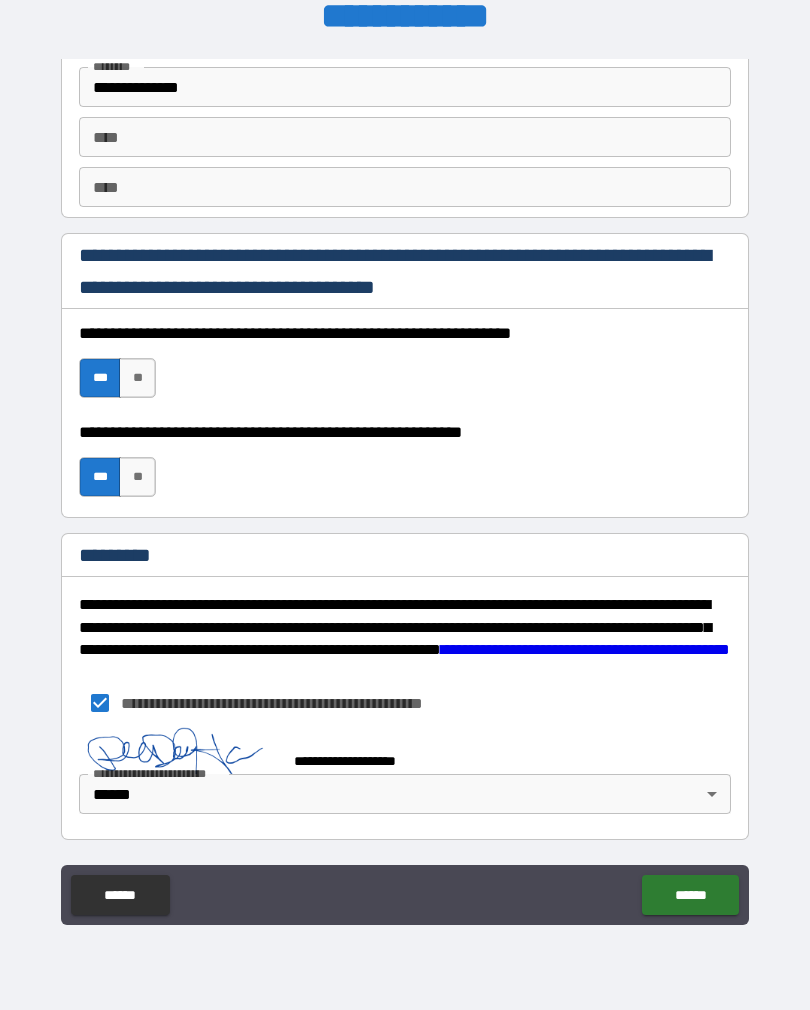 scroll, scrollTop: 2810, scrollLeft: 0, axis: vertical 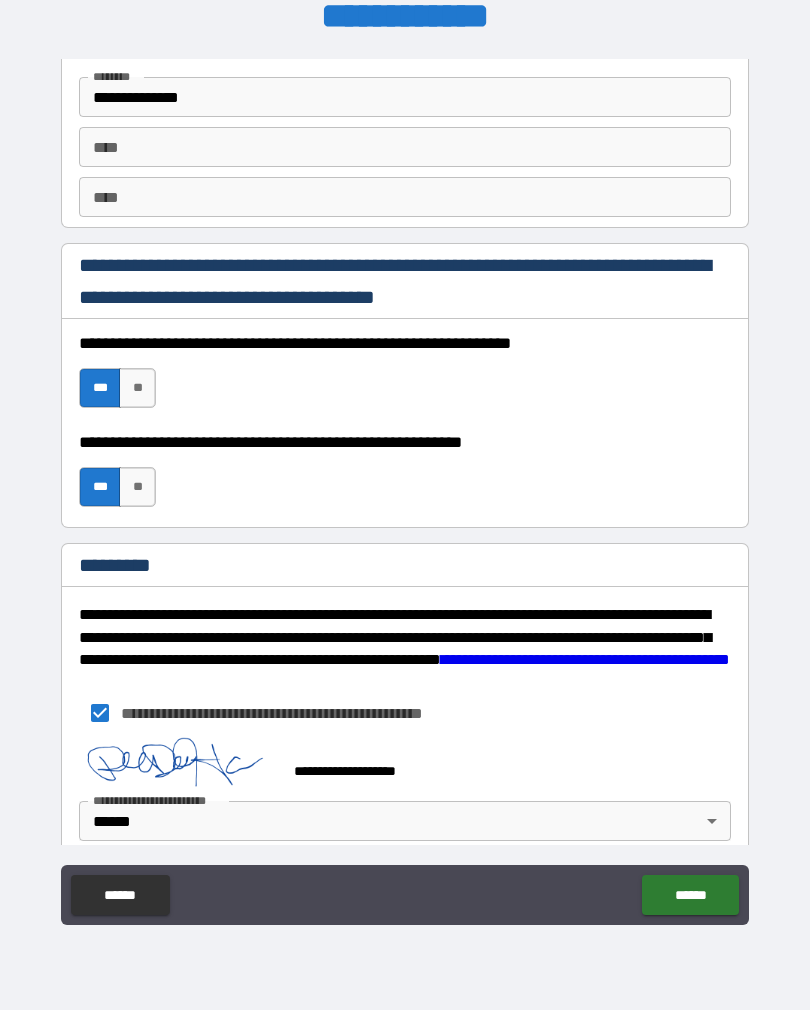 click on "******" at bounding box center (690, 895) 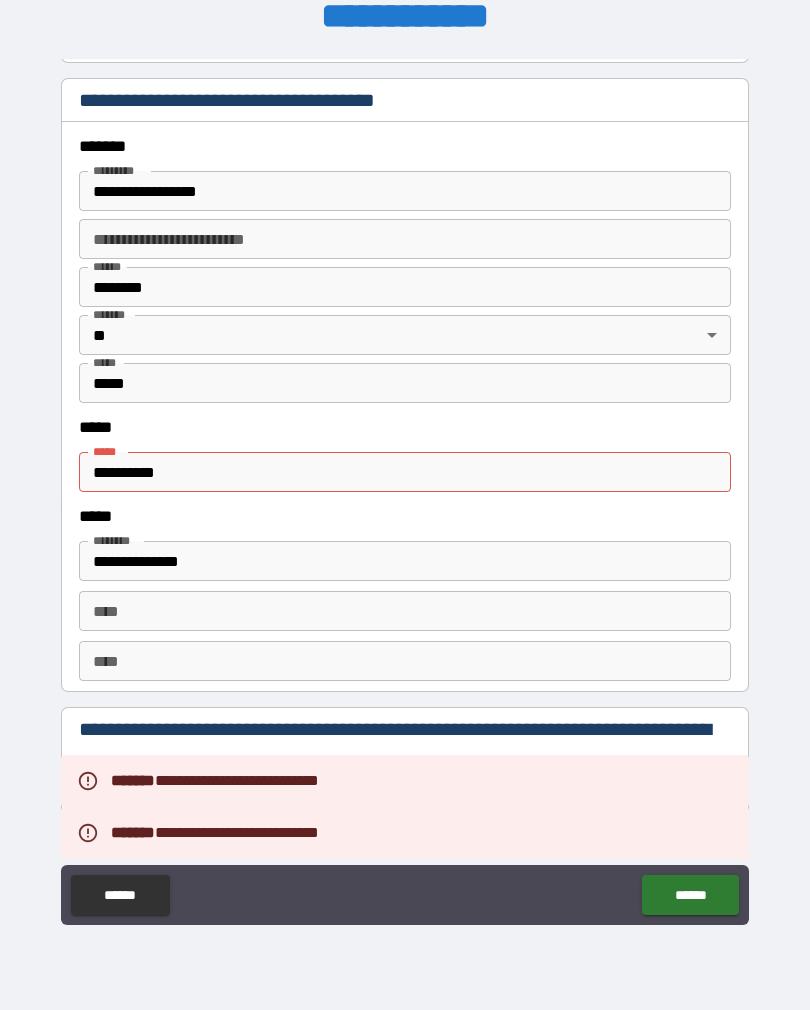 scroll, scrollTop: 2347, scrollLeft: 0, axis: vertical 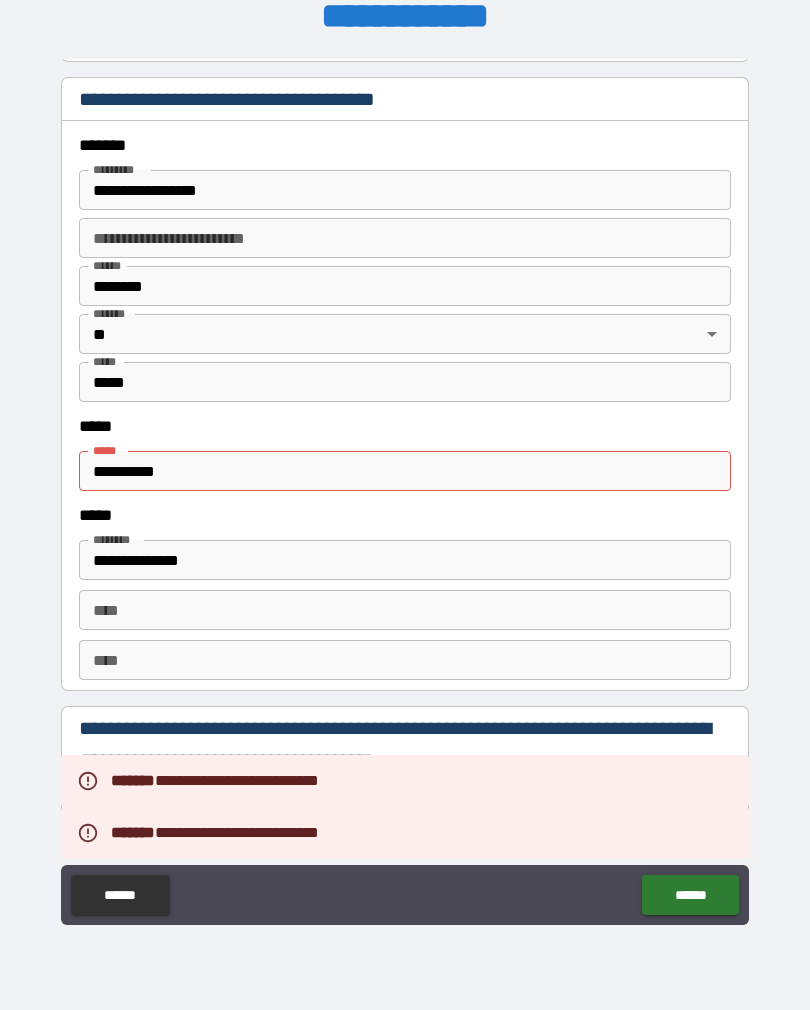 click on "**********" at bounding box center (405, 471) 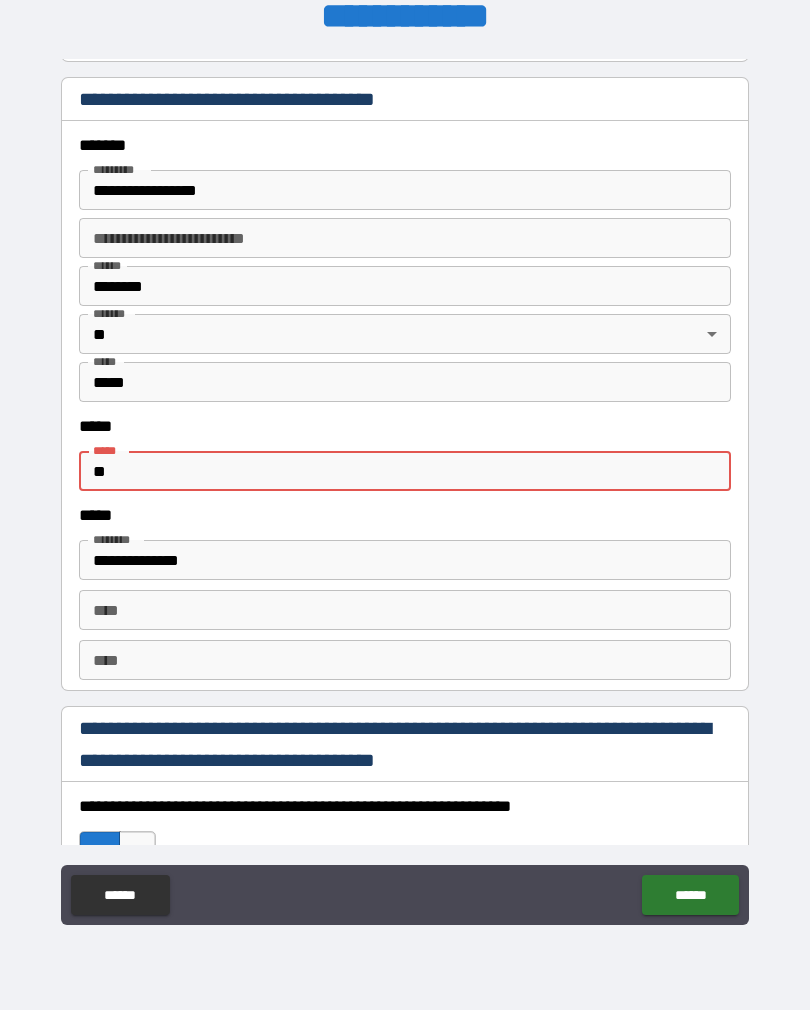 type on "*" 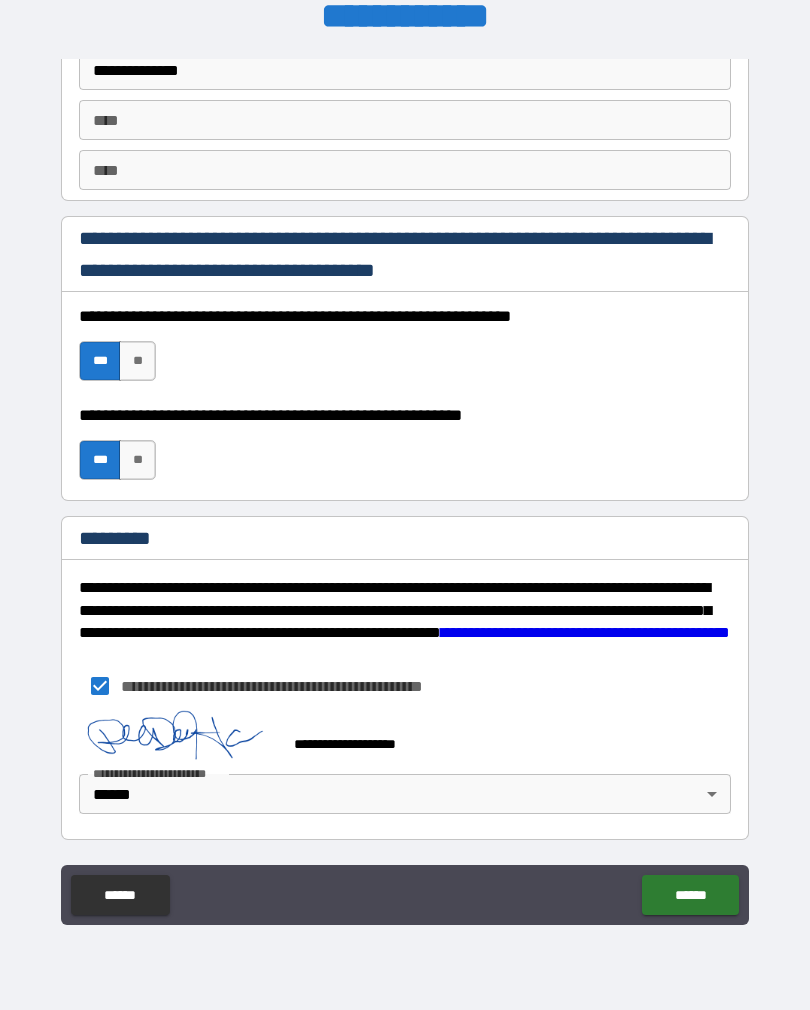 scroll, scrollTop: 2837, scrollLeft: 0, axis: vertical 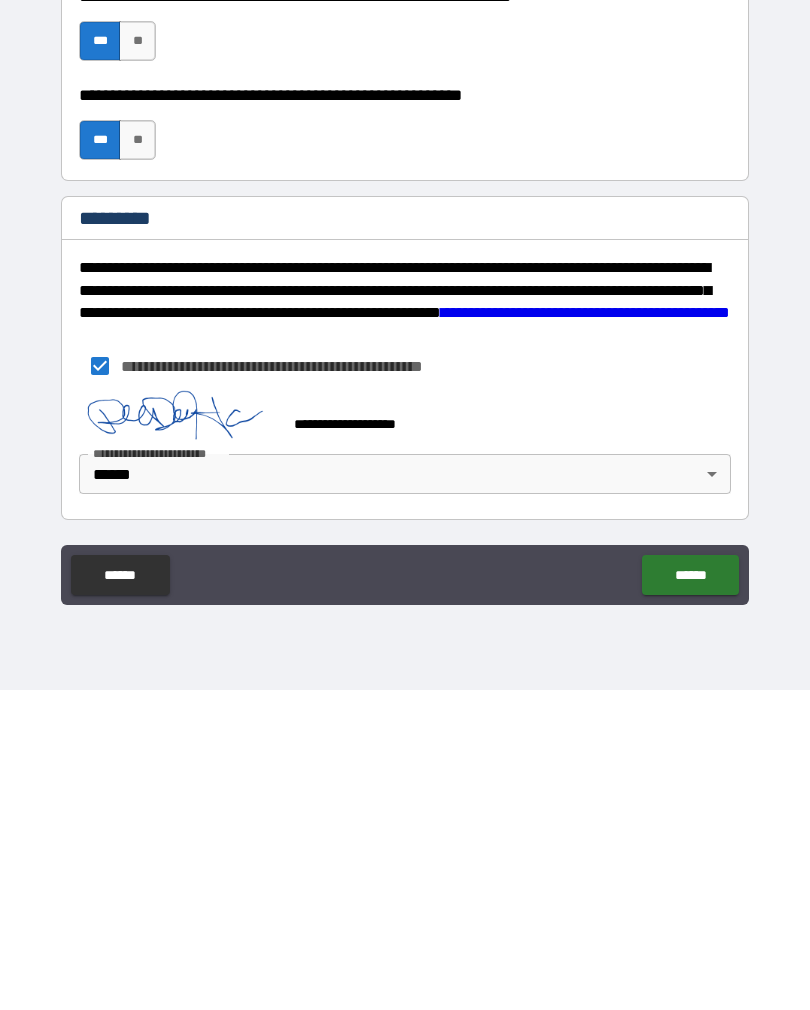 type on "**********" 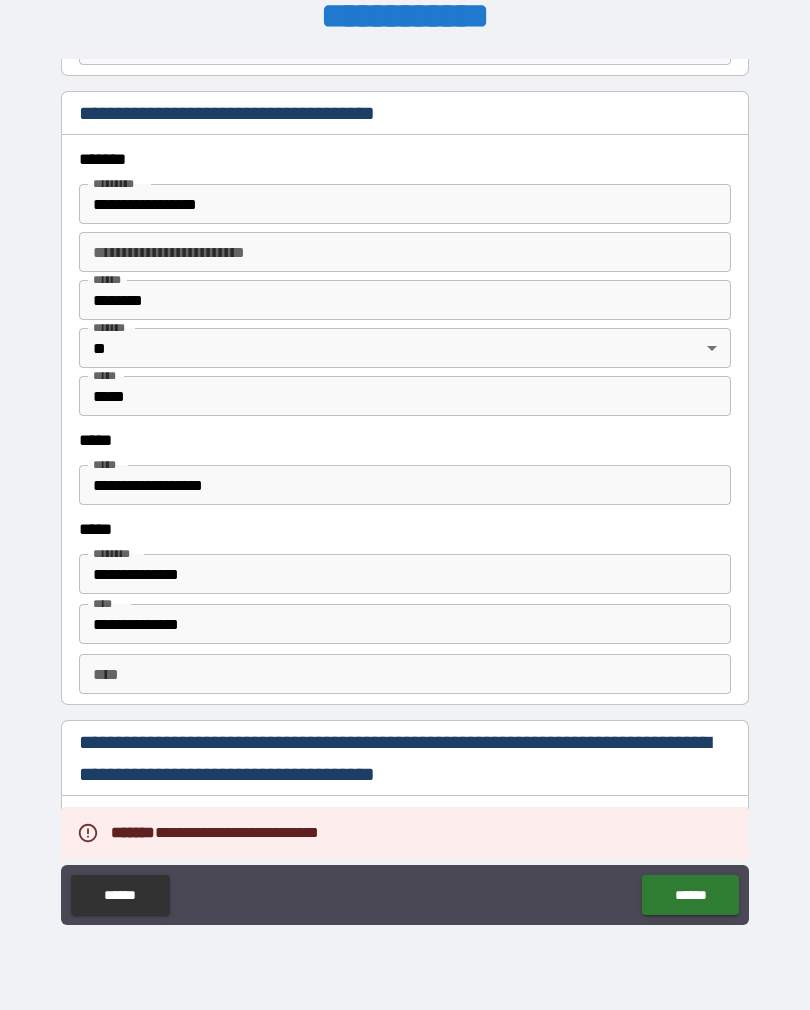 scroll, scrollTop: 2334, scrollLeft: 0, axis: vertical 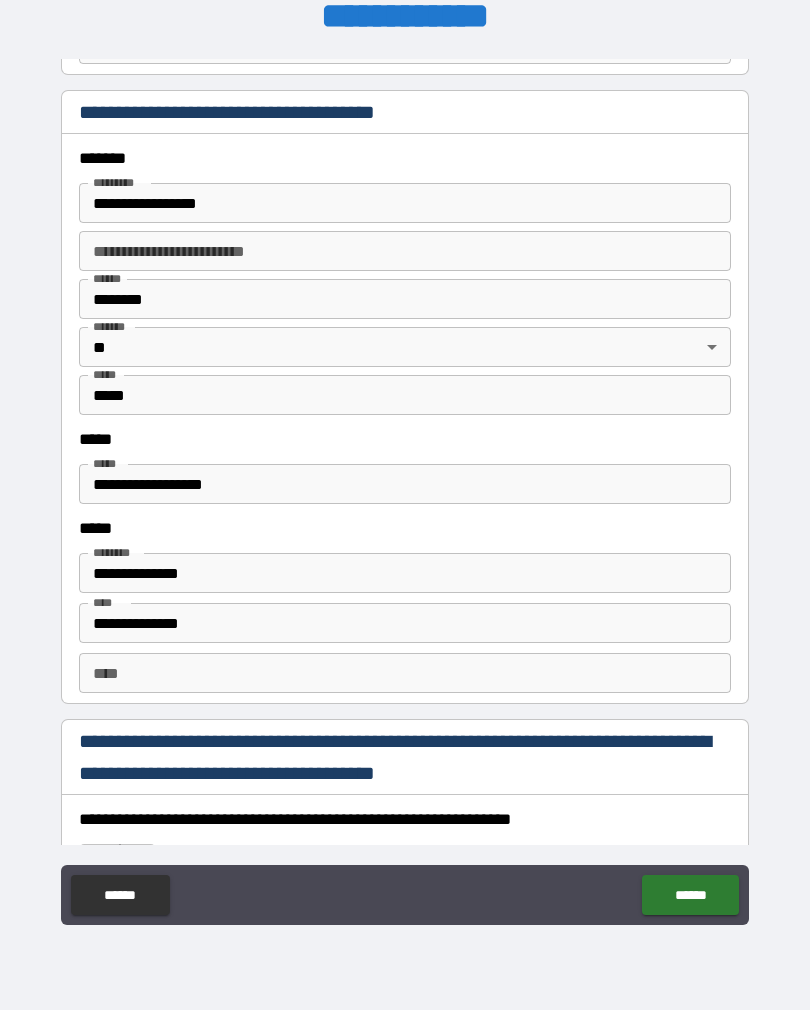click on "**********" at bounding box center [405, 484] 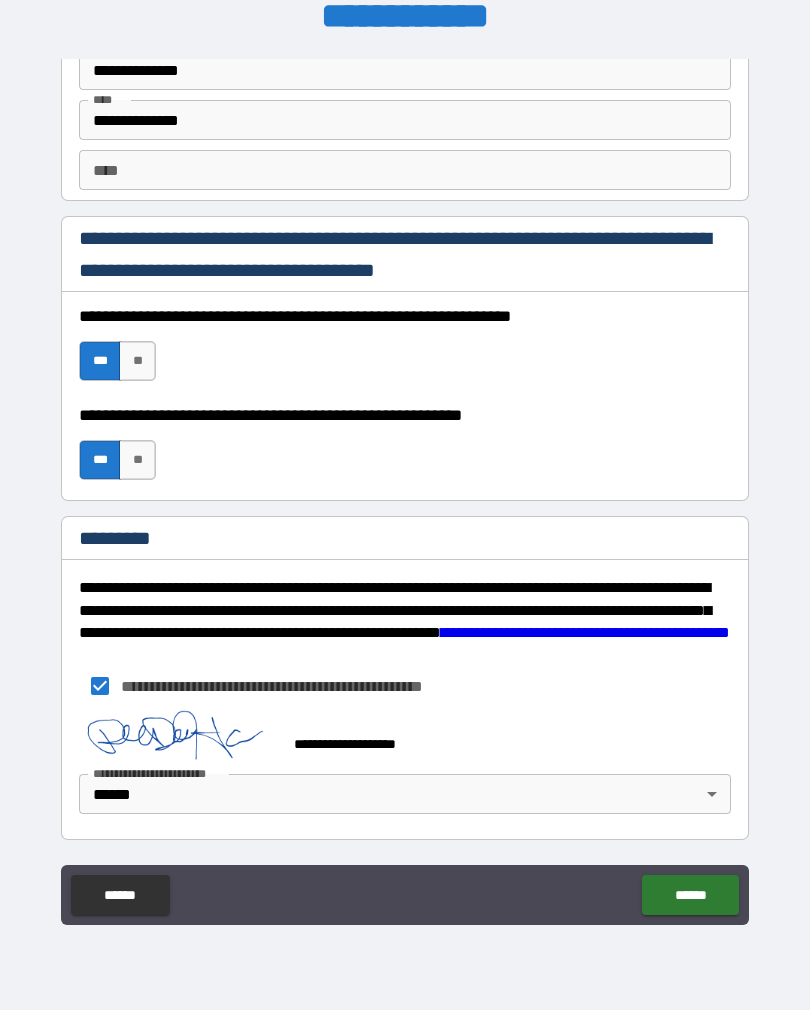 scroll, scrollTop: 2837, scrollLeft: 0, axis: vertical 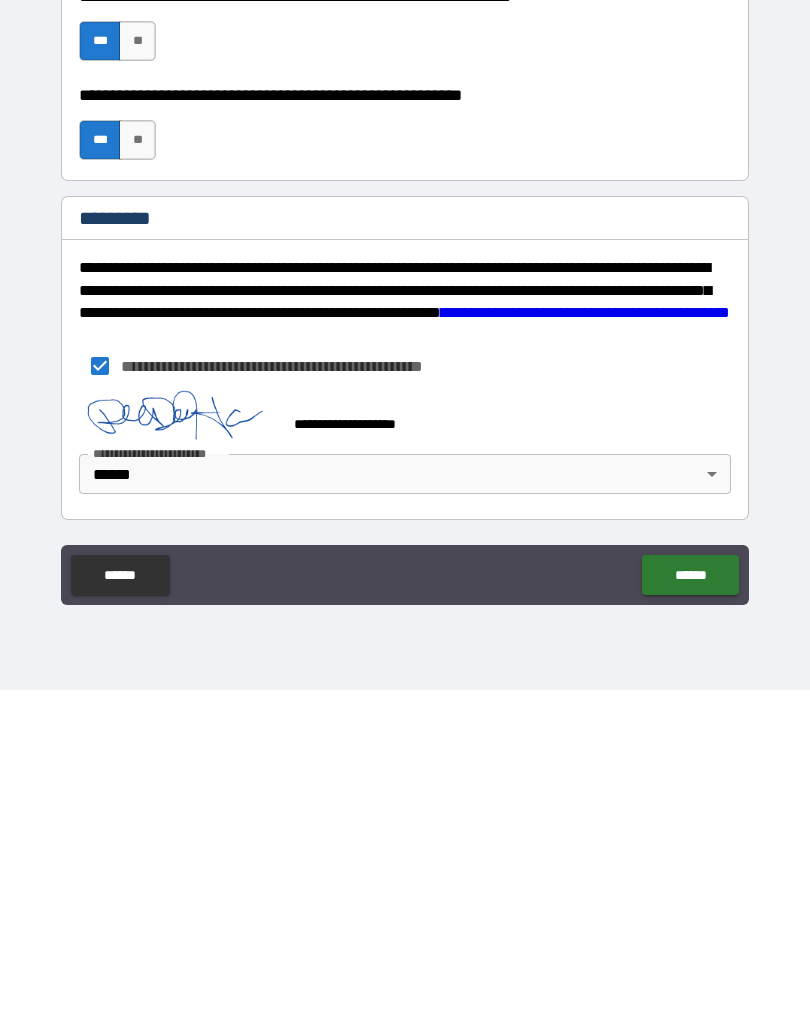 click on "******" at bounding box center [690, 895] 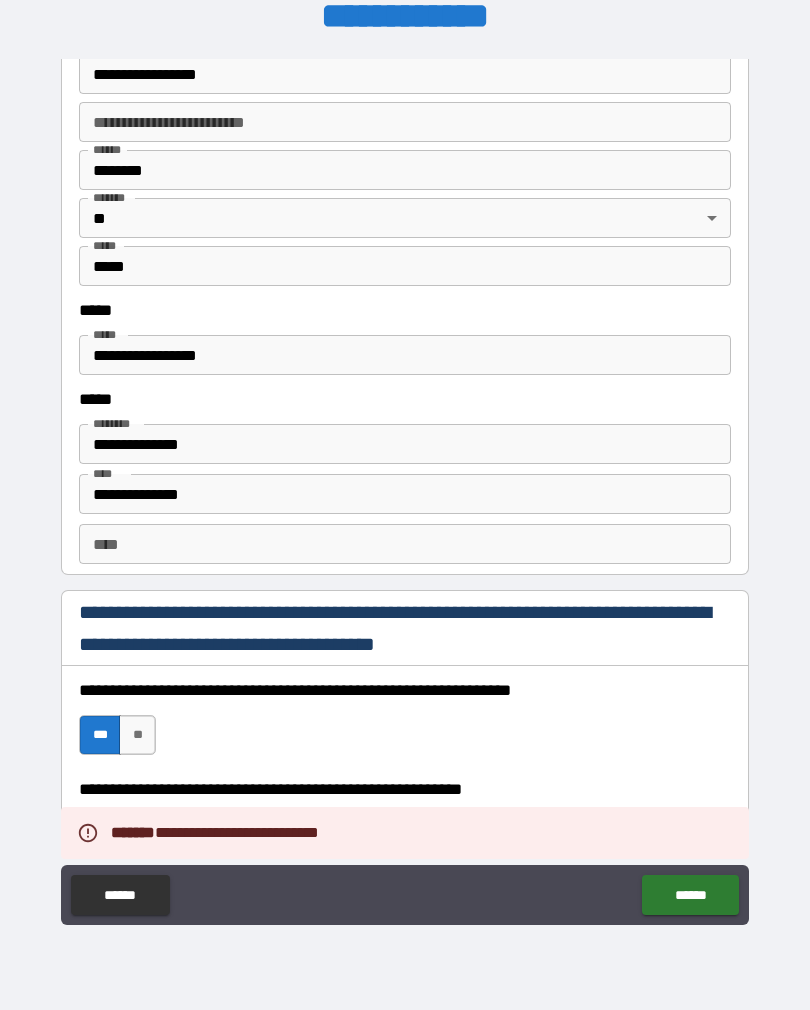 scroll, scrollTop: 2463, scrollLeft: 0, axis: vertical 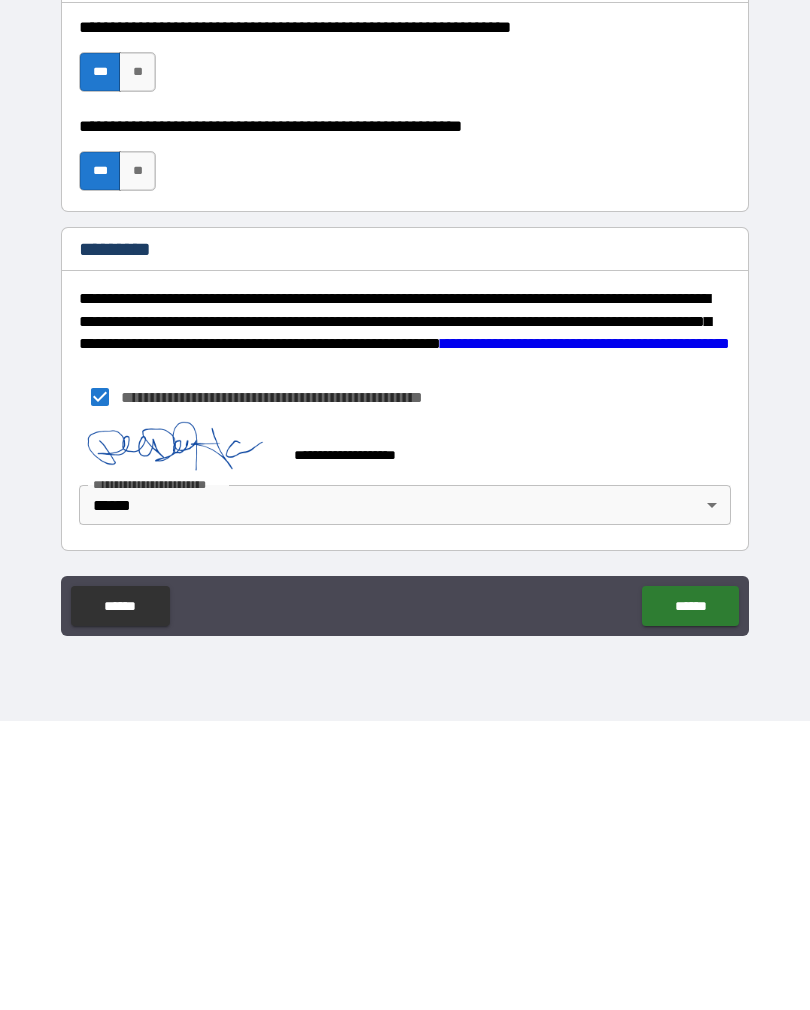 click on "******" at bounding box center [690, 895] 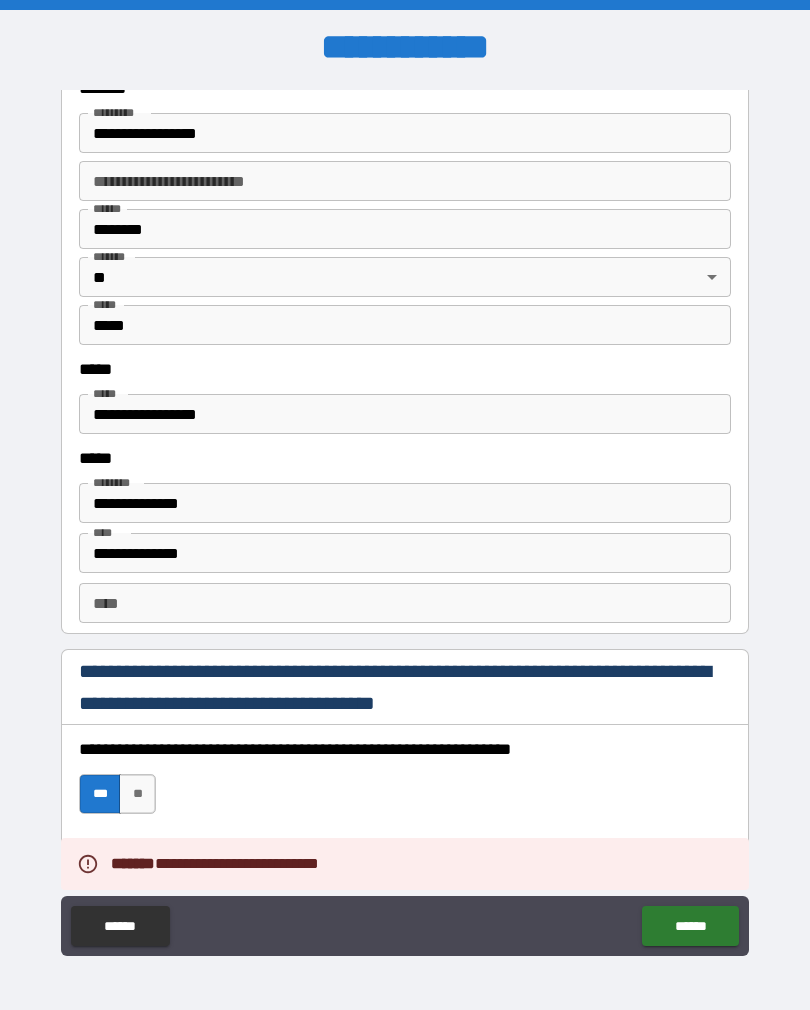 scroll, scrollTop: 2436, scrollLeft: 0, axis: vertical 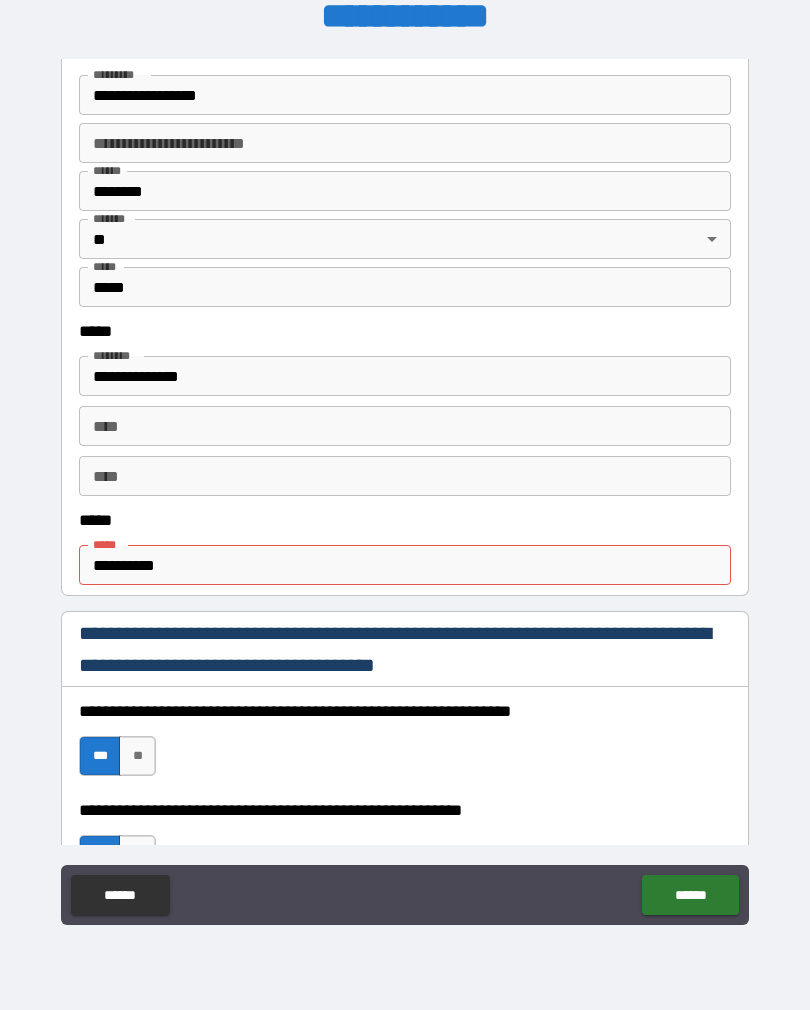 click on "**********" at bounding box center (405, 565) 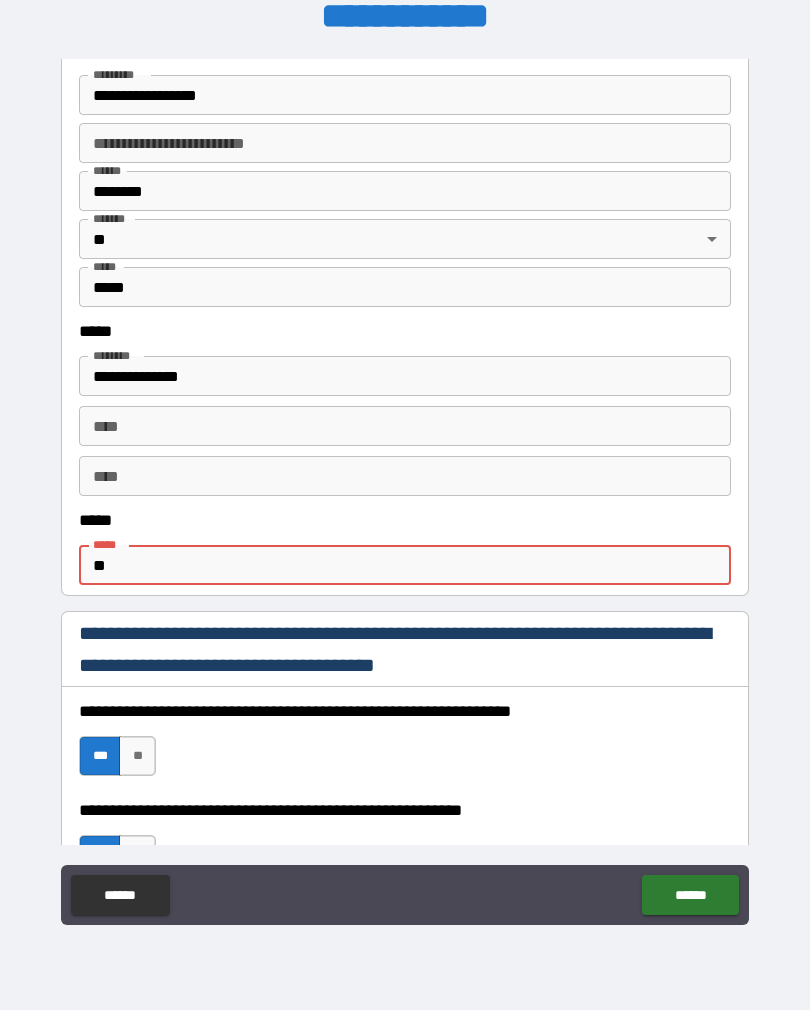 type on "*" 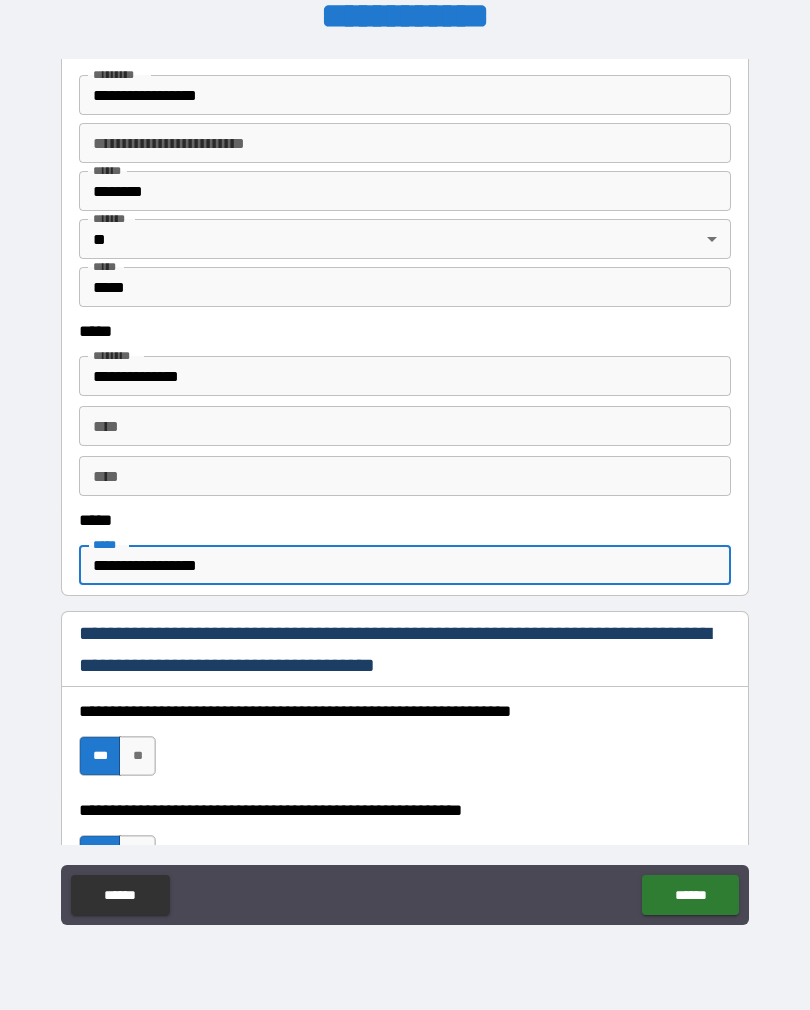 type on "**********" 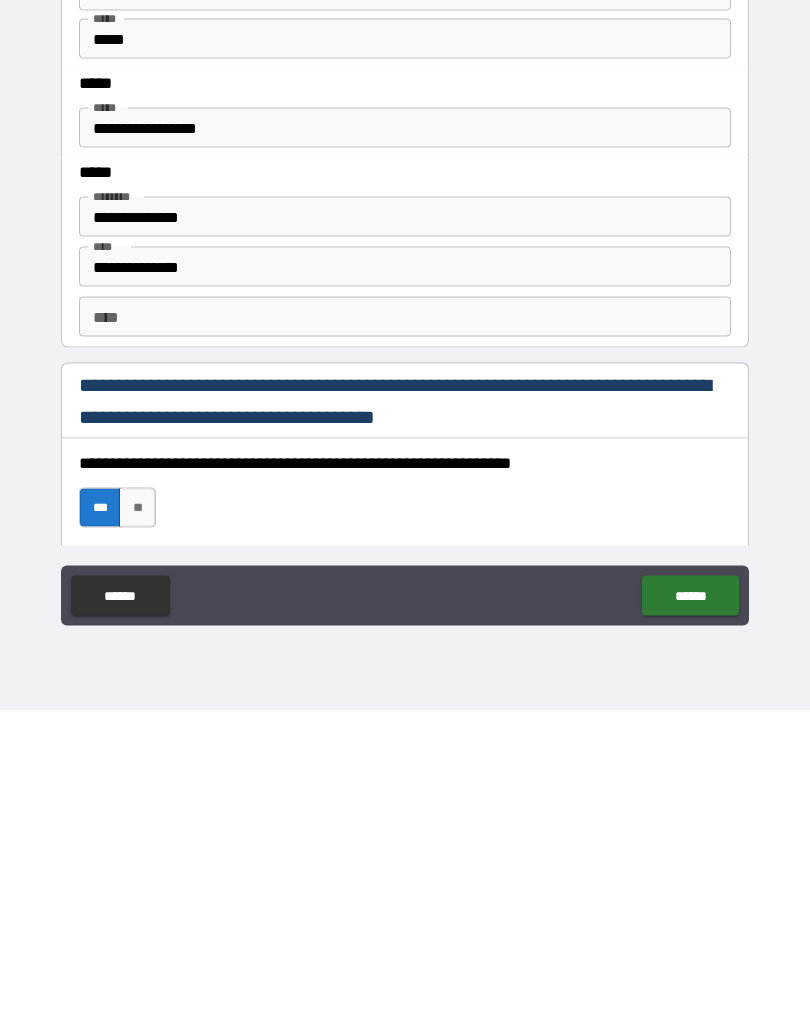 scroll, scrollTop: 2405, scrollLeft: 0, axis: vertical 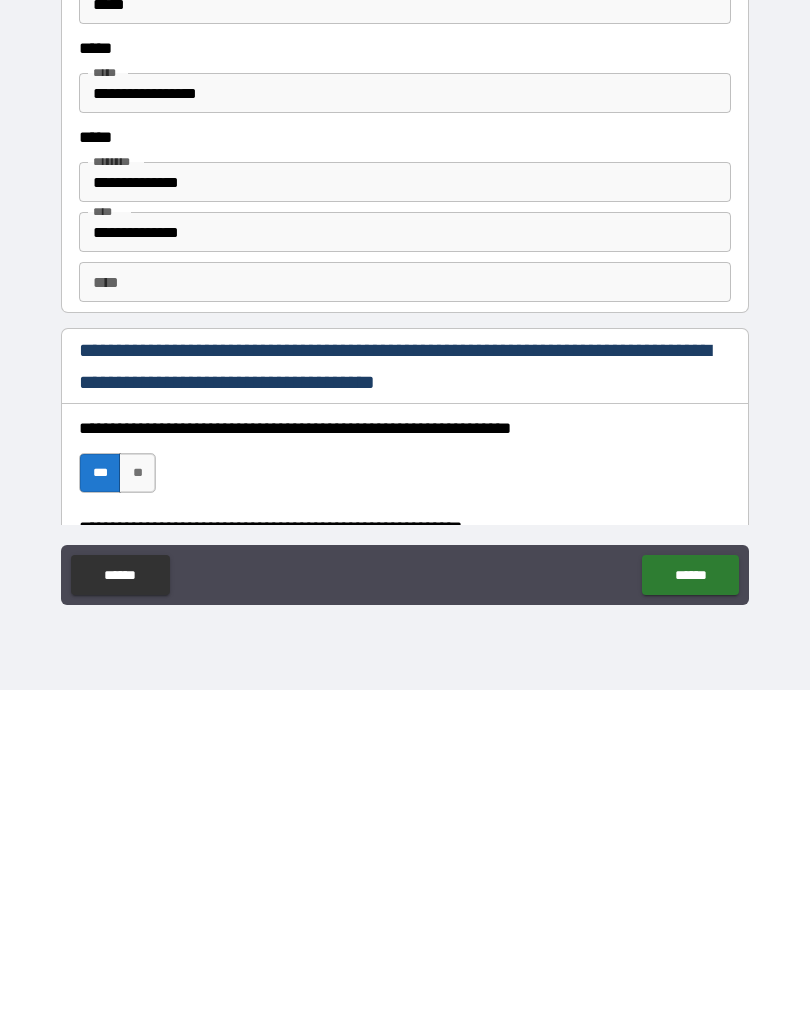 click on "******" at bounding box center [690, 895] 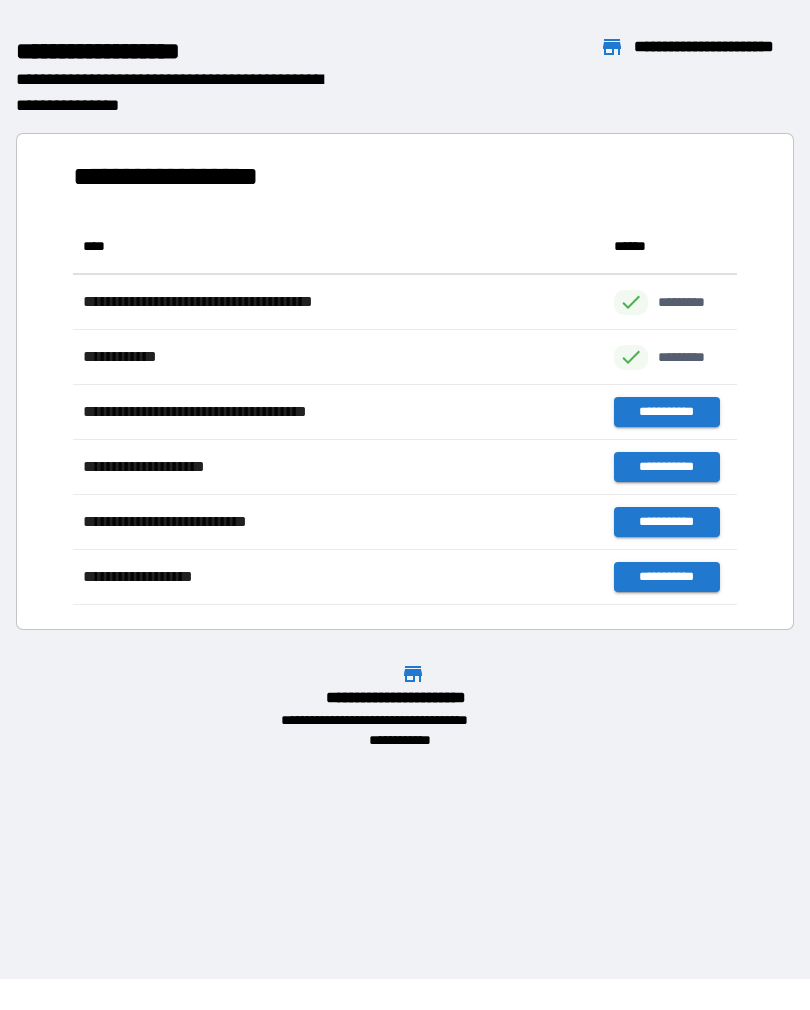 scroll, scrollTop: 1, scrollLeft: 1, axis: both 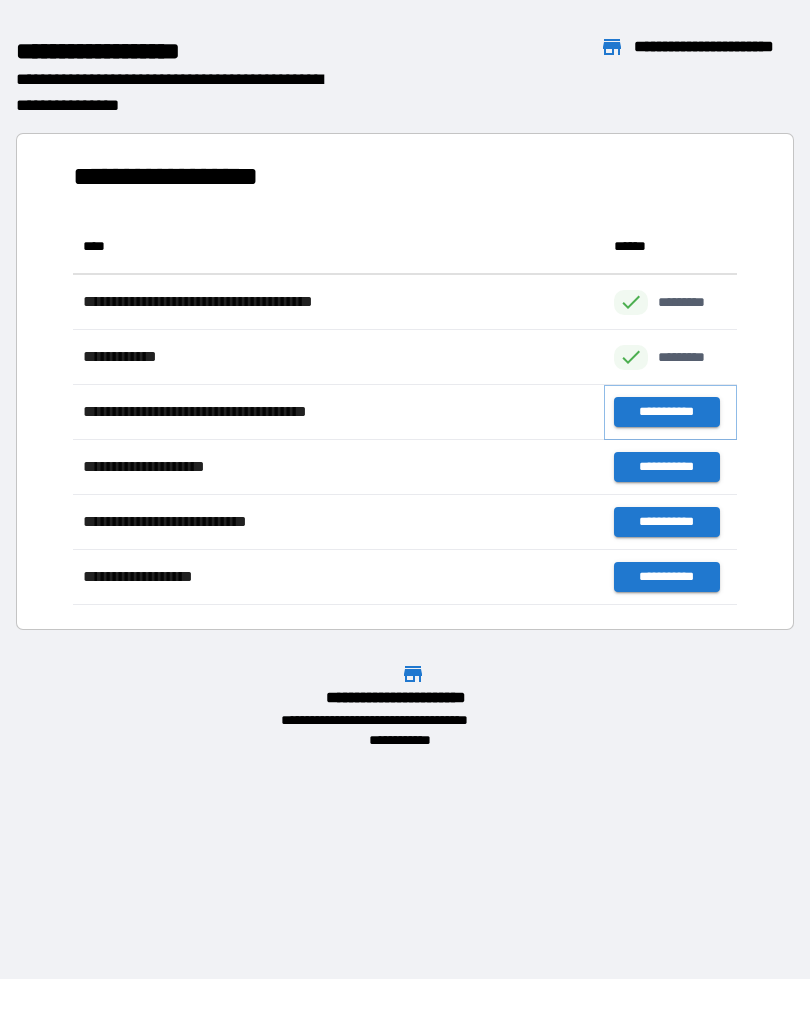 click on "**********" at bounding box center (666, 412) 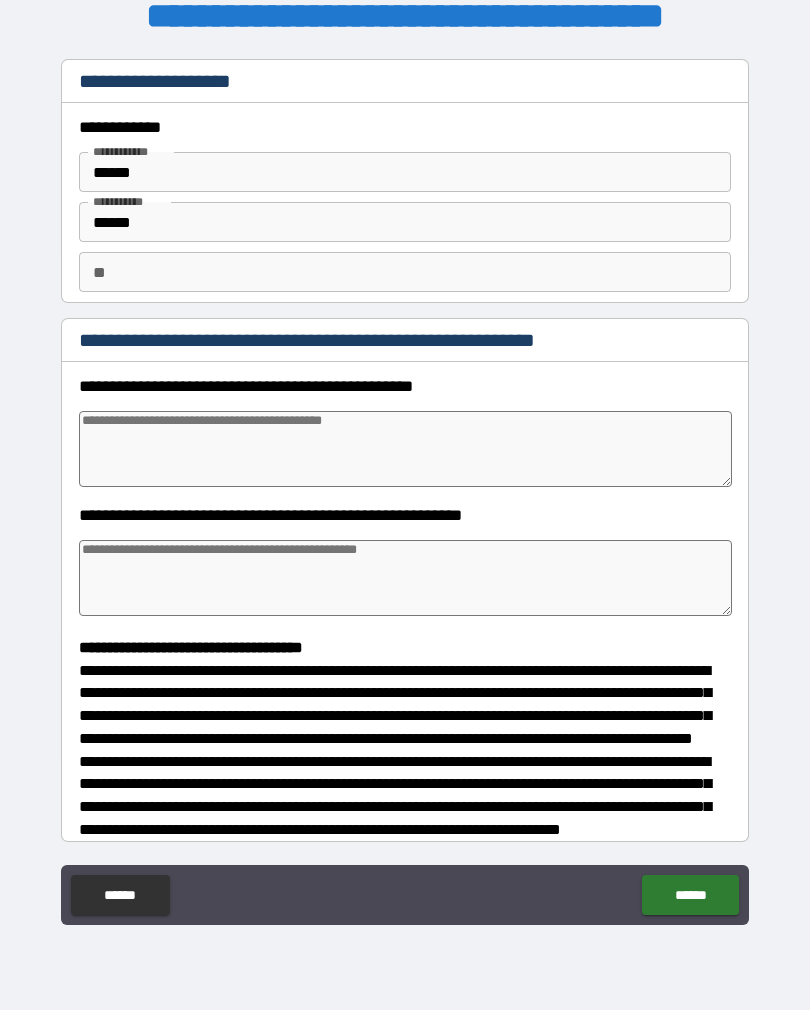 type on "*" 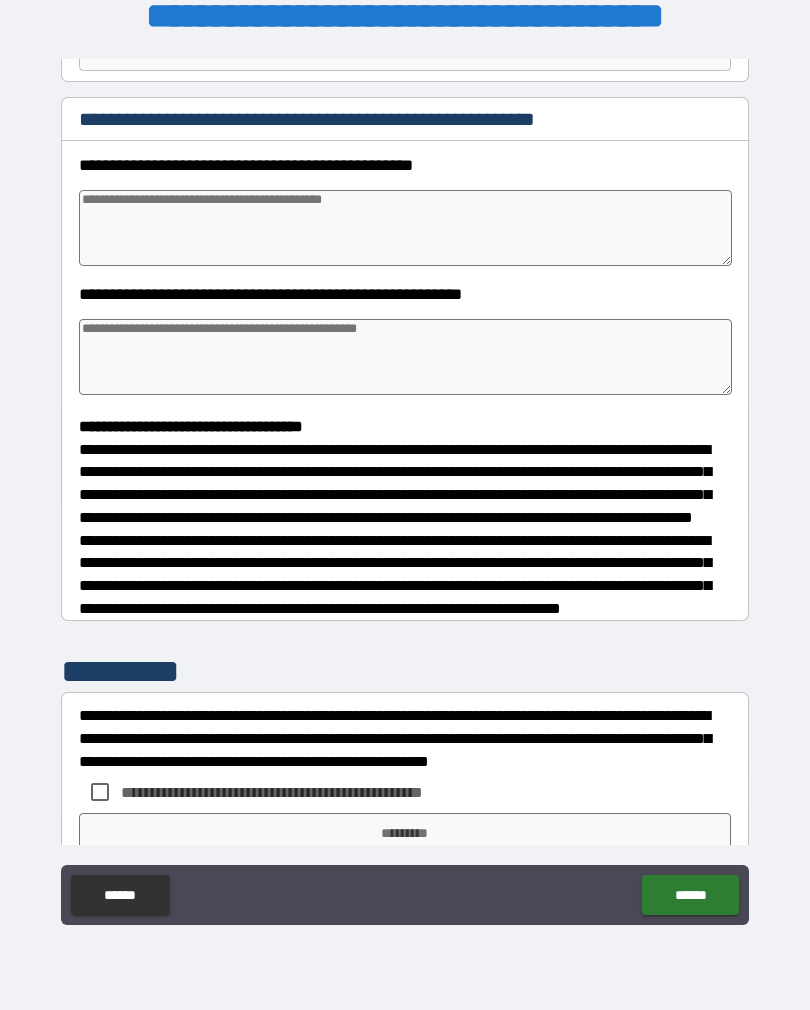 scroll, scrollTop: 219, scrollLeft: 0, axis: vertical 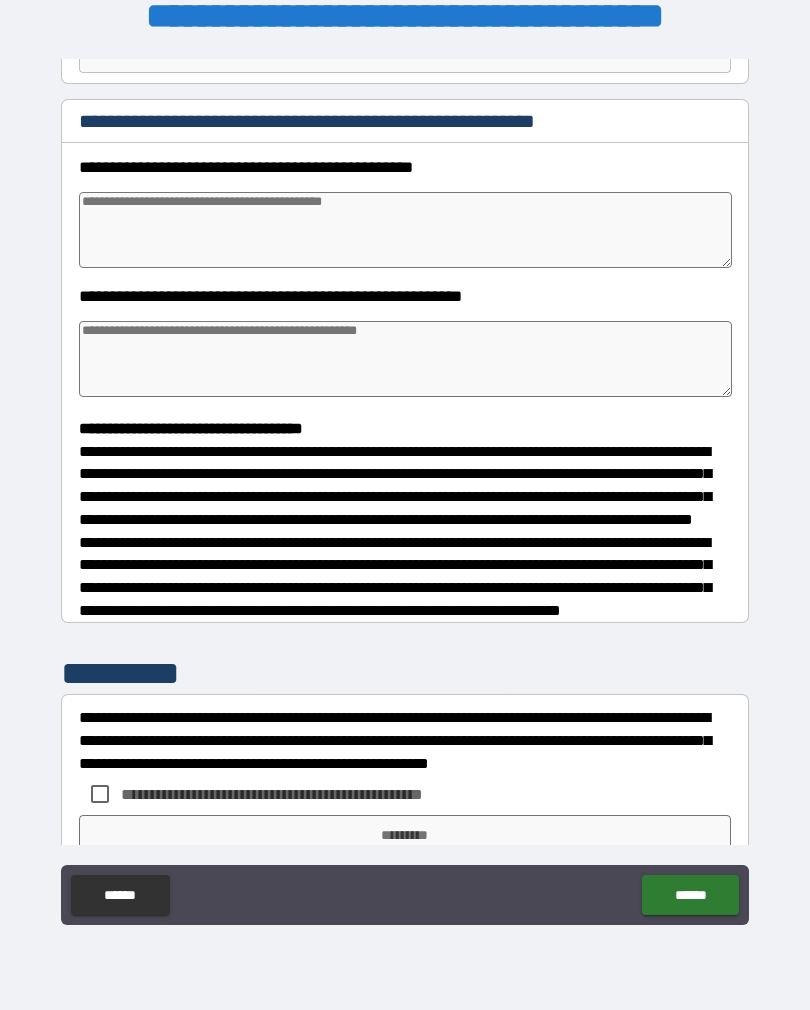 click at bounding box center (405, 230) 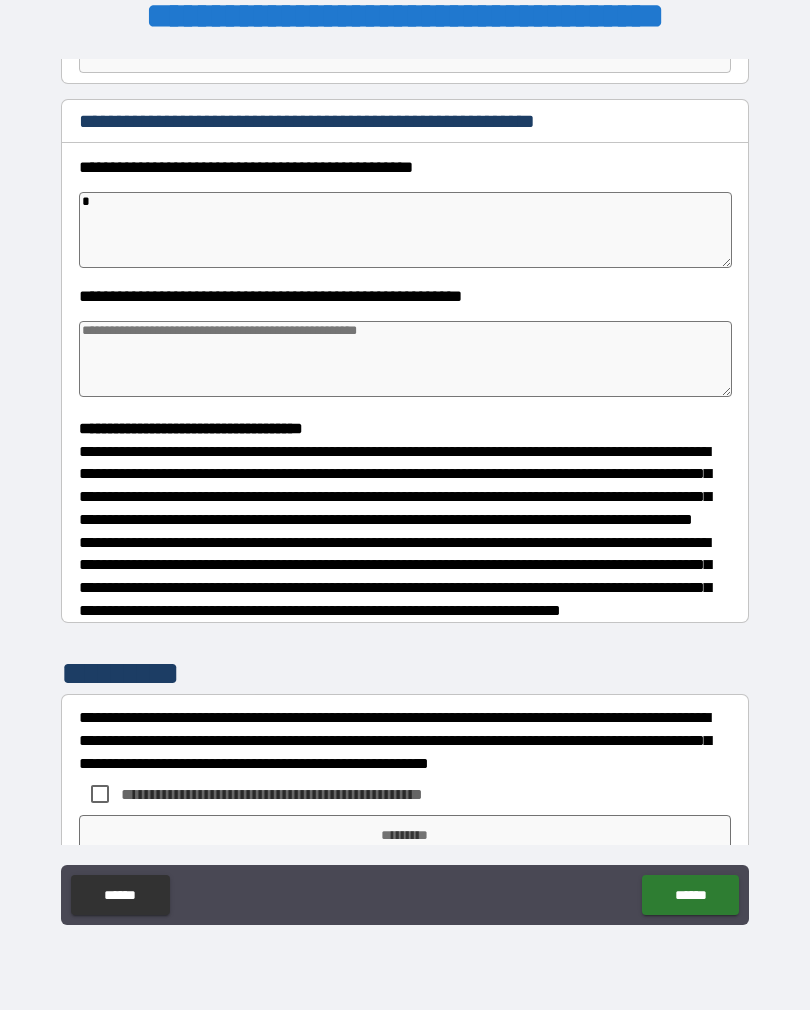 type on "**" 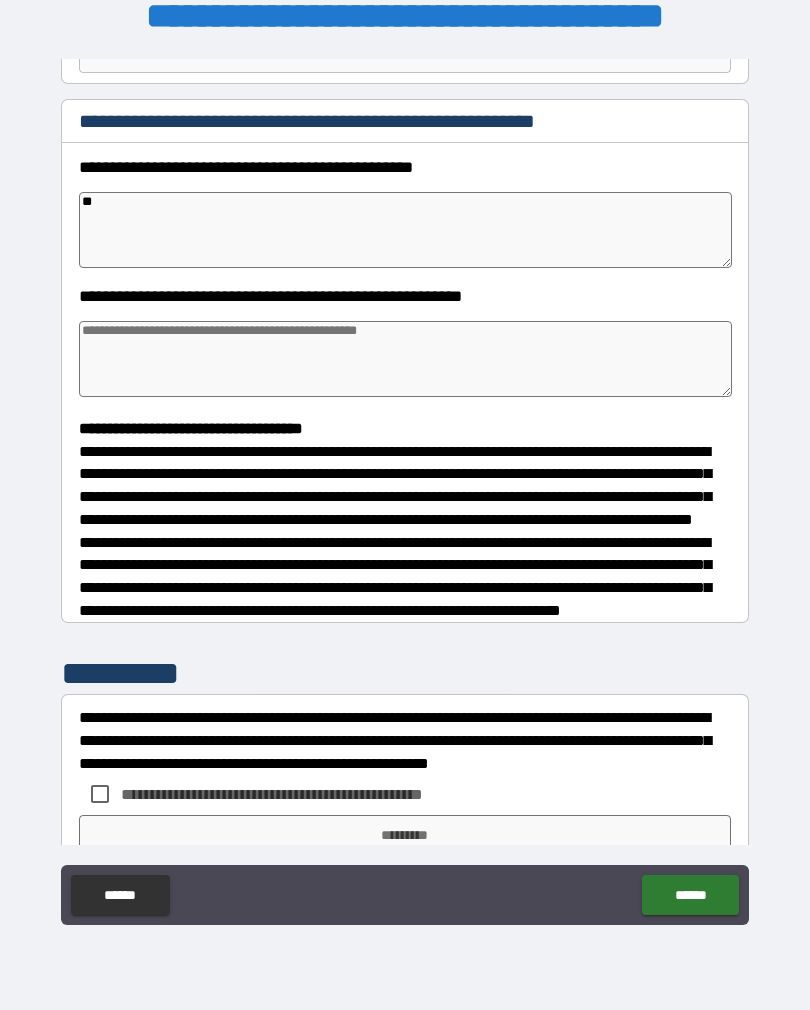 type on "*" 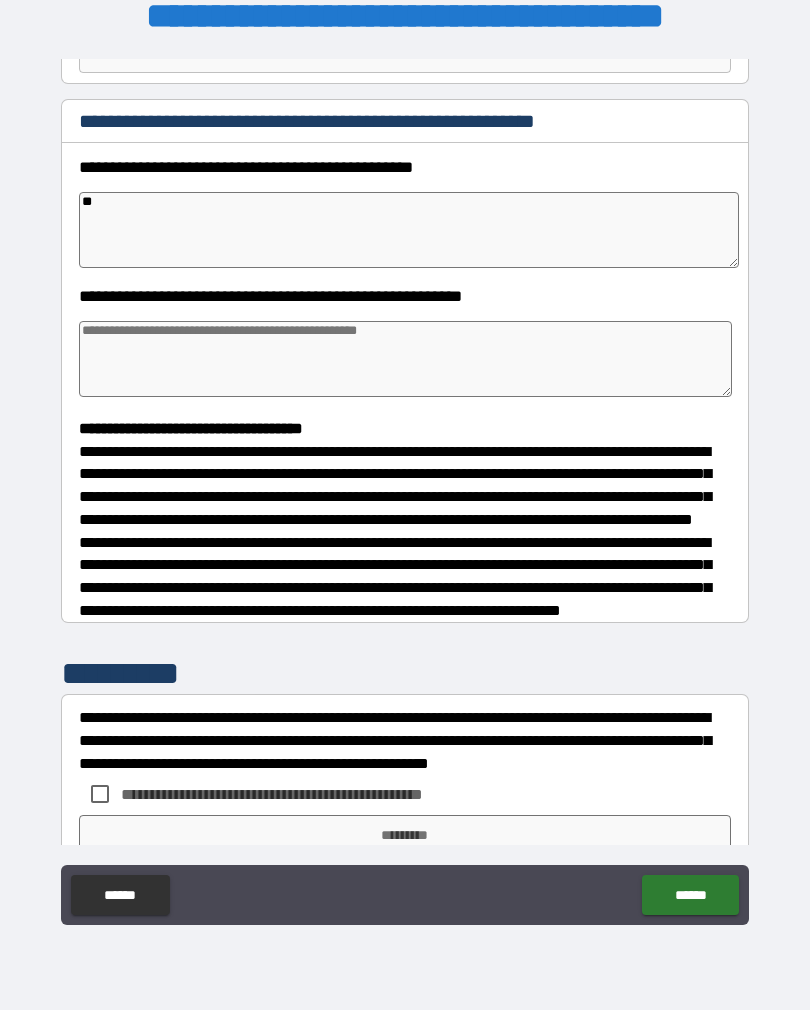 type on "***" 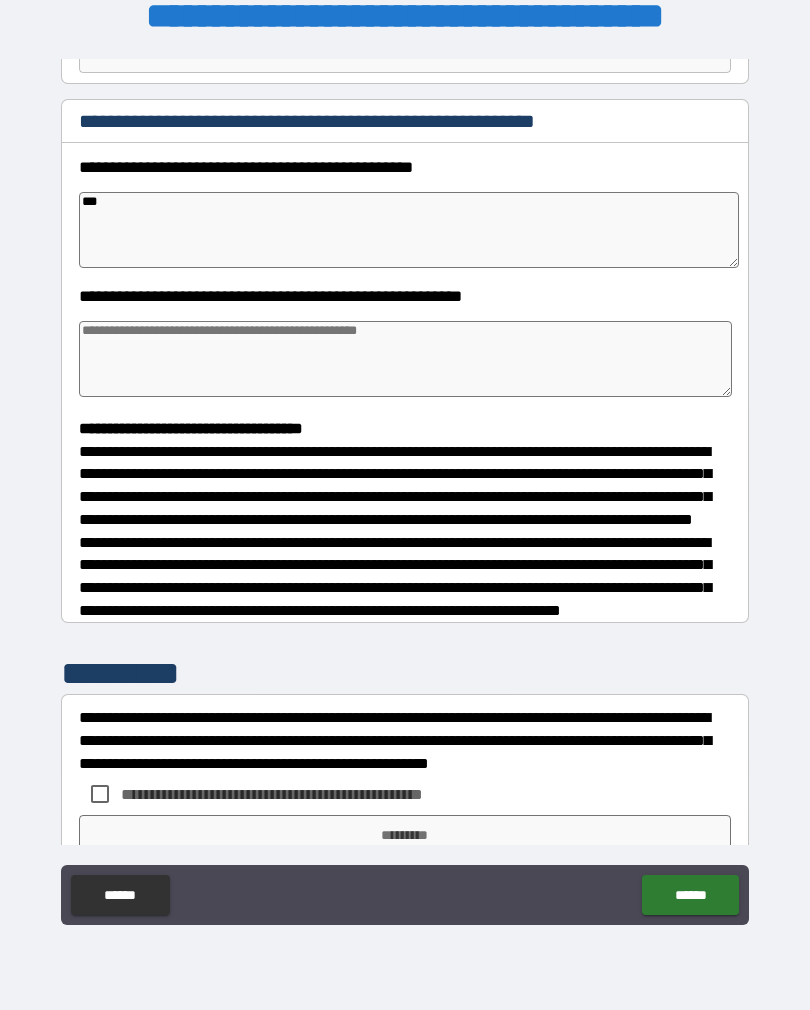 type on "*" 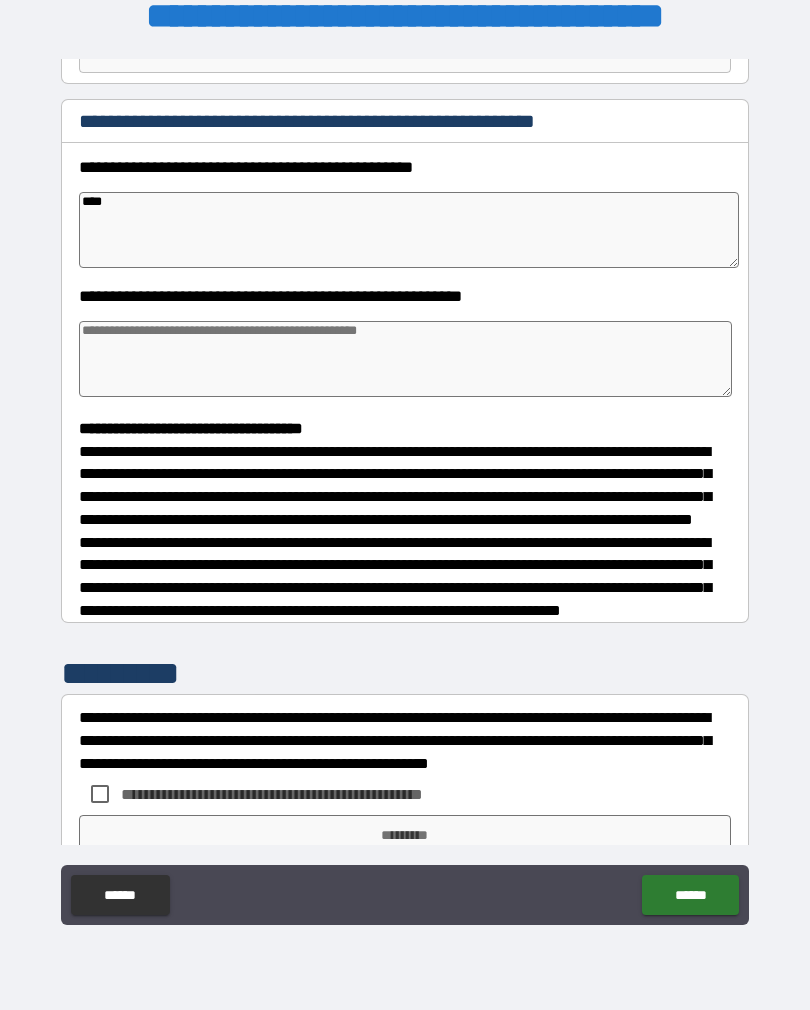 type on "*" 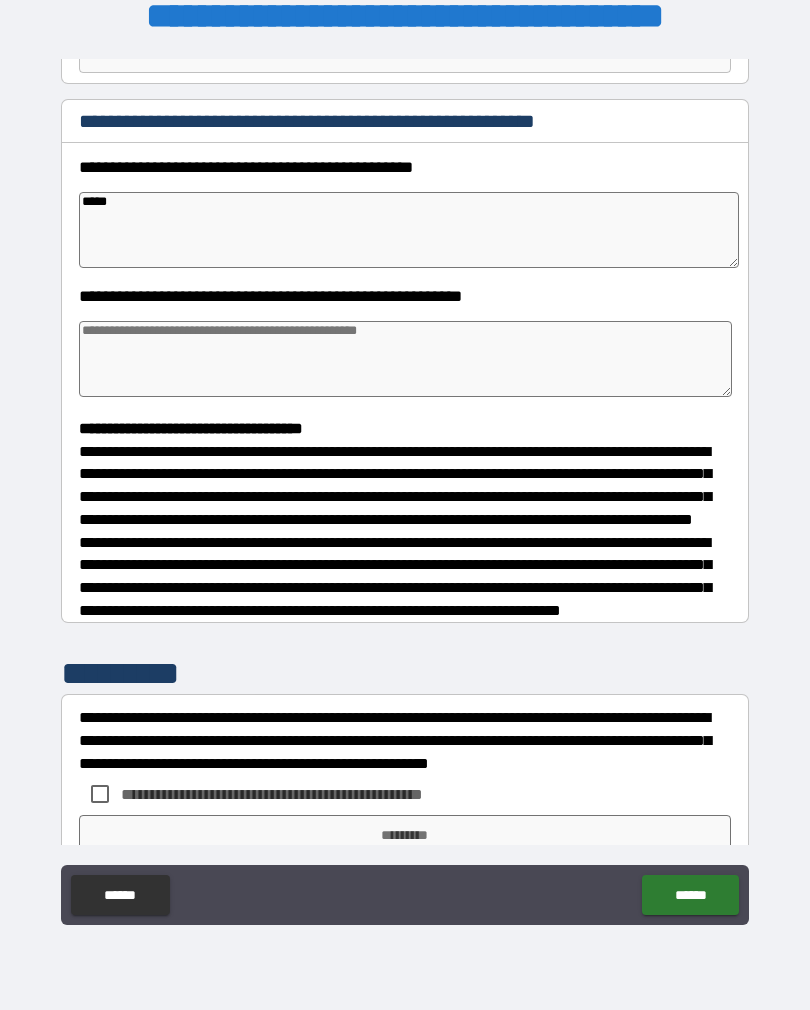type on "******" 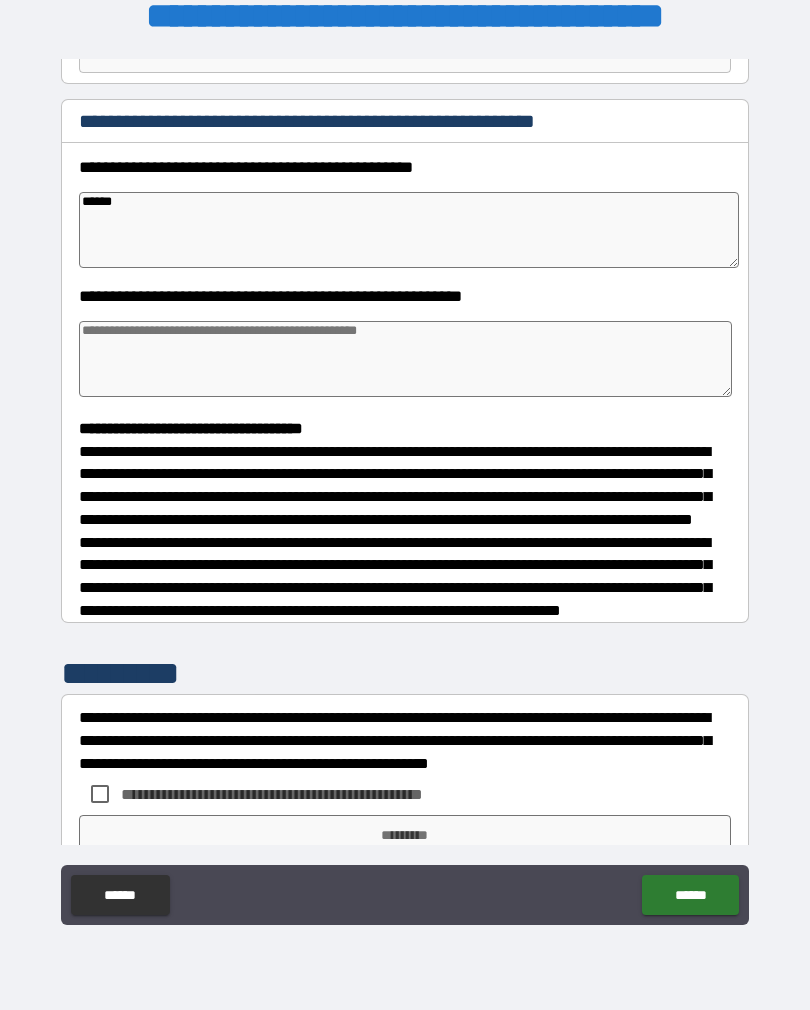 type on "*" 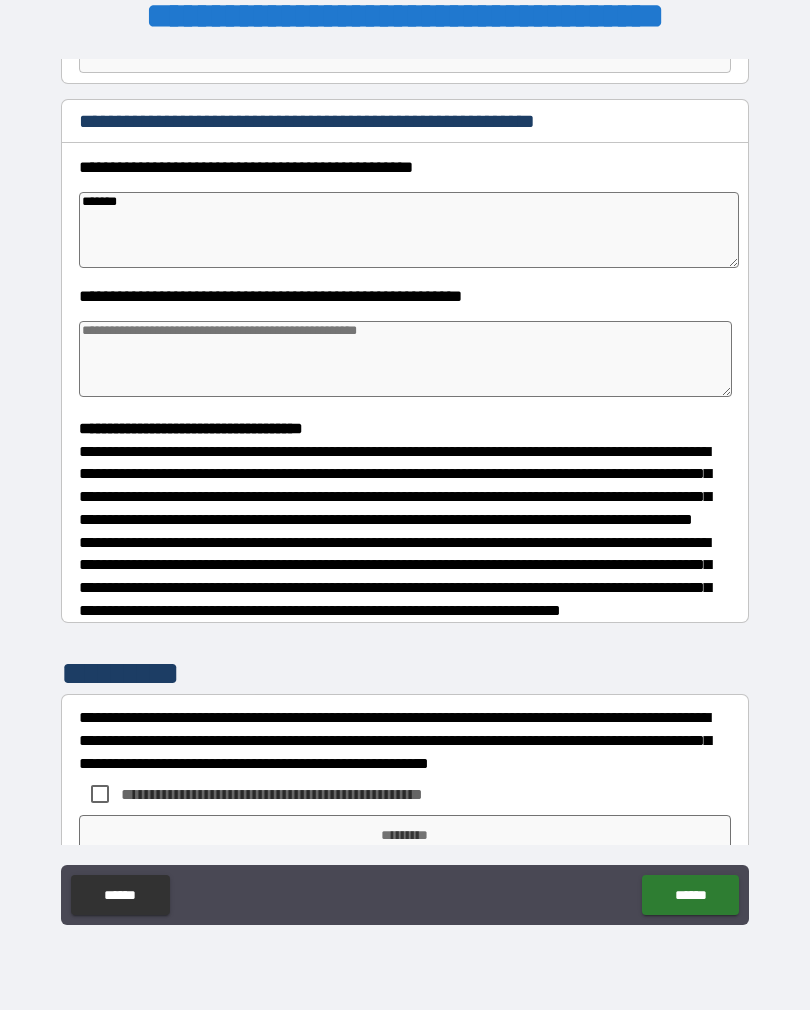 type on "*******" 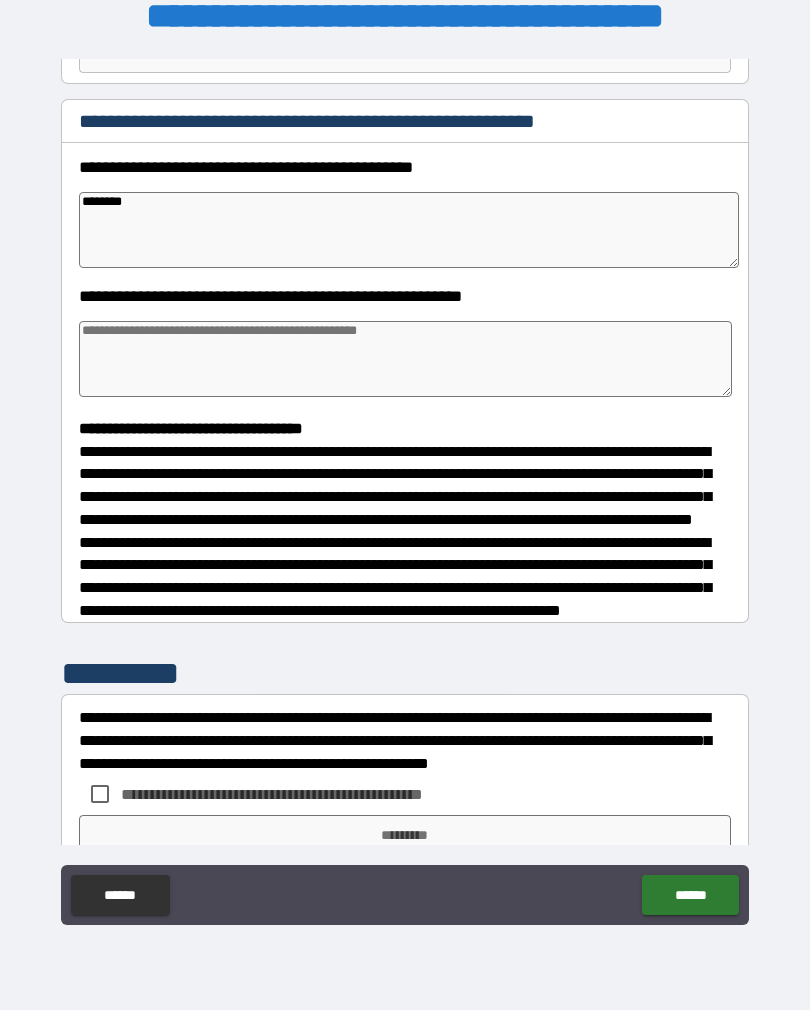 type on "*" 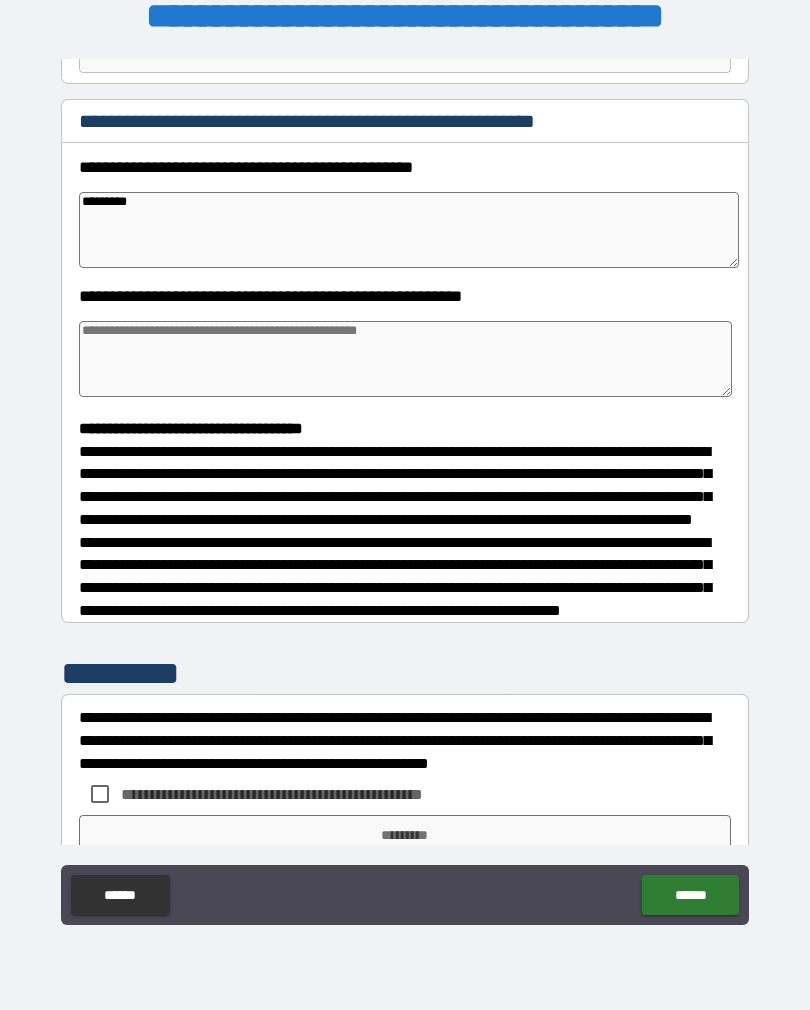 type on "**********" 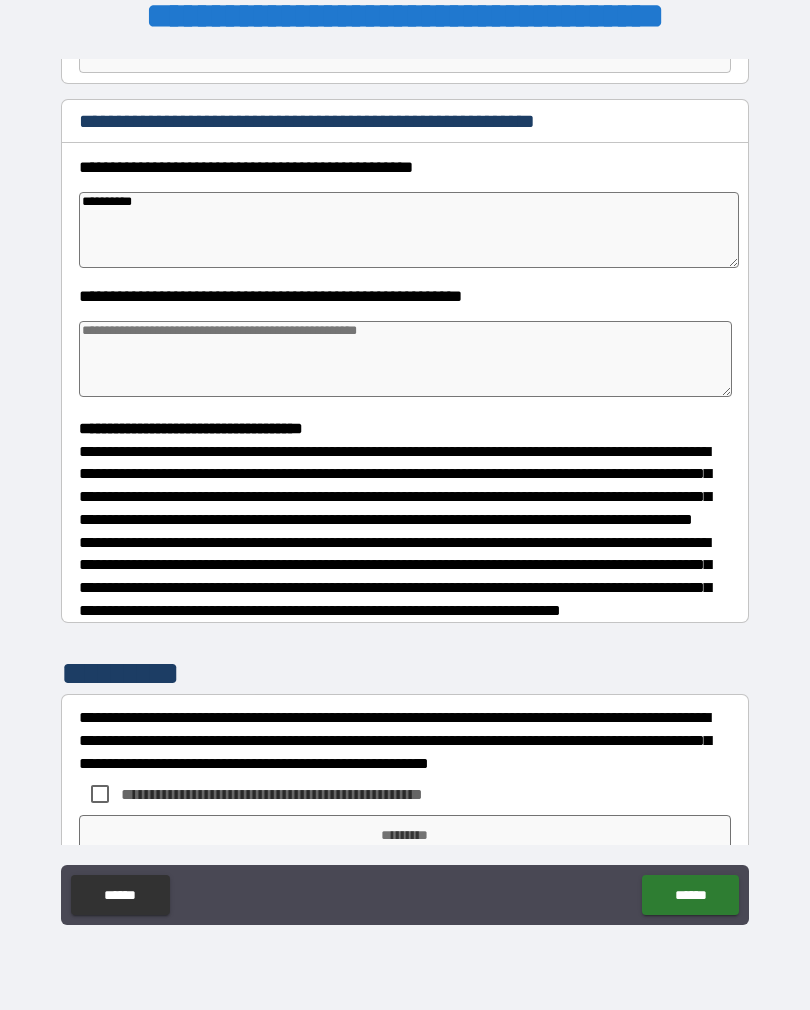 type on "*" 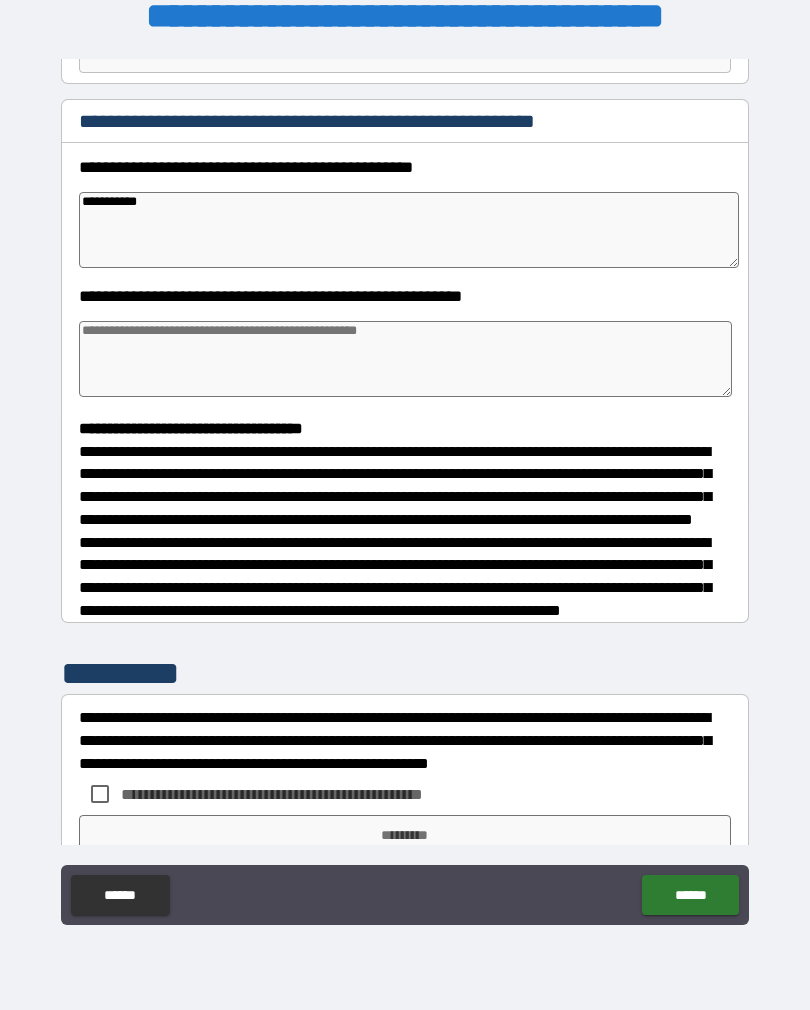 type on "**********" 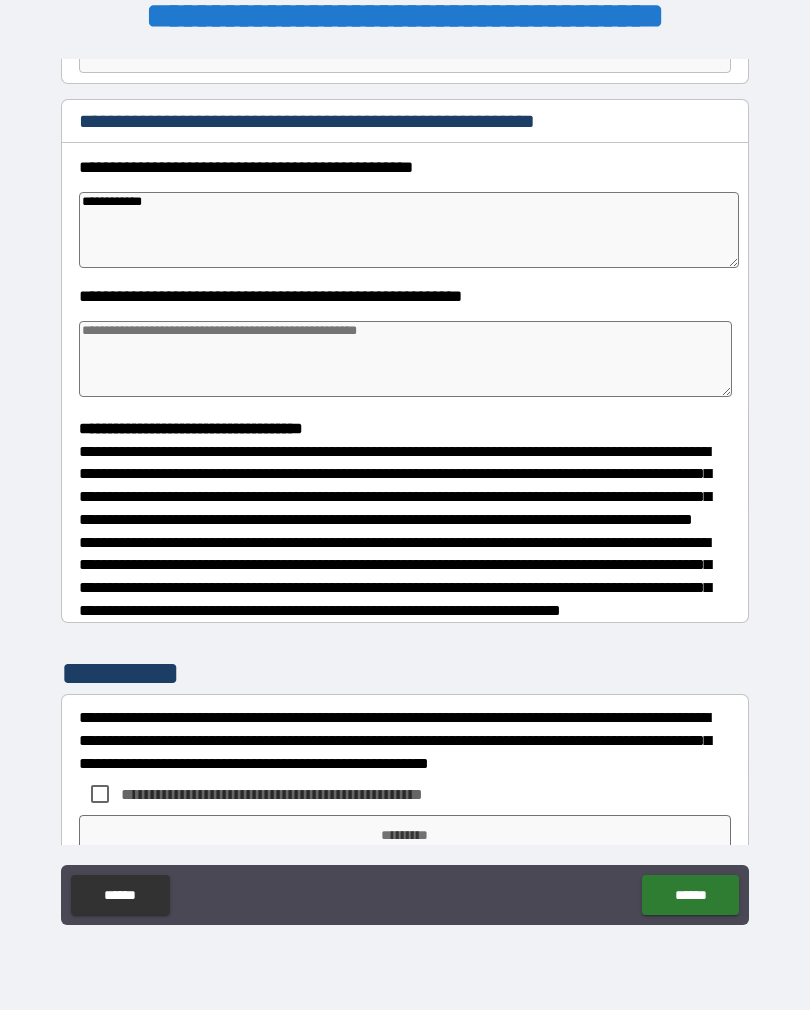 type on "*" 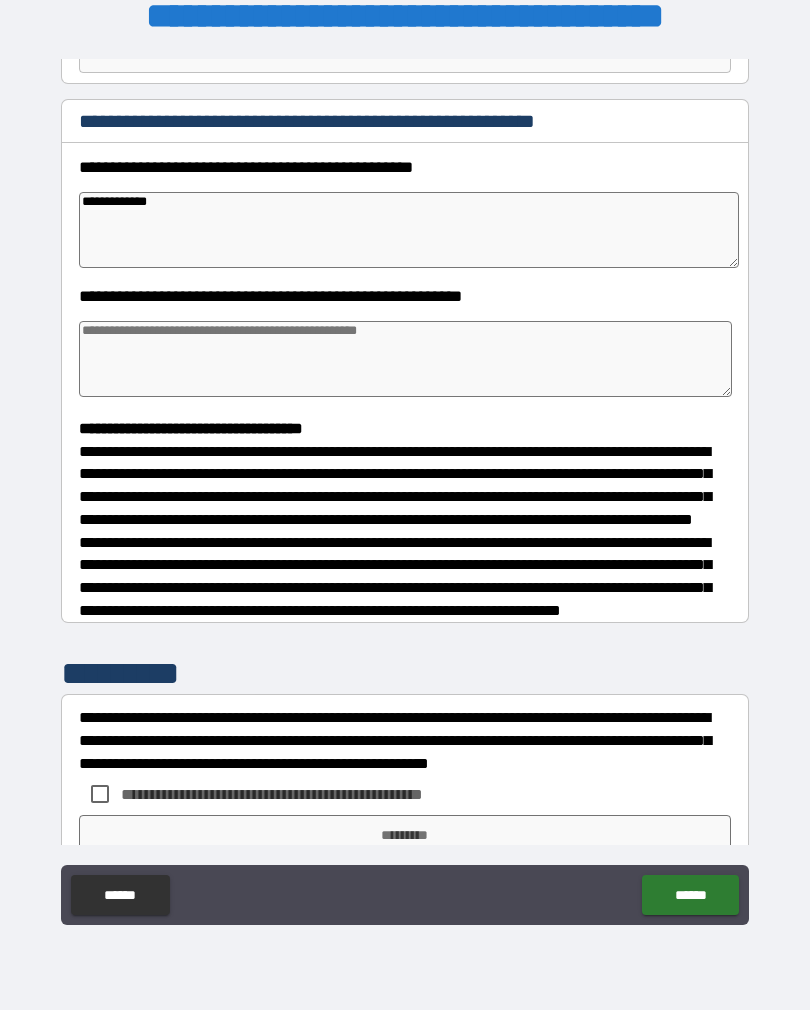 type on "*" 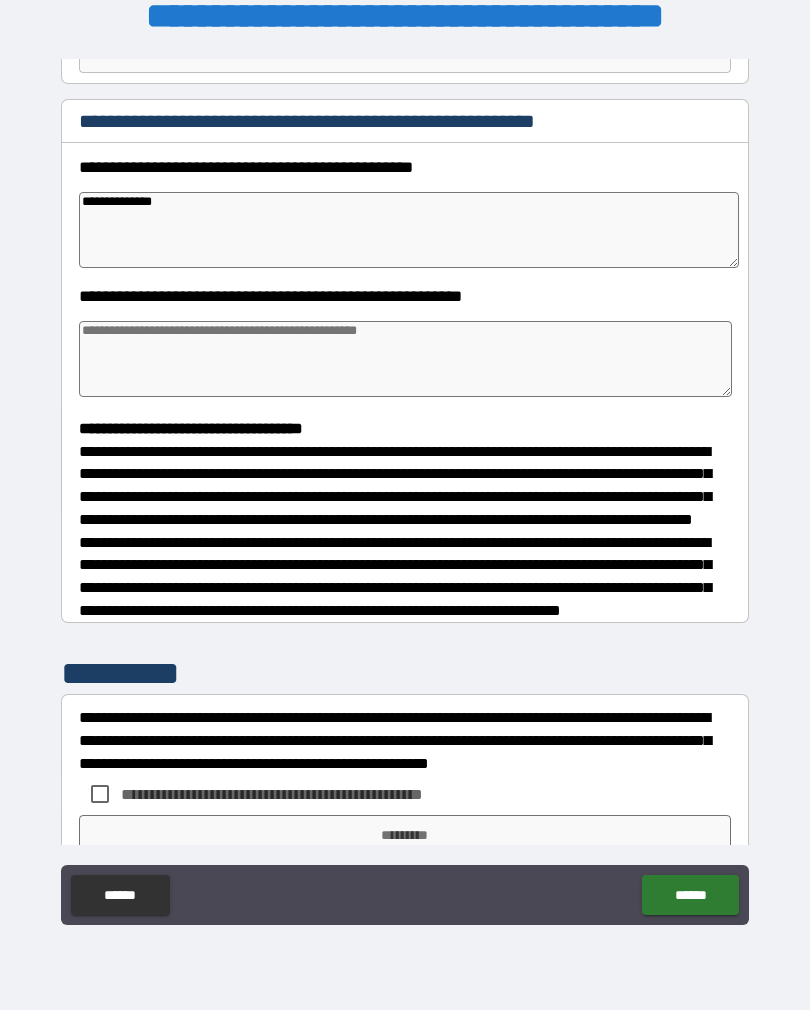 type on "*" 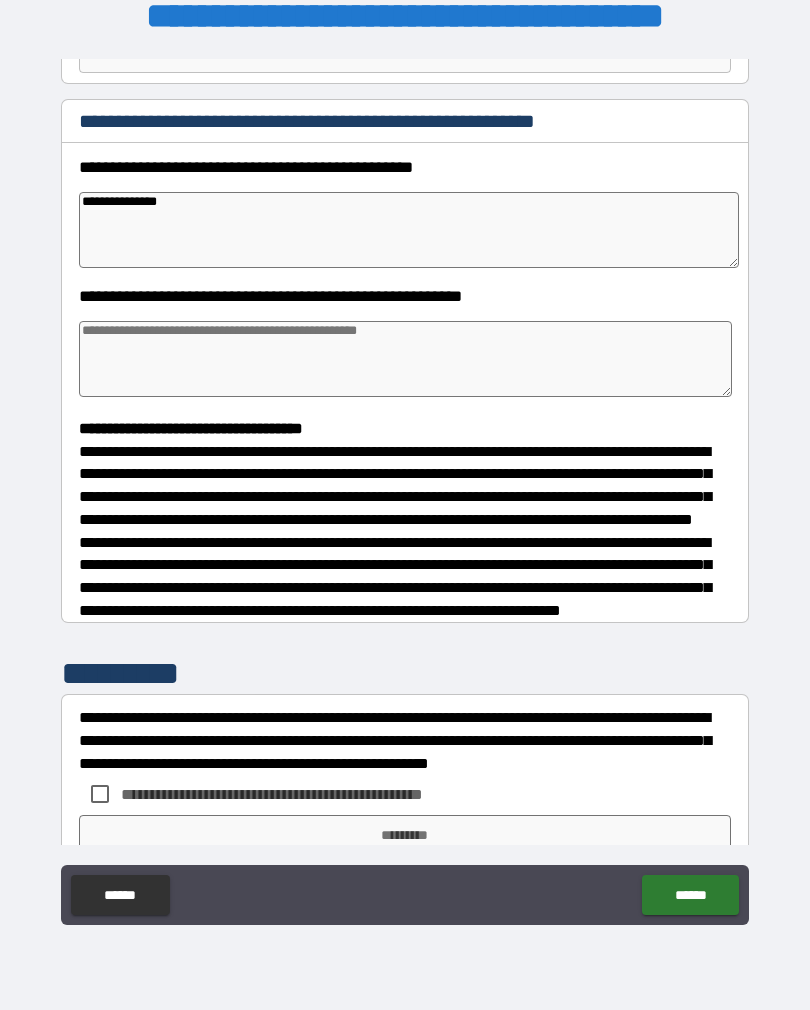 type on "*" 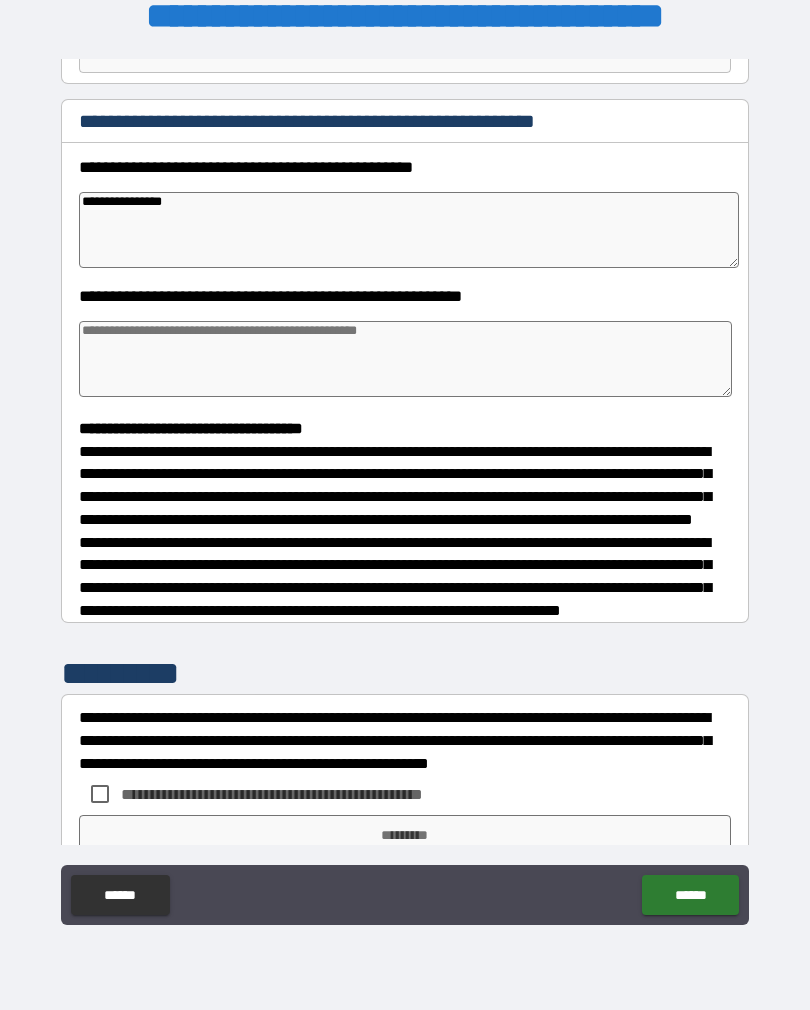 type on "*" 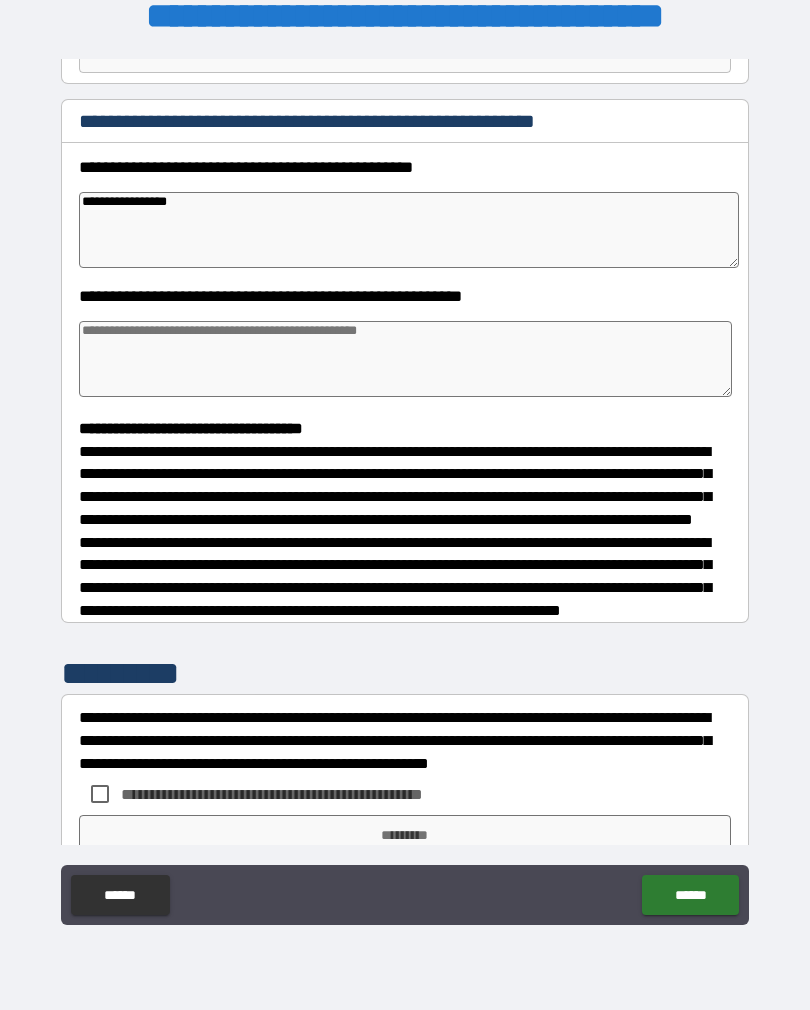 type on "*" 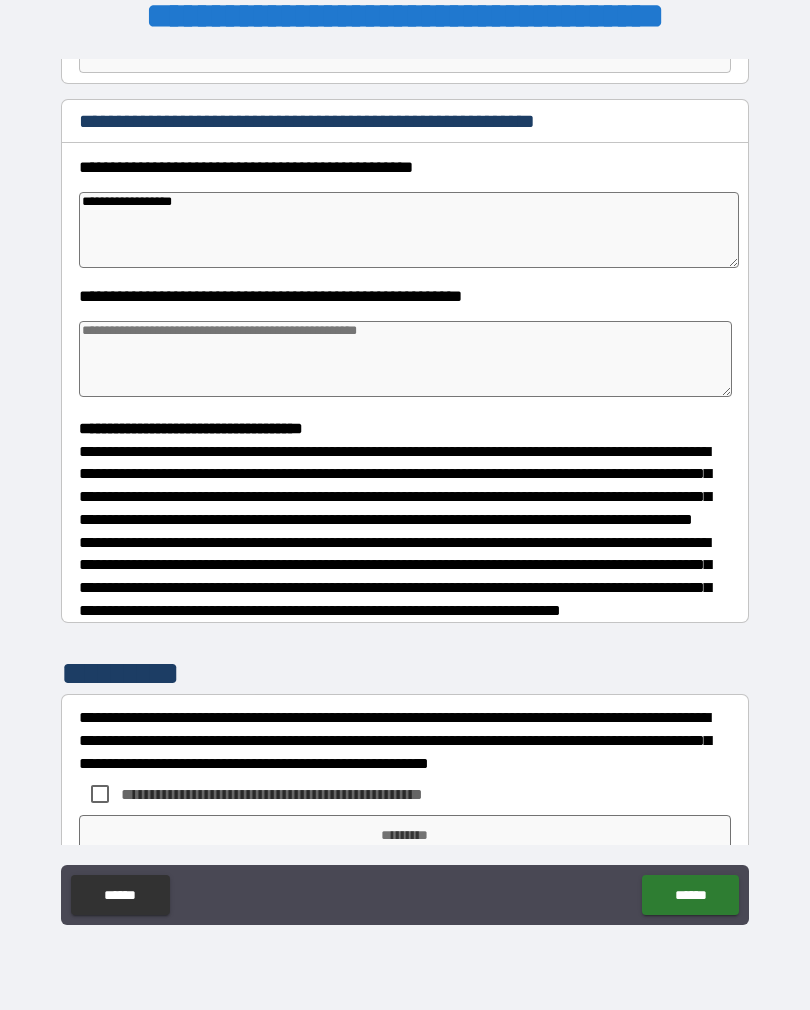 type on "*" 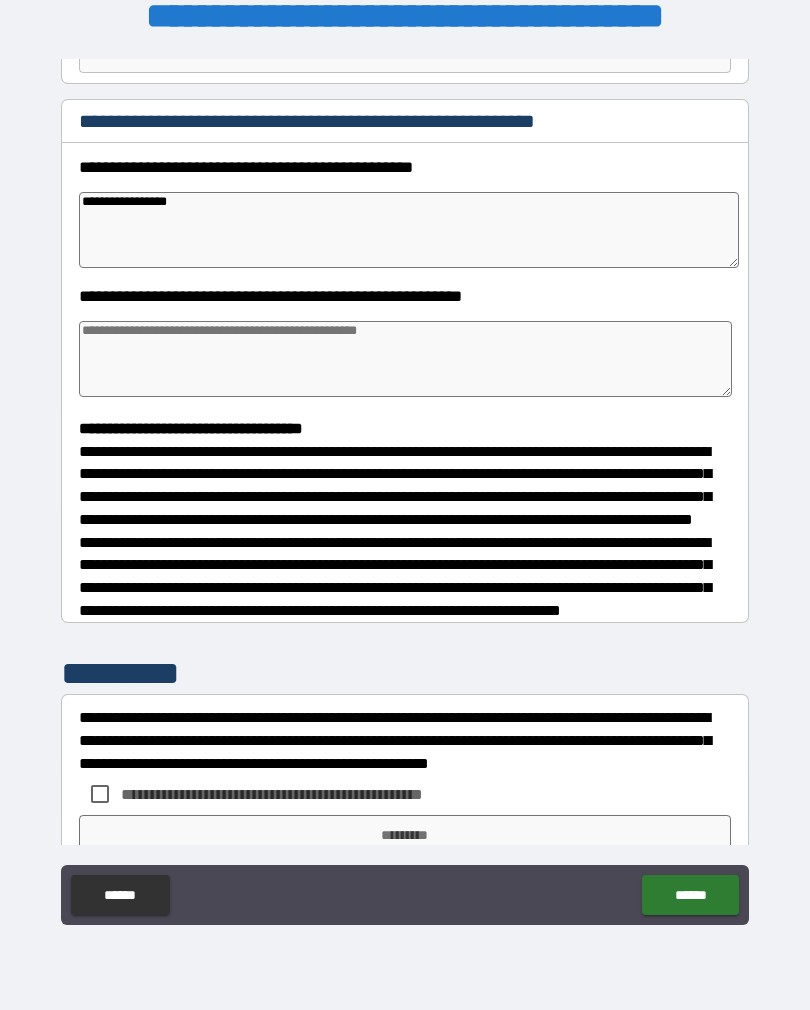type on "*" 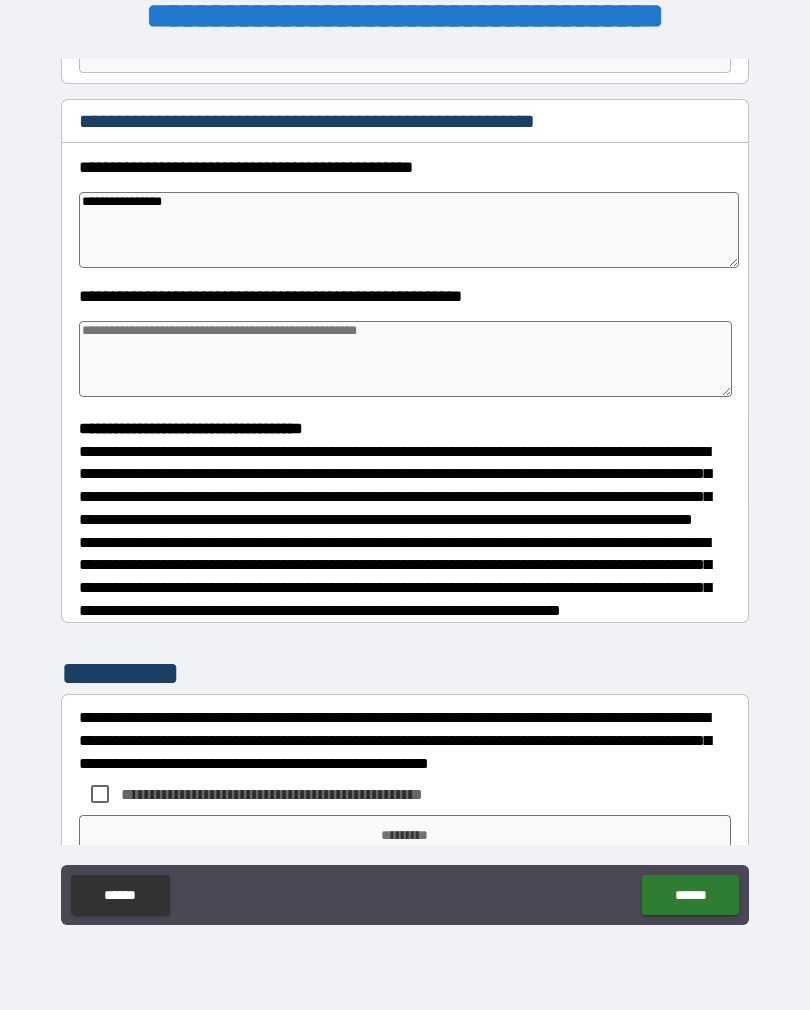 type on "*" 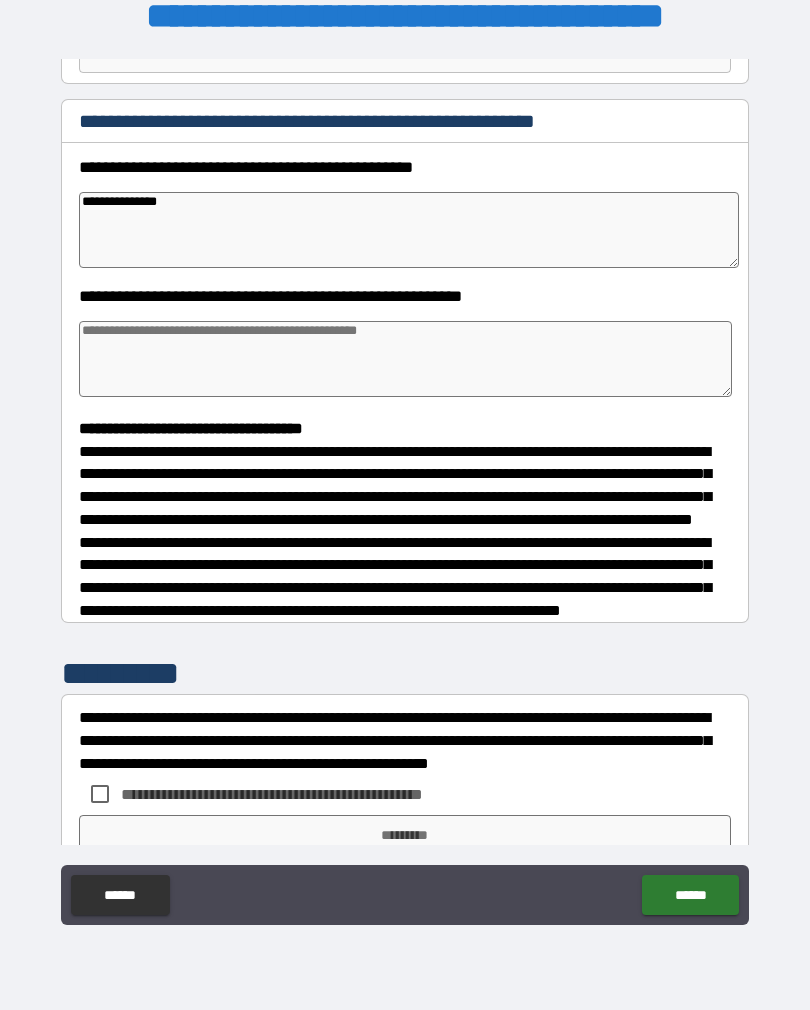 type on "*" 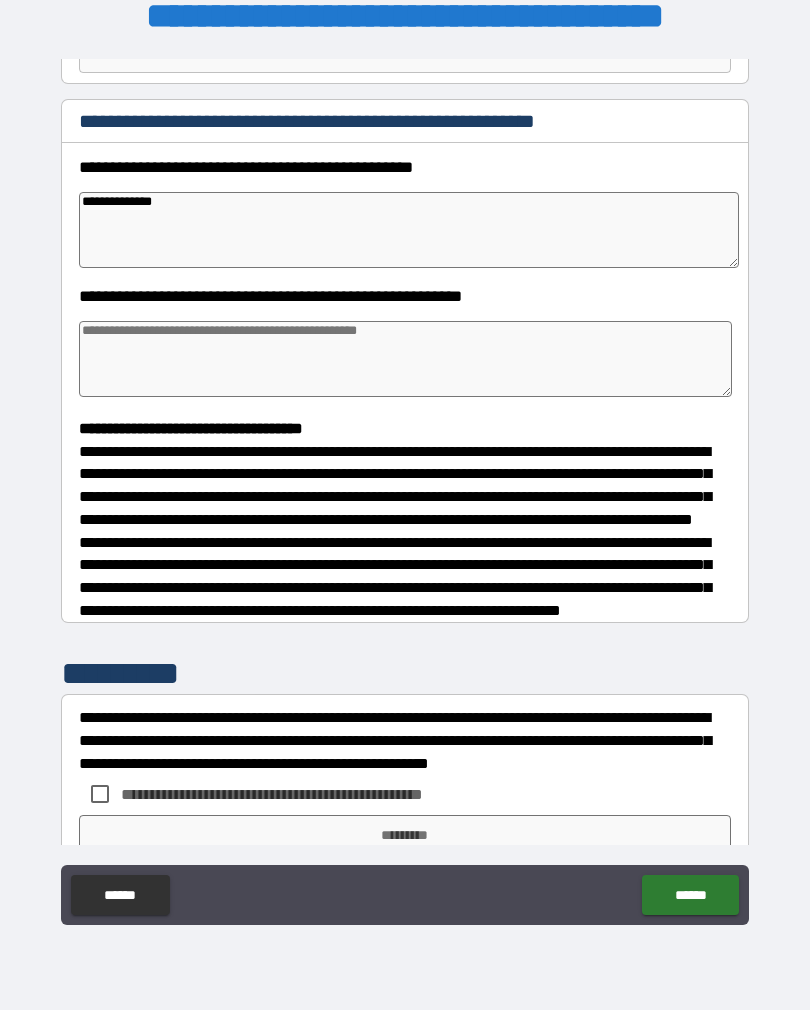 type on "**********" 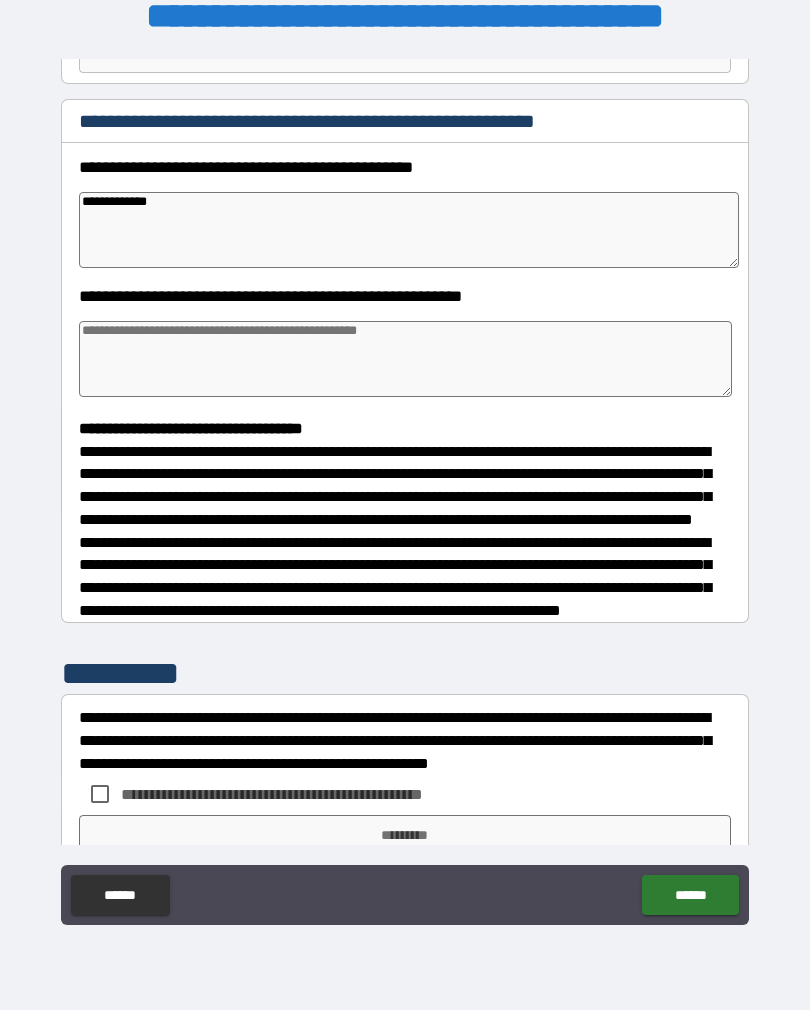 type on "*" 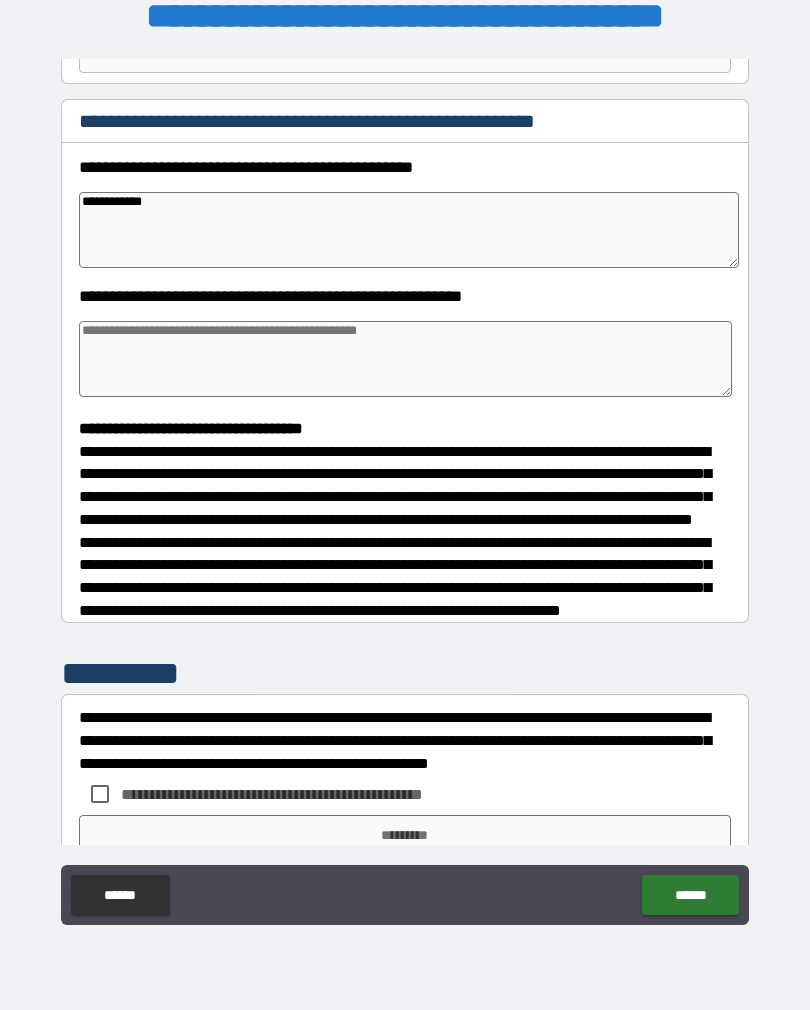 type on "**********" 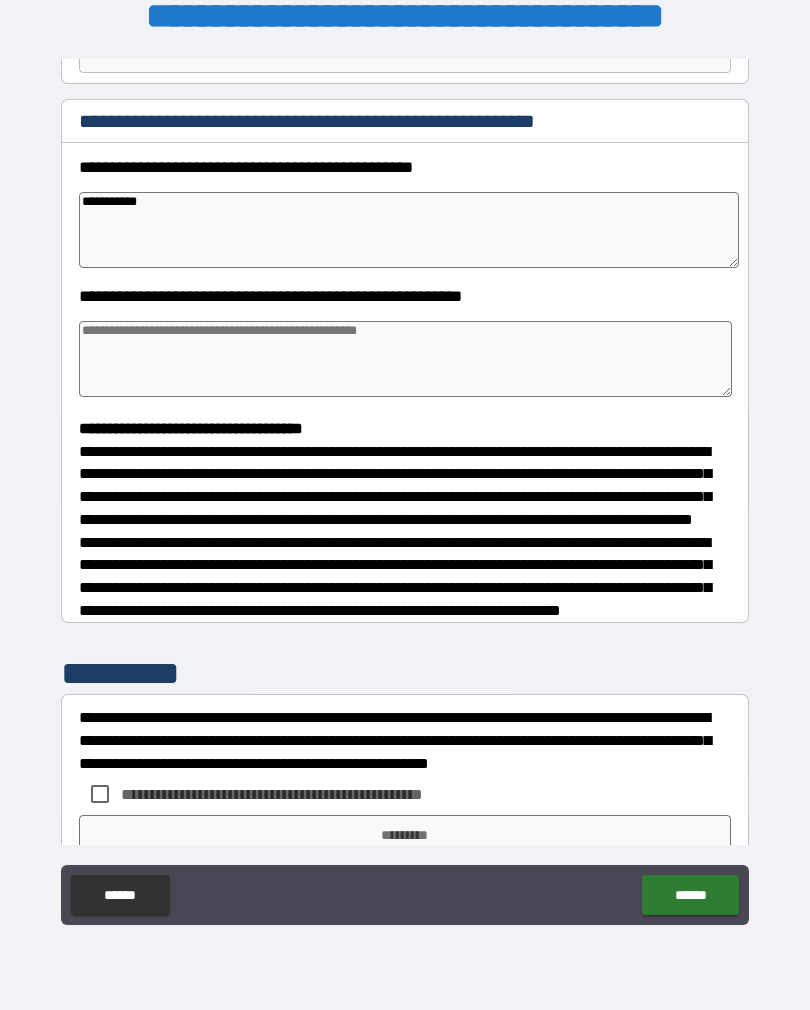 type on "*" 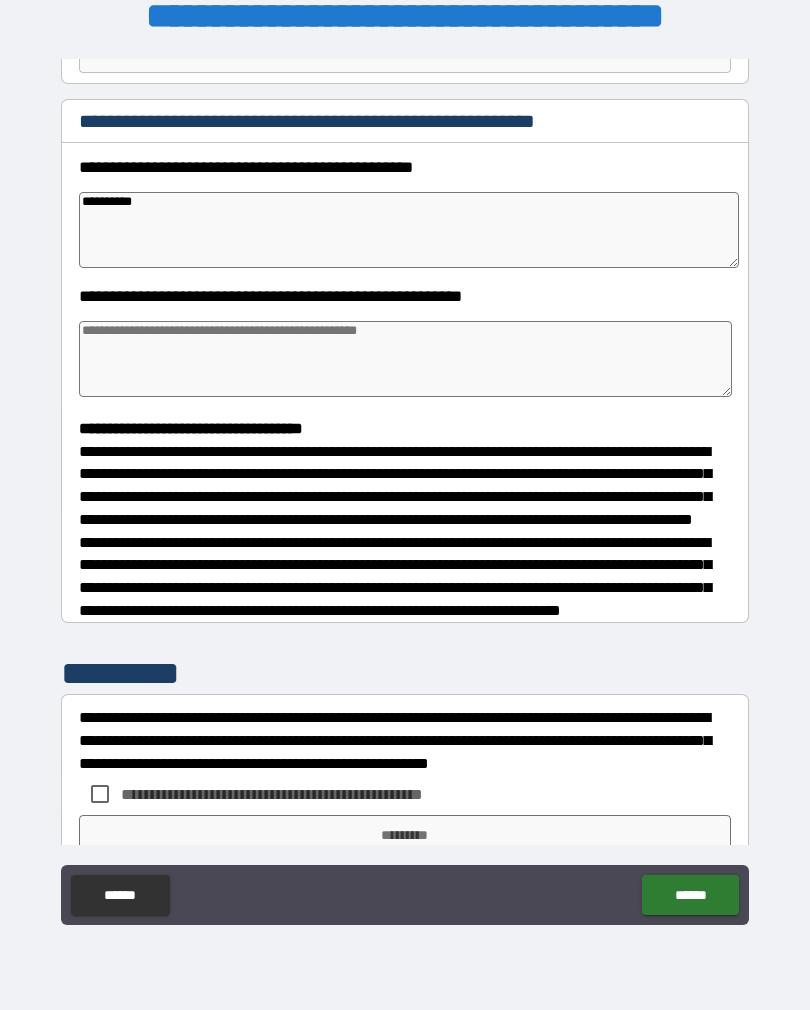 type on "*********" 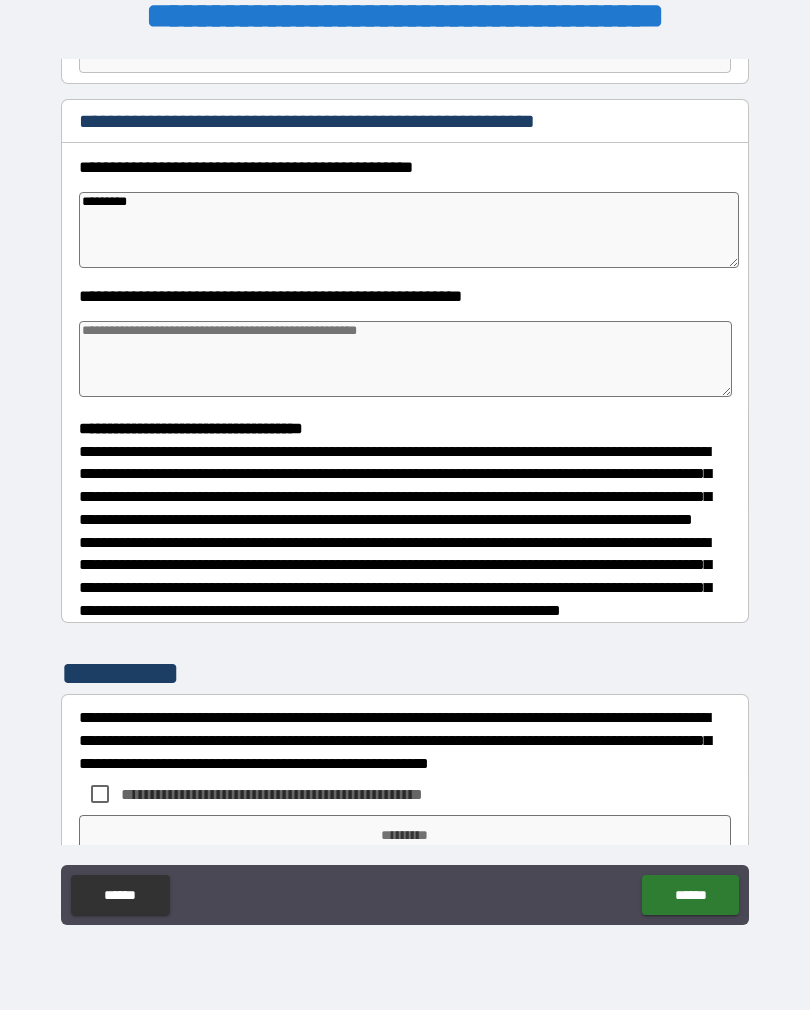type on "*******" 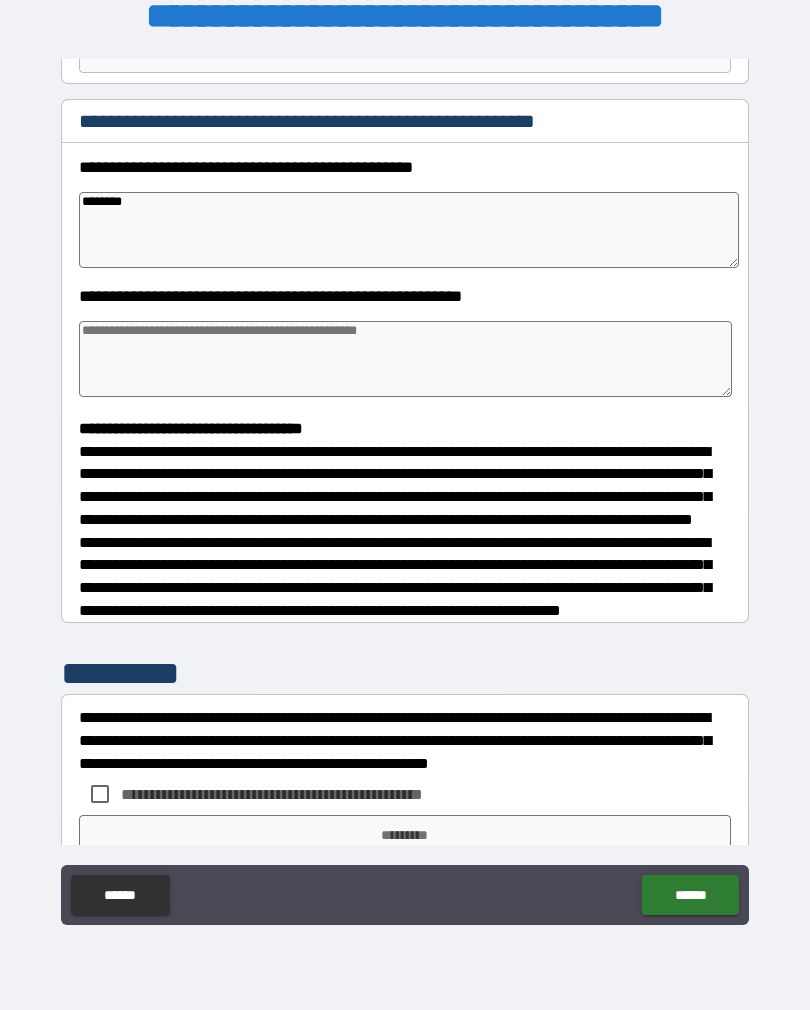 type on "*" 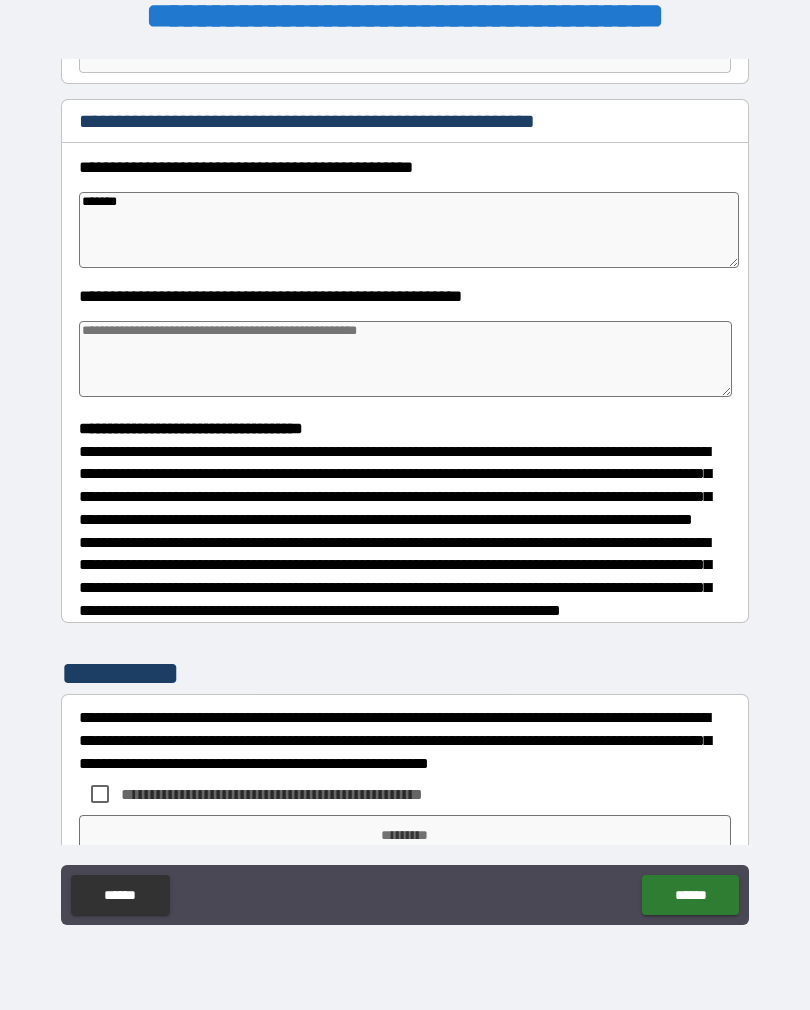 type on "******" 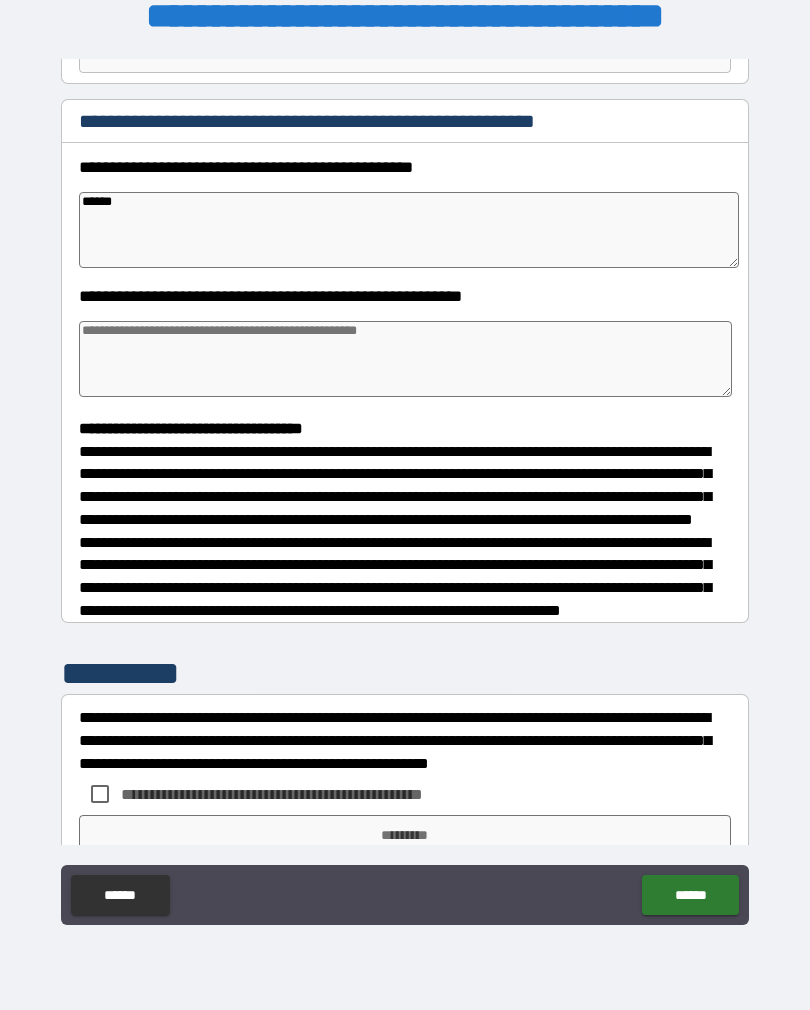 type on "*****" 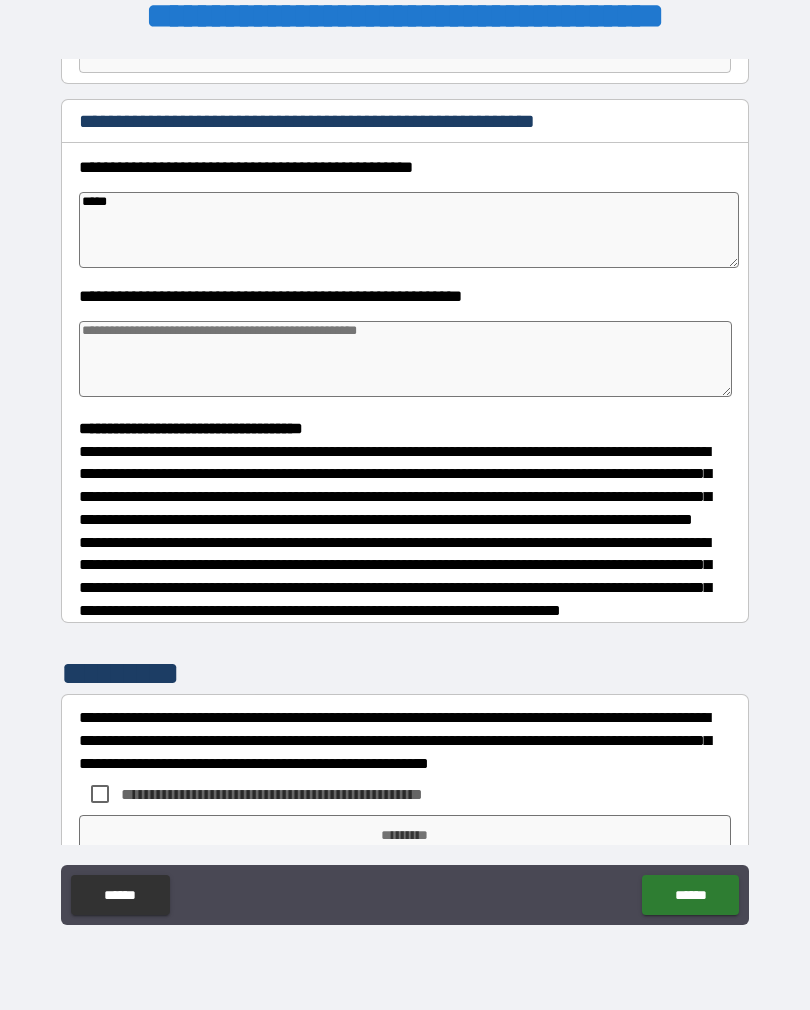type on "*" 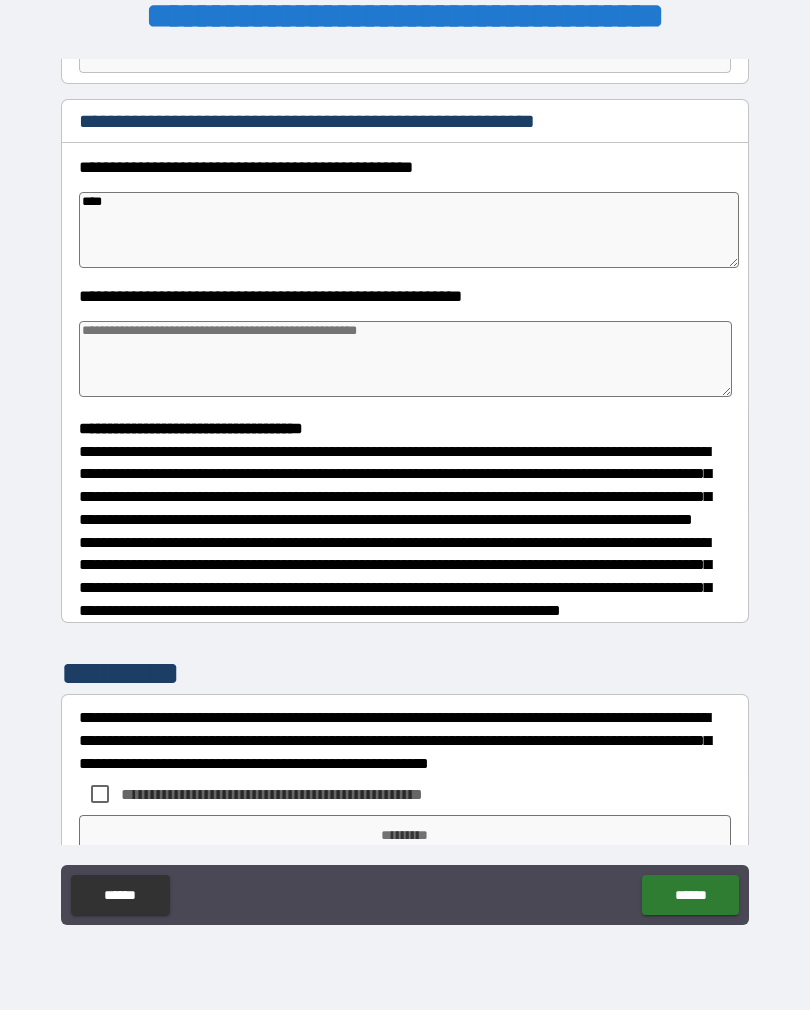 type on "*" 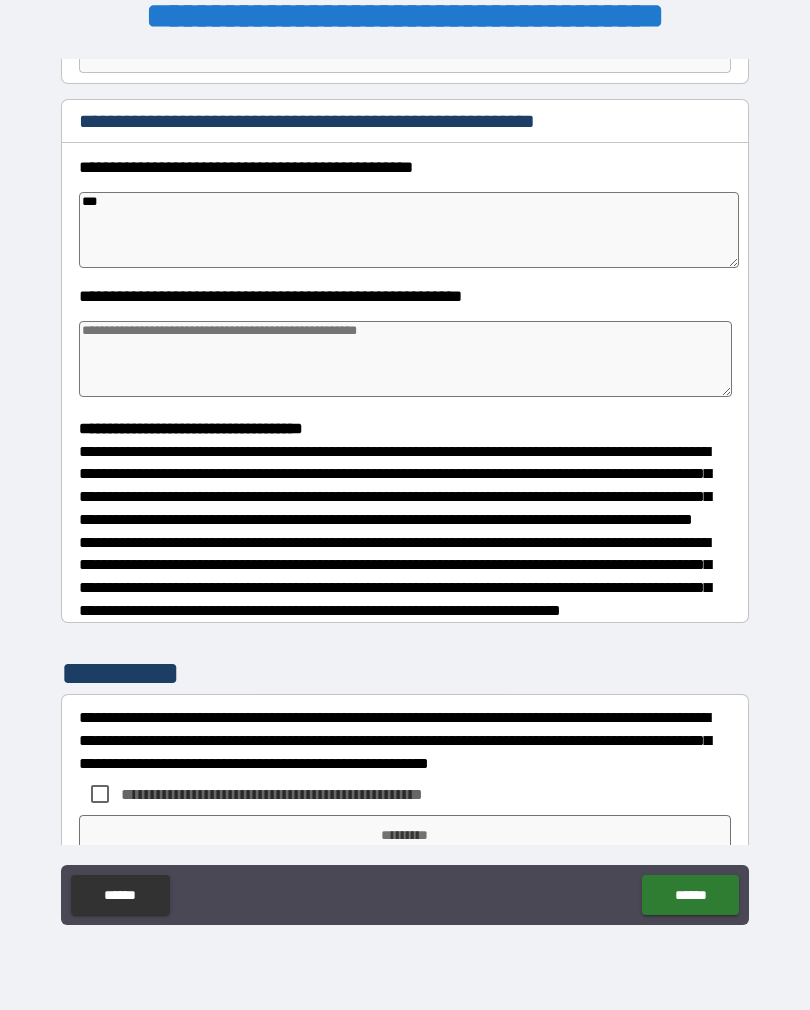 type on "*" 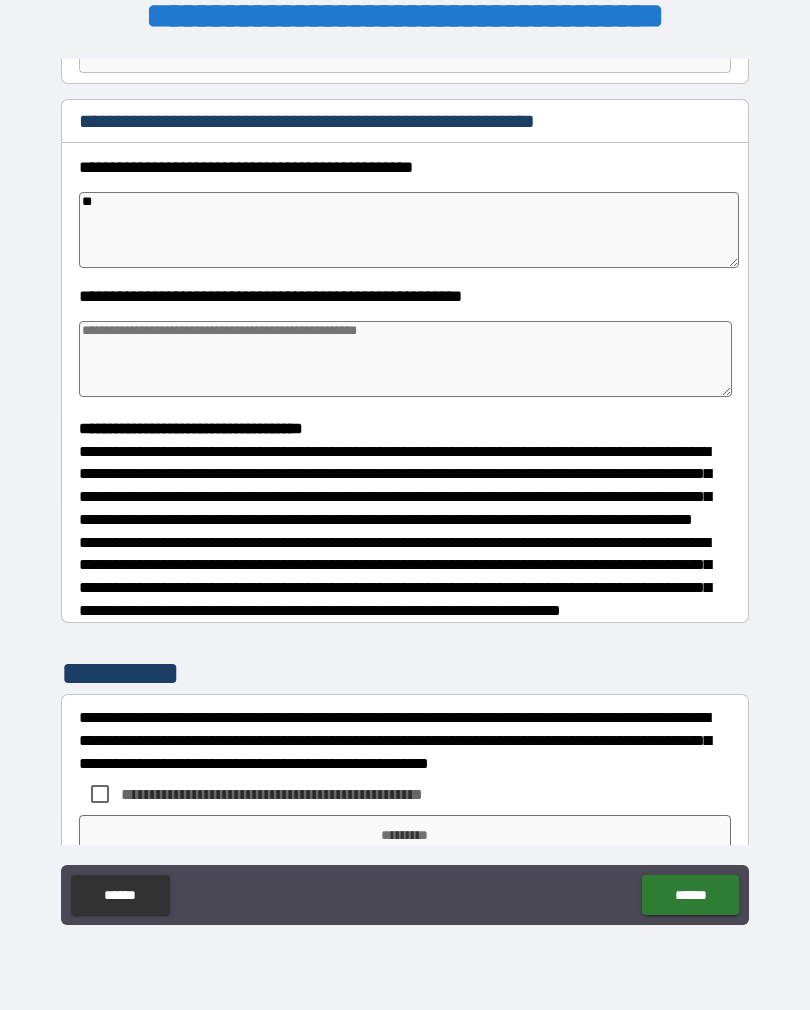 type on "*" 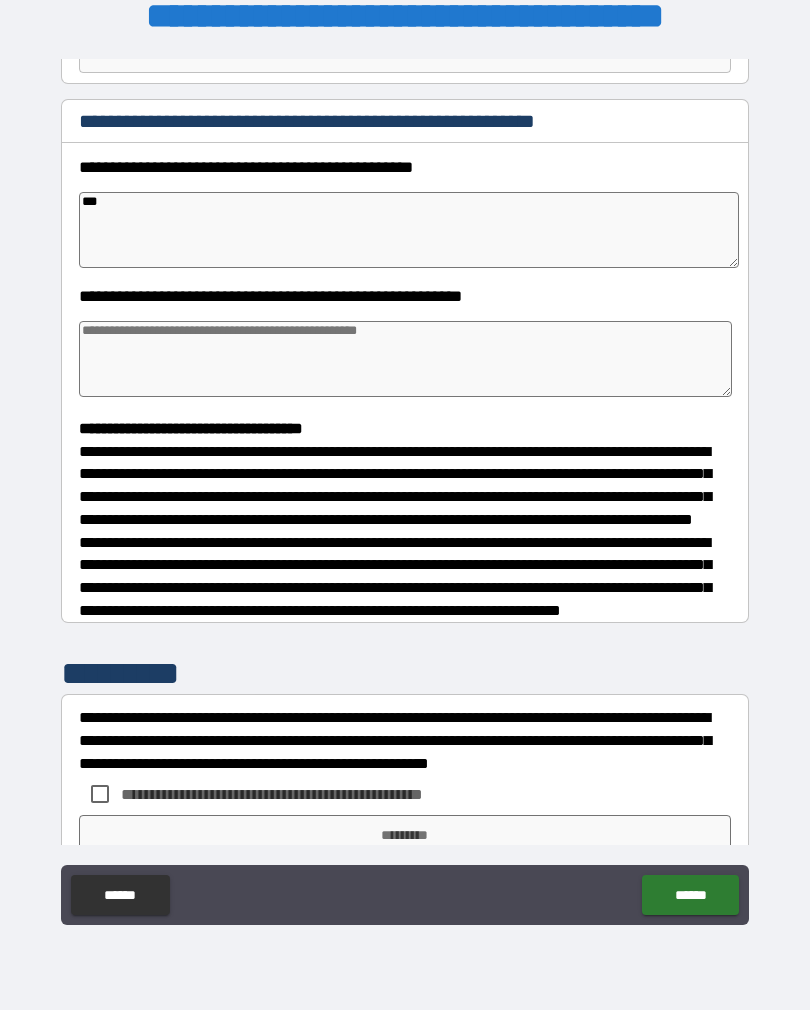 type on "*" 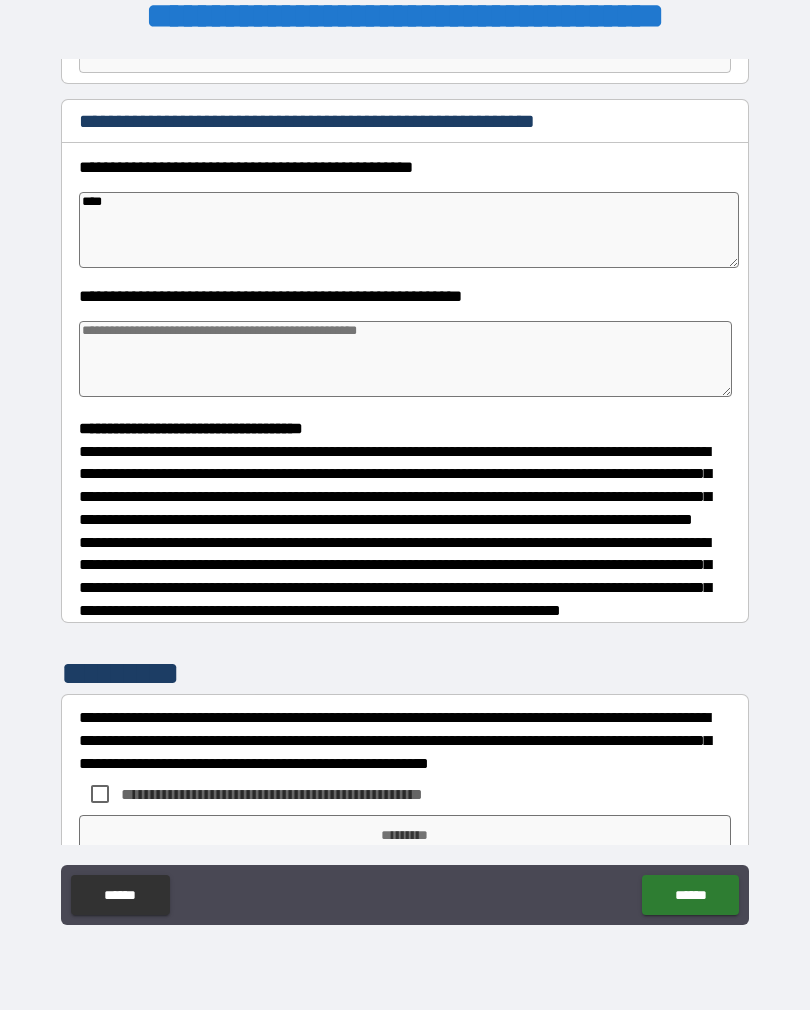 type on "*****" 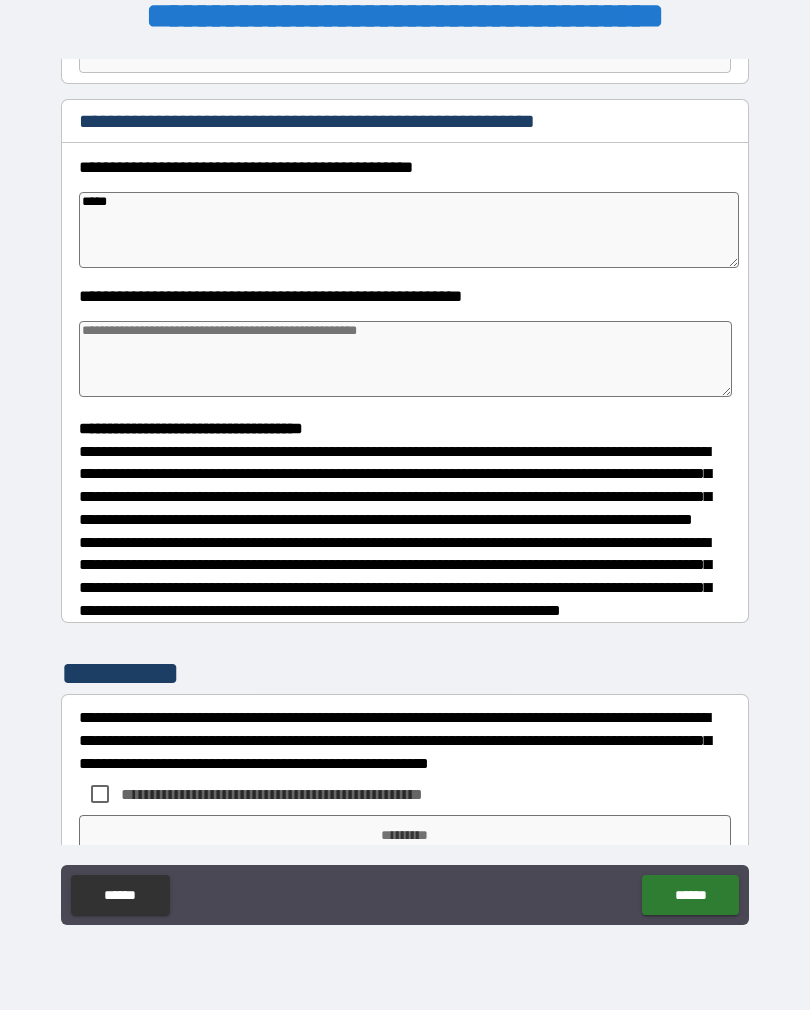type on "*" 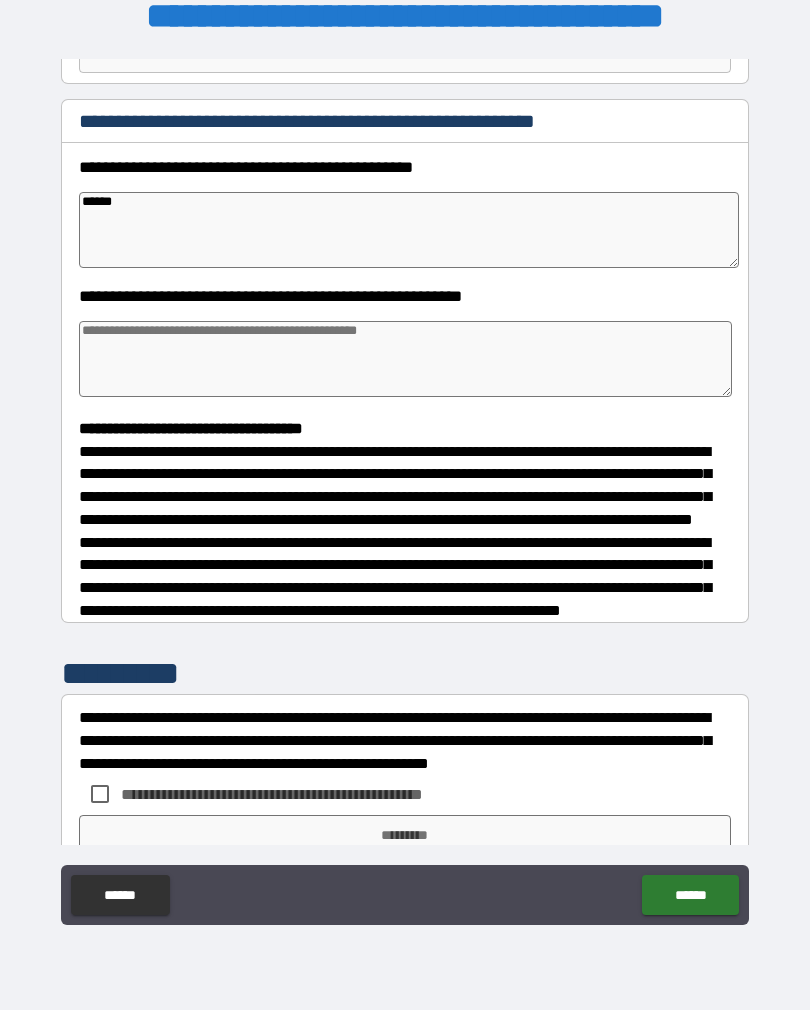 type on "*" 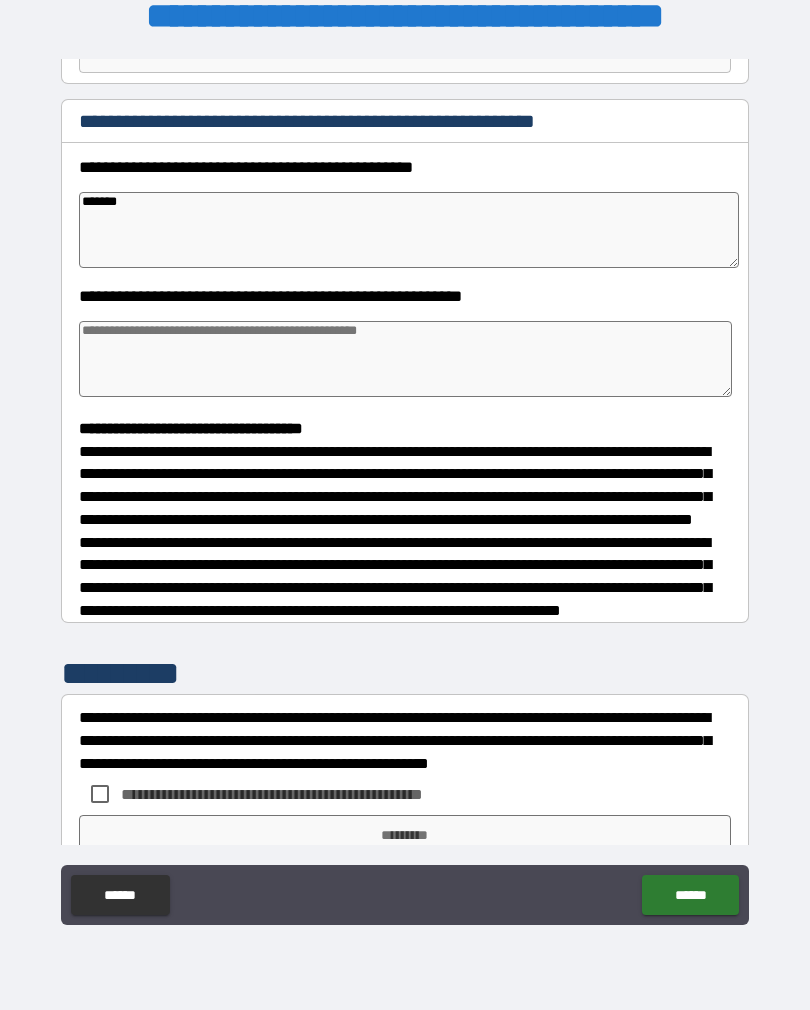 type on "*" 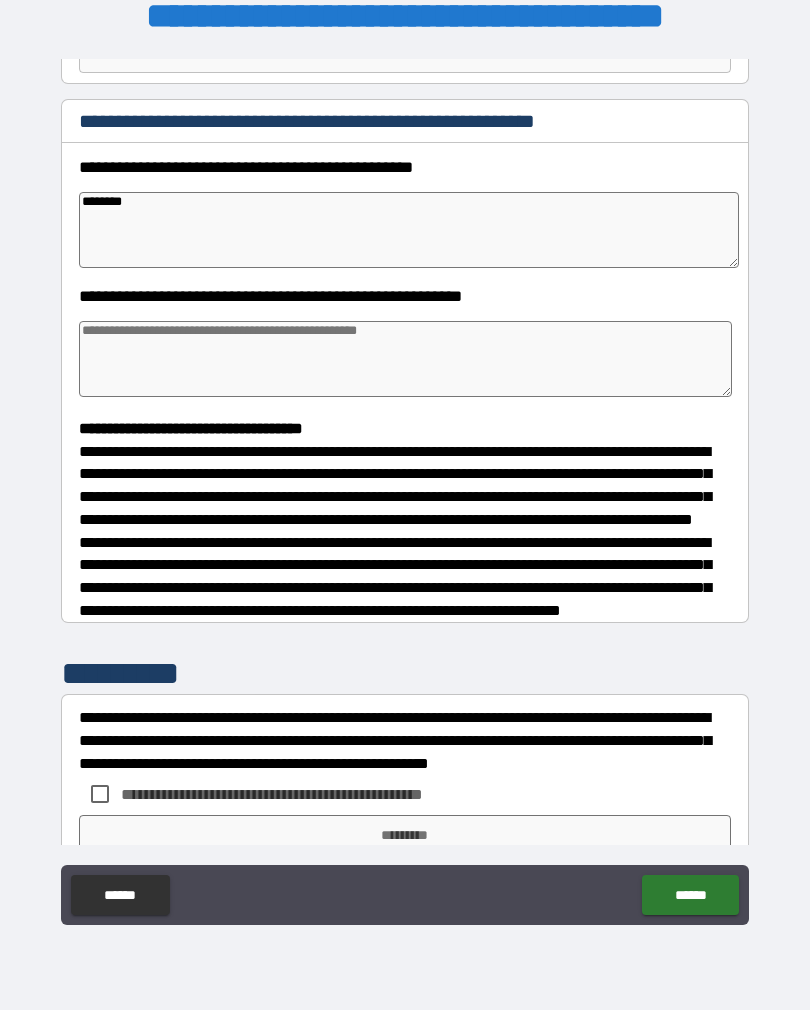 type on "*" 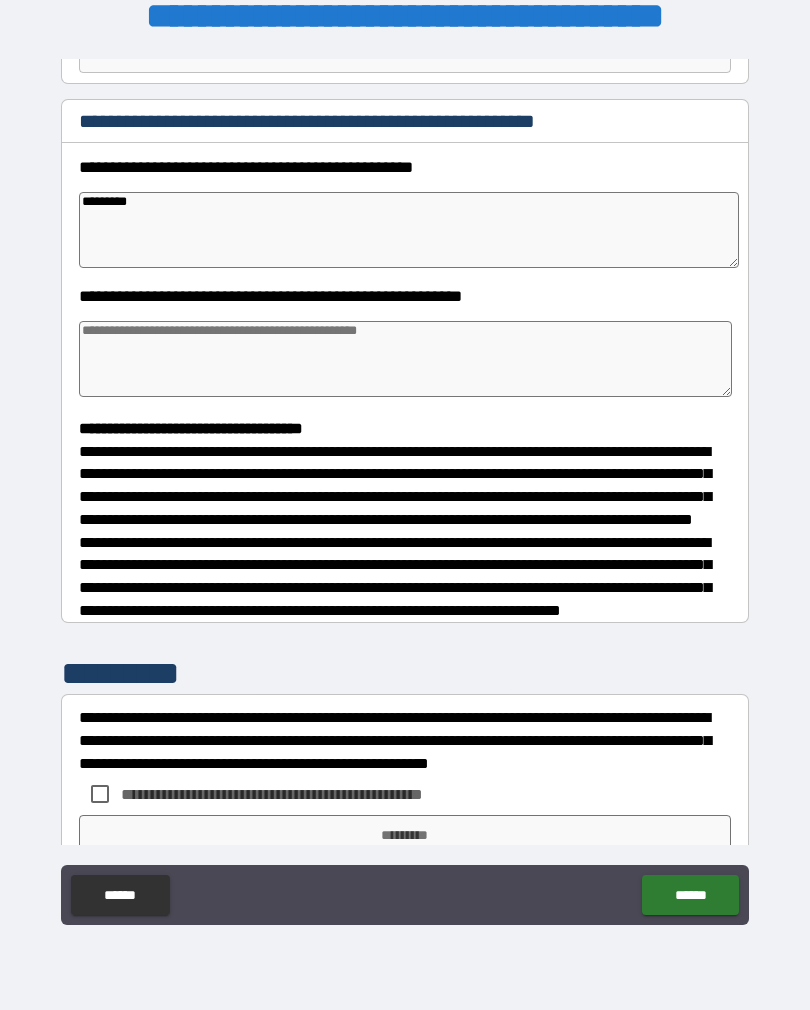 type on "*" 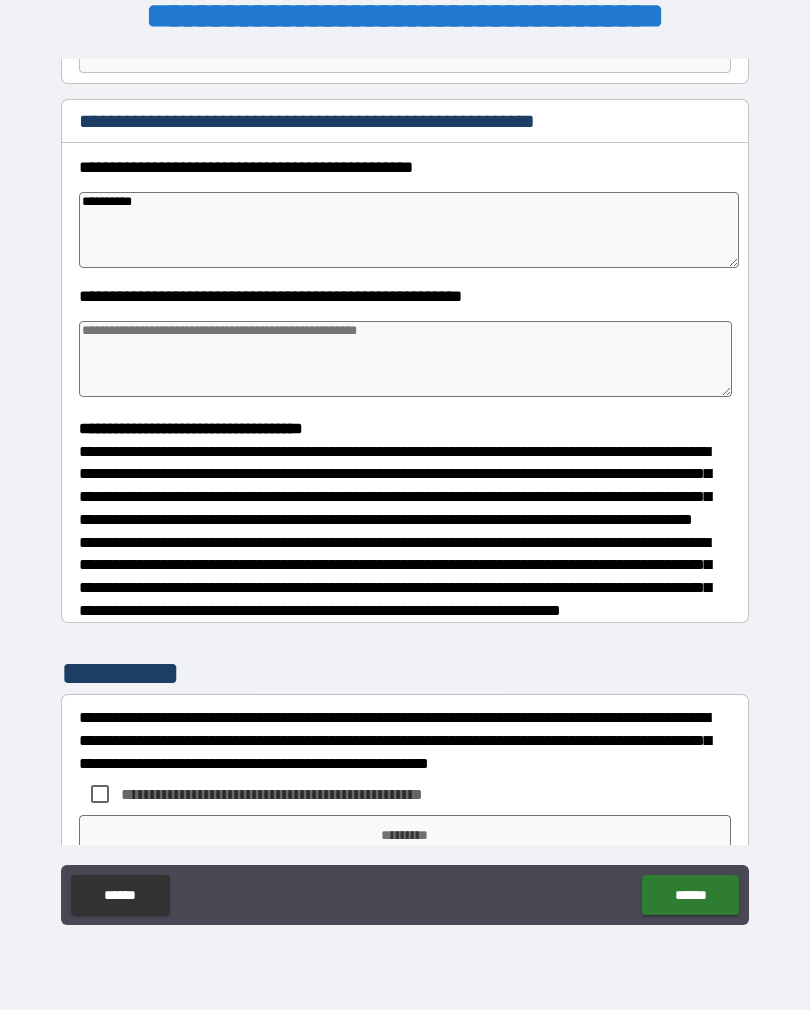 type on "**********" 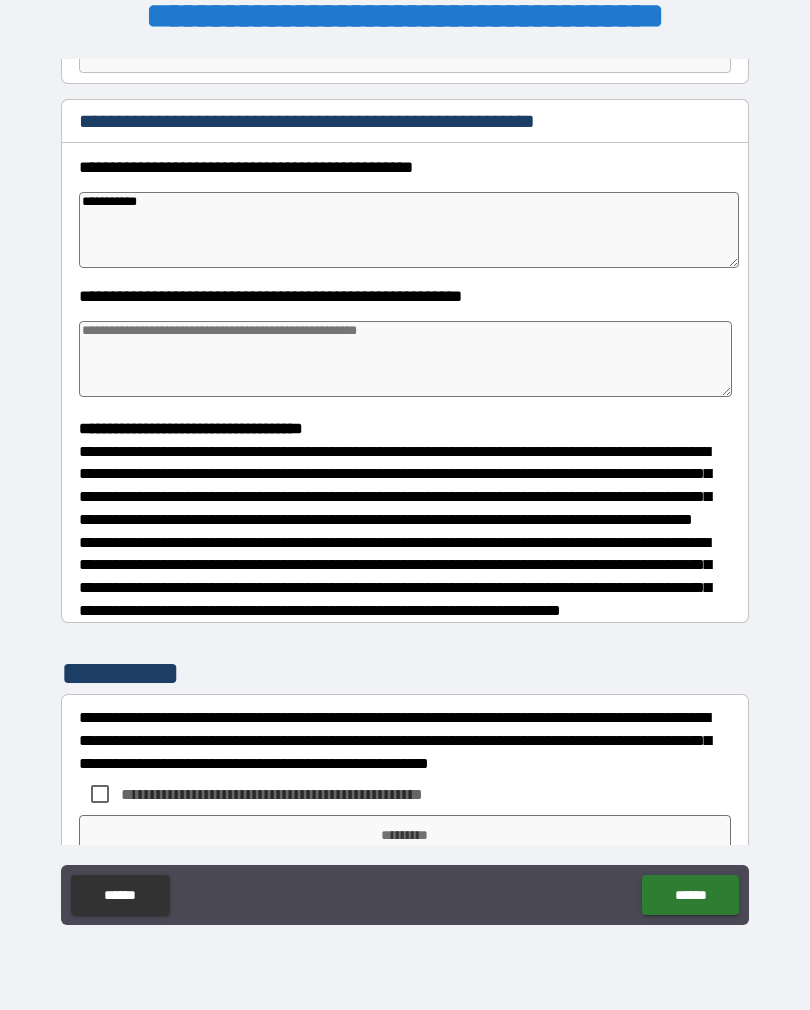 type on "*" 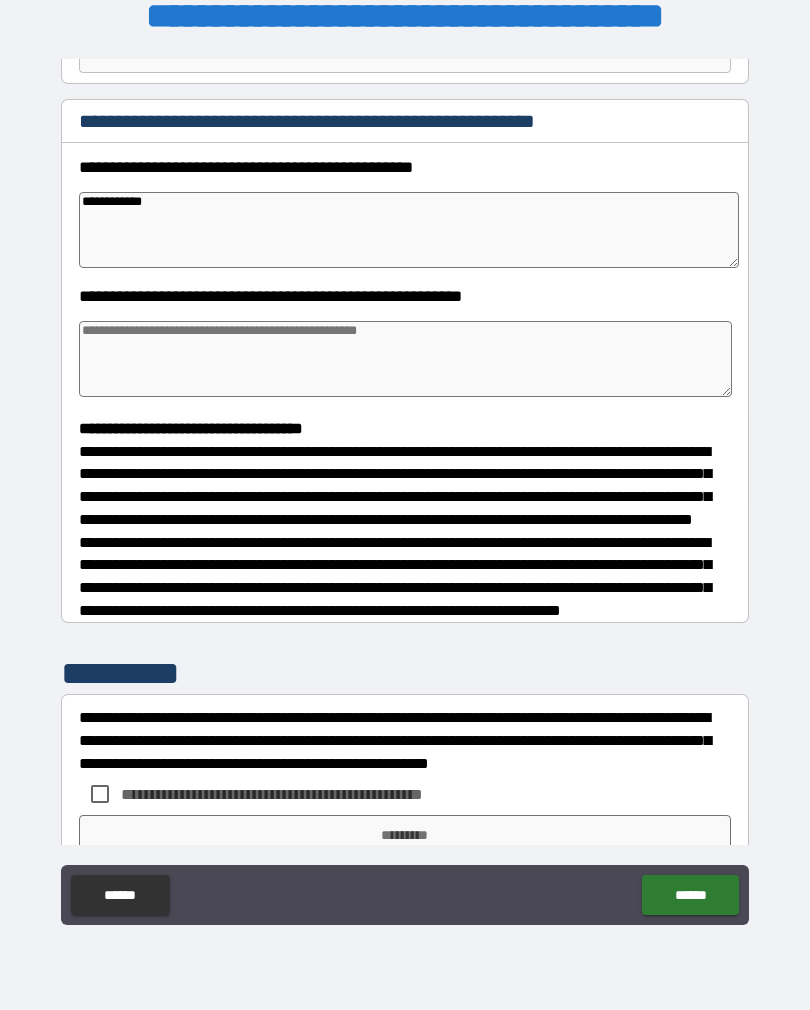 type on "*" 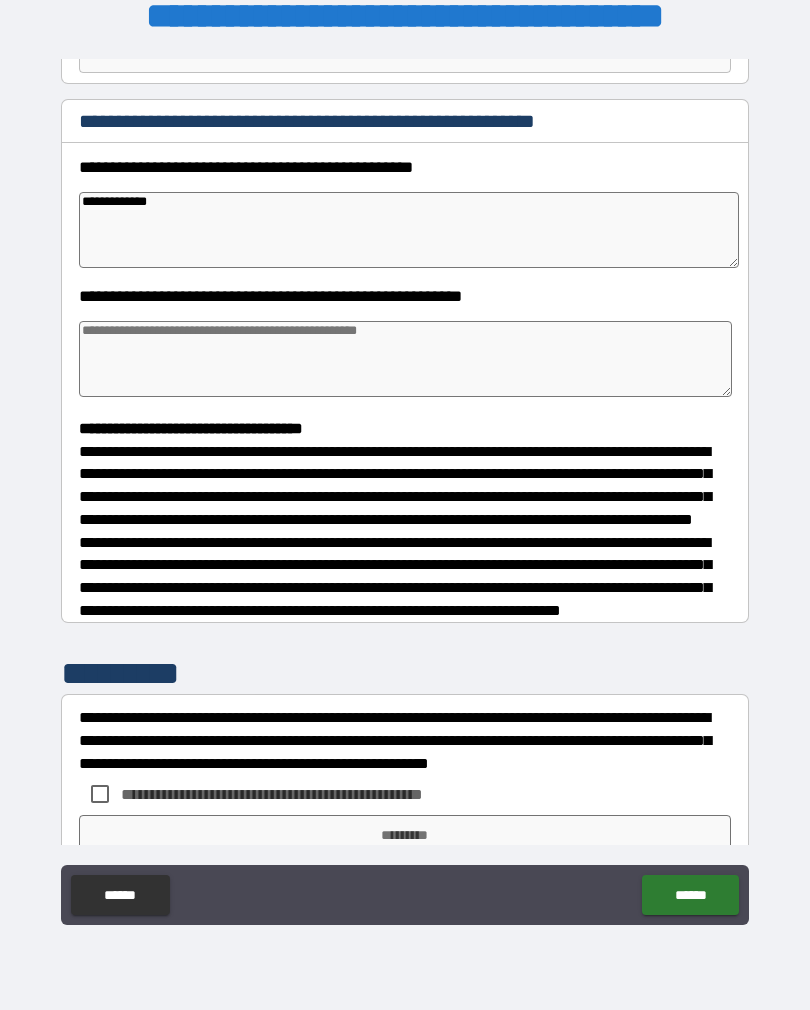 type on "*" 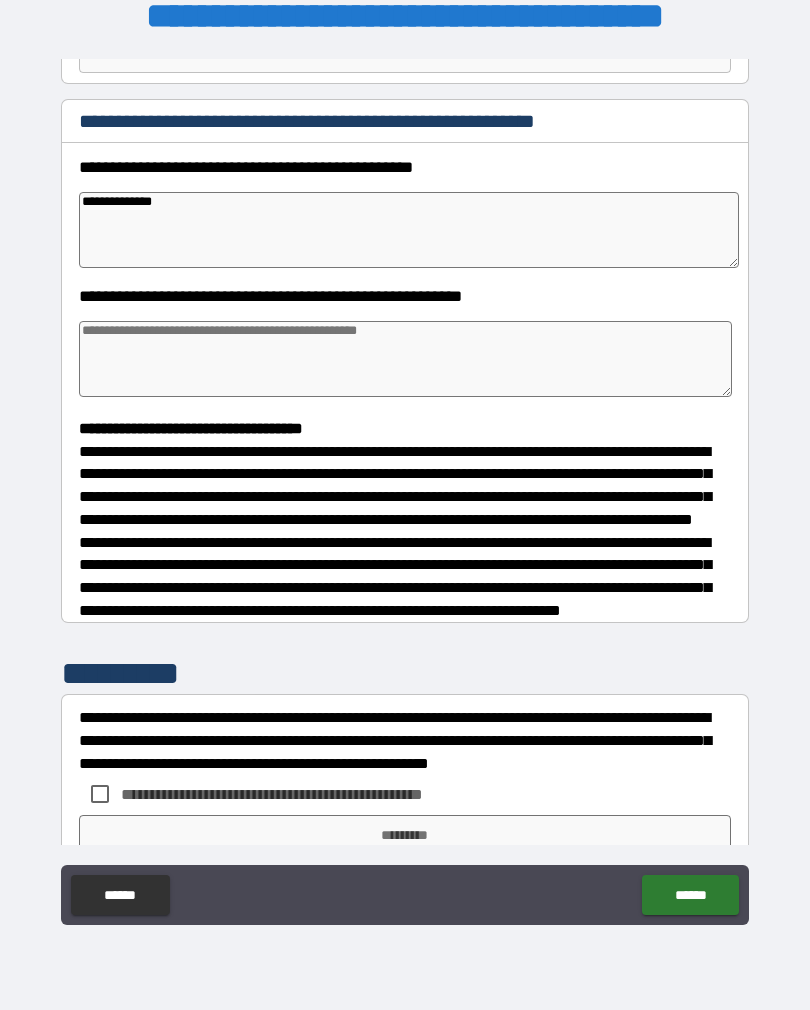 type on "**********" 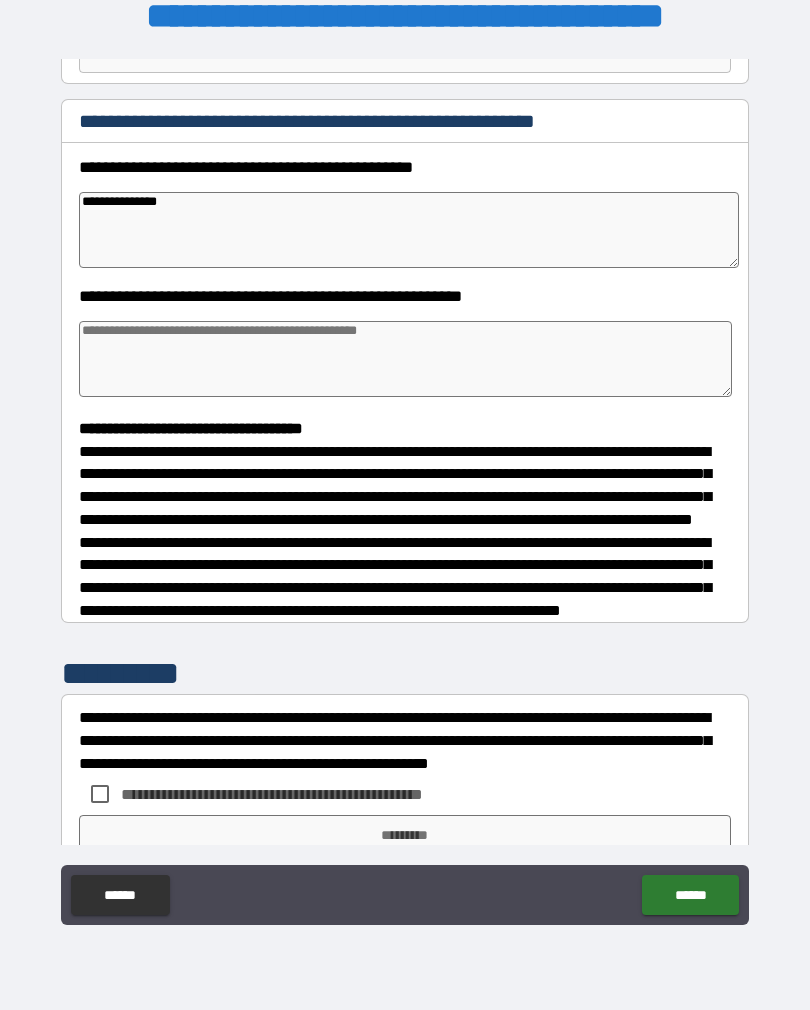 type on "*" 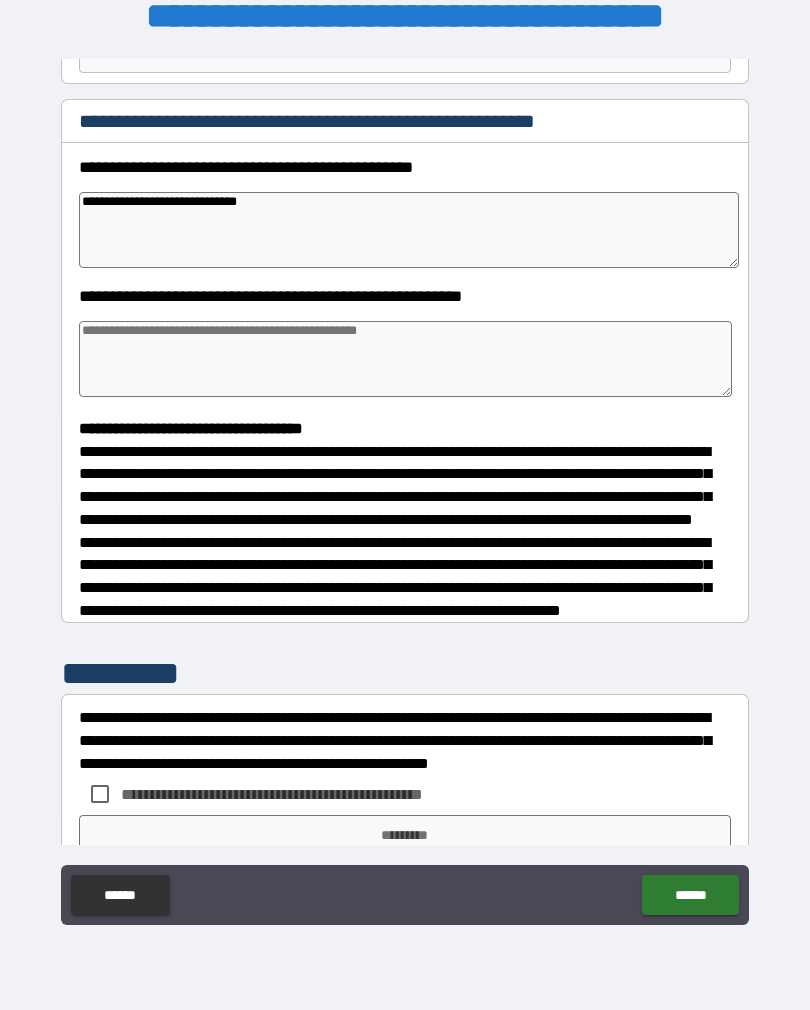 click at bounding box center [405, 359] 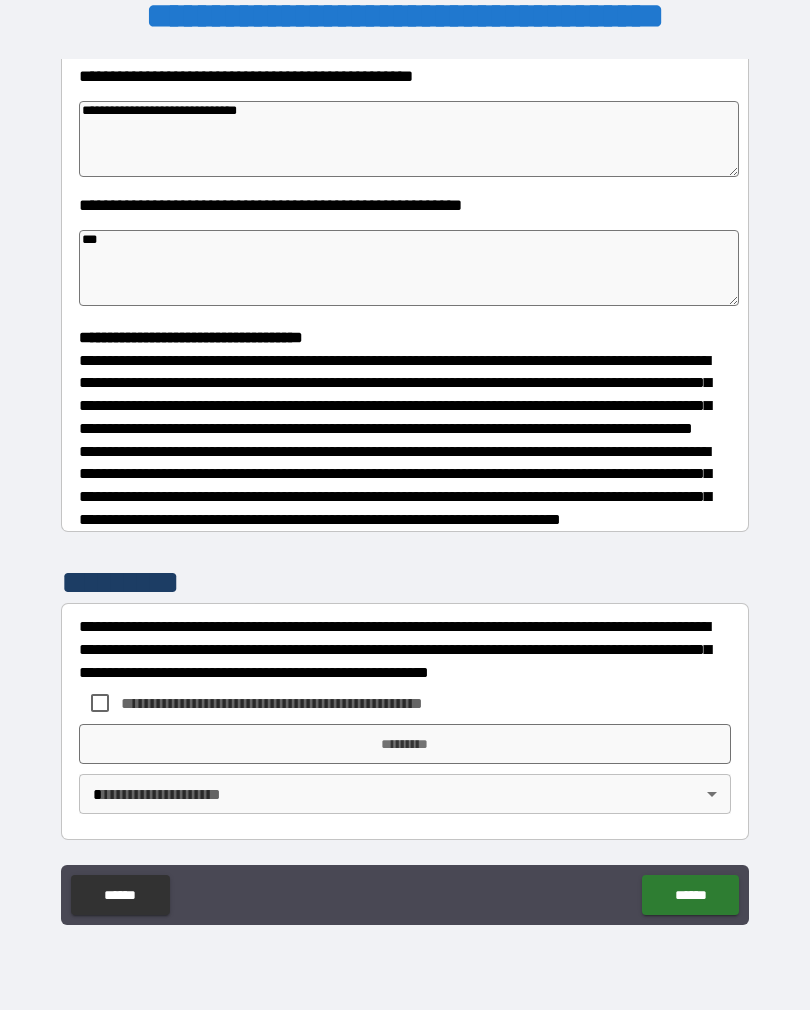 scroll, scrollTop: 348, scrollLeft: 0, axis: vertical 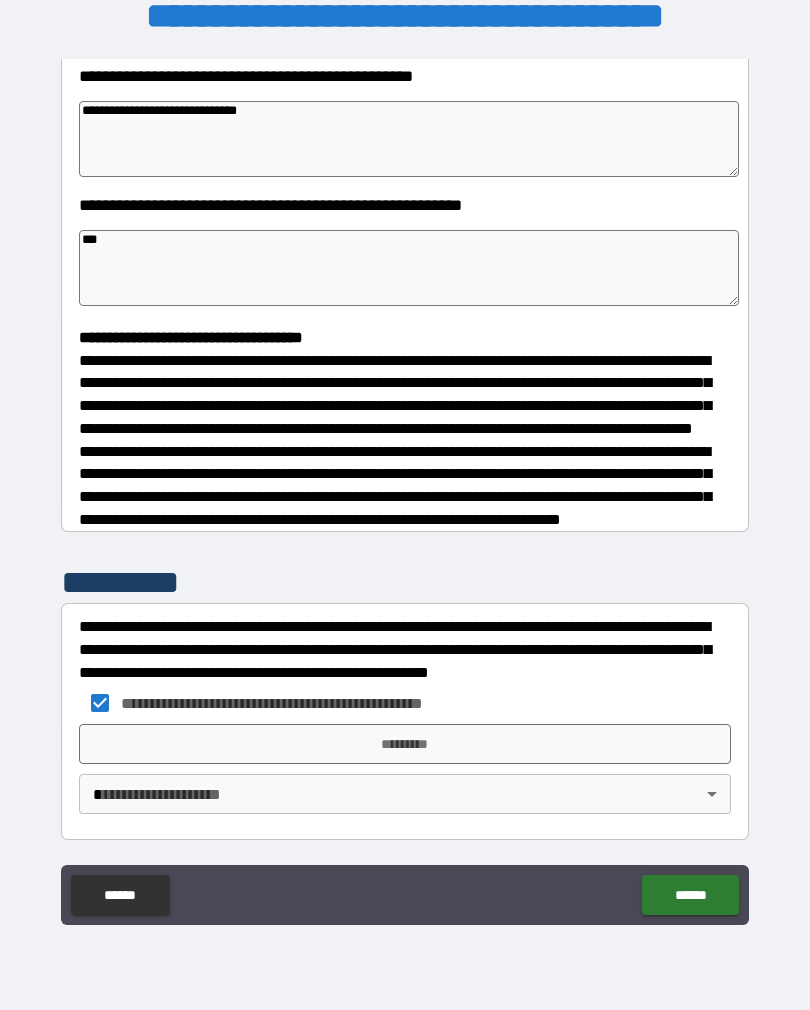 click on "[FIRST] [LAST] [STREET_NAME] [CITY] [STATE] [ZIP_CODE] [COUNTRY] [PHONE] [EMAIL] [SSN] [CREDIT_CARD] [DRIVER_LICENSE] [PASSPORT_NUMBER] [DATE_OF_BIRTH] [AGE]" at bounding box center (405, 489) 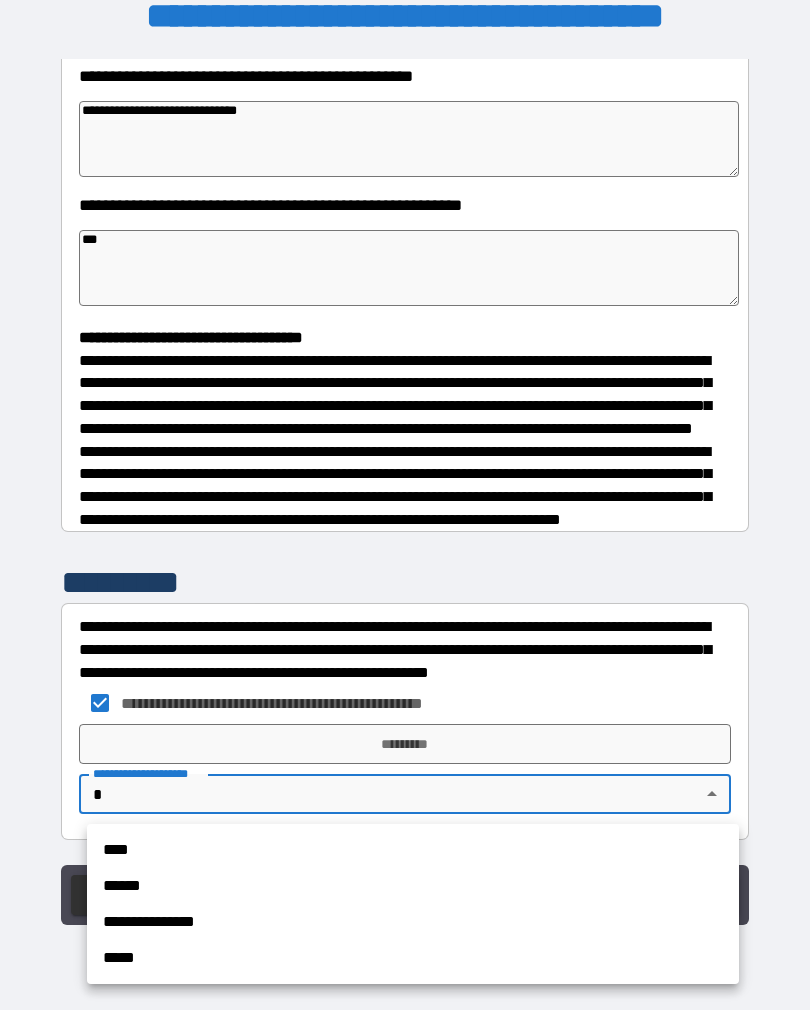click on "**********" at bounding box center (413, 922) 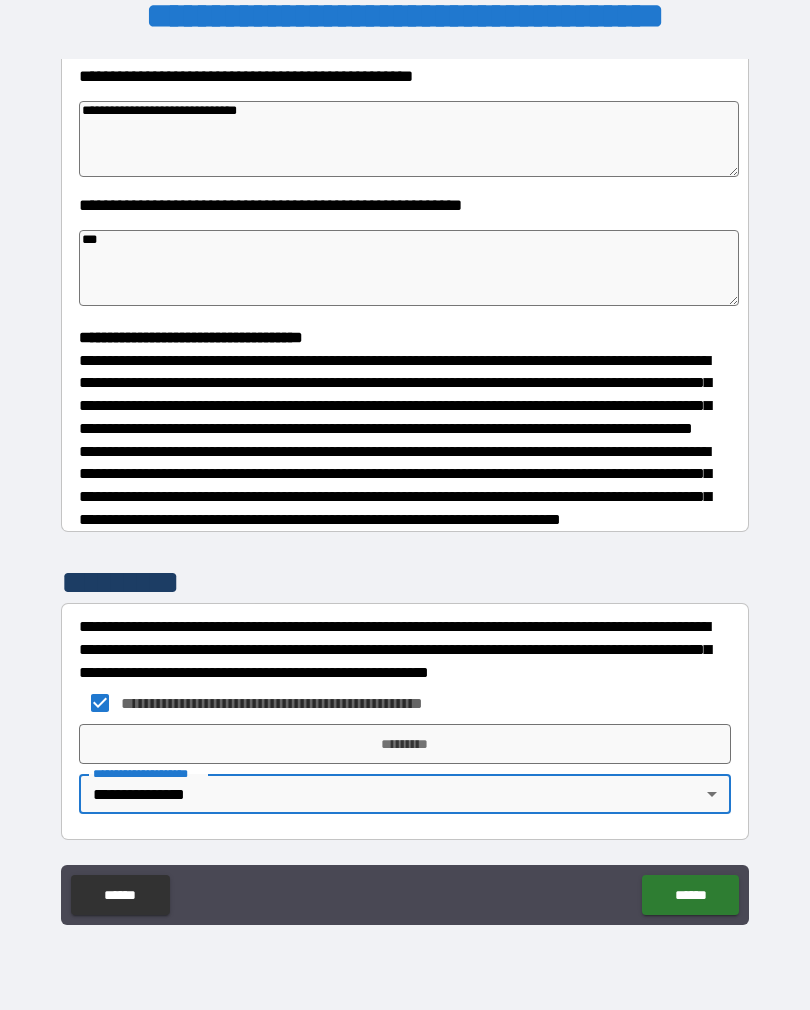 click on "*********" at bounding box center (405, 744) 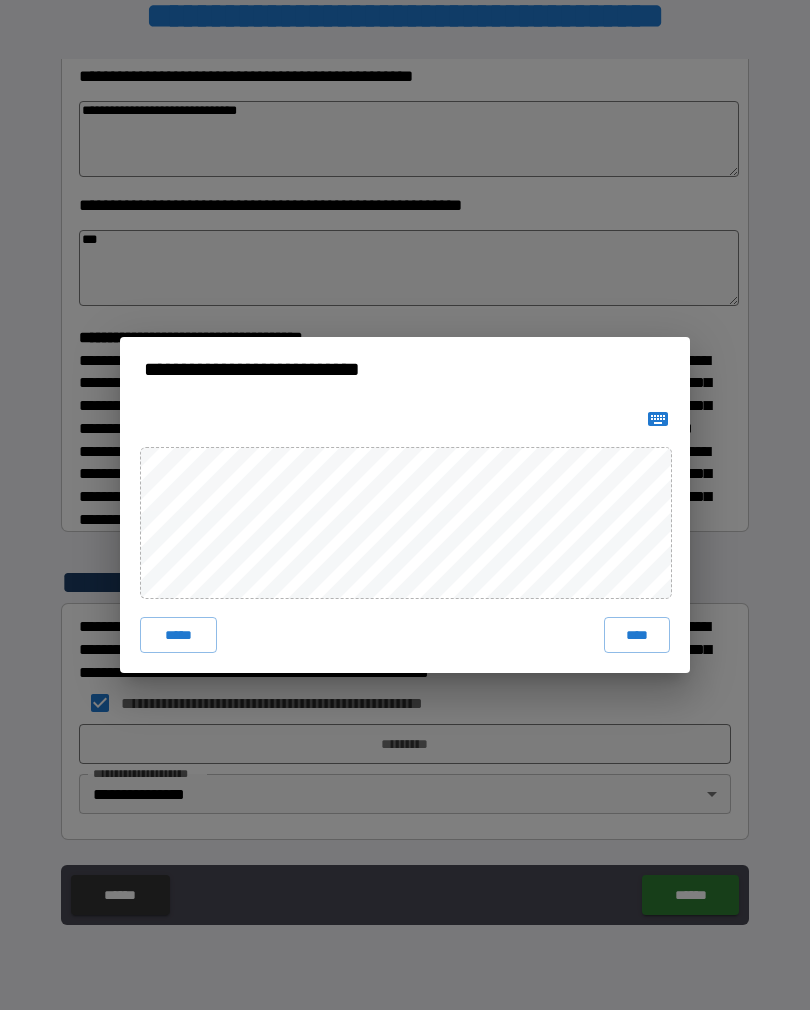 click on "***** ****" at bounding box center [405, 537] 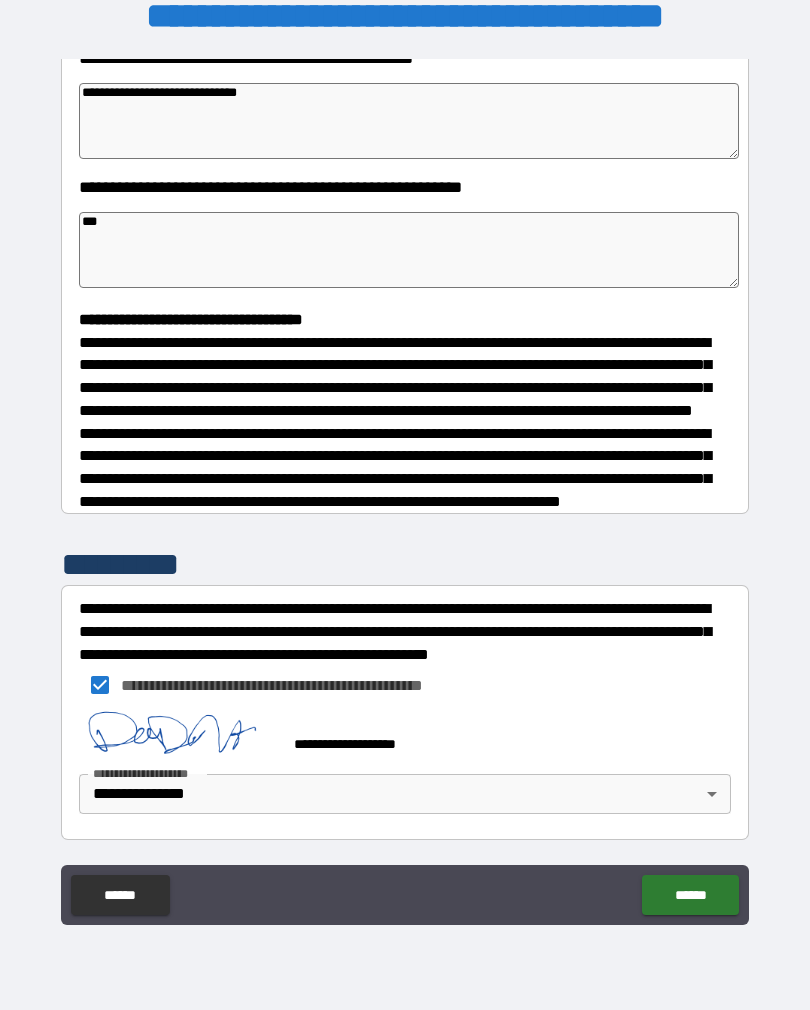 click on "******" at bounding box center (690, 895) 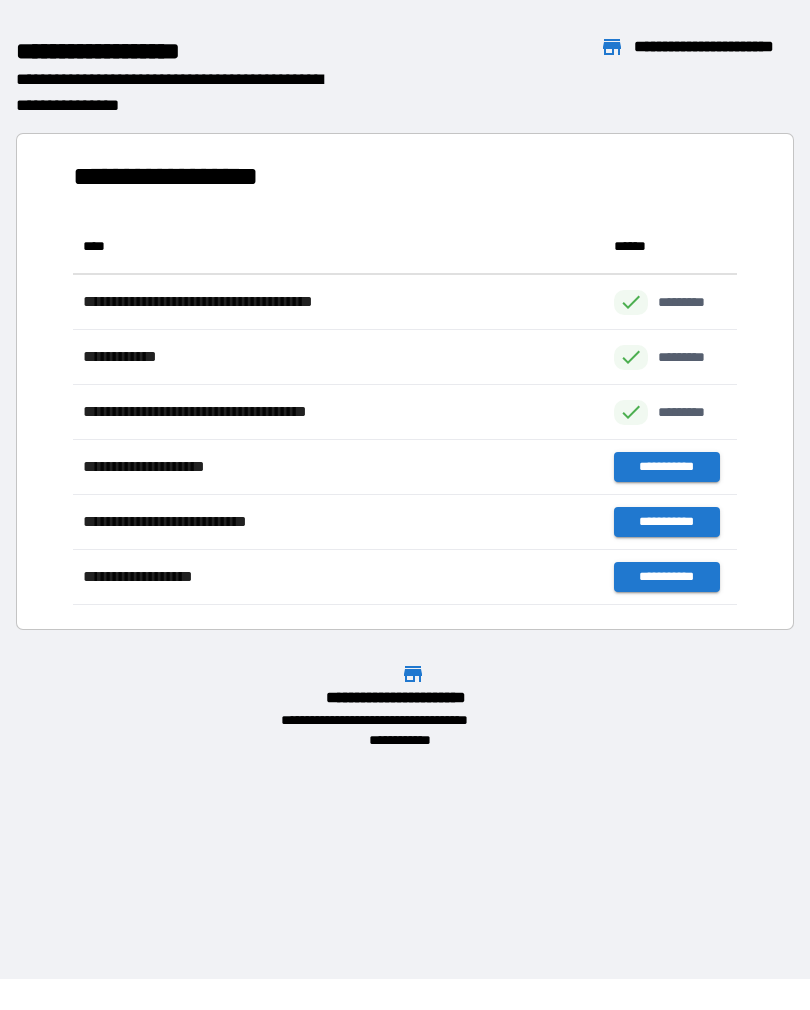 scroll, scrollTop: 386, scrollLeft: 664, axis: both 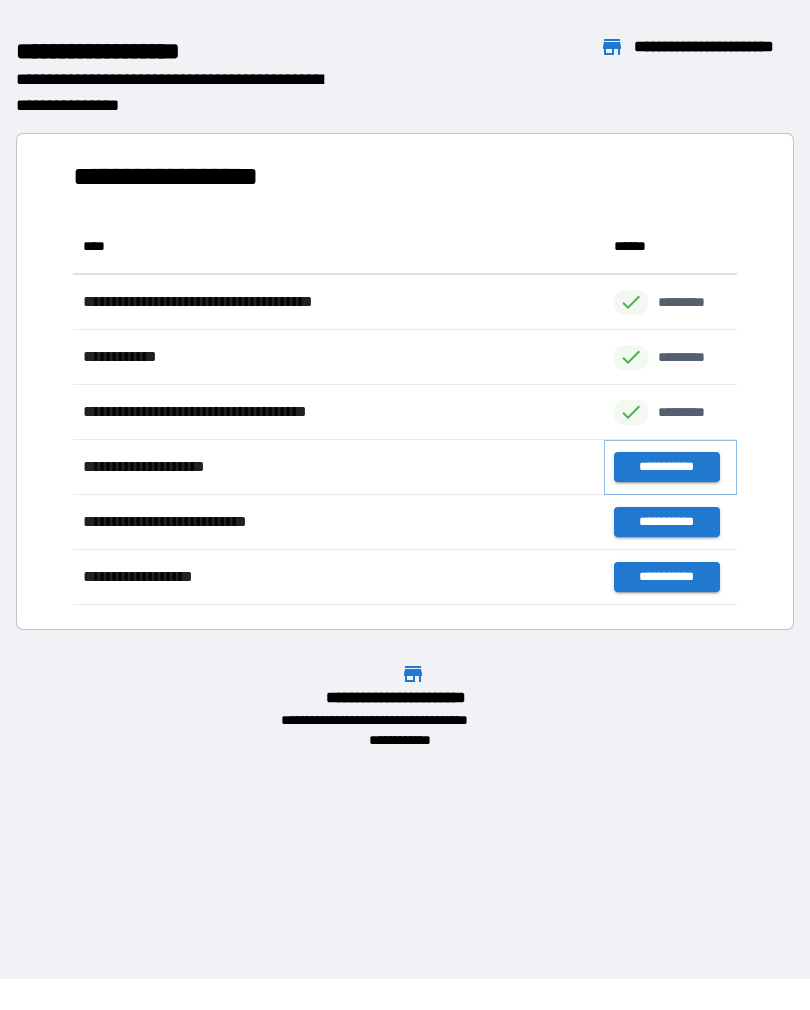 click on "**********" at bounding box center (666, 467) 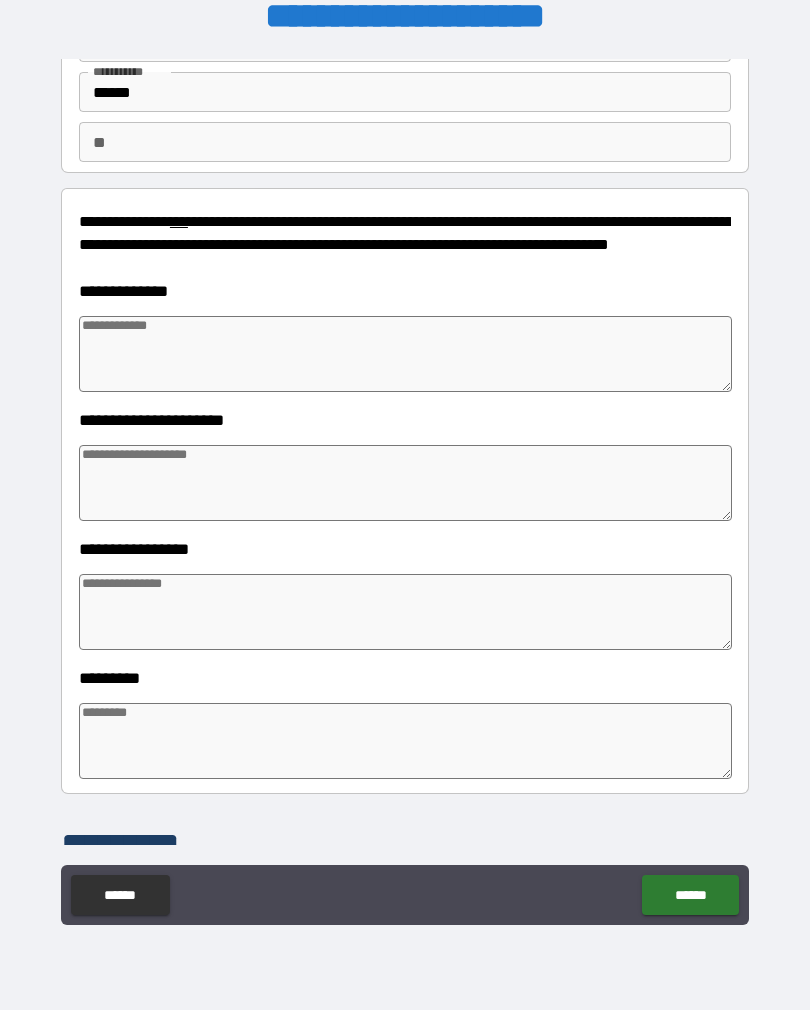 scroll, scrollTop: 125, scrollLeft: 0, axis: vertical 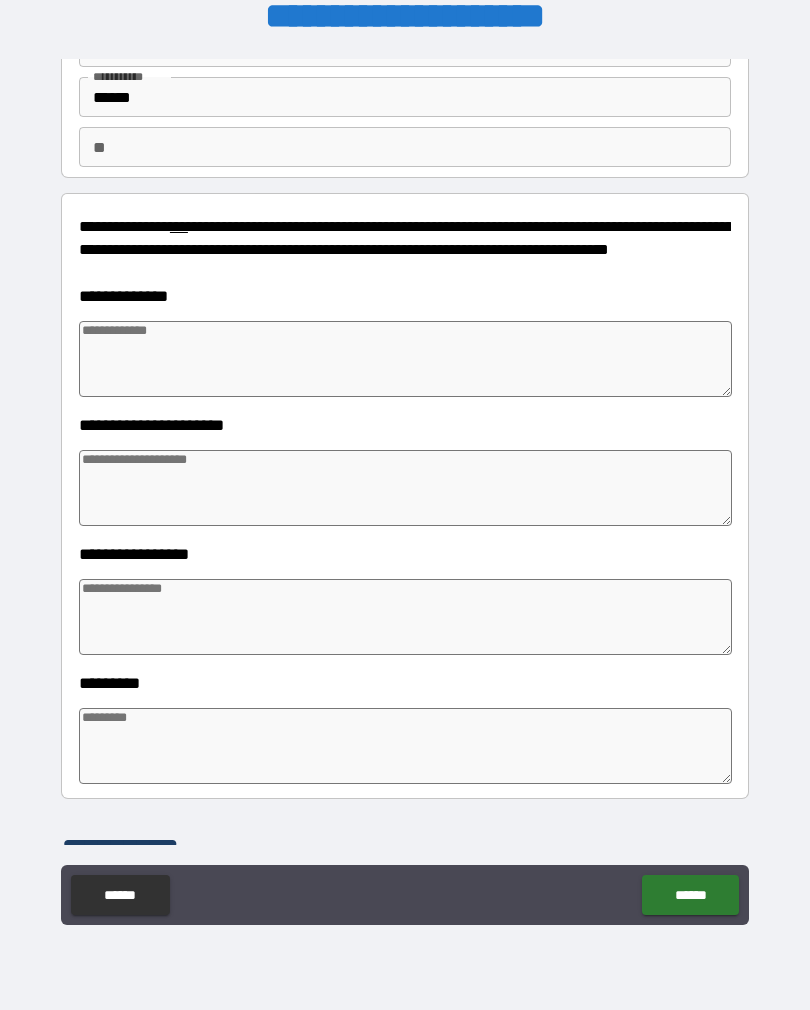 click at bounding box center [405, 359] 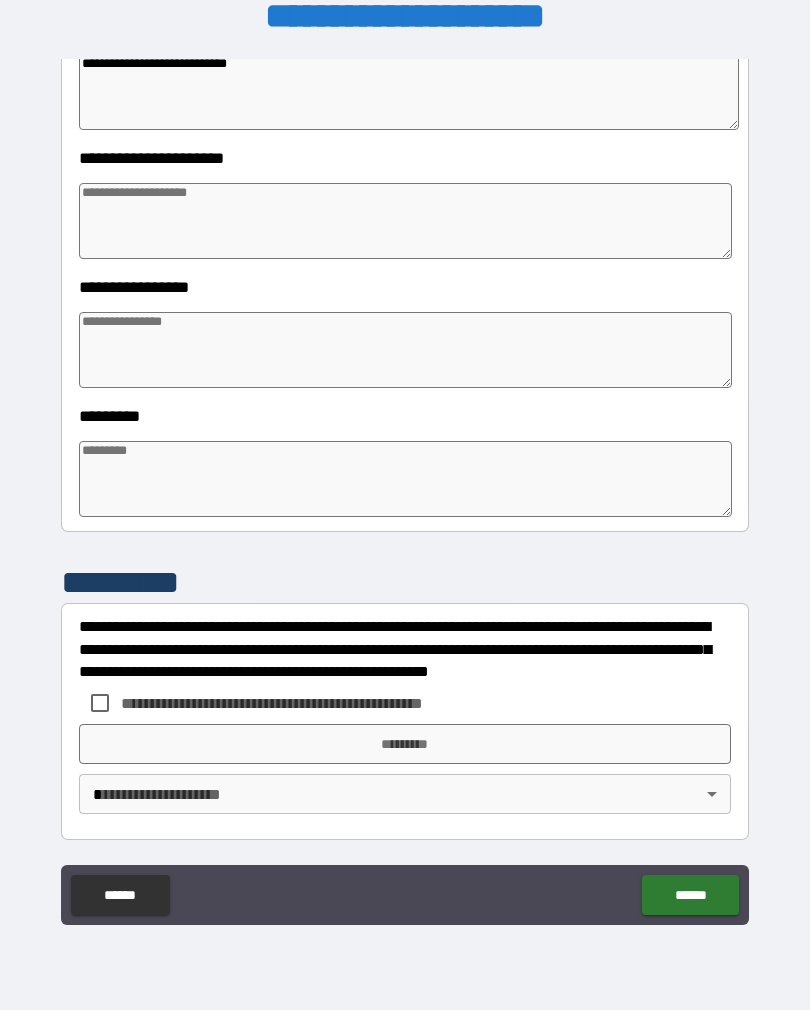 scroll, scrollTop: 392, scrollLeft: 0, axis: vertical 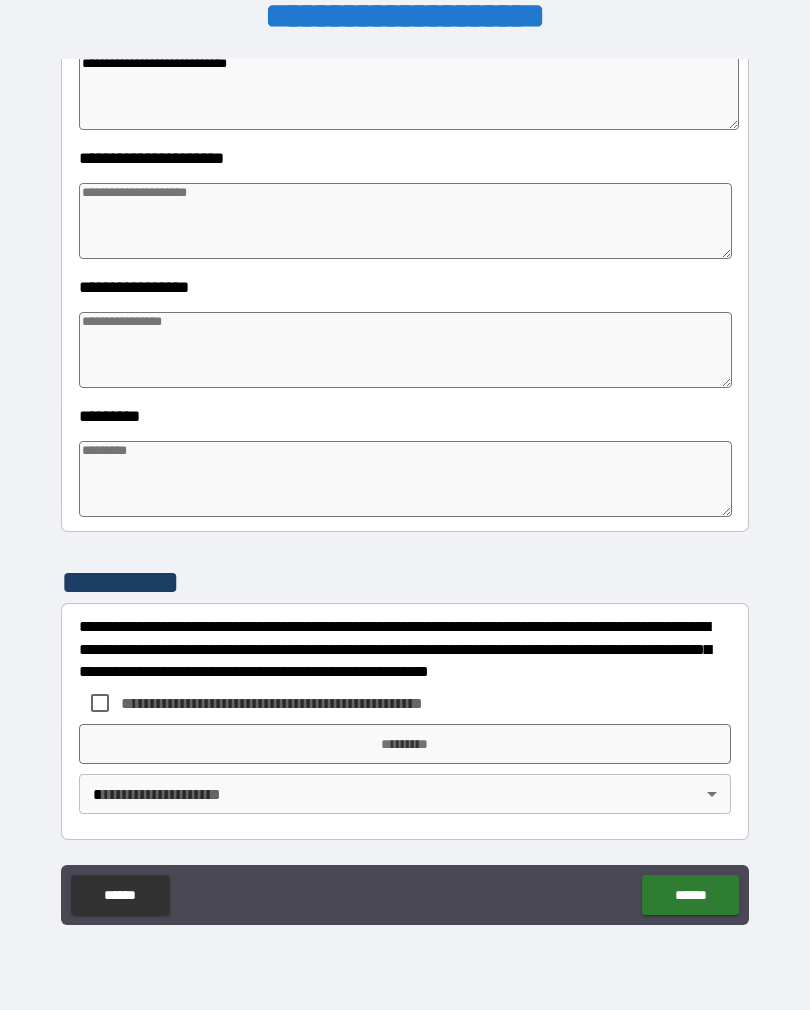 click at bounding box center (405, 479) 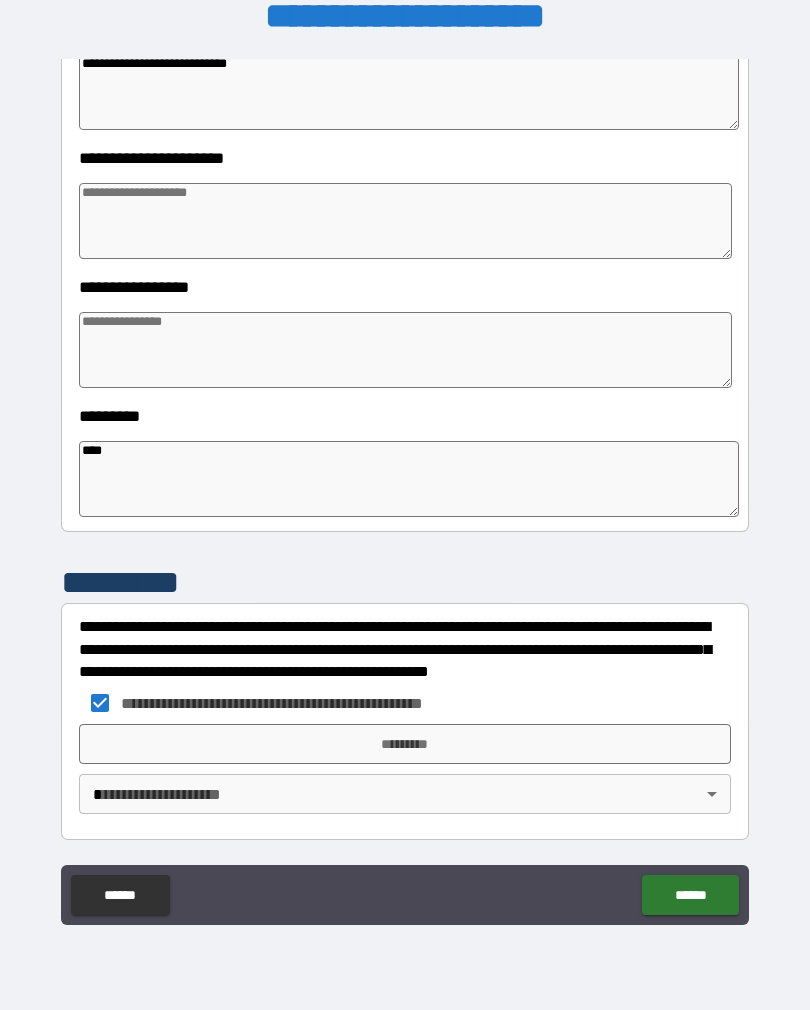 click on "[FIRST] [LAST] [STREET_NAME] [CITY] [STATE] [ZIP_CODE] [COUNTRY] [PHONE] [EMAIL] [SSN] [CREDIT_CARD] [DRIVER_LICENSE] [PASSPORT_NUMBER] [DATE_OF_BIRTH] [AGE]" at bounding box center (405, 489) 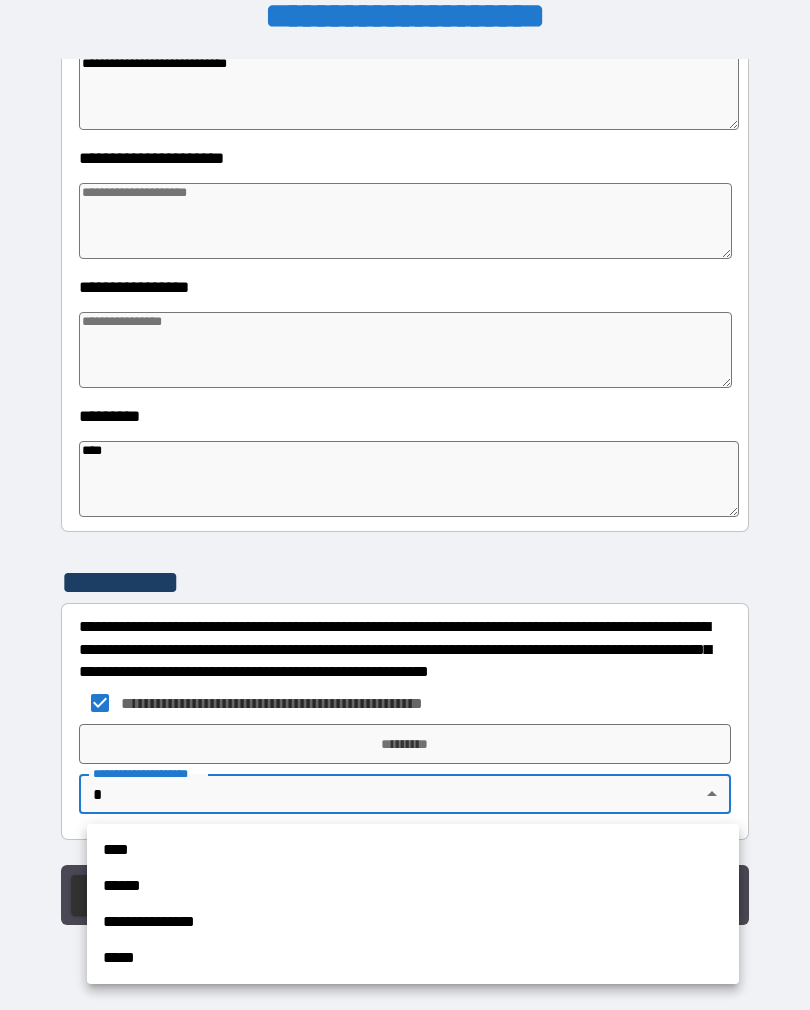 click on "**********" at bounding box center (413, 922) 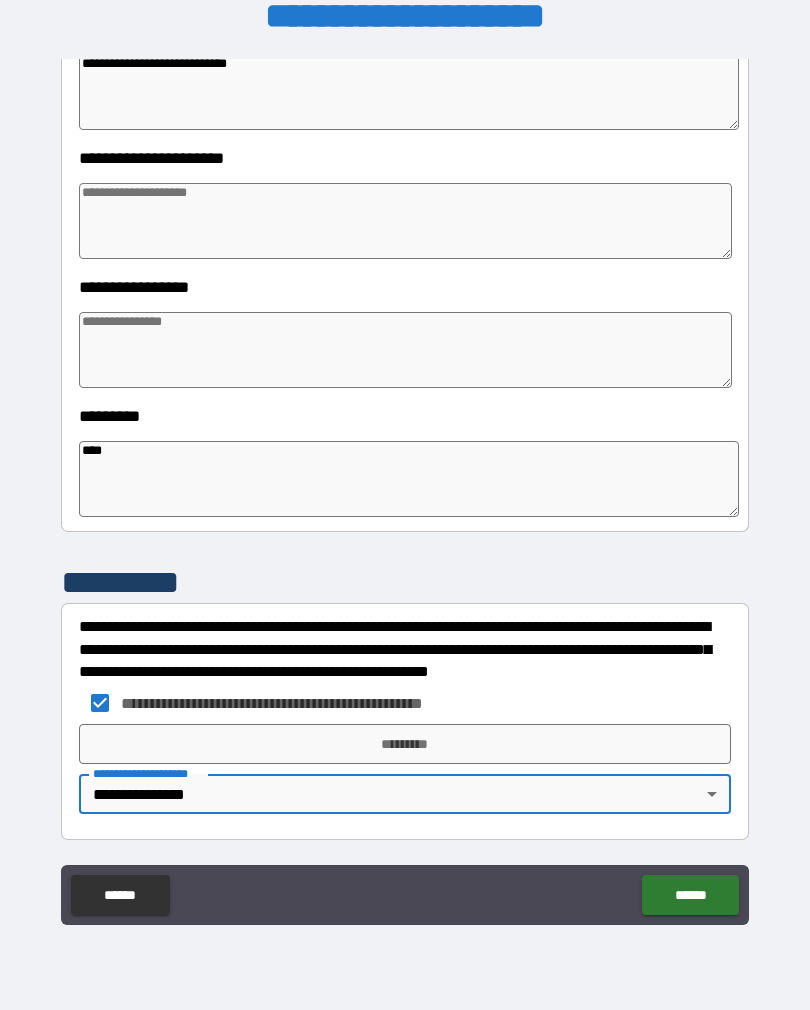 click on "*********" at bounding box center (405, 744) 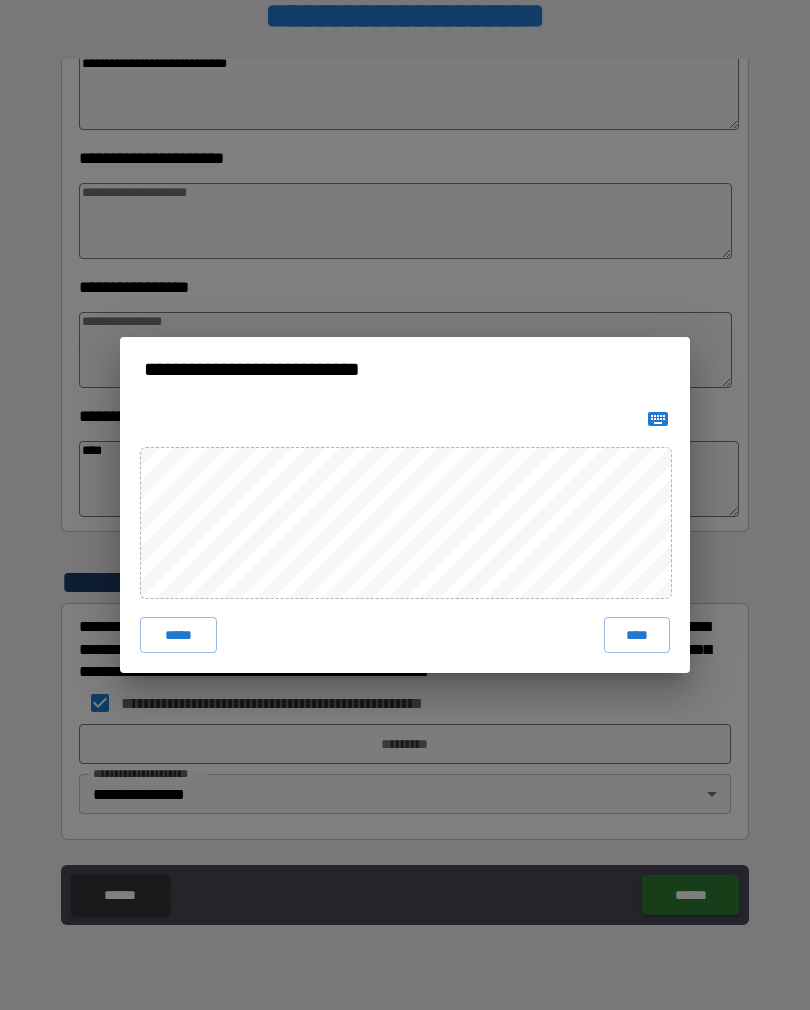 click on "****" at bounding box center [637, 635] 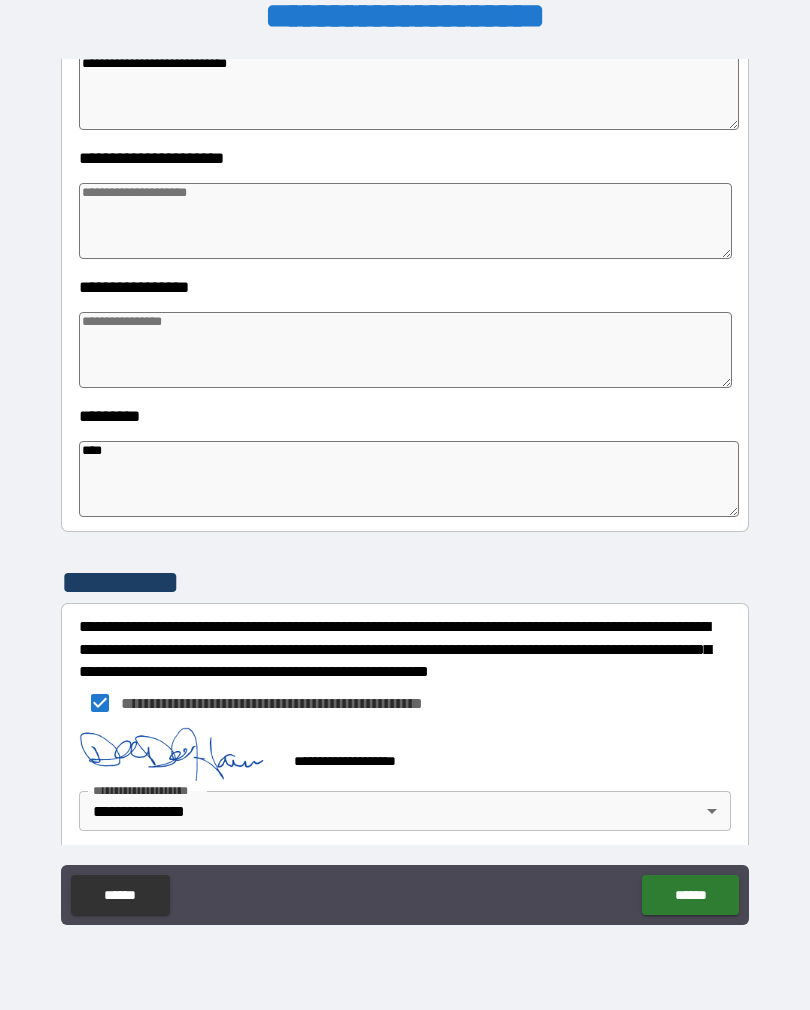 click on "******" at bounding box center [690, 895] 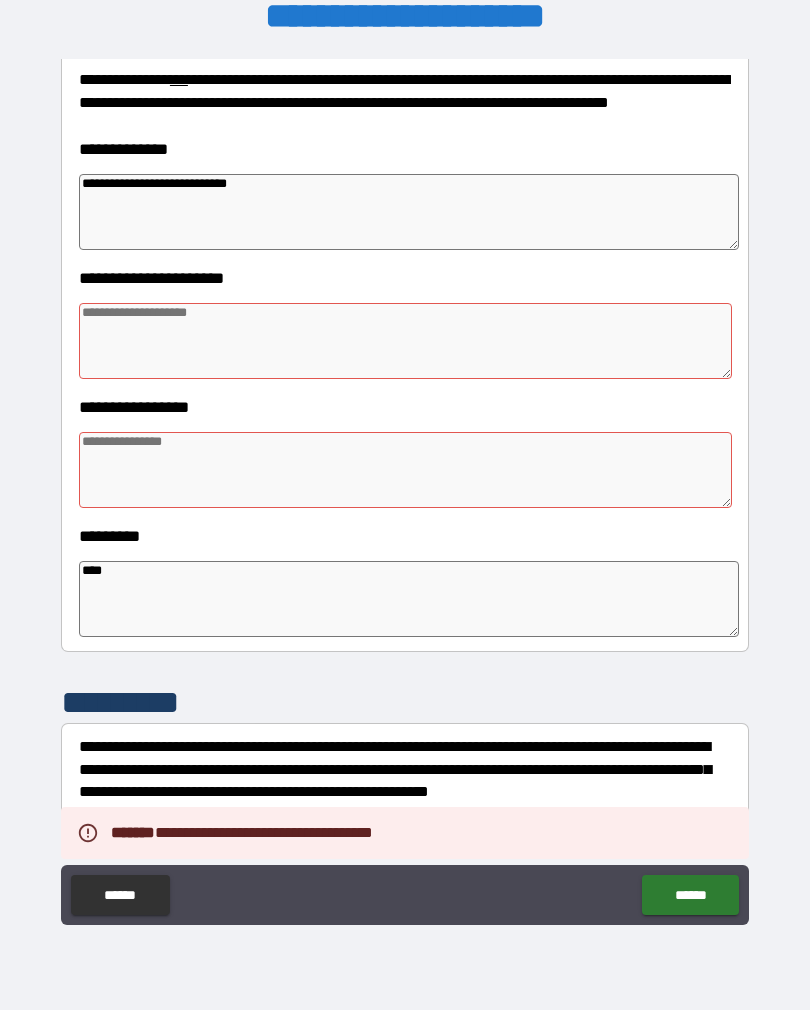 scroll, scrollTop: 270, scrollLeft: 0, axis: vertical 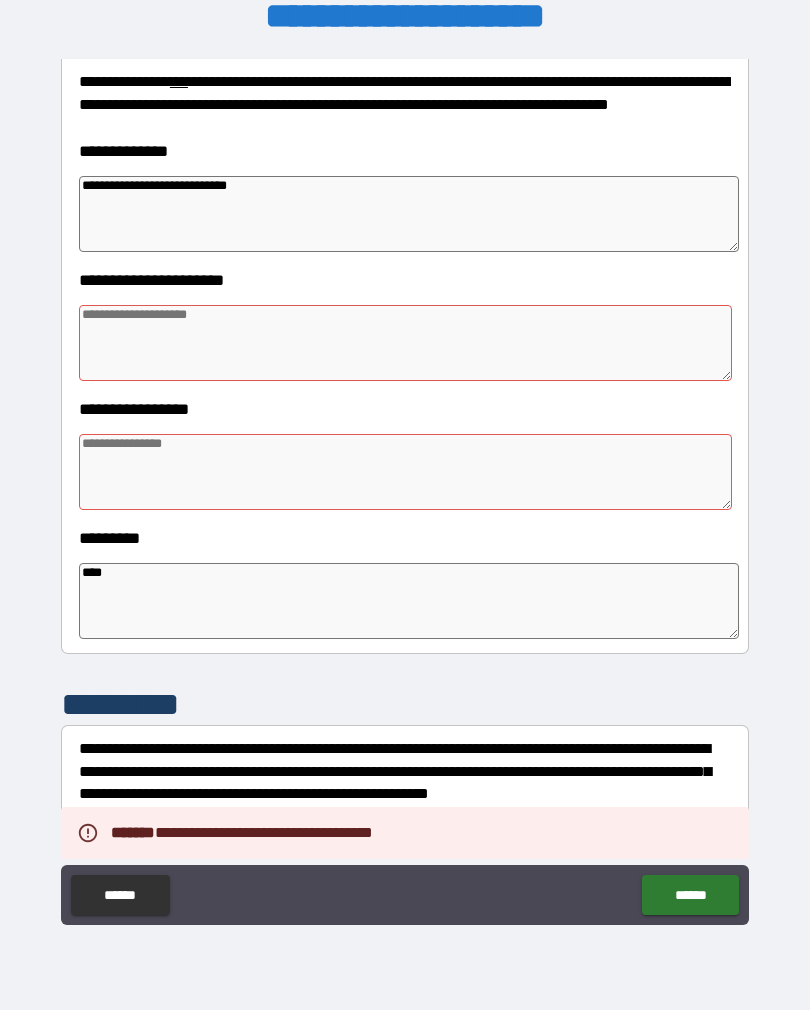 click at bounding box center [405, 343] 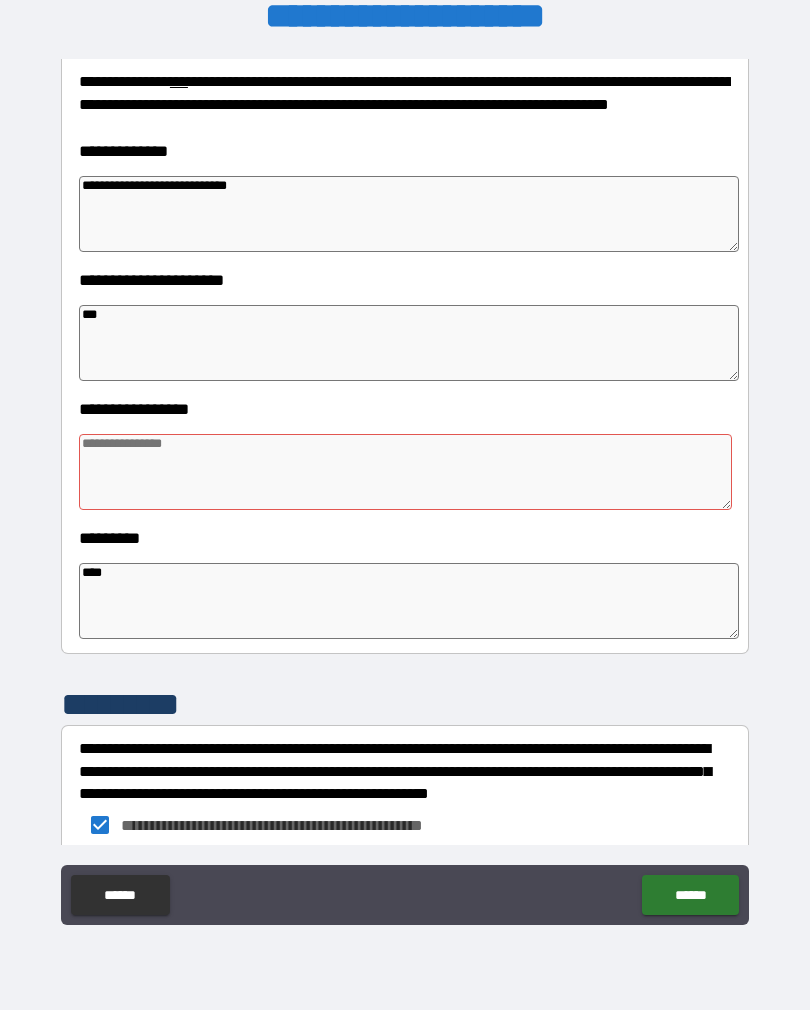 click at bounding box center (405, 472) 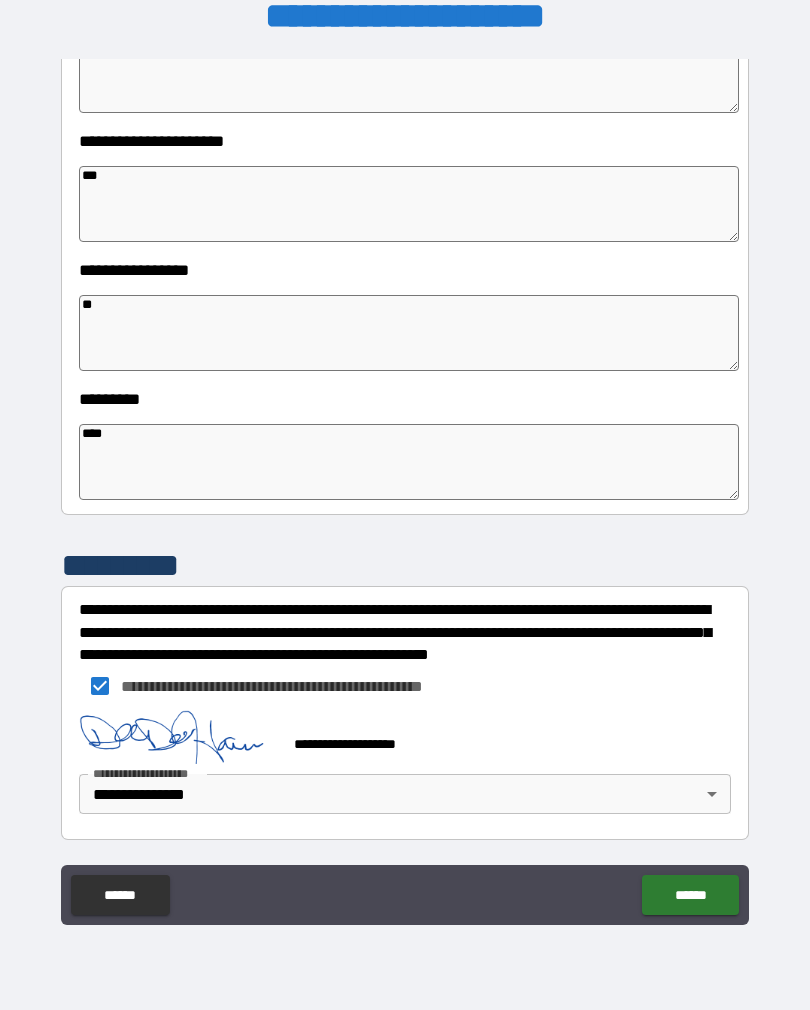 scroll, scrollTop: 409, scrollLeft: 0, axis: vertical 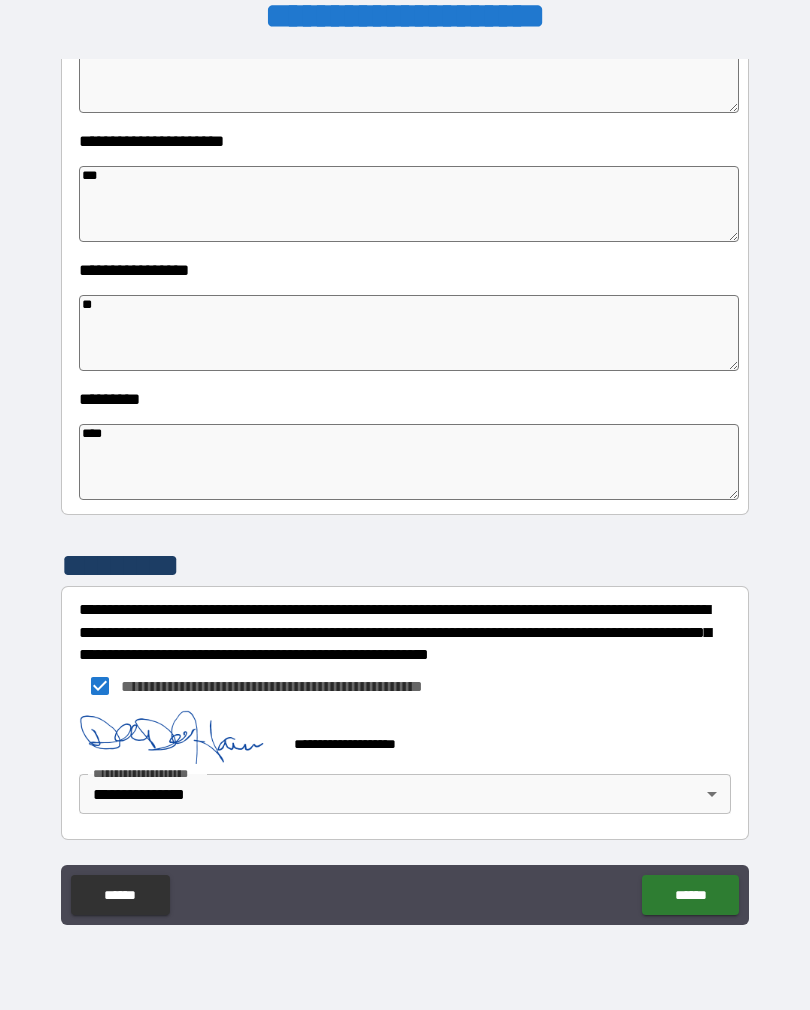 click on "**" at bounding box center (409, 333) 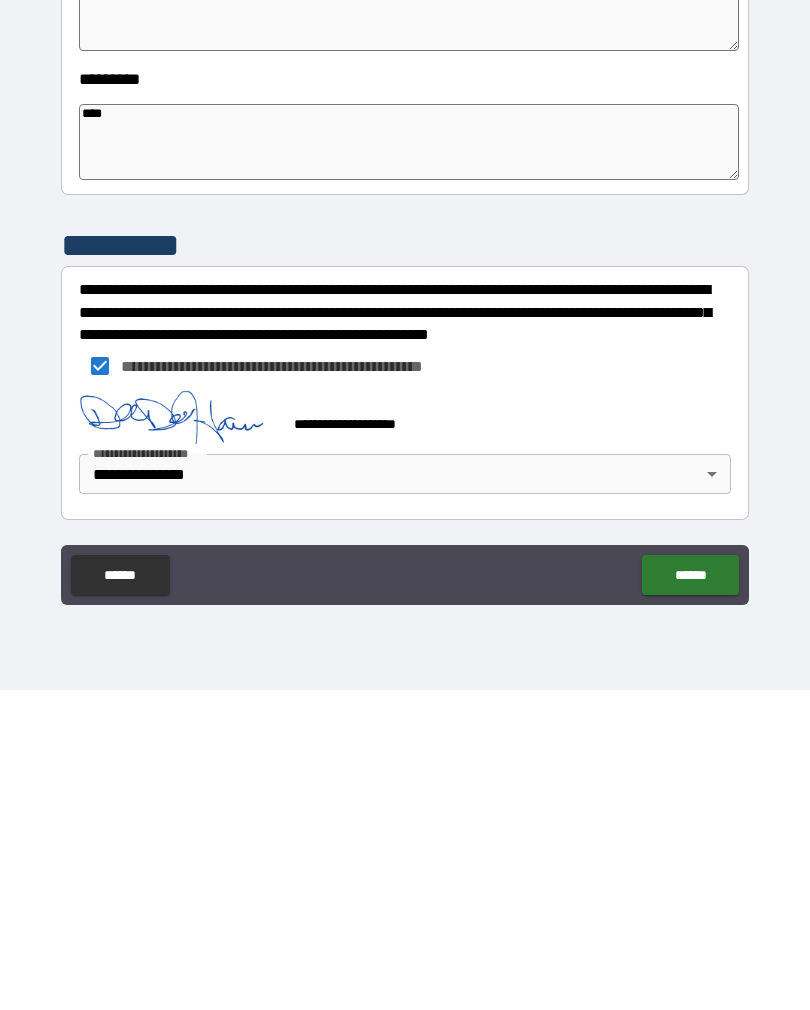click on "******" at bounding box center (690, 895) 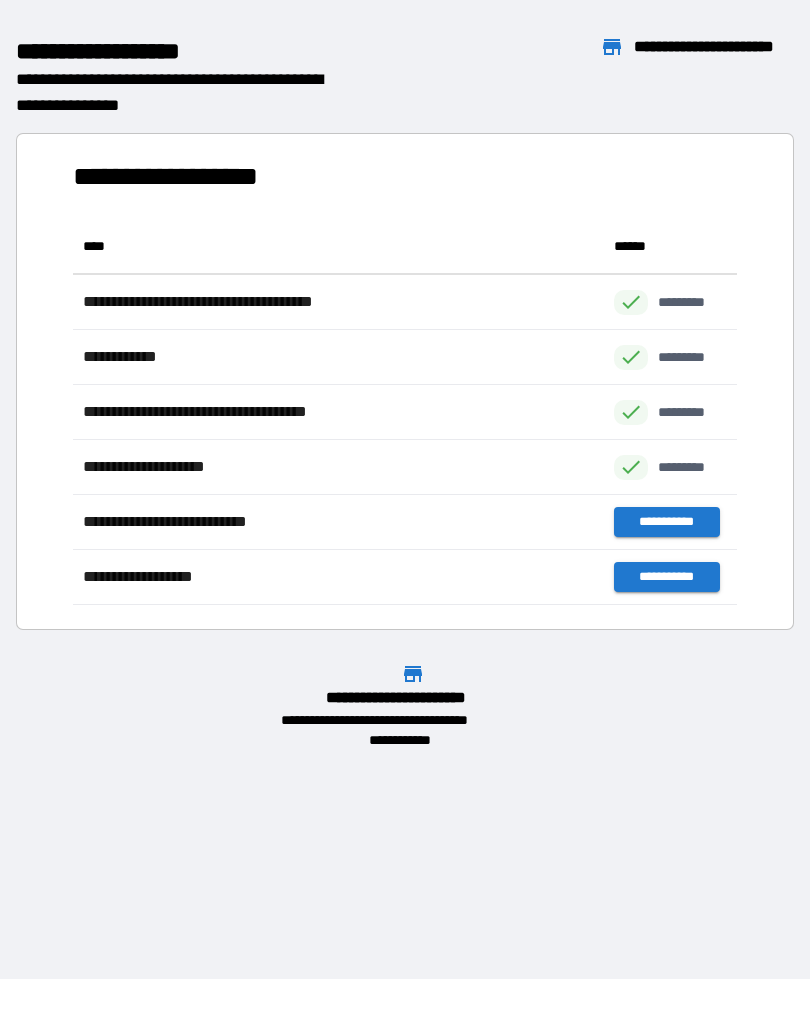 scroll, scrollTop: 1, scrollLeft: 1, axis: both 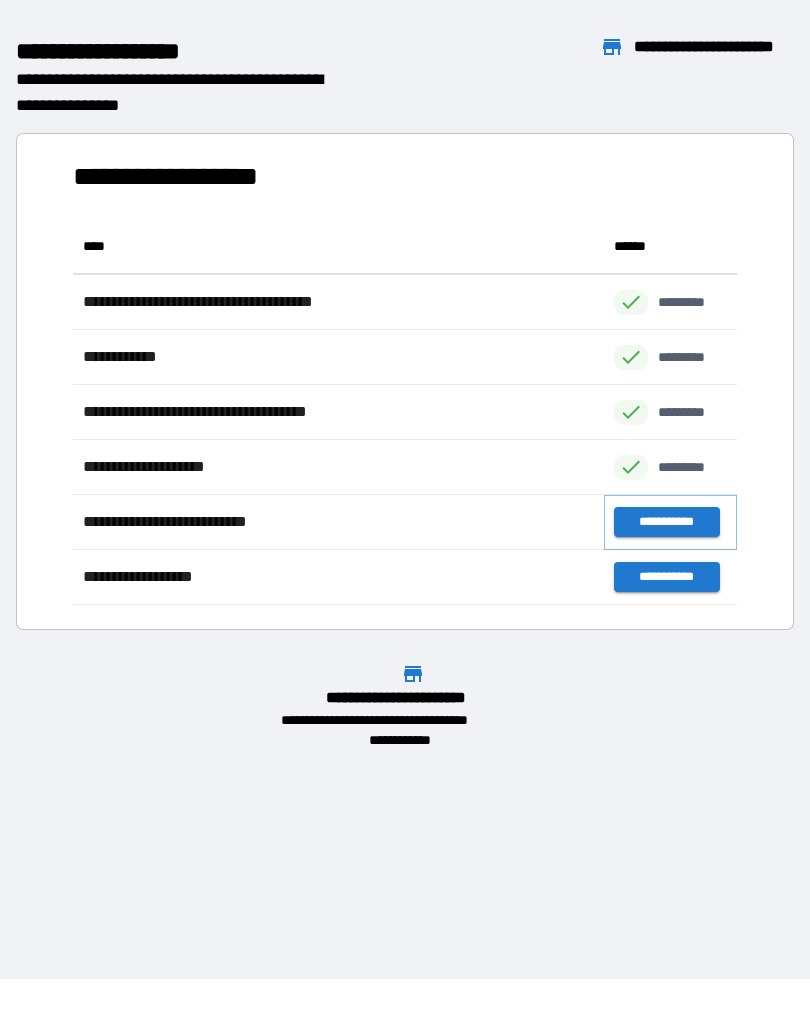 click on "**********" at bounding box center [666, 522] 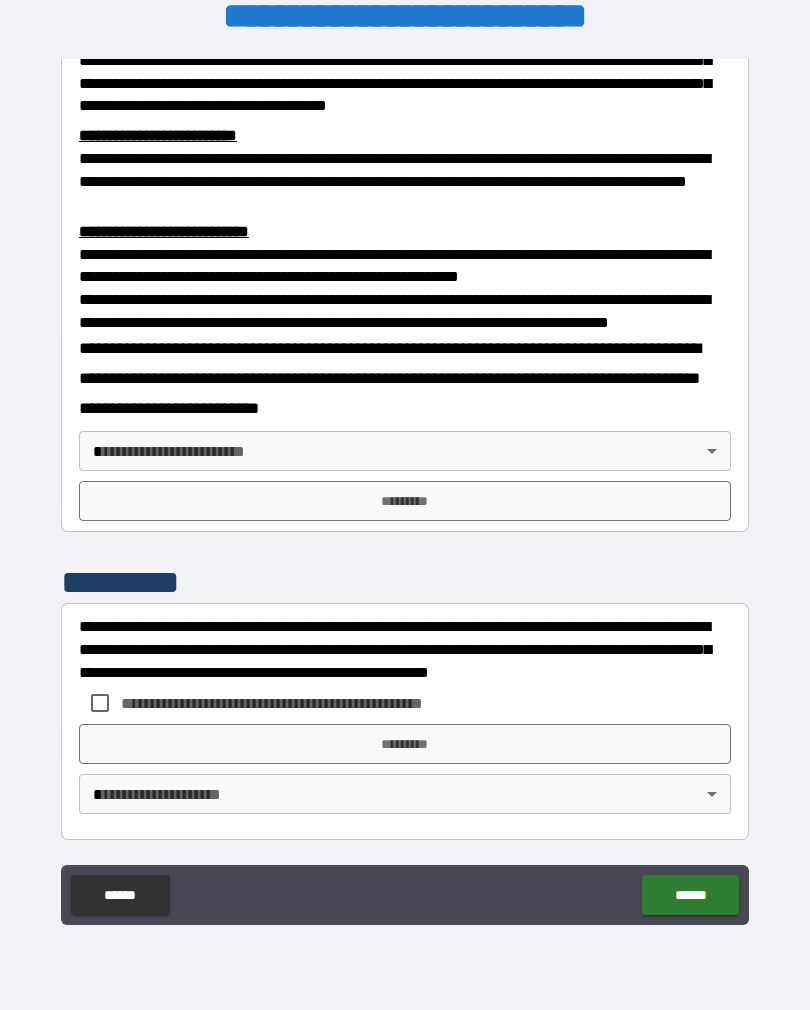 scroll, scrollTop: 660, scrollLeft: 0, axis: vertical 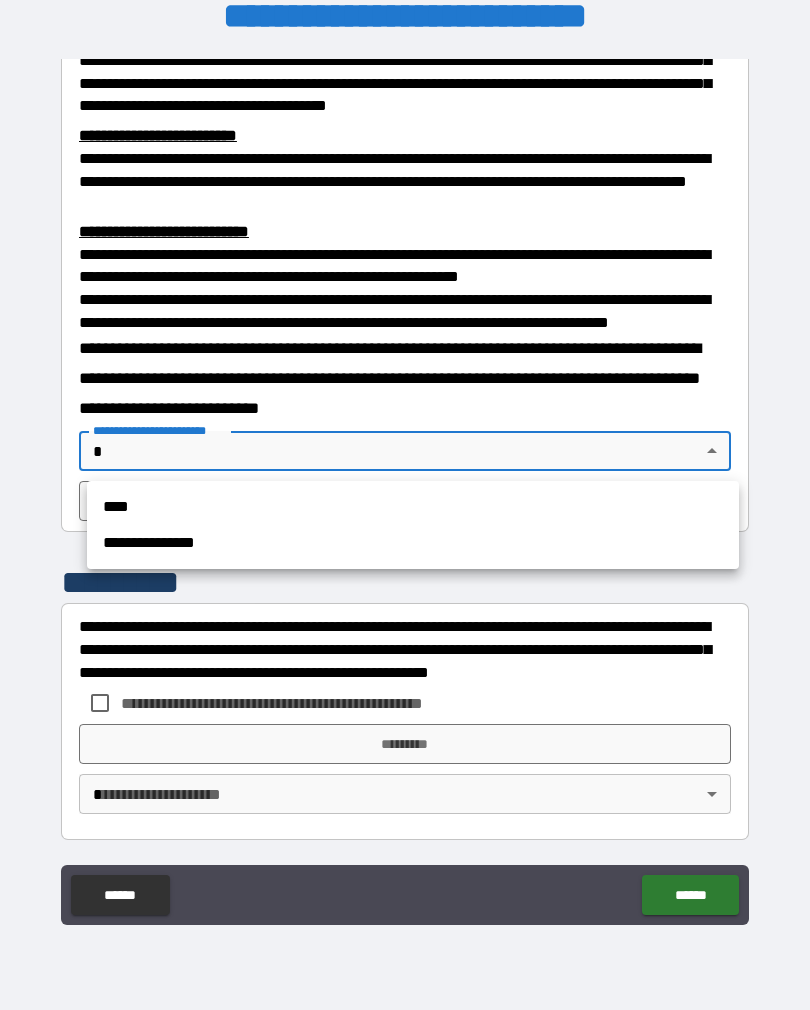 click on "**********" at bounding box center [413, 543] 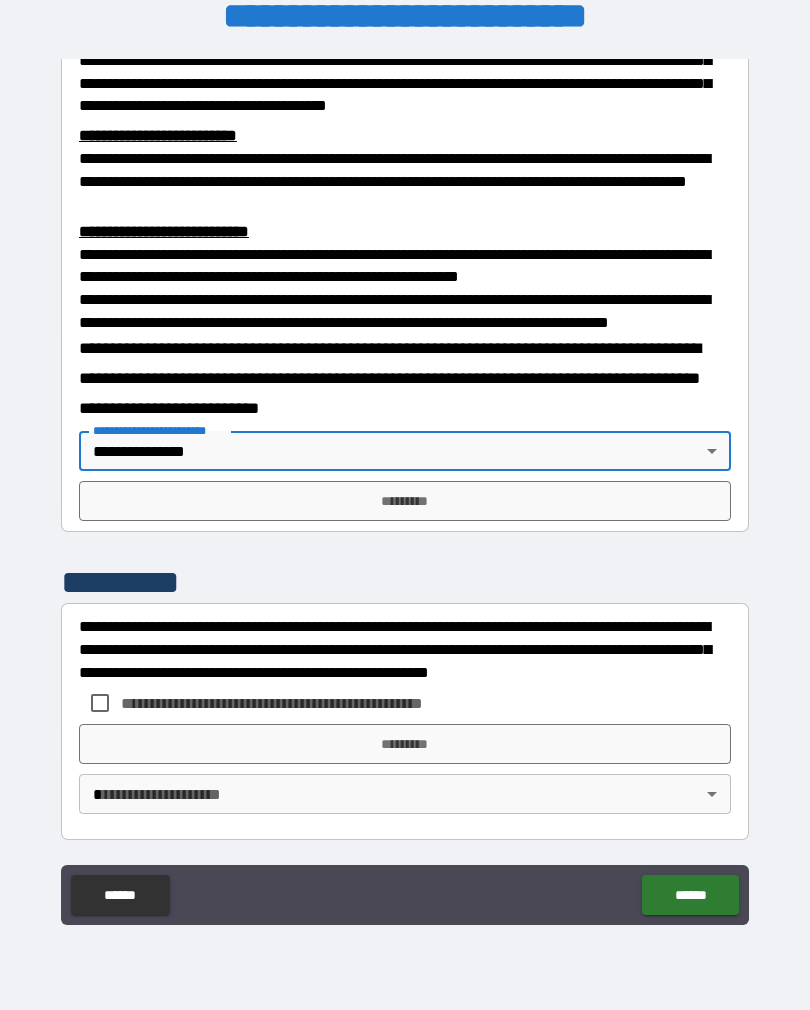 click on "*********" at bounding box center (405, 501) 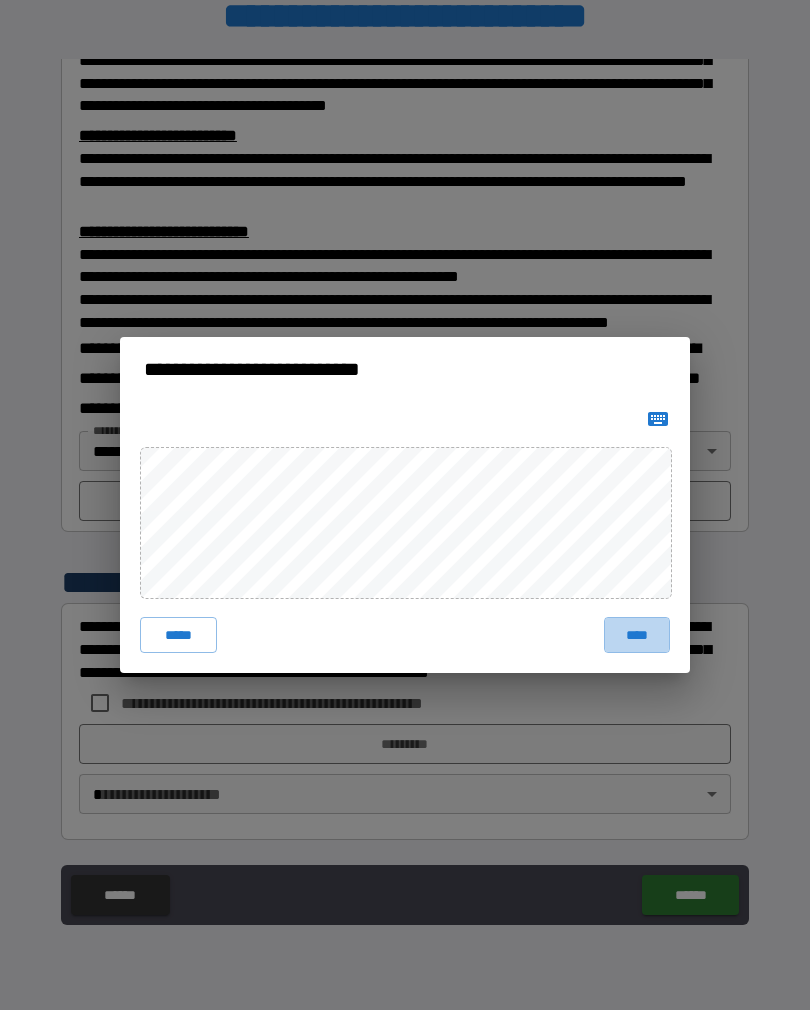 click on "****" at bounding box center [637, 635] 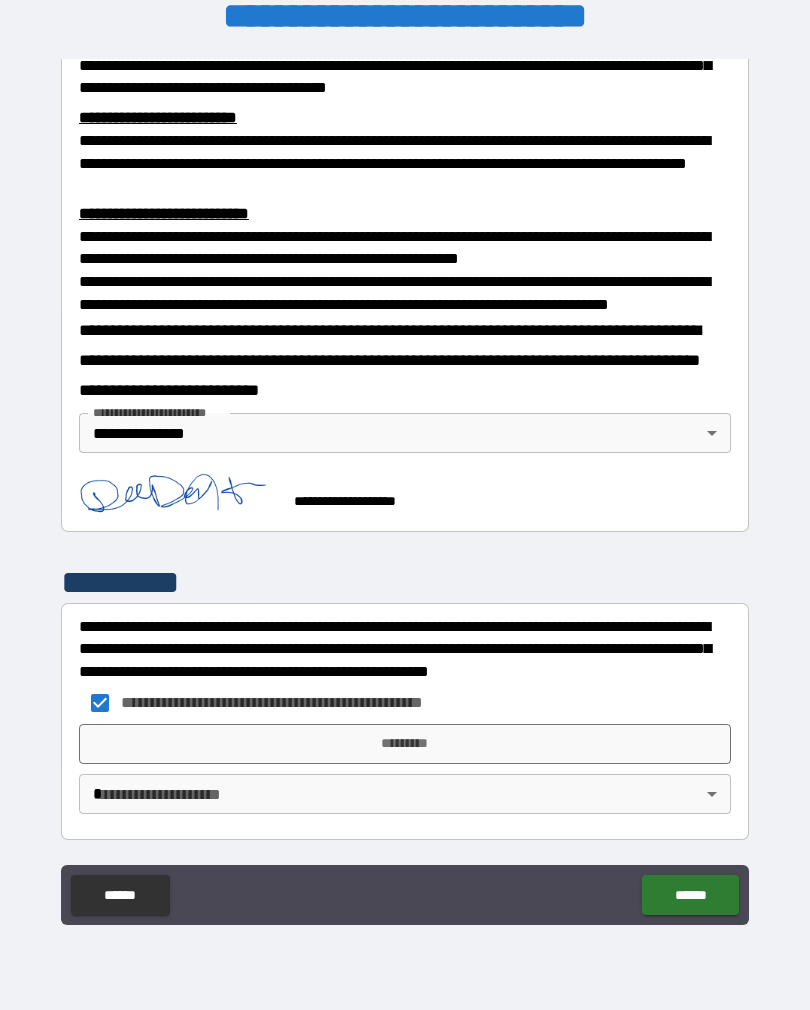 click on "**********" at bounding box center [405, 489] 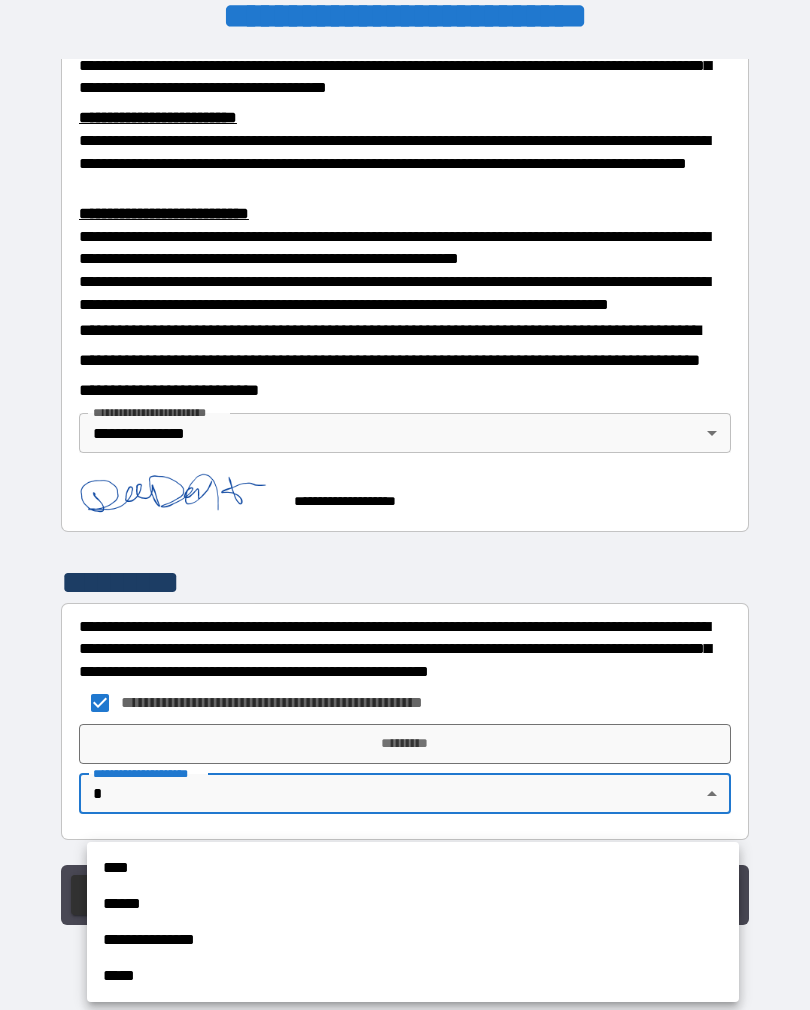 click on "**********" at bounding box center (413, 940) 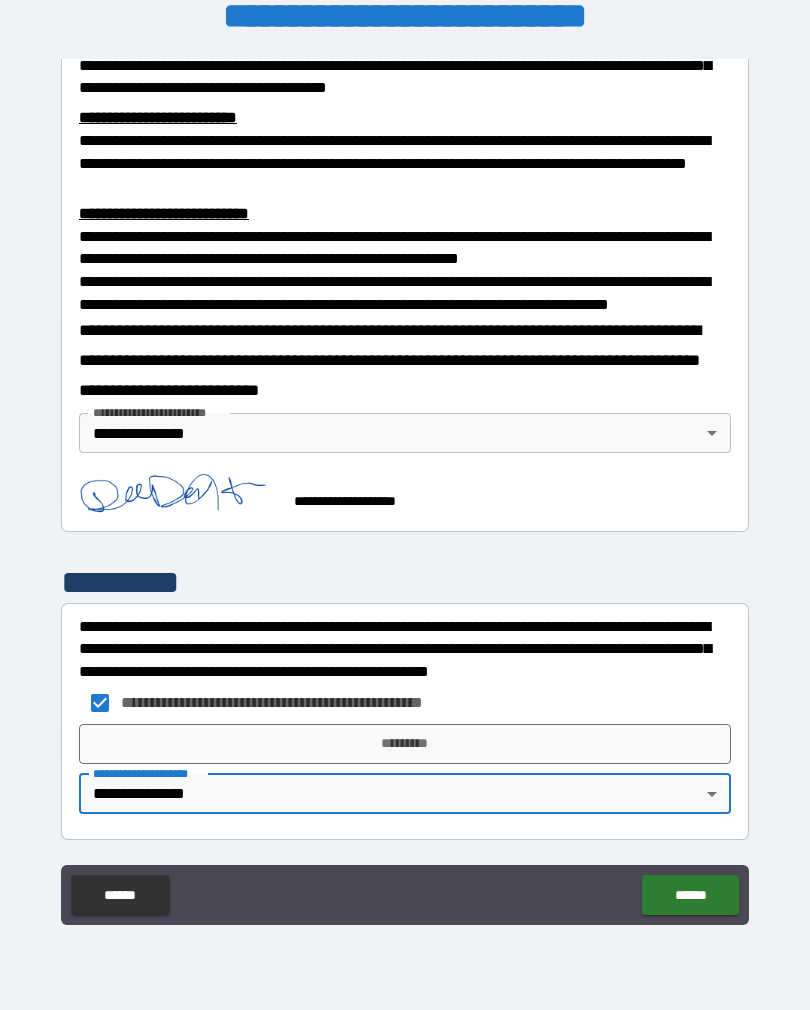 click on "*********" at bounding box center (405, 744) 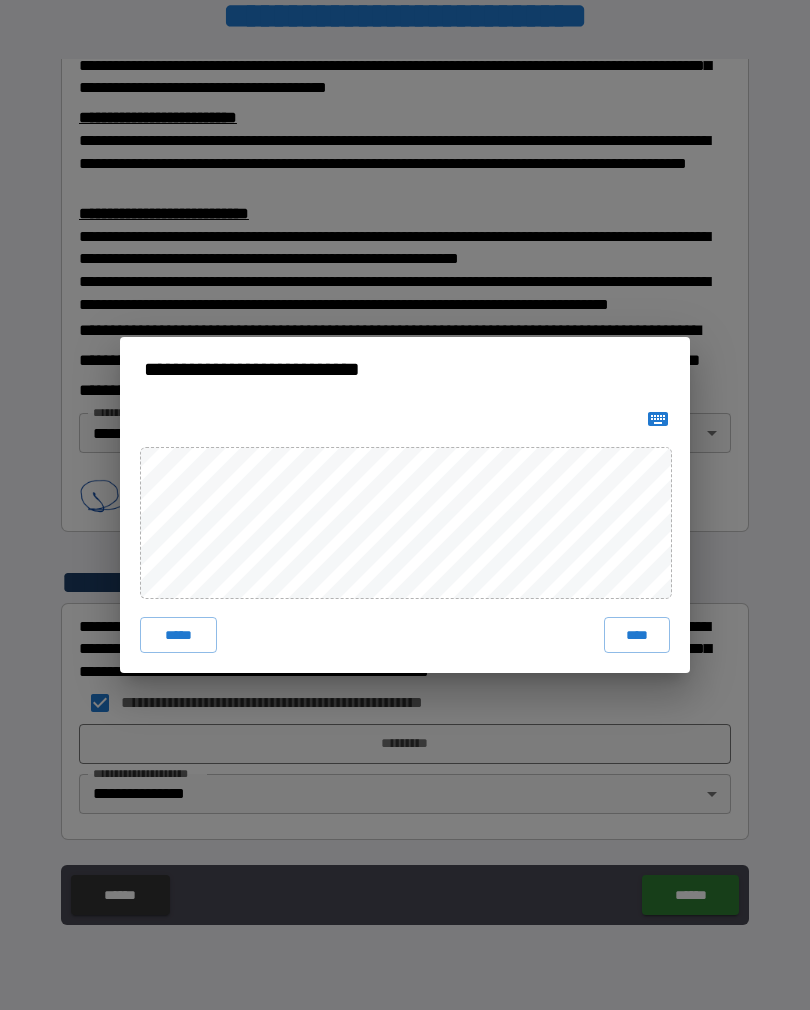click on "****" at bounding box center [637, 635] 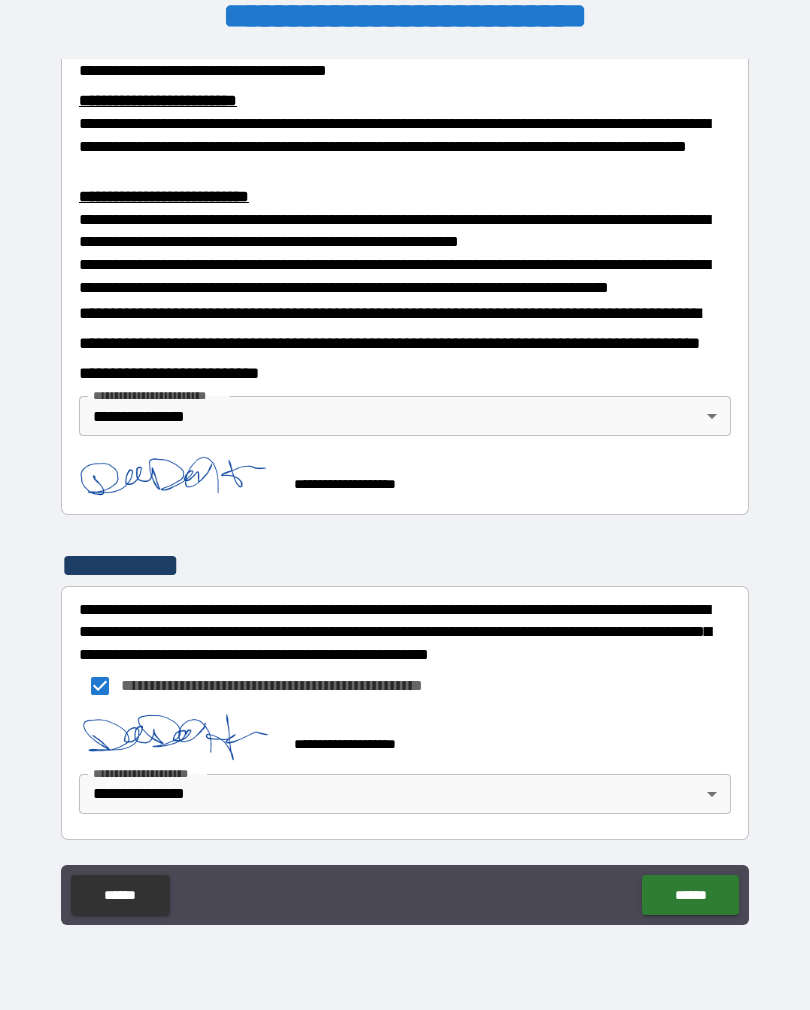 click on "******" at bounding box center [690, 895] 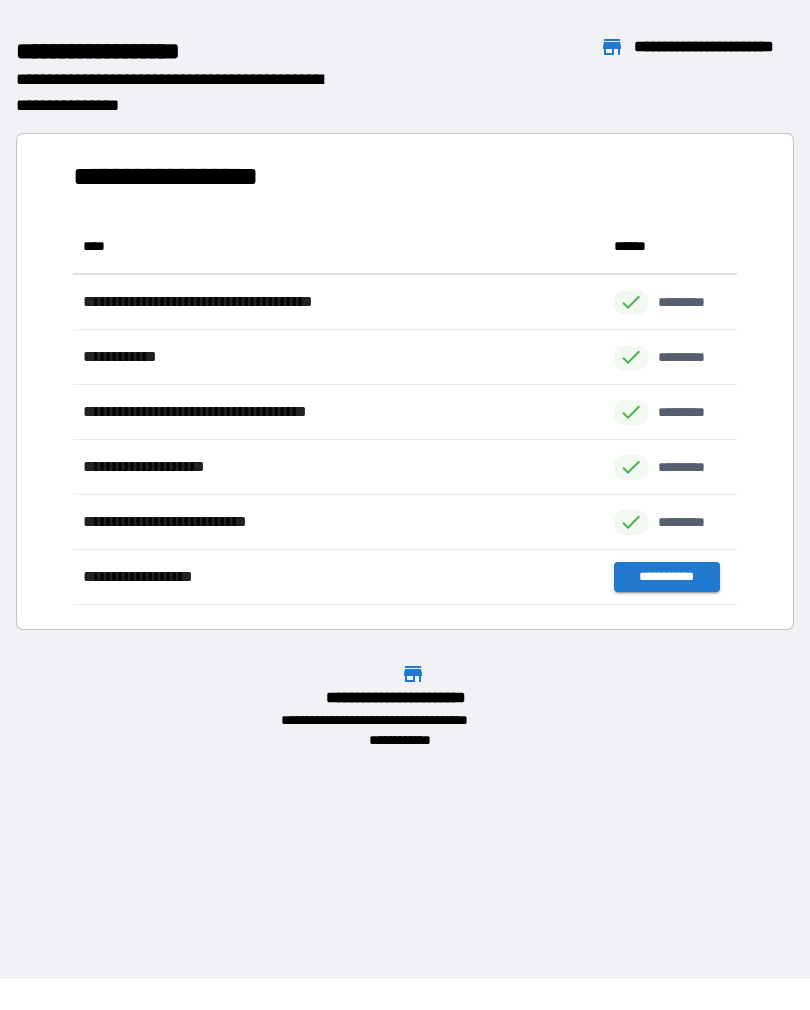 scroll, scrollTop: 386, scrollLeft: 664, axis: both 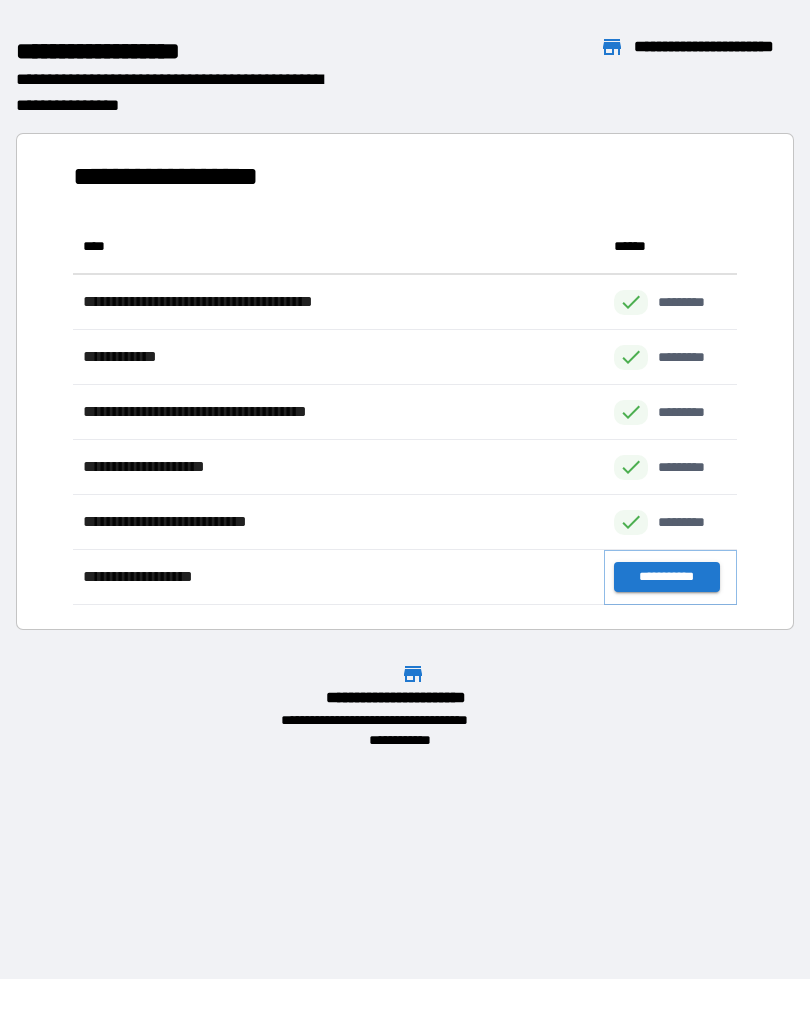 click on "**********" at bounding box center [666, 577] 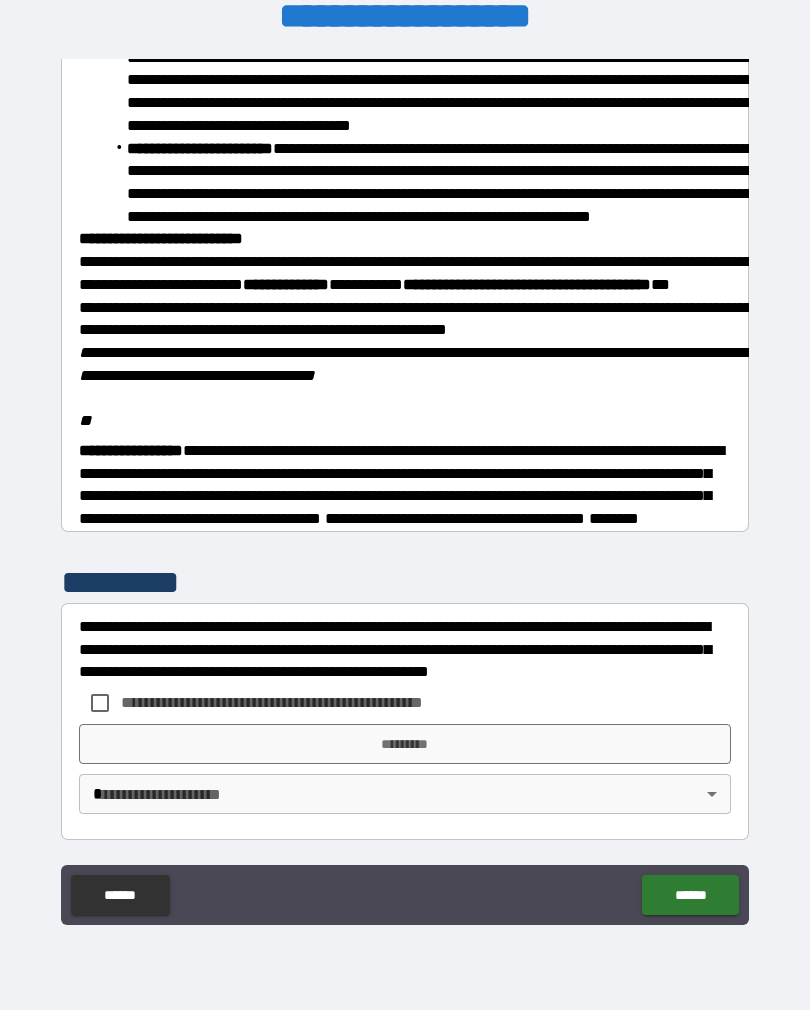 scroll, scrollTop: 2206, scrollLeft: 0, axis: vertical 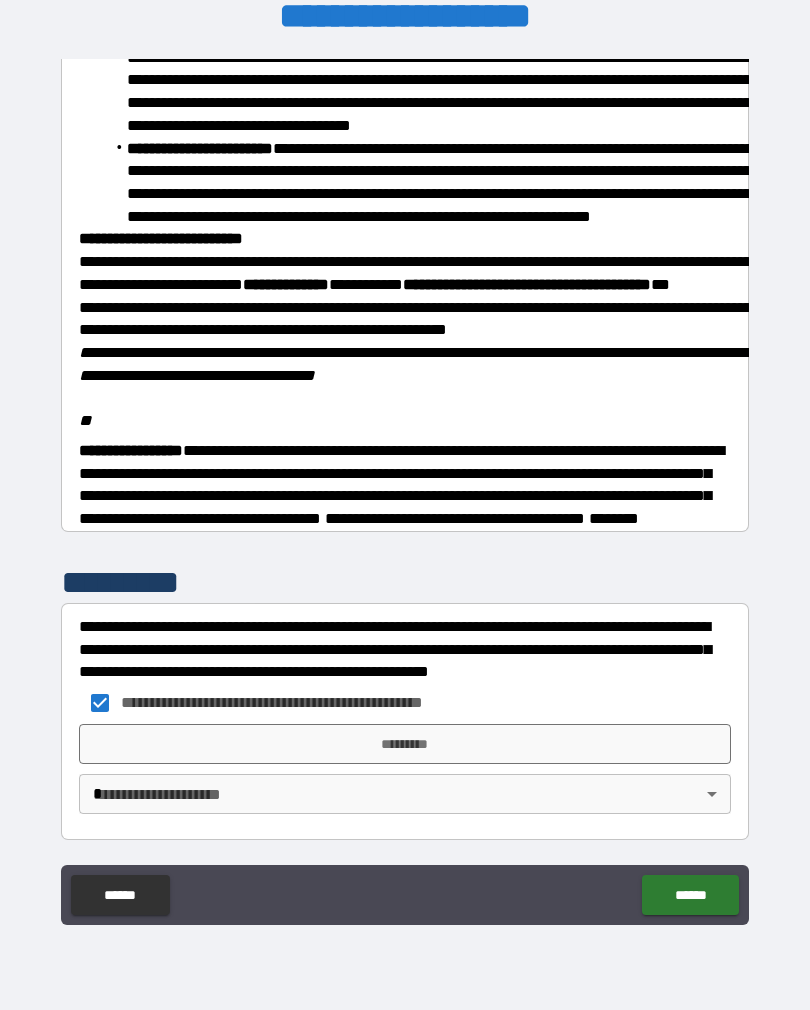 click on "[FIRST] [LAST] [STREET_NAME] [CITY] [STATE] [ZIP_CODE] [COUNTRY] [PHONE] [EMAIL] [SSN] [CREDIT_CARD] [DRIVER_LICENSE] [PASSPORT_NUMBER] [DATE_OF_BIRTH] [AGE]" at bounding box center [405, 489] 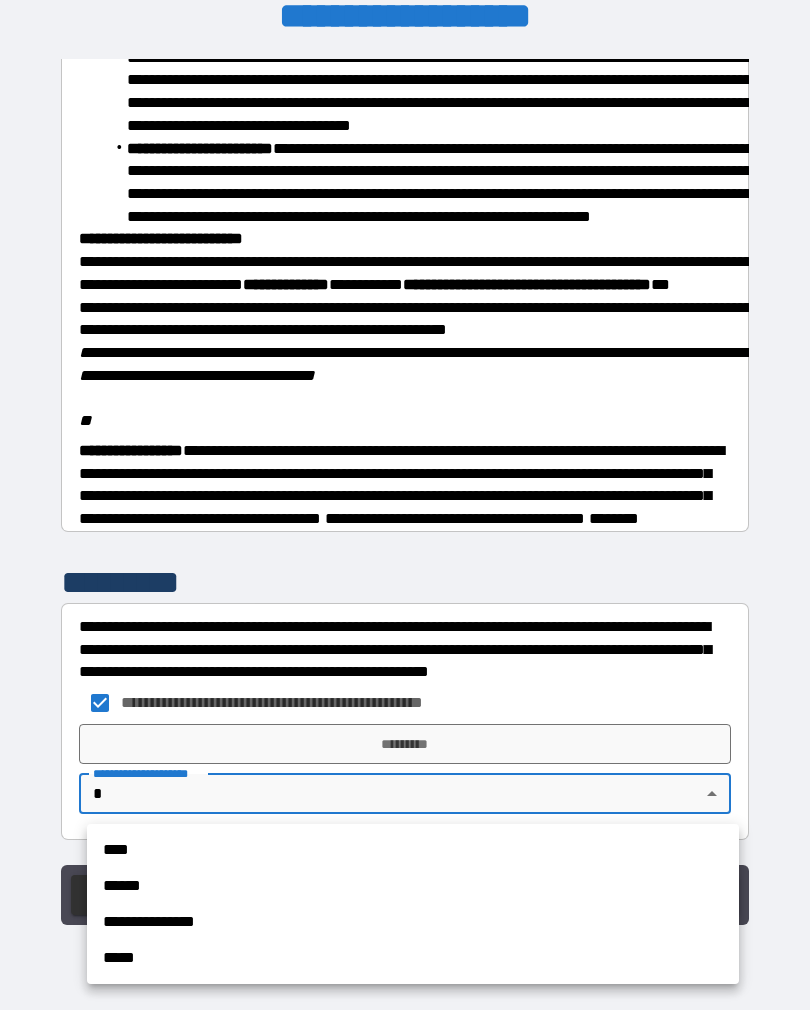 click on "**********" at bounding box center [413, 922] 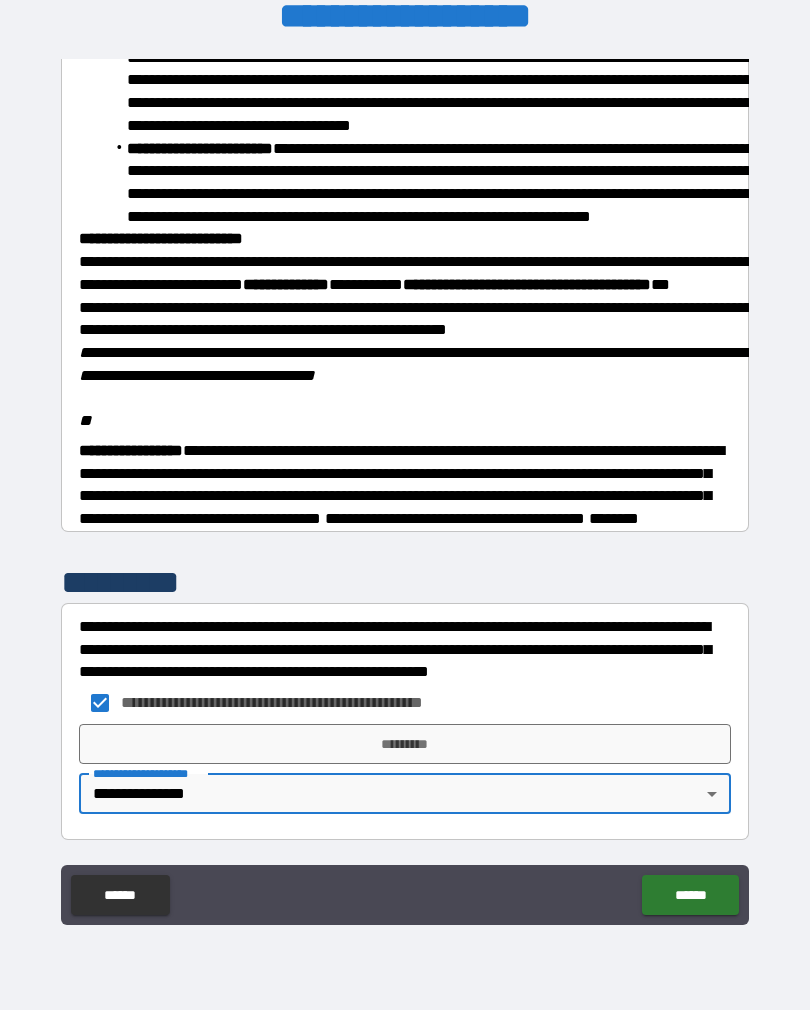 click on "*********" at bounding box center [405, 744] 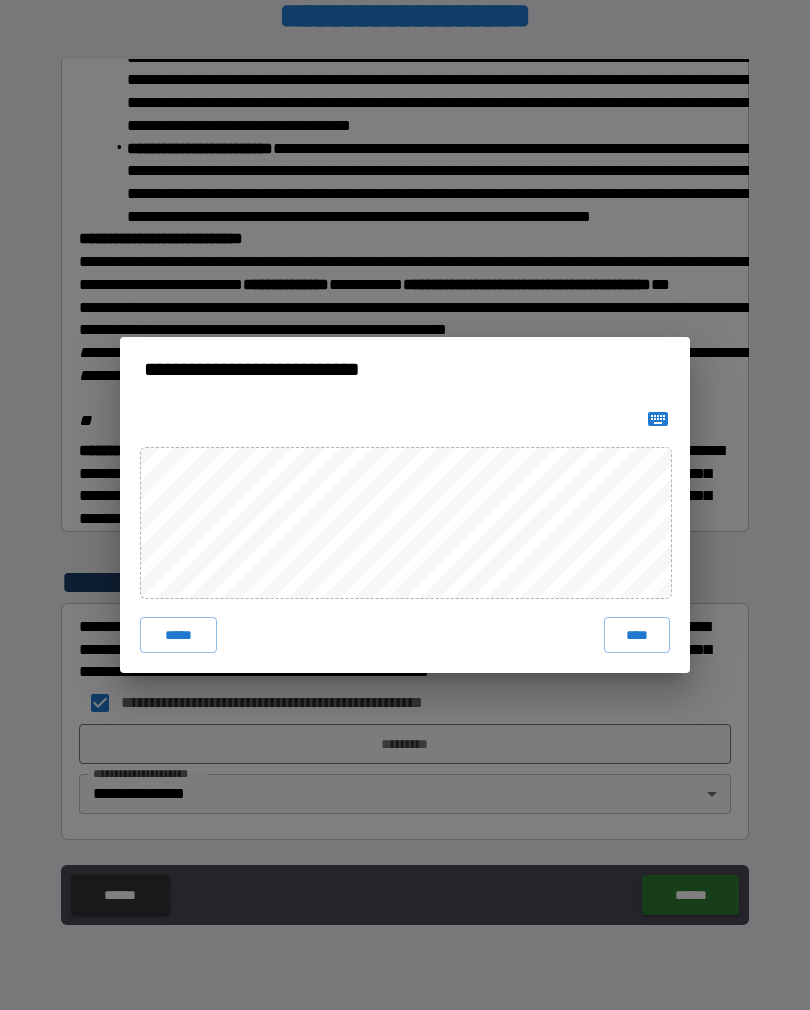 click on "****" at bounding box center [637, 635] 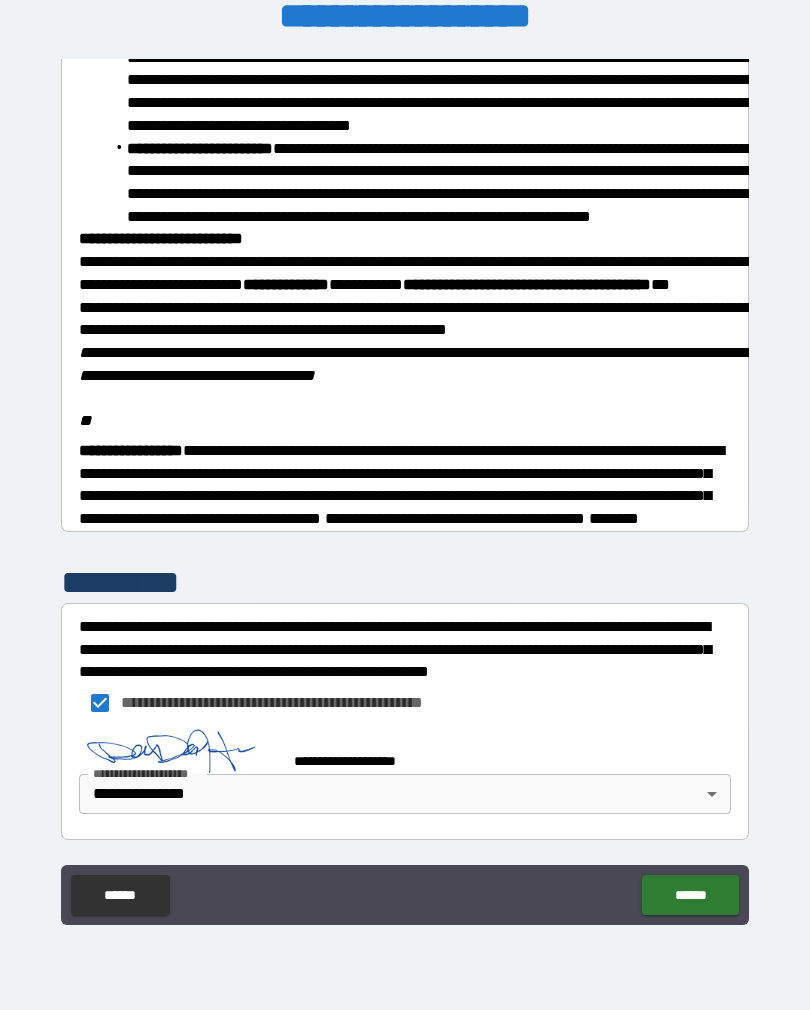 scroll, scrollTop: 2196, scrollLeft: 0, axis: vertical 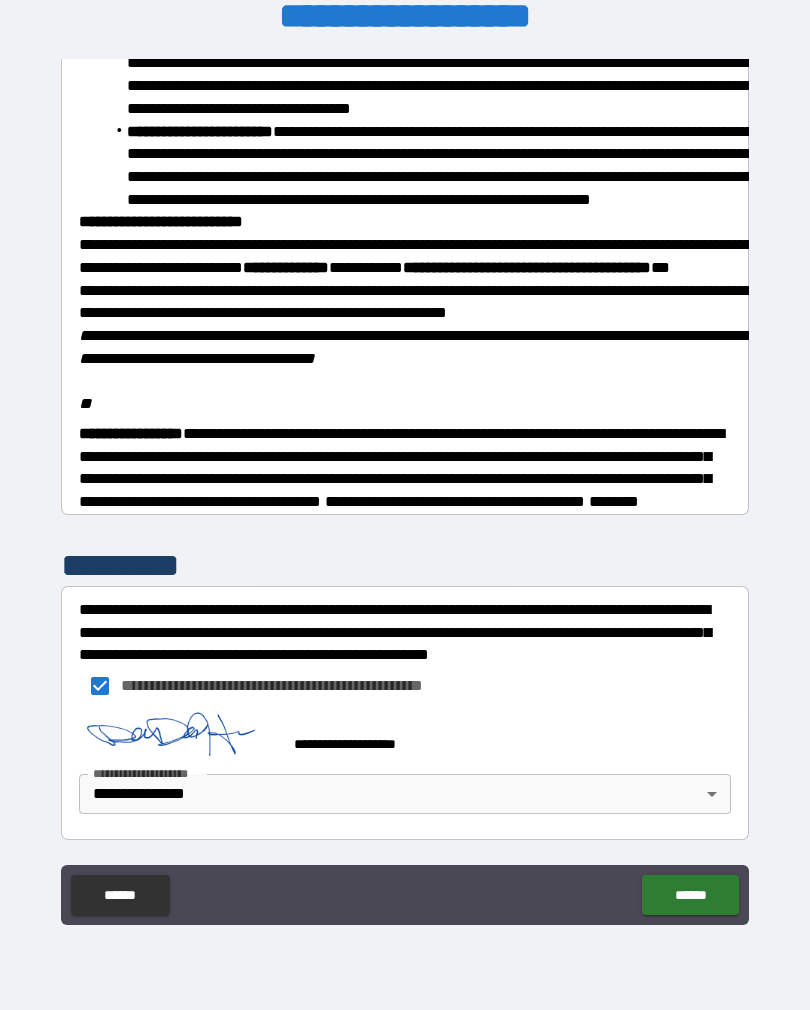 click on "******" at bounding box center [690, 895] 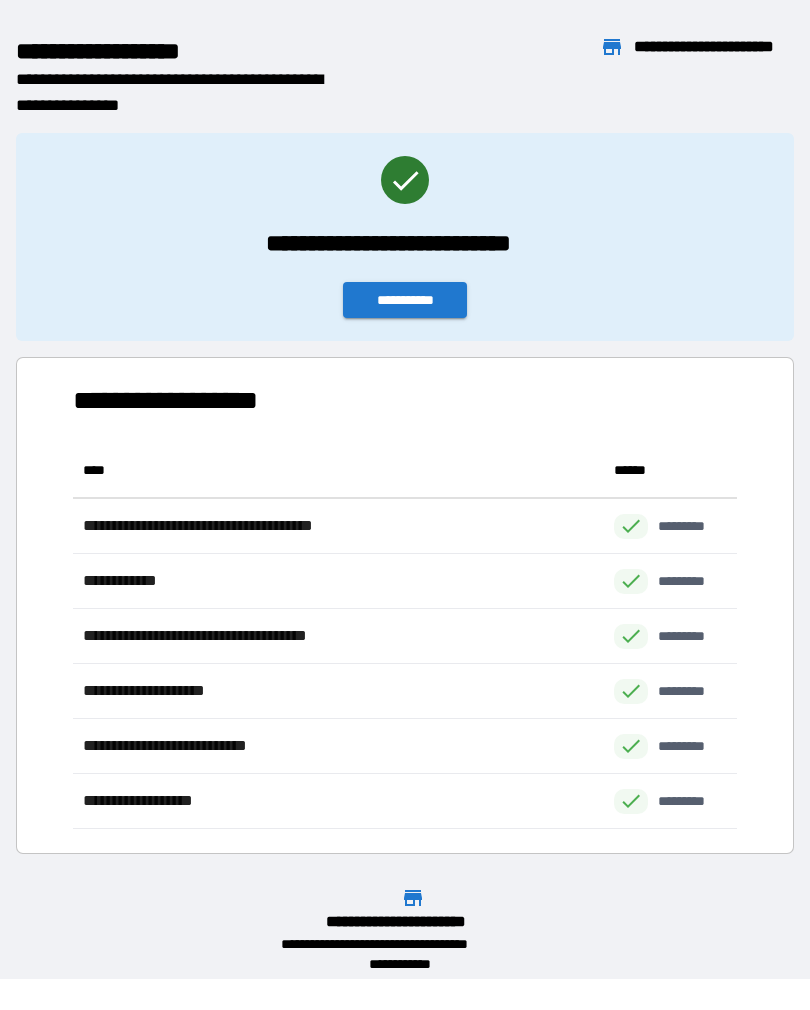 scroll, scrollTop: 386, scrollLeft: 664, axis: both 